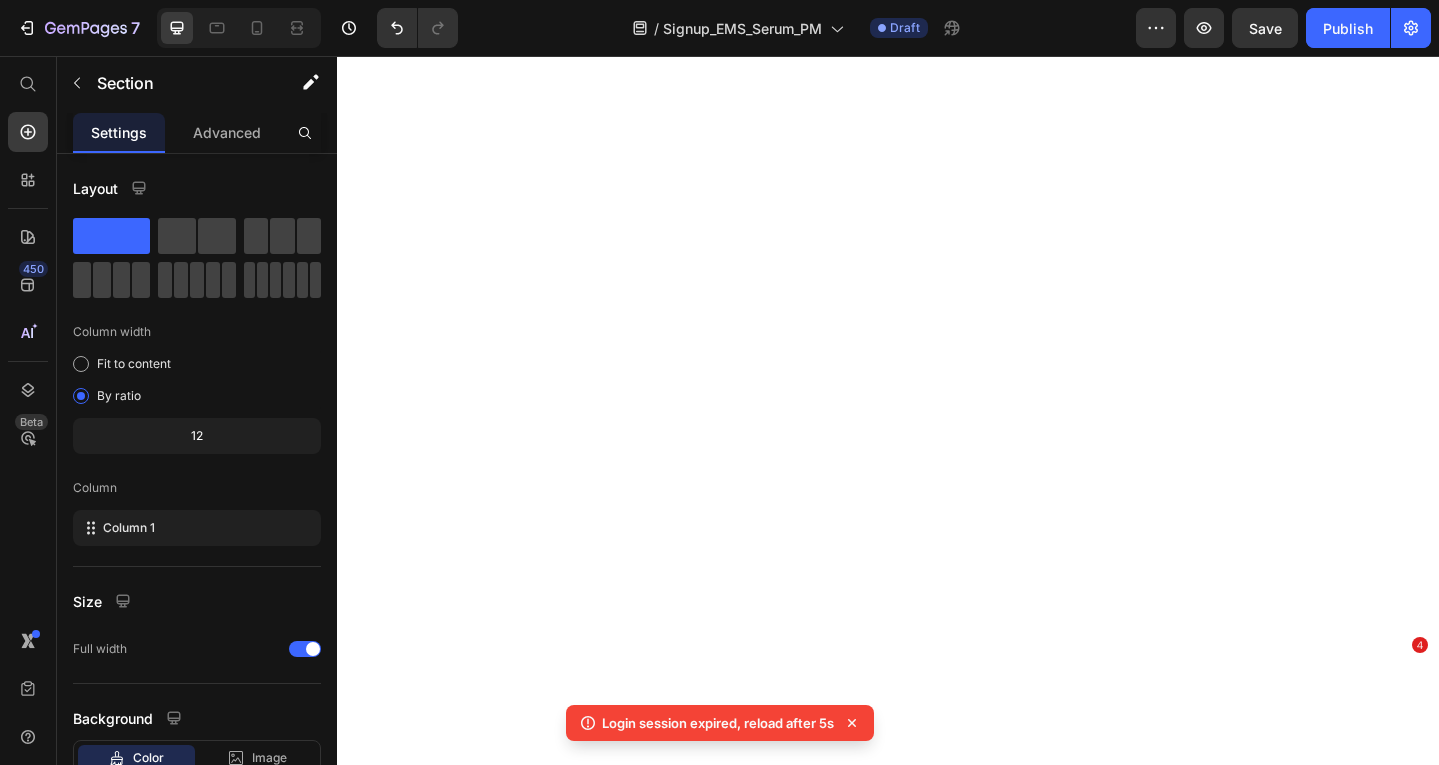 scroll, scrollTop: 0, scrollLeft: 0, axis: both 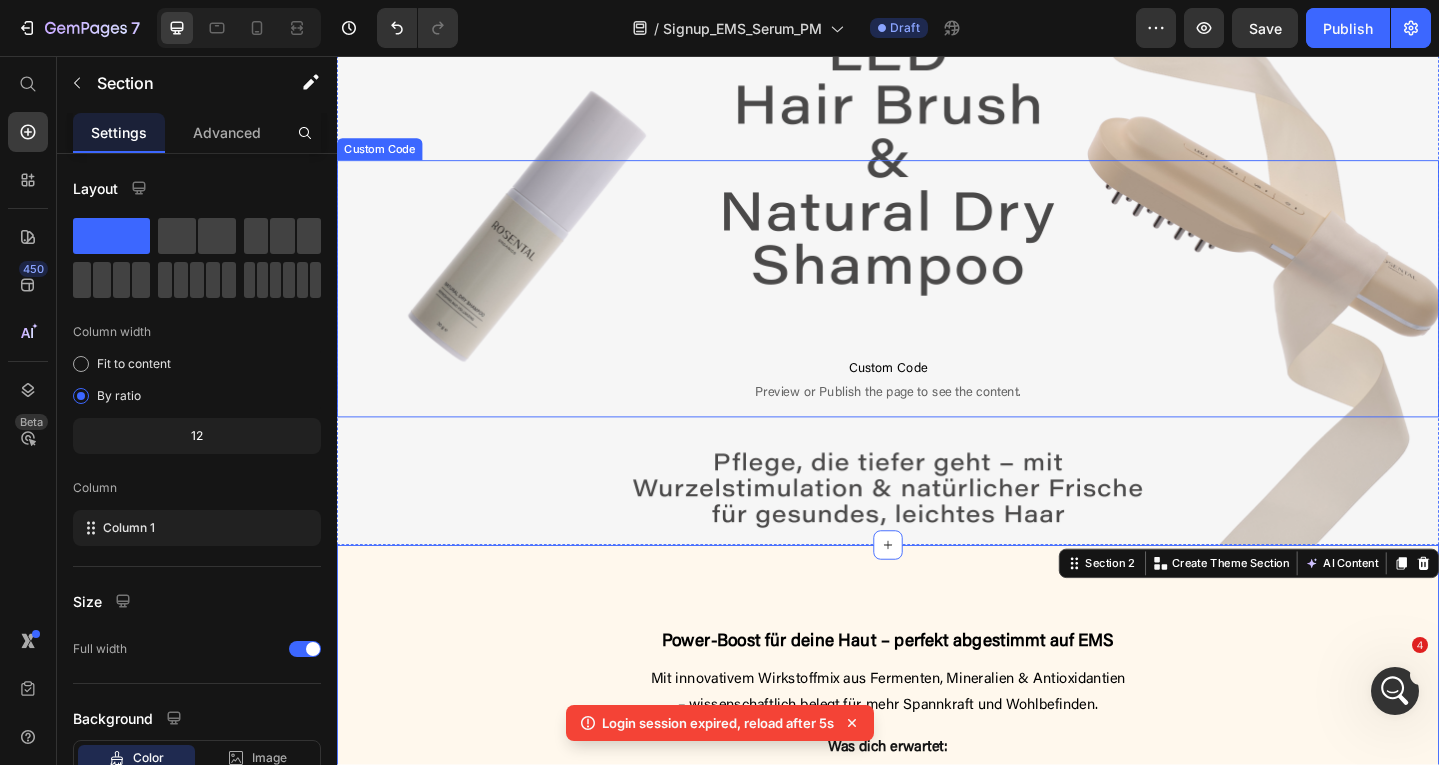 click on "Custom Code" at bounding box center (937, 398) 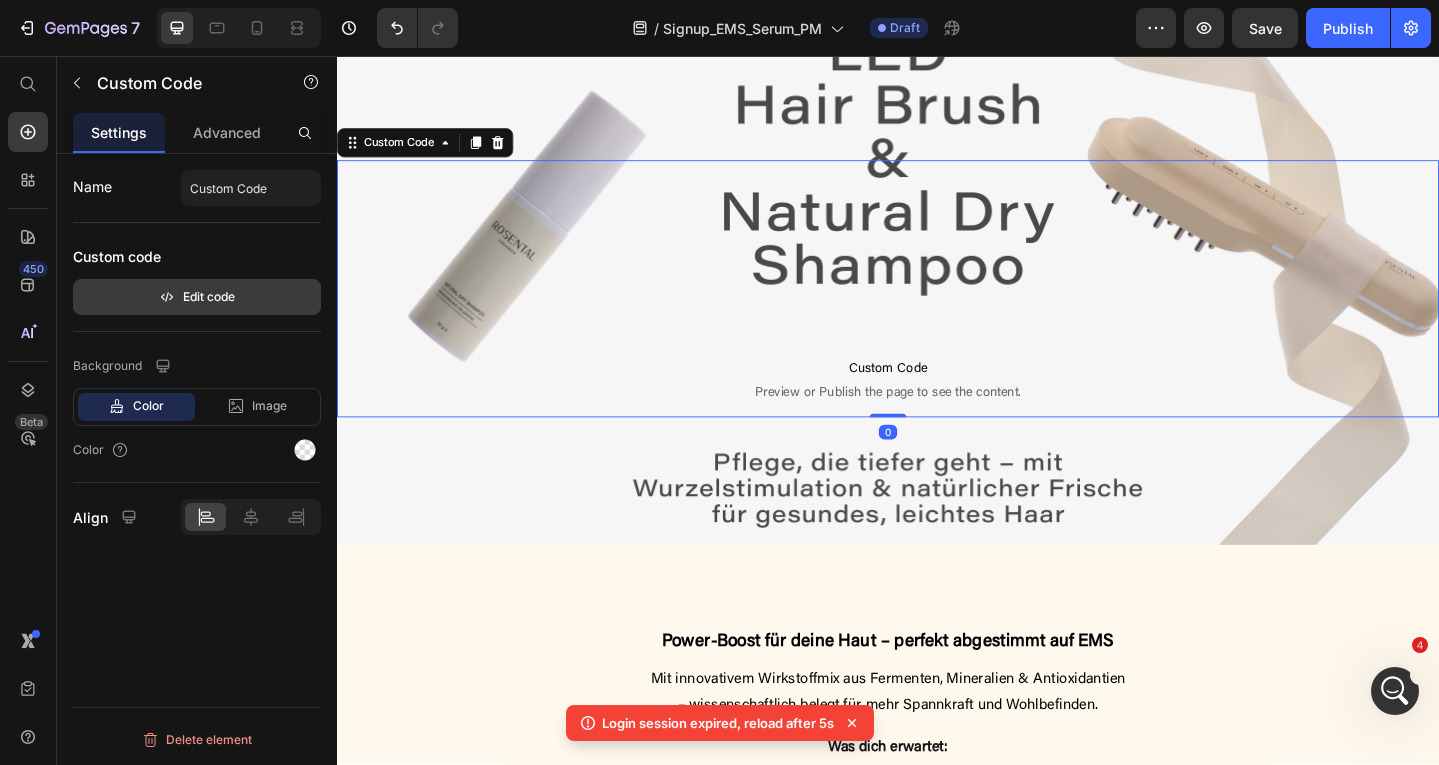 click on "Edit code" at bounding box center (197, 297) 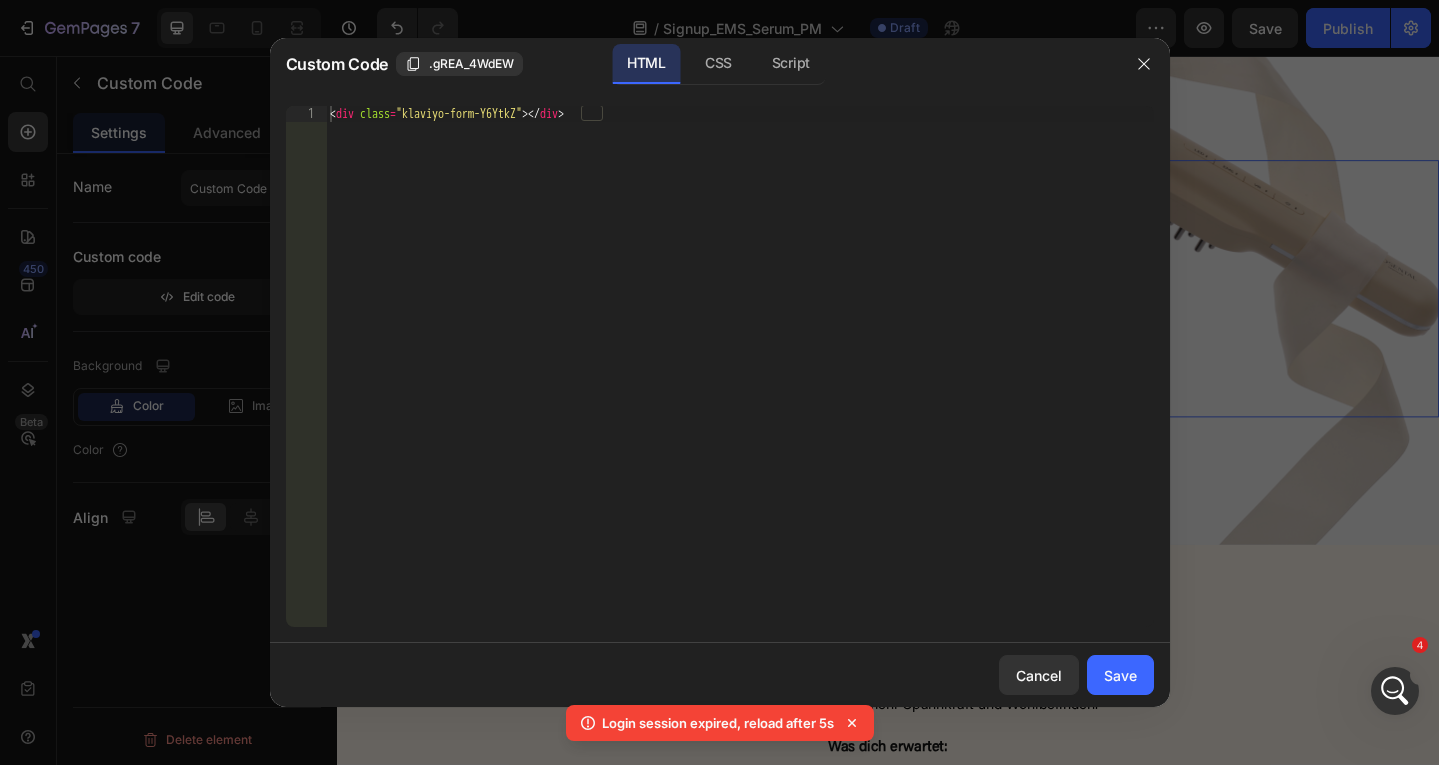 type on "<div class="klaviyo-form-Y6YtkZ"></div>" 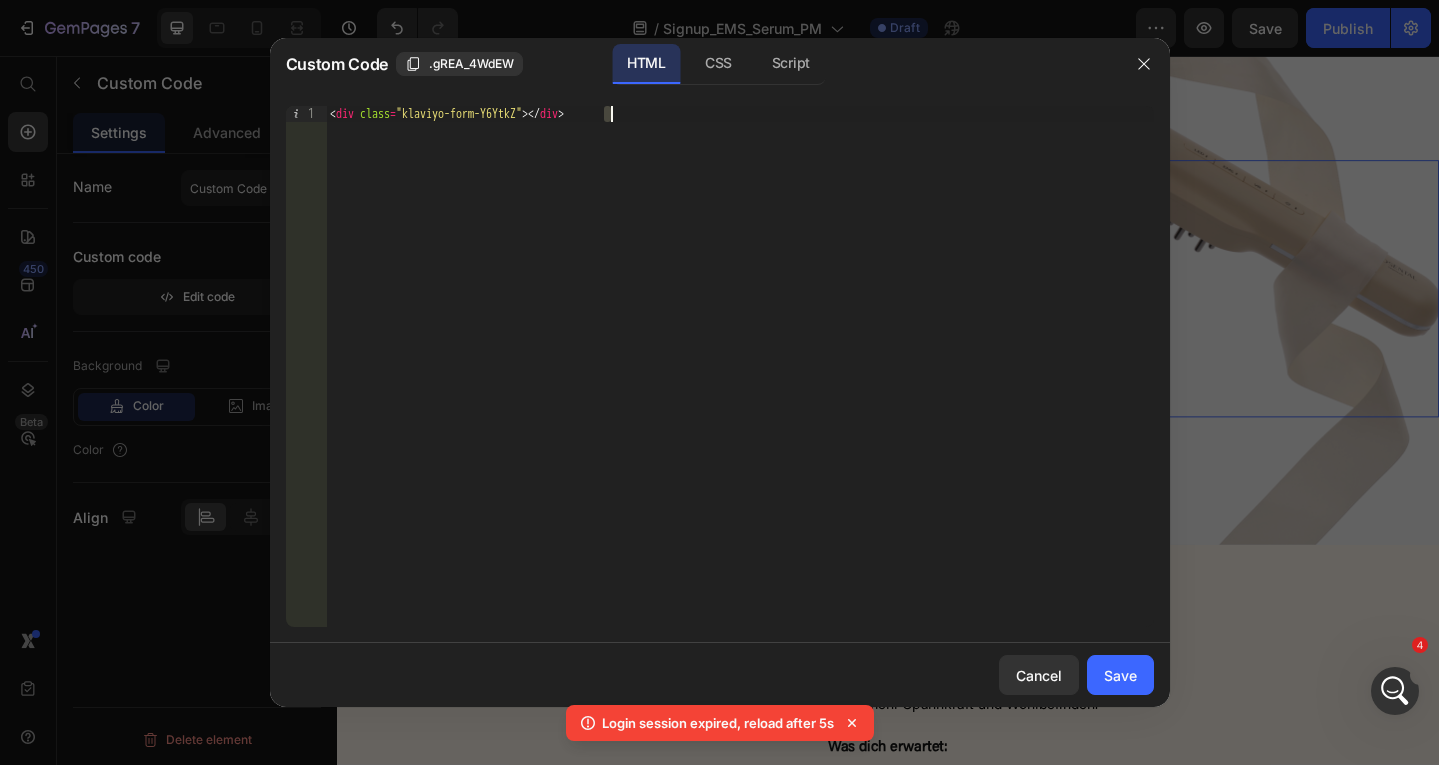 click on "< div   class = "klaviyo-form-Y6YtkZ" > </ div >" at bounding box center (740, 382) 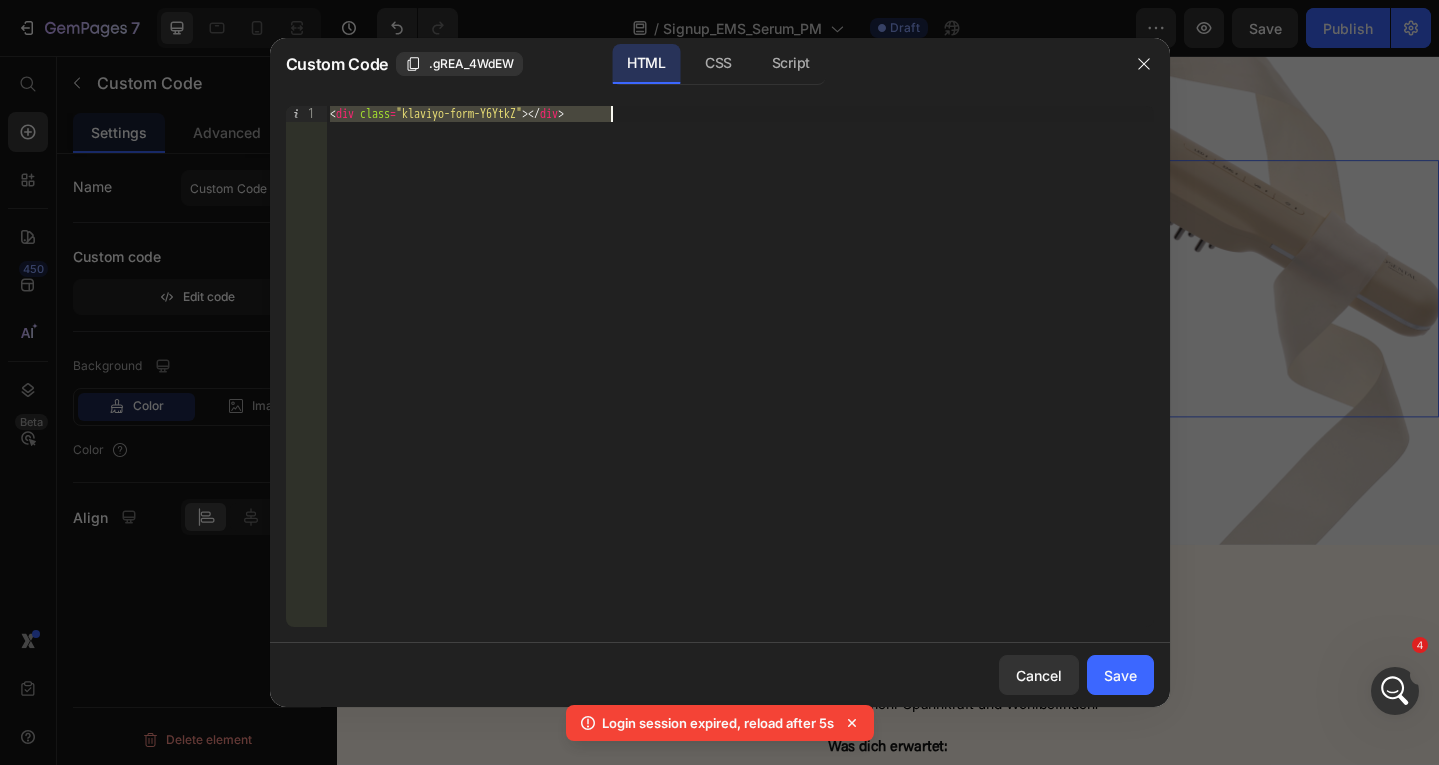 click on "< div   class = "klaviyo-form-Y6YtkZ" > </ div >" at bounding box center (740, 382) 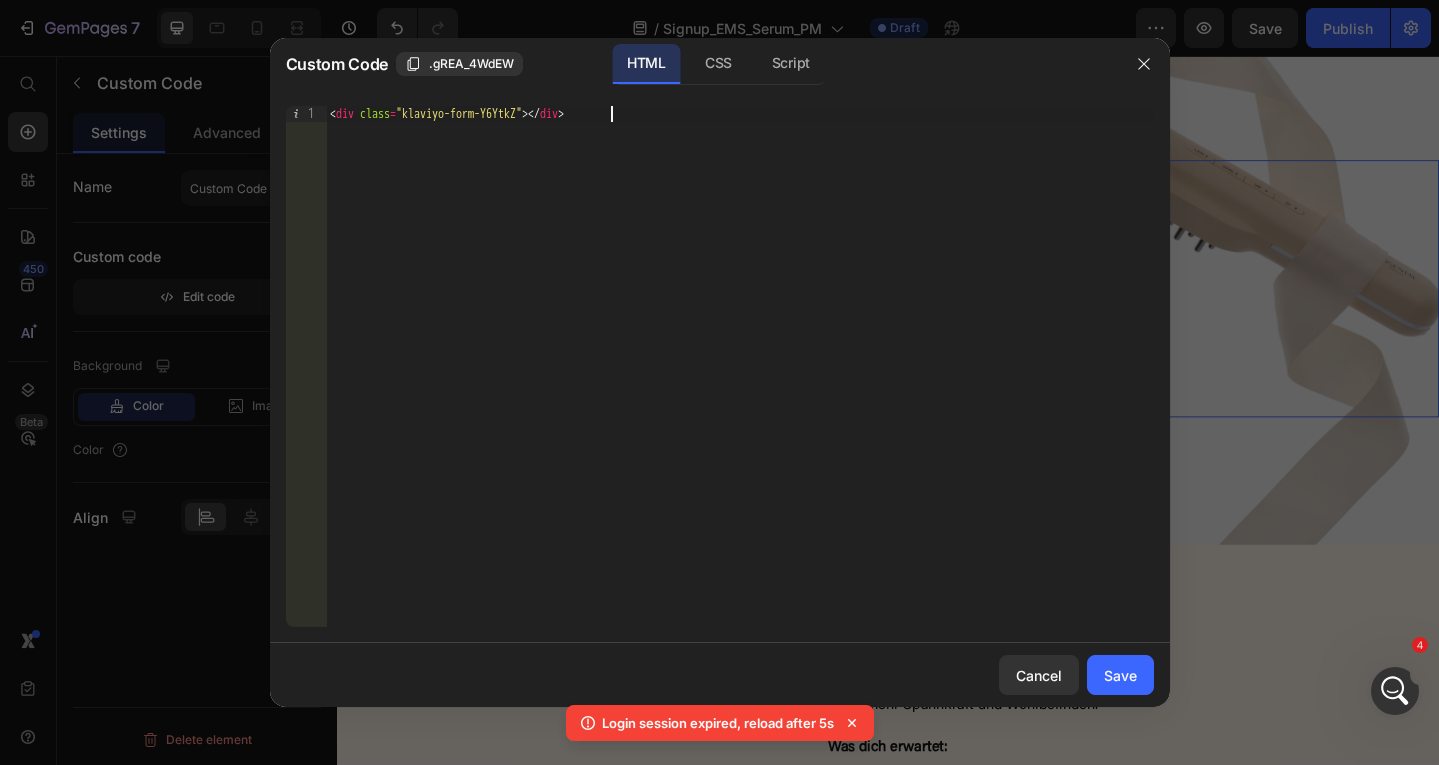 click on "< div   class = "klaviyo-form-Y6YtkZ" > </ div >" at bounding box center [740, 382] 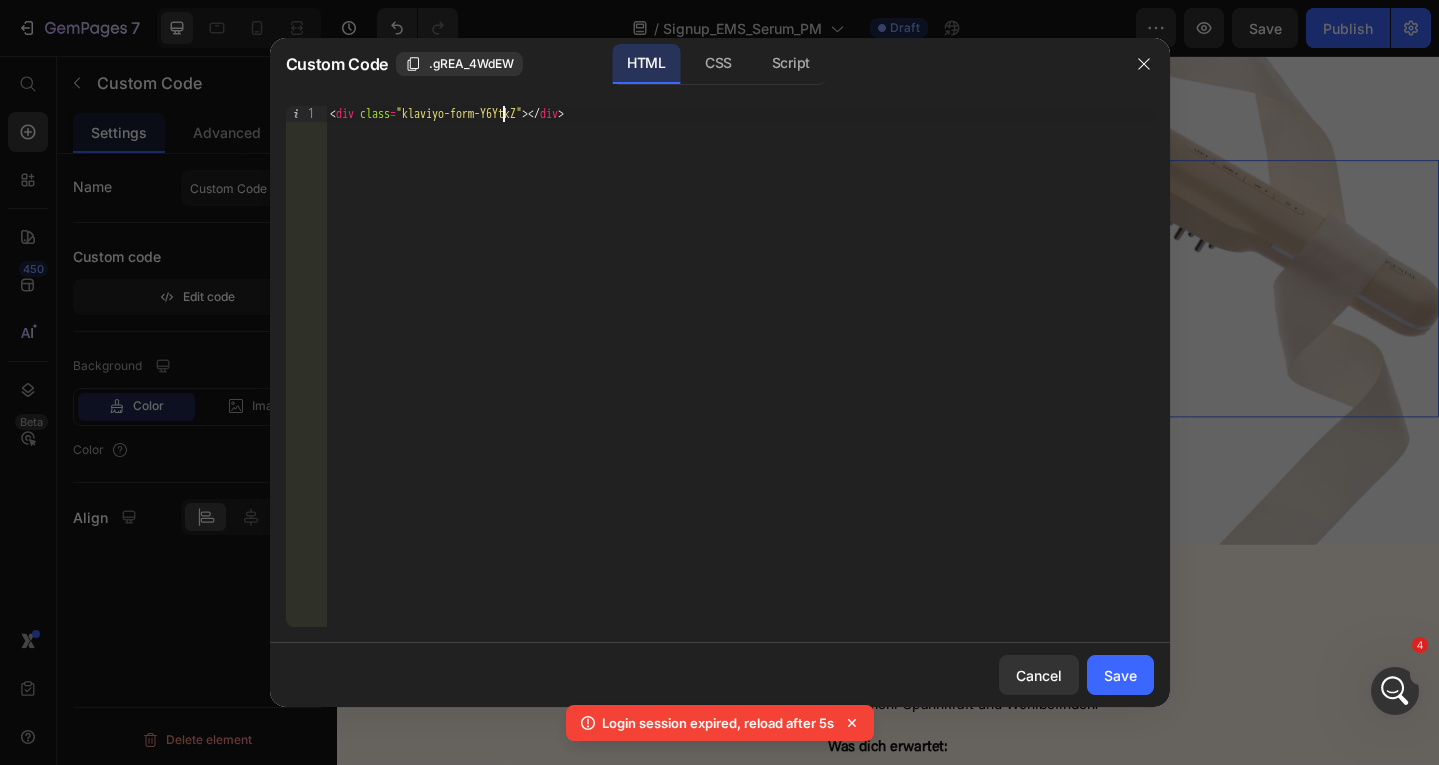 click on "< div   class = "klaviyo-form-Y6YtkZ" > </ div >" at bounding box center [740, 382] 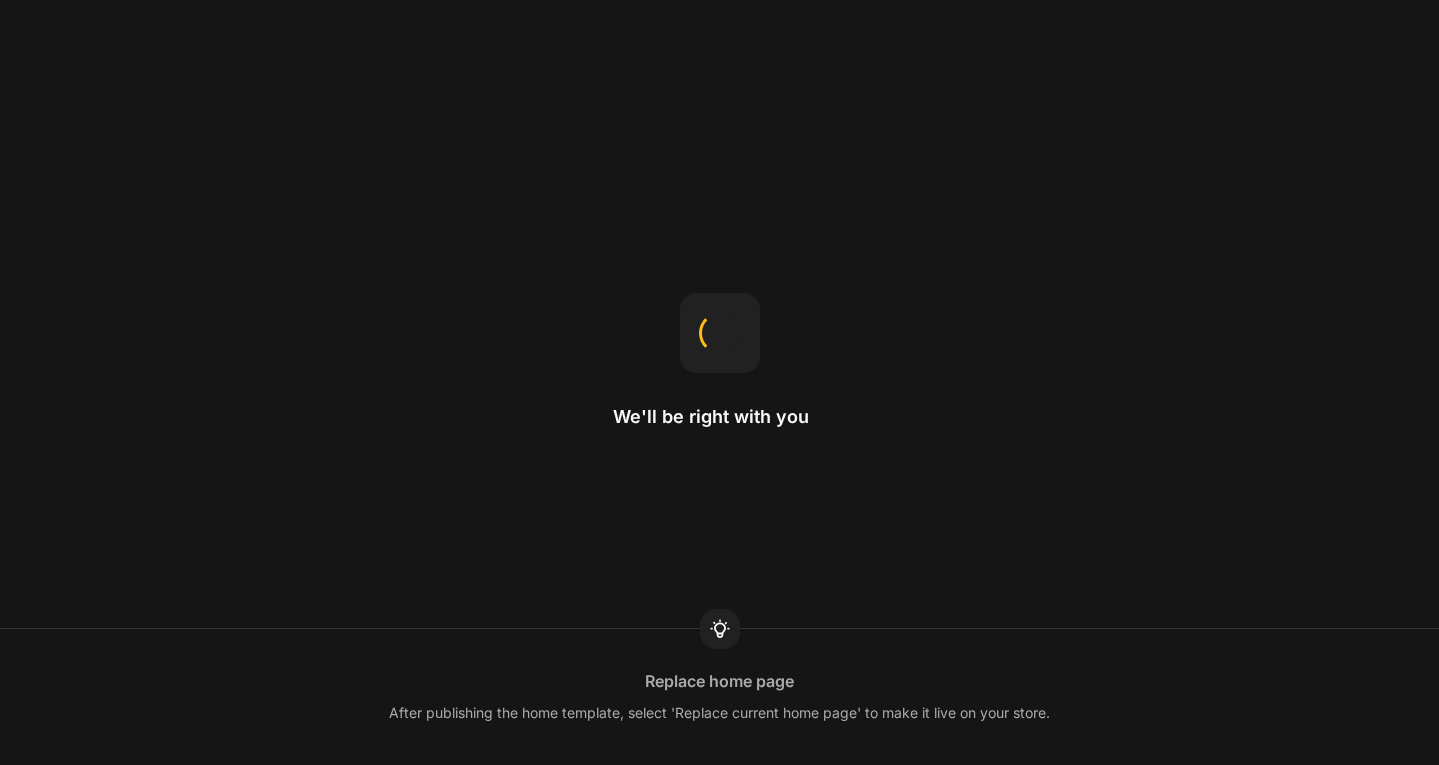 scroll, scrollTop: 0, scrollLeft: 0, axis: both 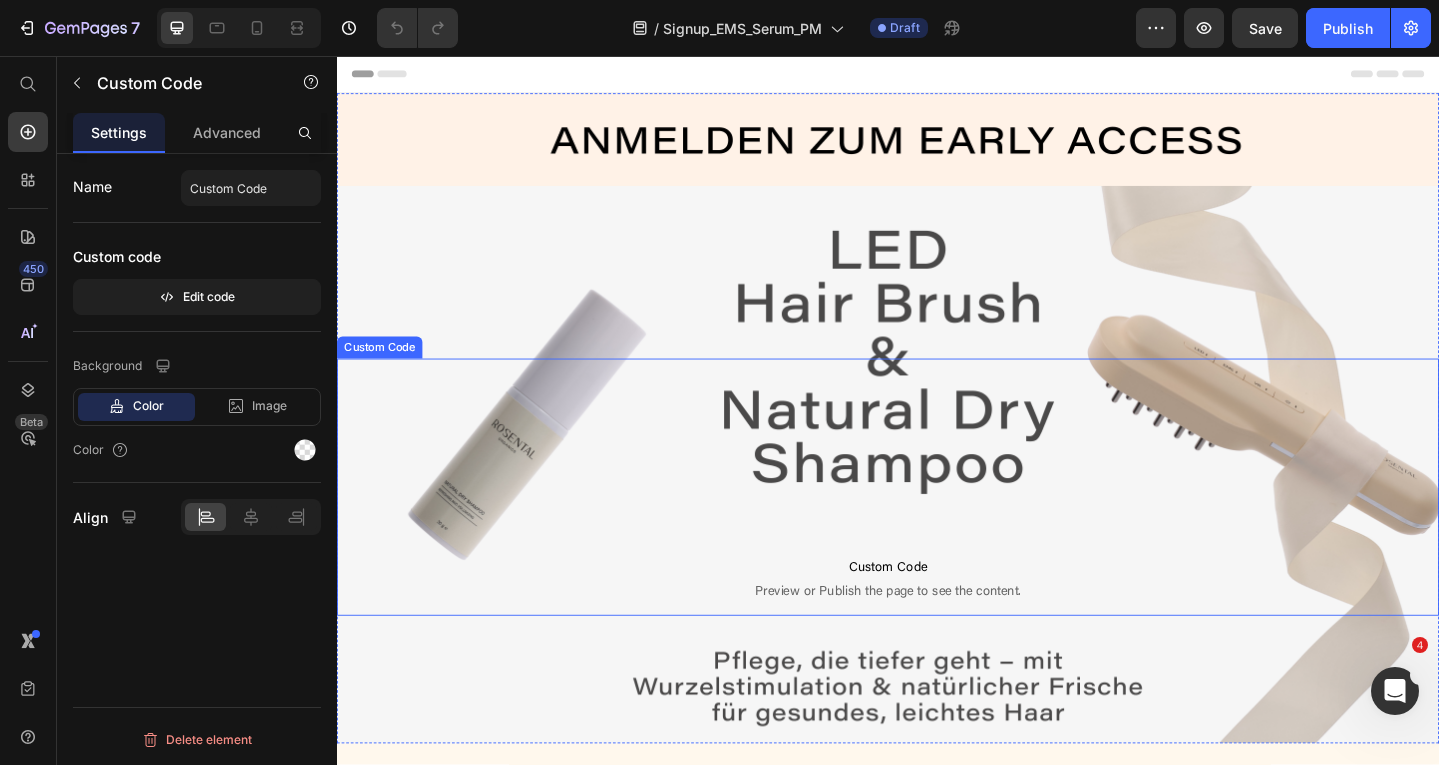 click on "Custom Code" at bounding box center [937, 614] 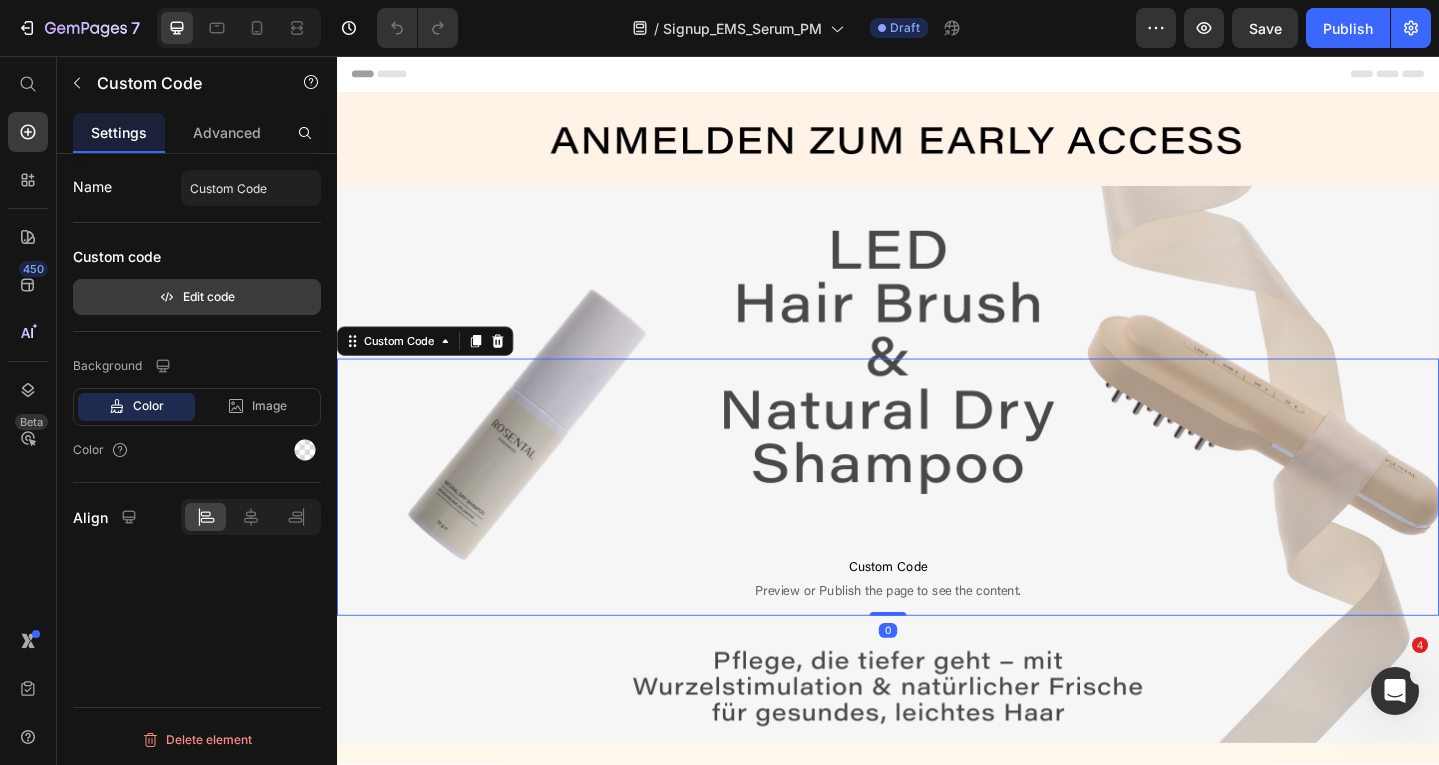 click on "Edit code" at bounding box center [197, 297] 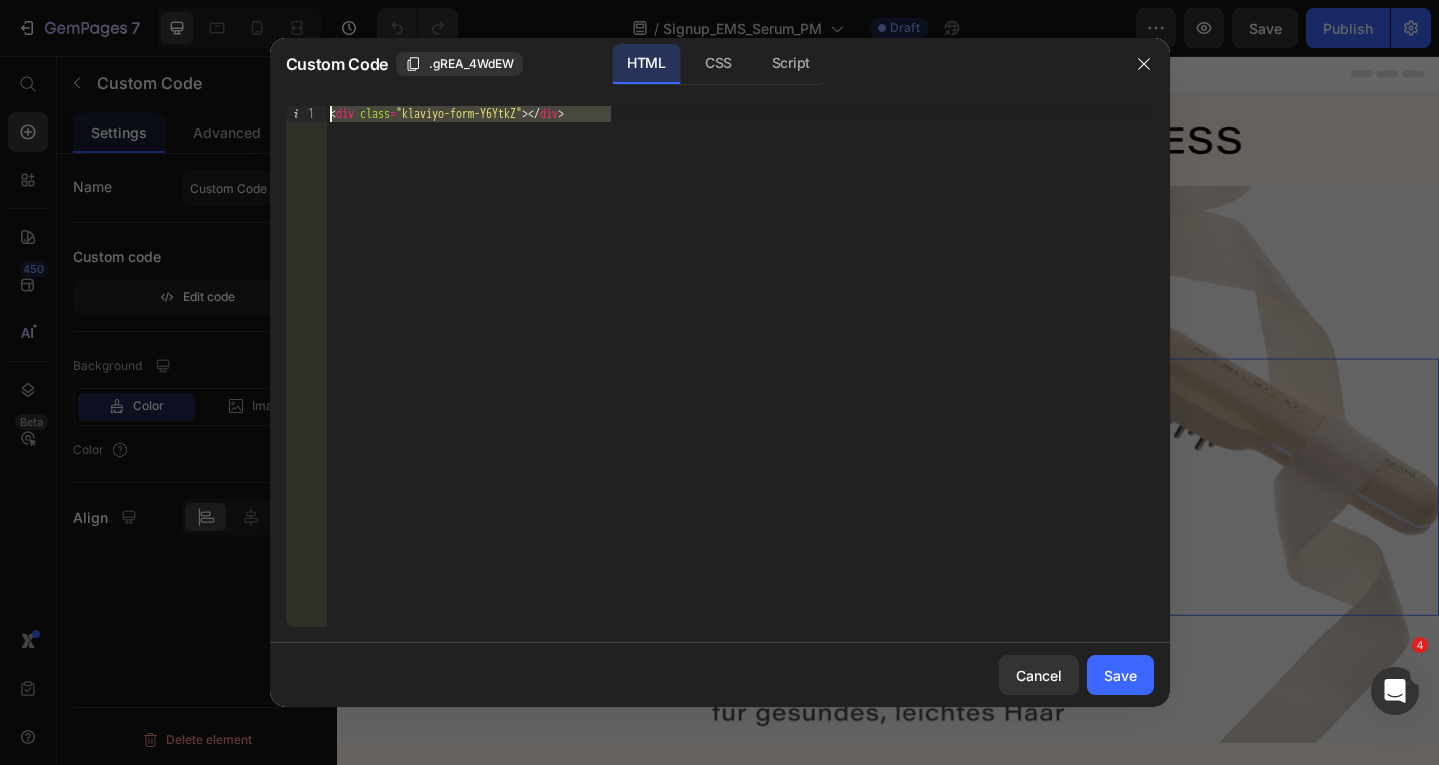drag, startPoint x: 654, startPoint y: 121, endPoint x: 325, endPoint y: 120, distance: 329.00153 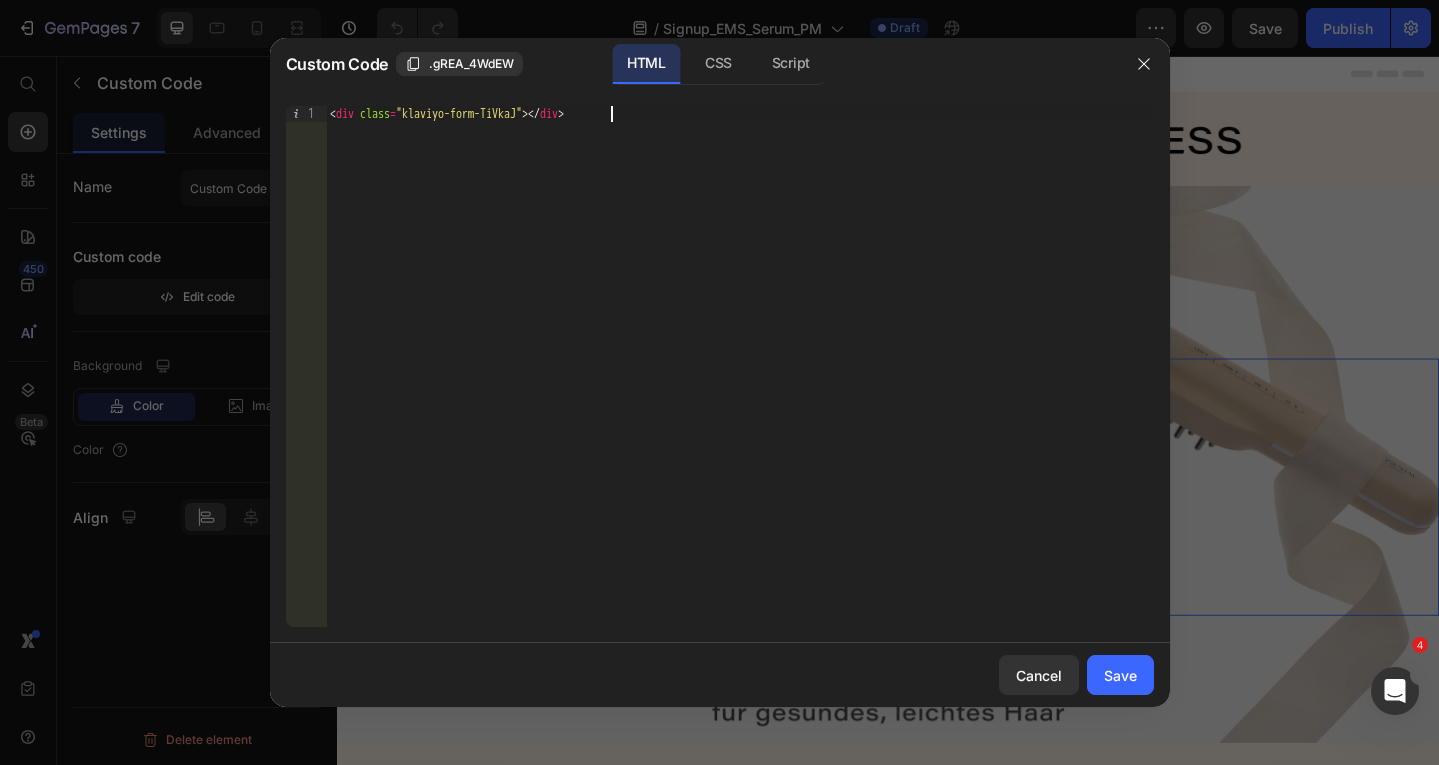 click on "Cancel Save" at bounding box center [720, 675] 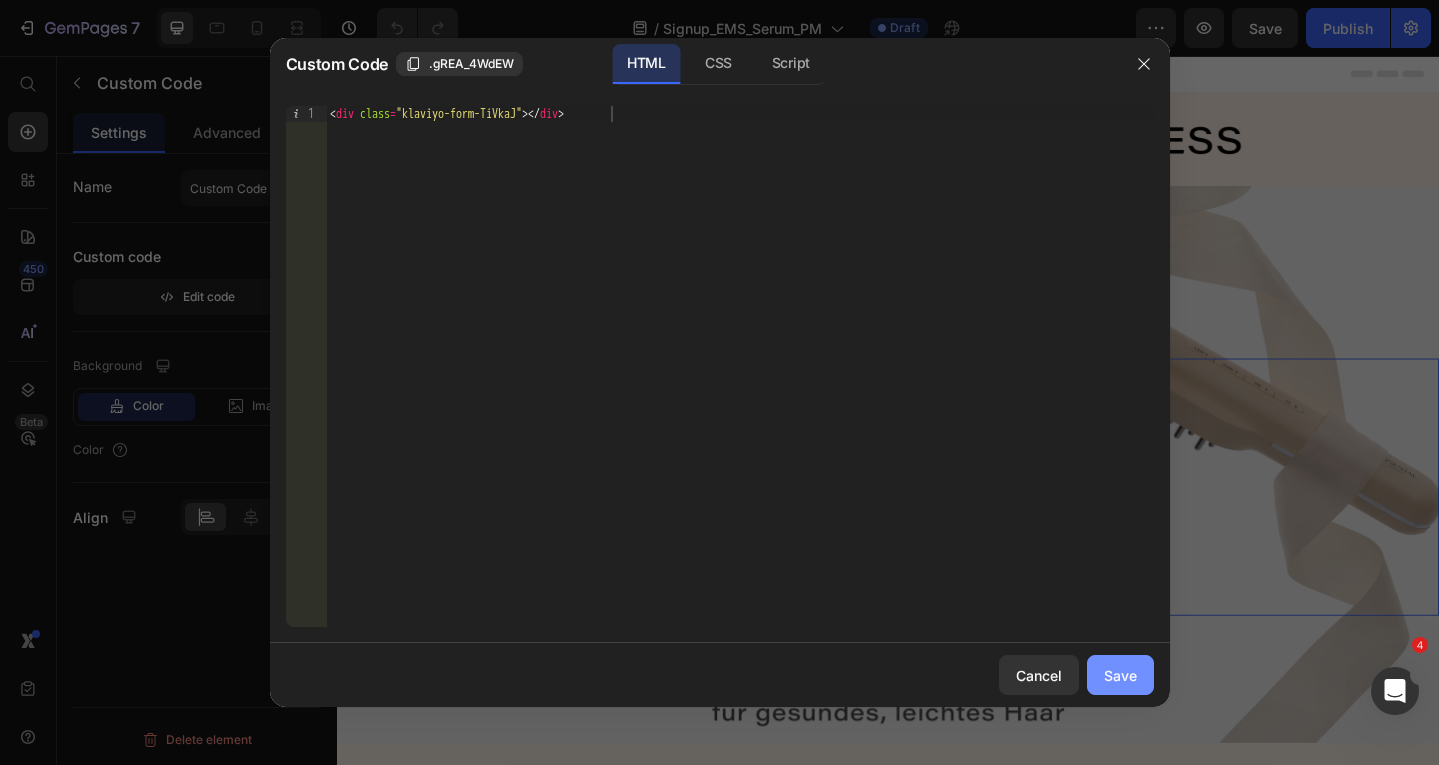 click on "Save" 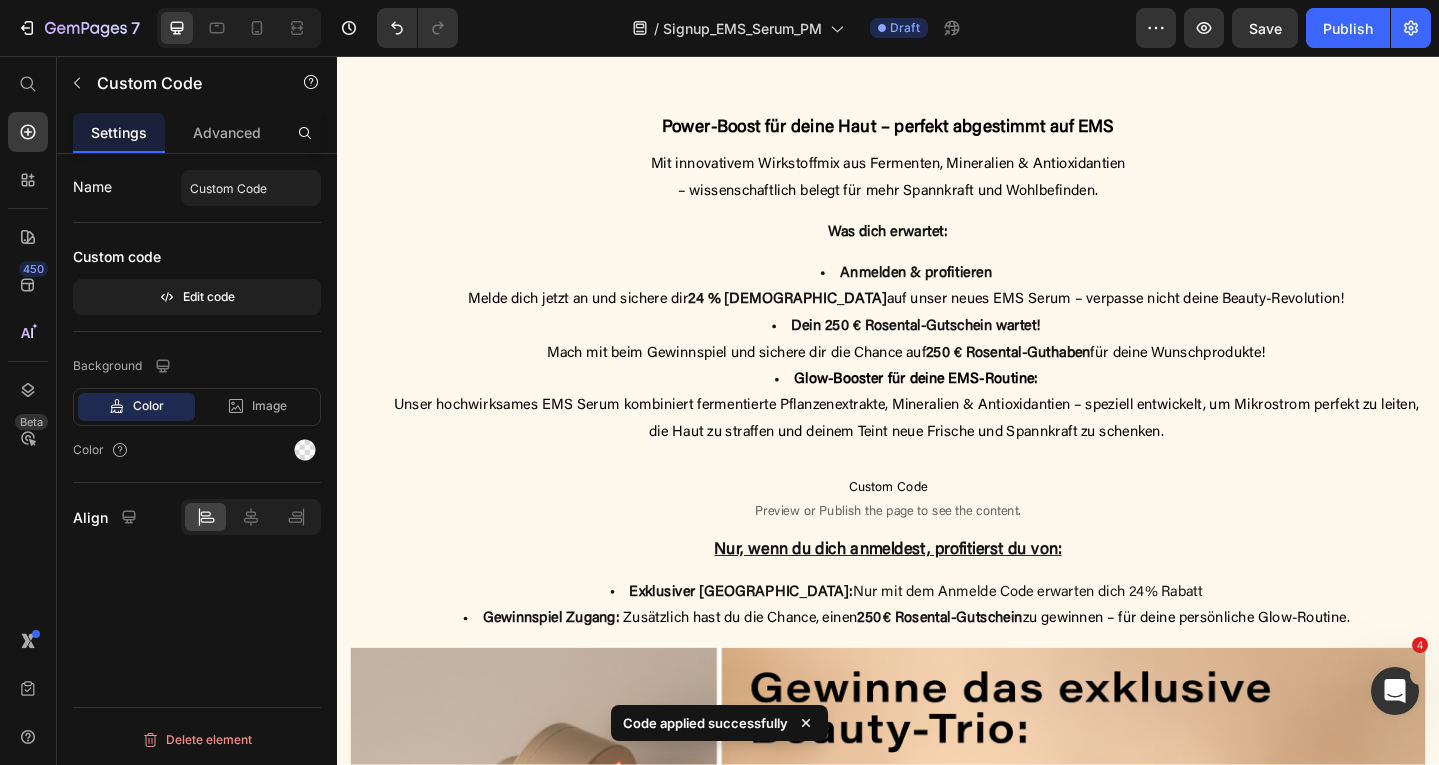 scroll, scrollTop: 841, scrollLeft: 0, axis: vertical 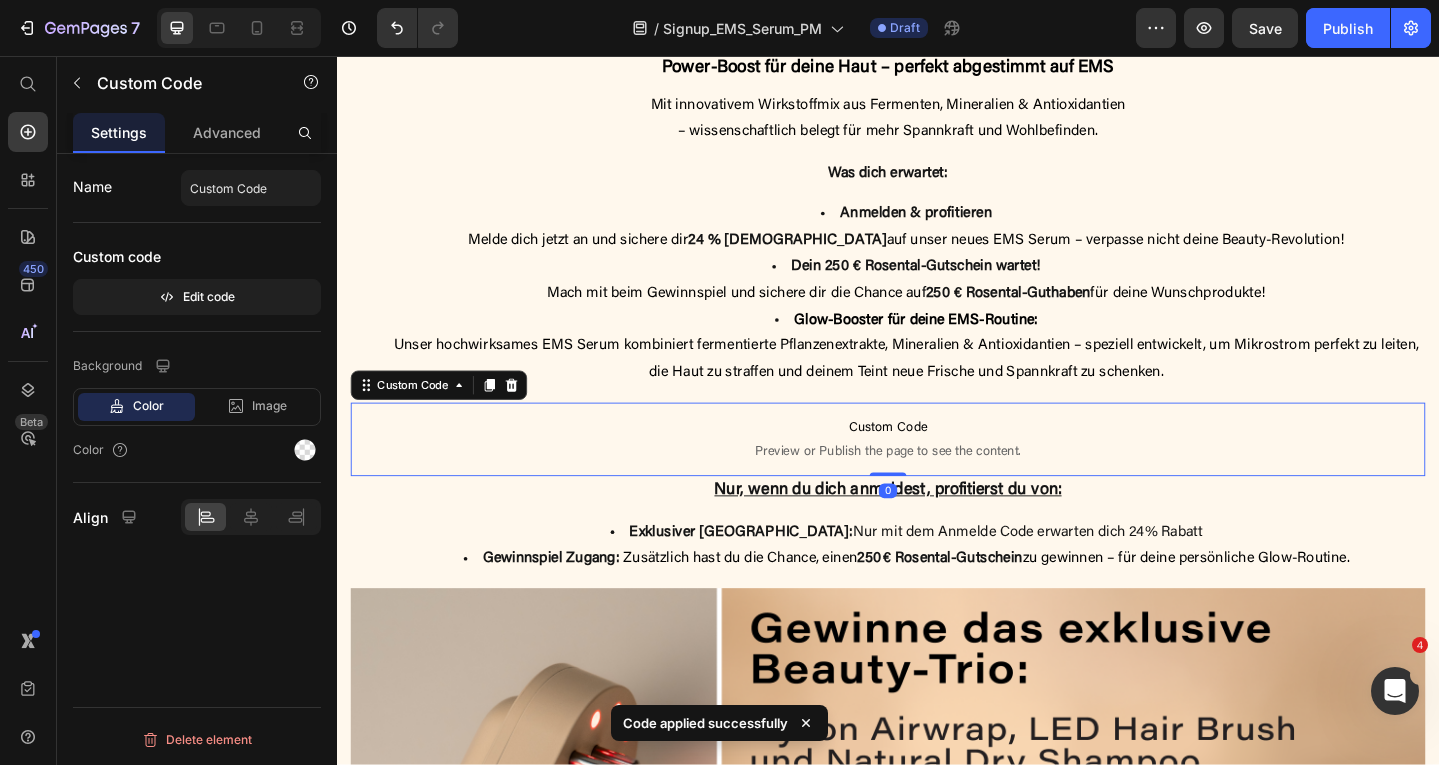 click on "Custom Code
Preview or Publish the page to see the content." at bounding box center (937, 474) 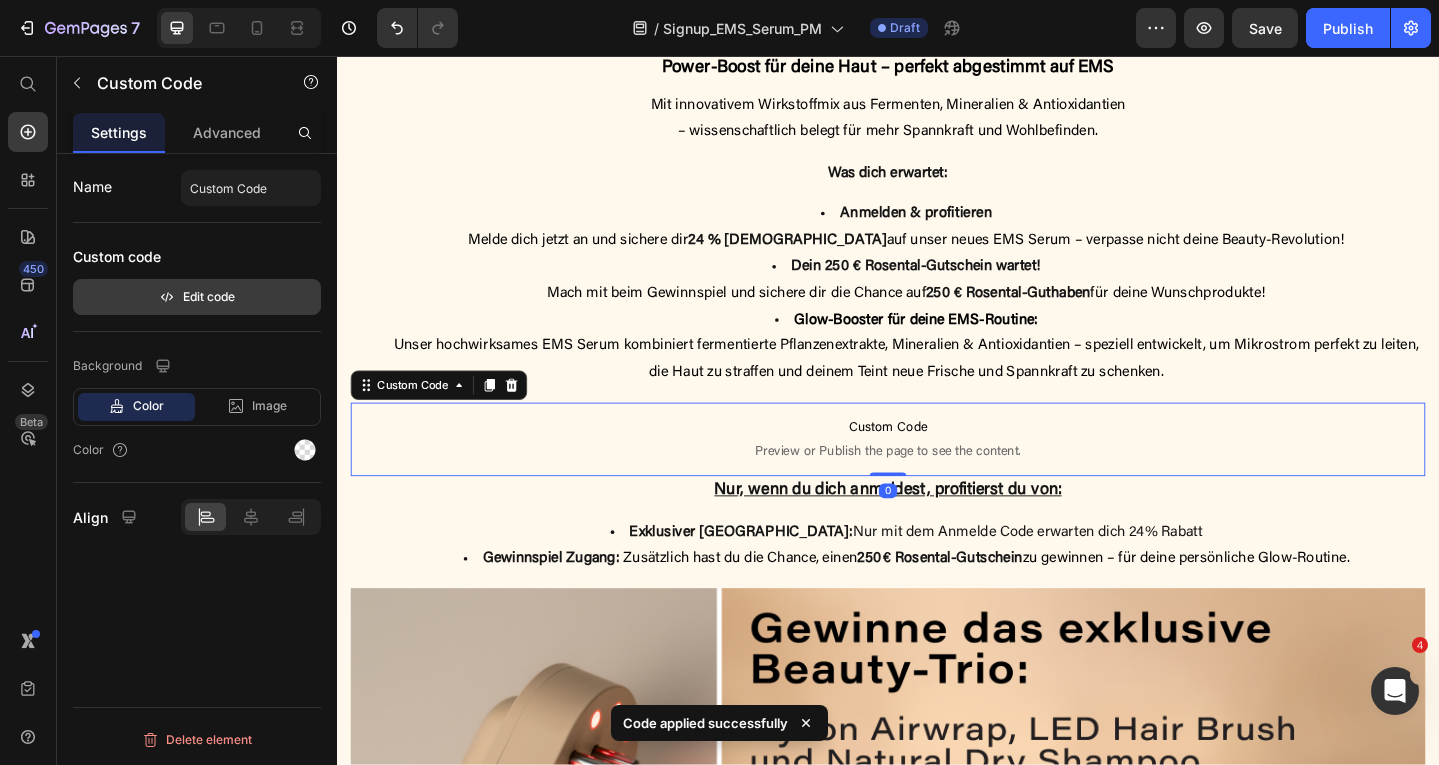 click on "Edit code" at bounding box center (197, 297) 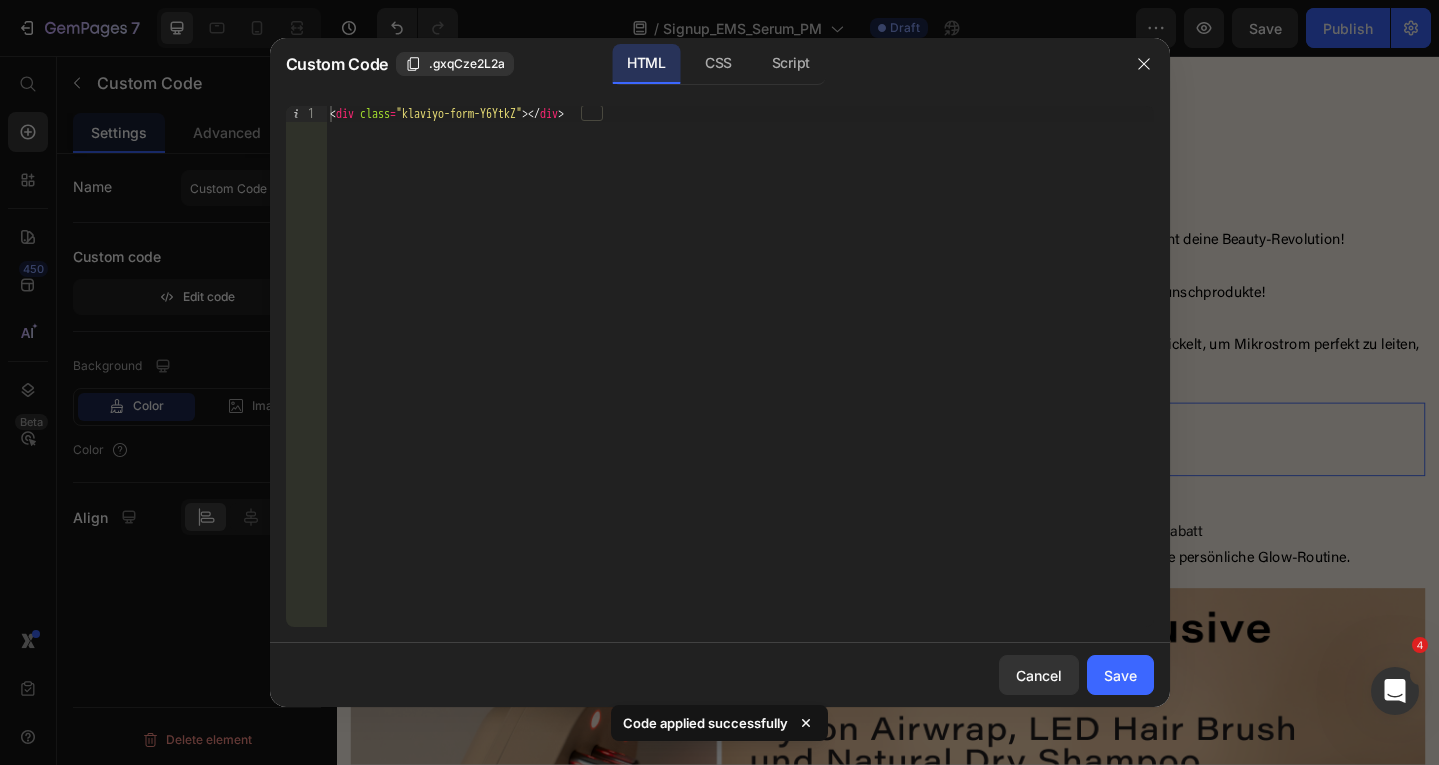 click on "<div class="klaviyo-form-Y6YtkZ"></div> 1 < div   class = "klaviyo-form-Y6YtkZ" > </ div >     הההההההההההההההההההההההההההההההההההההההההההההההההההההההההההההההההההההההההההההההההההההההההההההההההההההההההההההההההההההההההההההההההההההההההההההההההההההההההההההההההההההההההההההההההההההההההההההההההההההההההההההההההההההההההההההההההההההההההההההההההההההההההההההההה XXXXXXXXXXXXXXXXXXXXXXXXXXXXXXXXXXXXXXXXXXXXXXXXXXXXXXXXXXXXXXXXXXXXXXXXXXXXXXXXXXXXXXXXXXXXXXXXXXXXXXXXXXXXXXXXXXXXXXXXXXXXXXXXXXXXXXXXXXXXXXXXXXXXXXXXXXXXXXXXXXXXXXXXXXXXXXXXXXXXXXXXXXXXXXXXXXXXXXXXXXXXXXXXXXXXXXXXXXXXXXXXXXXXXXXXXXXXXXXXXXXXXXXXXXXXXXXX" 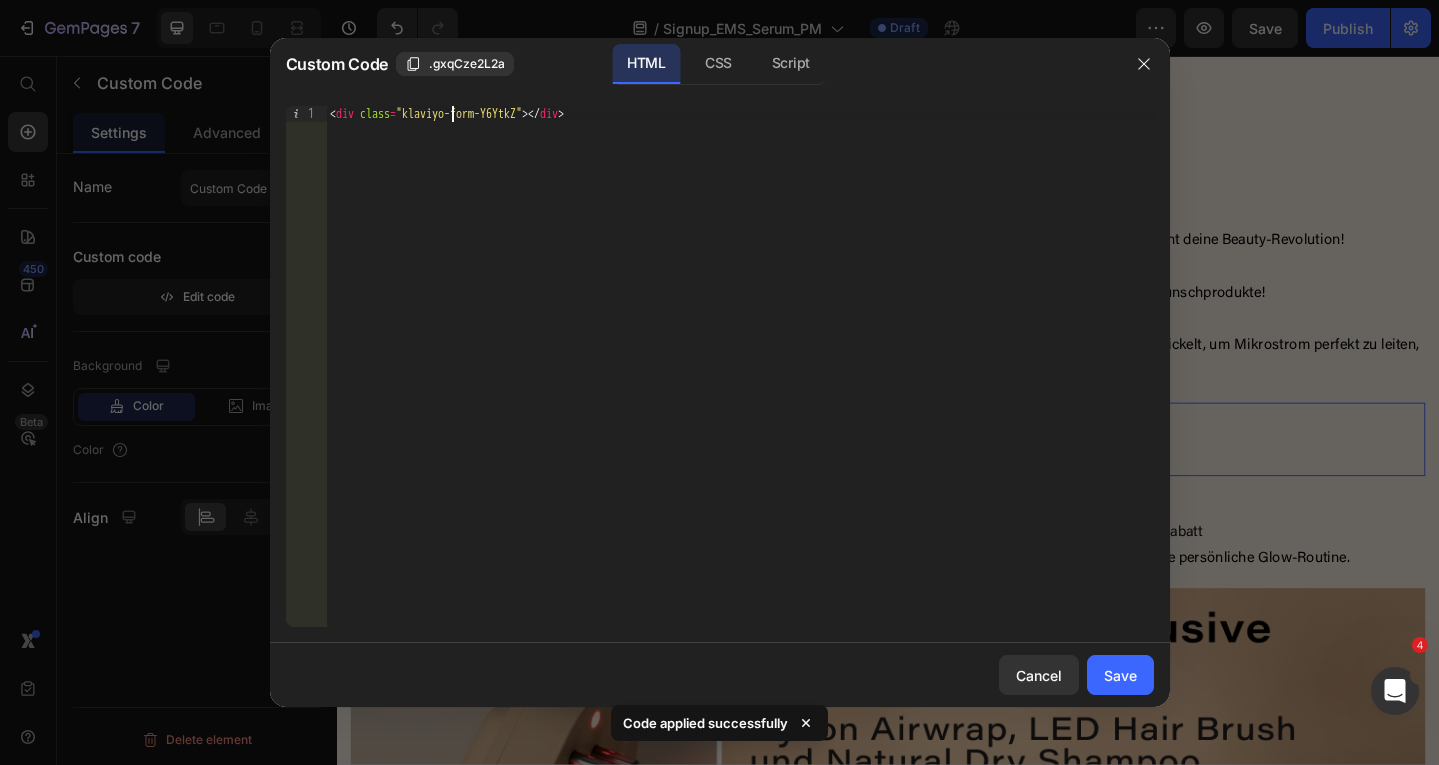 click on "< div   class = "klaviyo-form-Y6YtkZ" > </ div >" at bounding box center [740, 382] 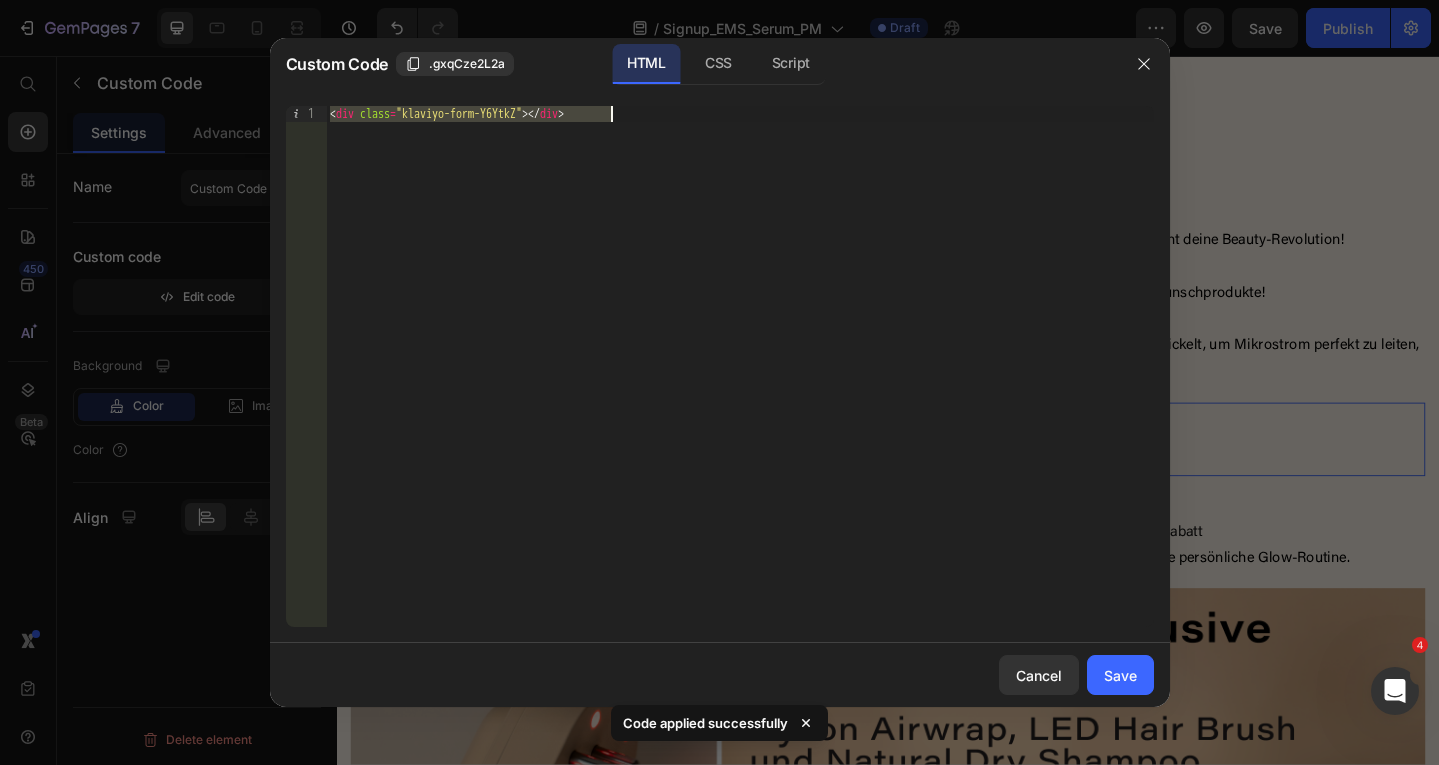 click on "< div   class = "klaviyo-form-Y6YtkZ" > </ div >" at bounding box center [740, 382] 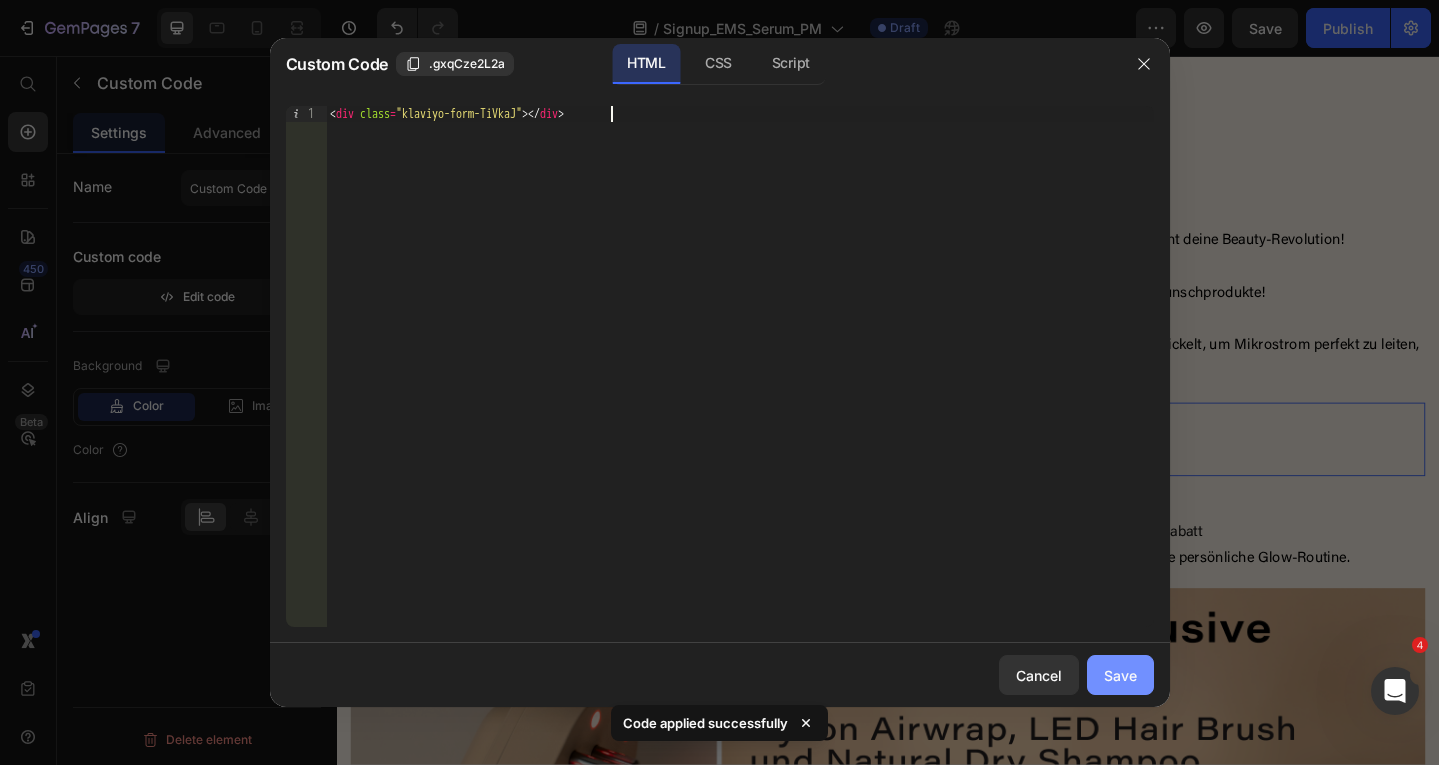 click on "Save" 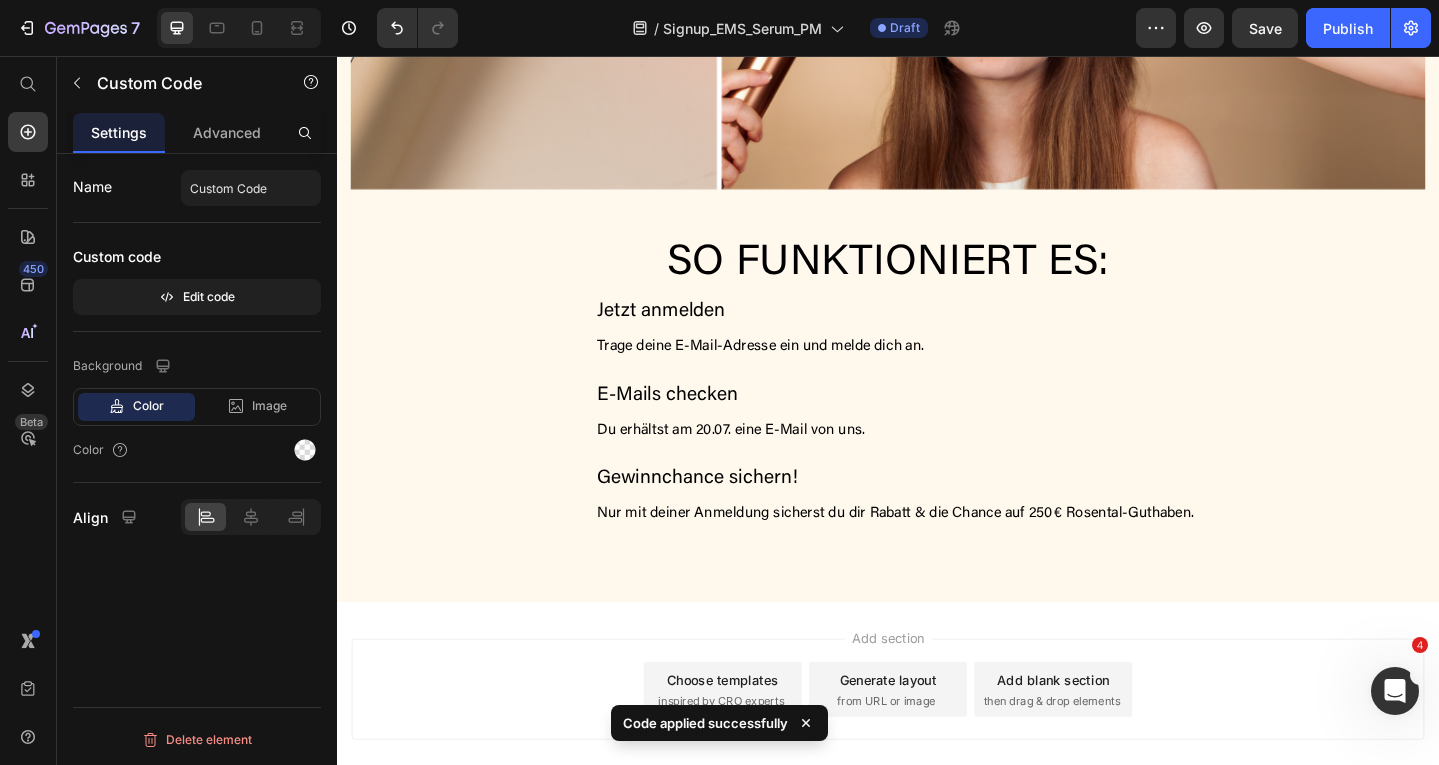 scroll, scrollTop: 2057, scrollLeft: 0, axis: vertical 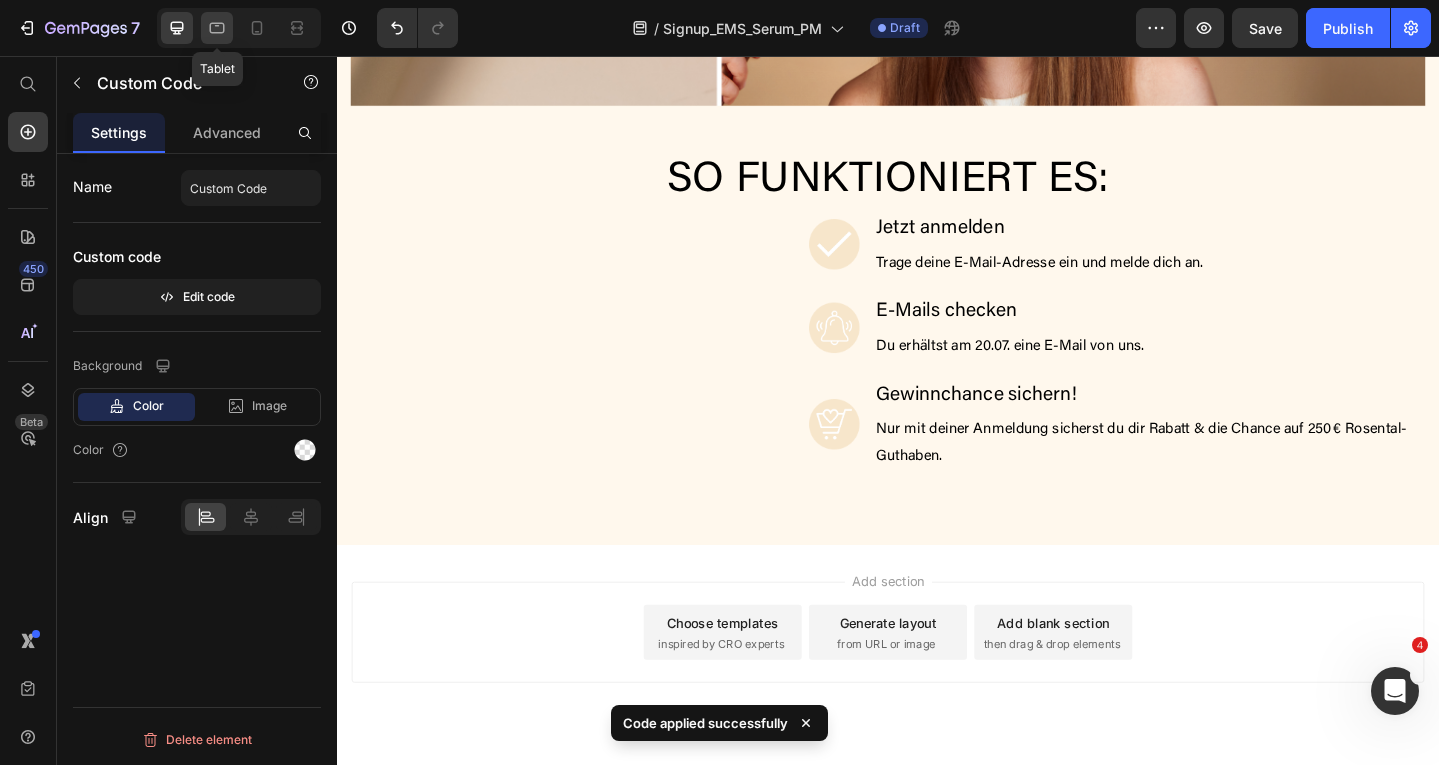 click 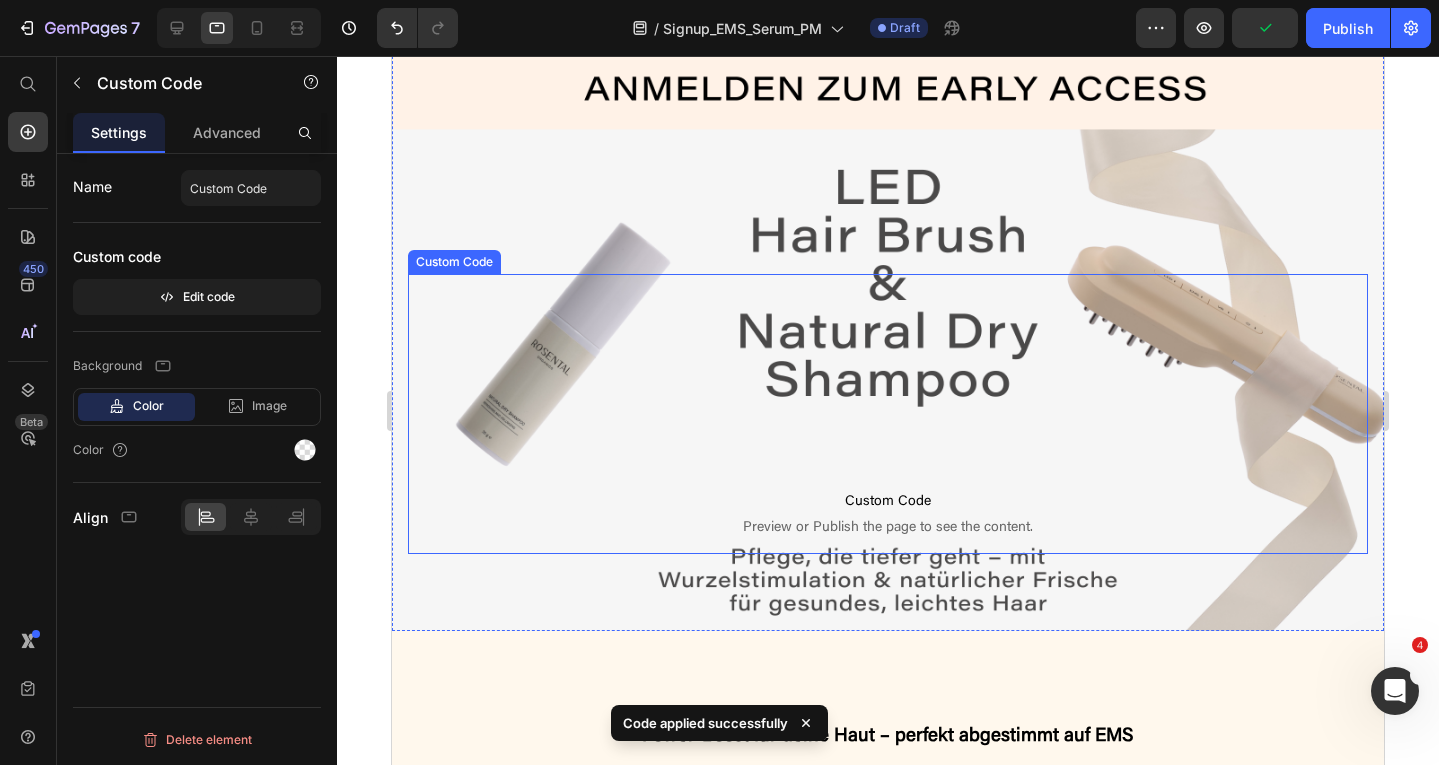scroll, scrollTop: 158, scrollLeft: 0, axis: vertical 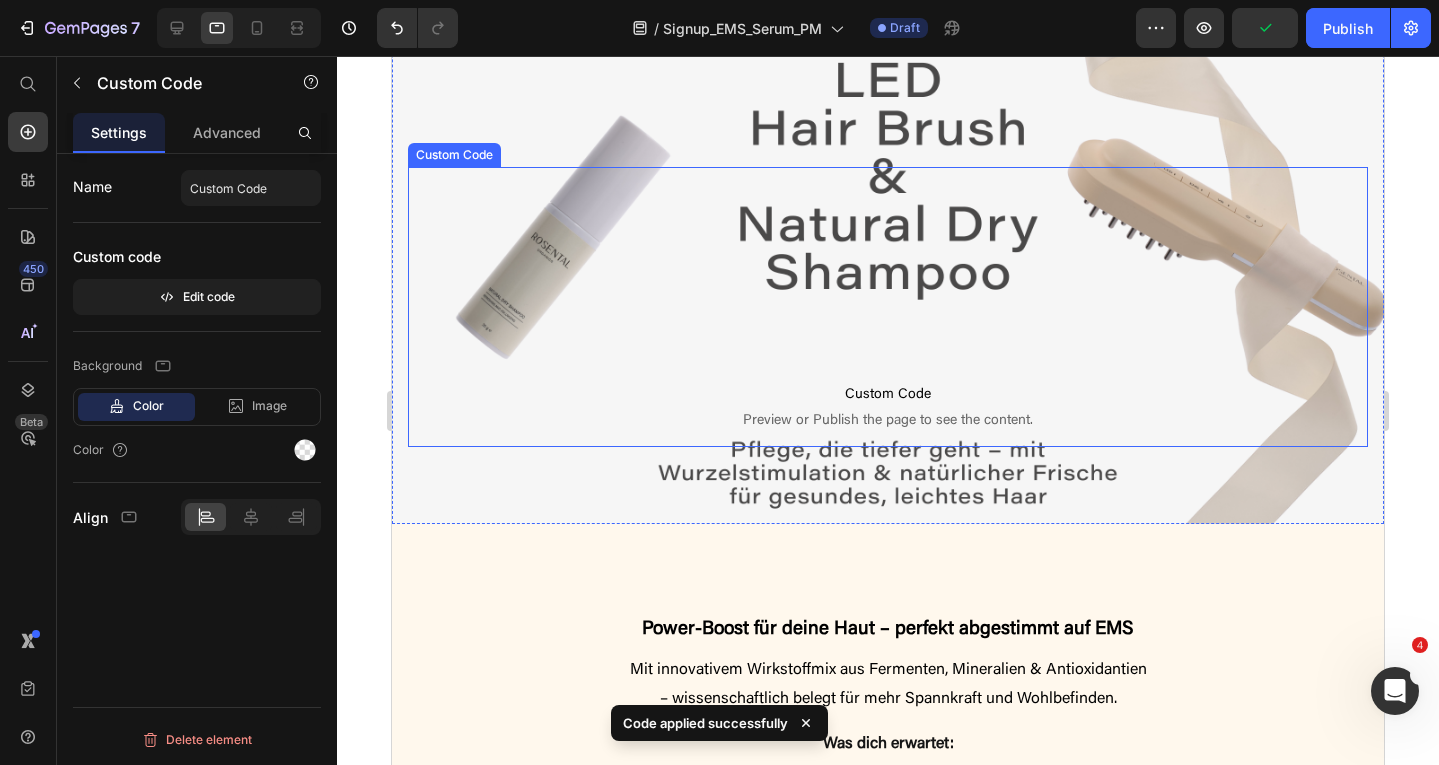 click on "Preview or Publish the page to see the content." at bounding box center (888, 421) 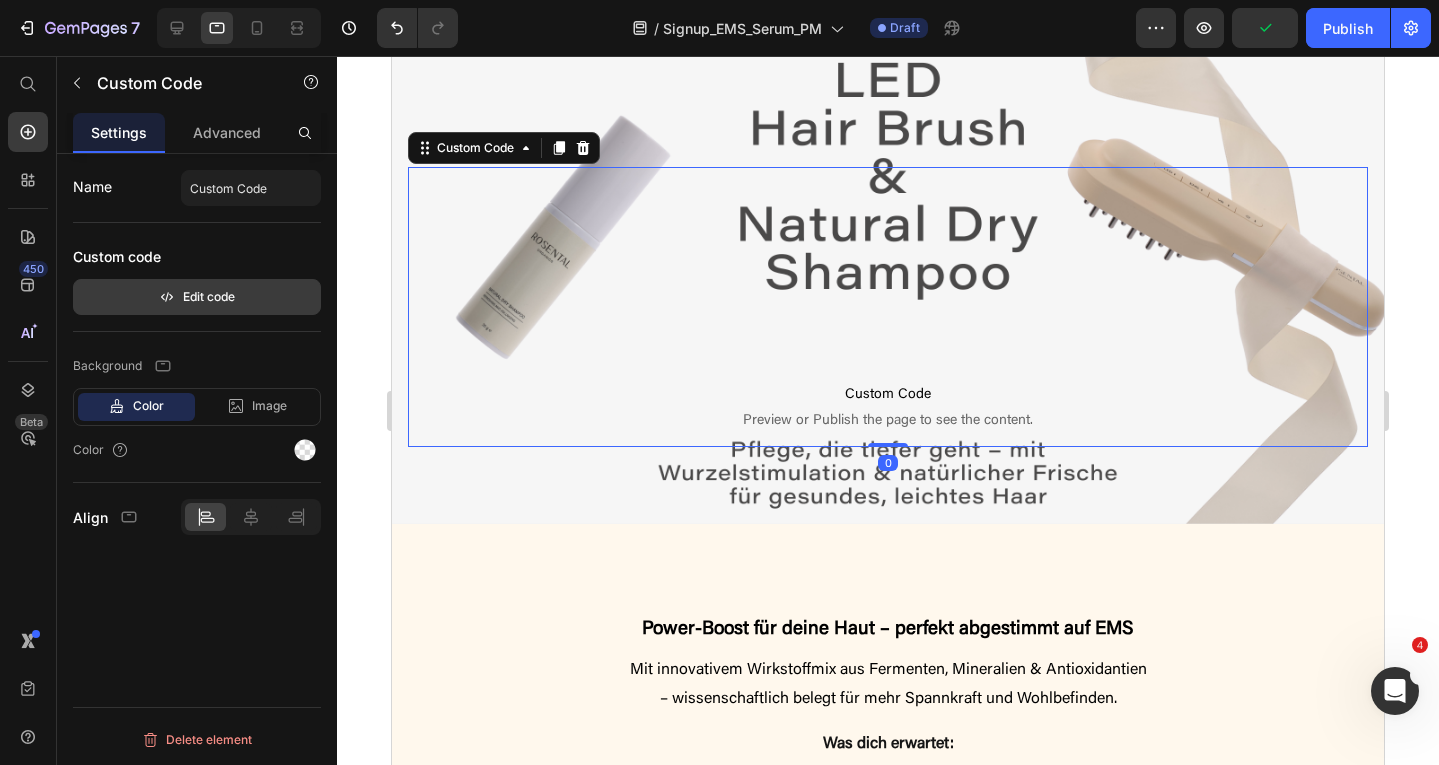 click on "Edit code" at bounding box center (197, 297) 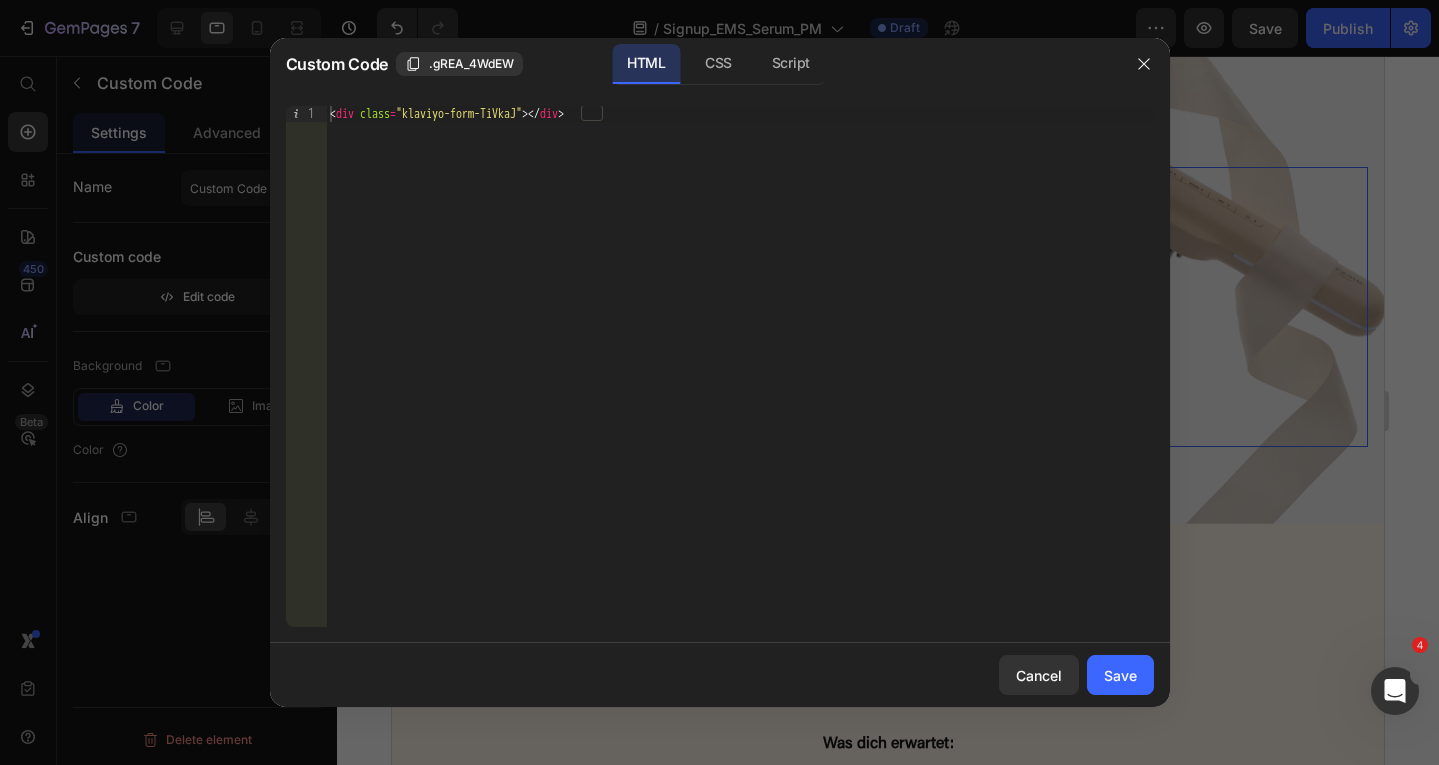 type on "<div class="klaviyo-form-TiVkaJ"></div>" 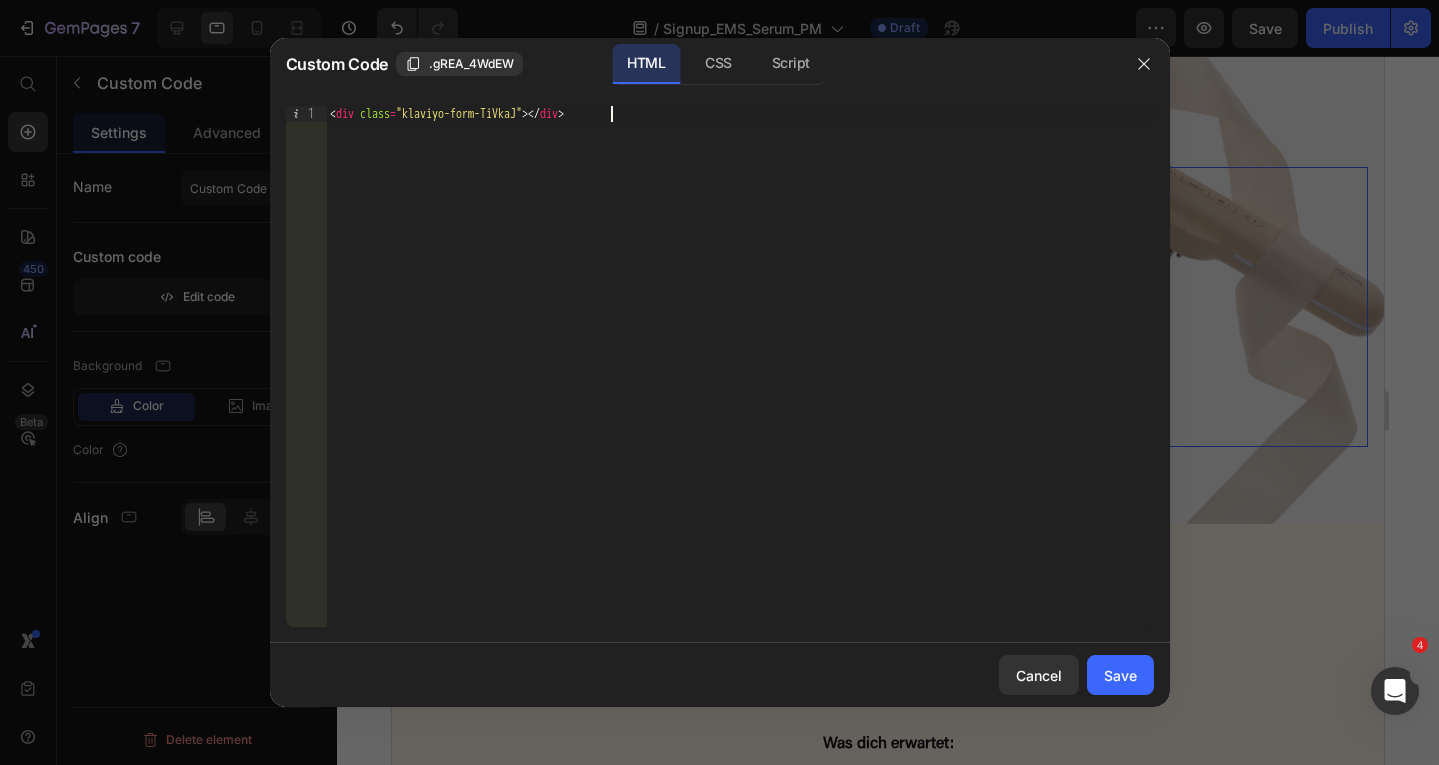 click on "Cancel Save" at bounding box center (720, 675) 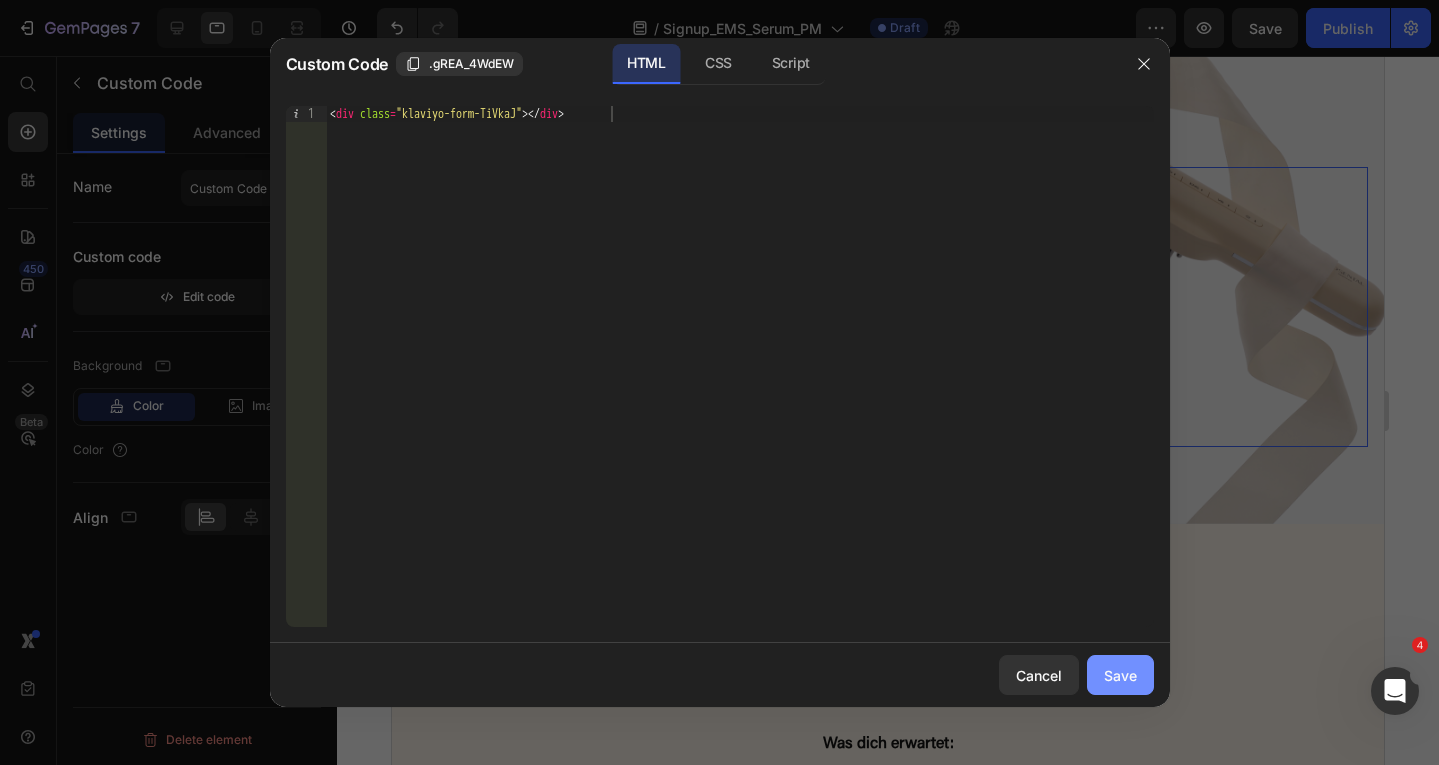 click on "Save" 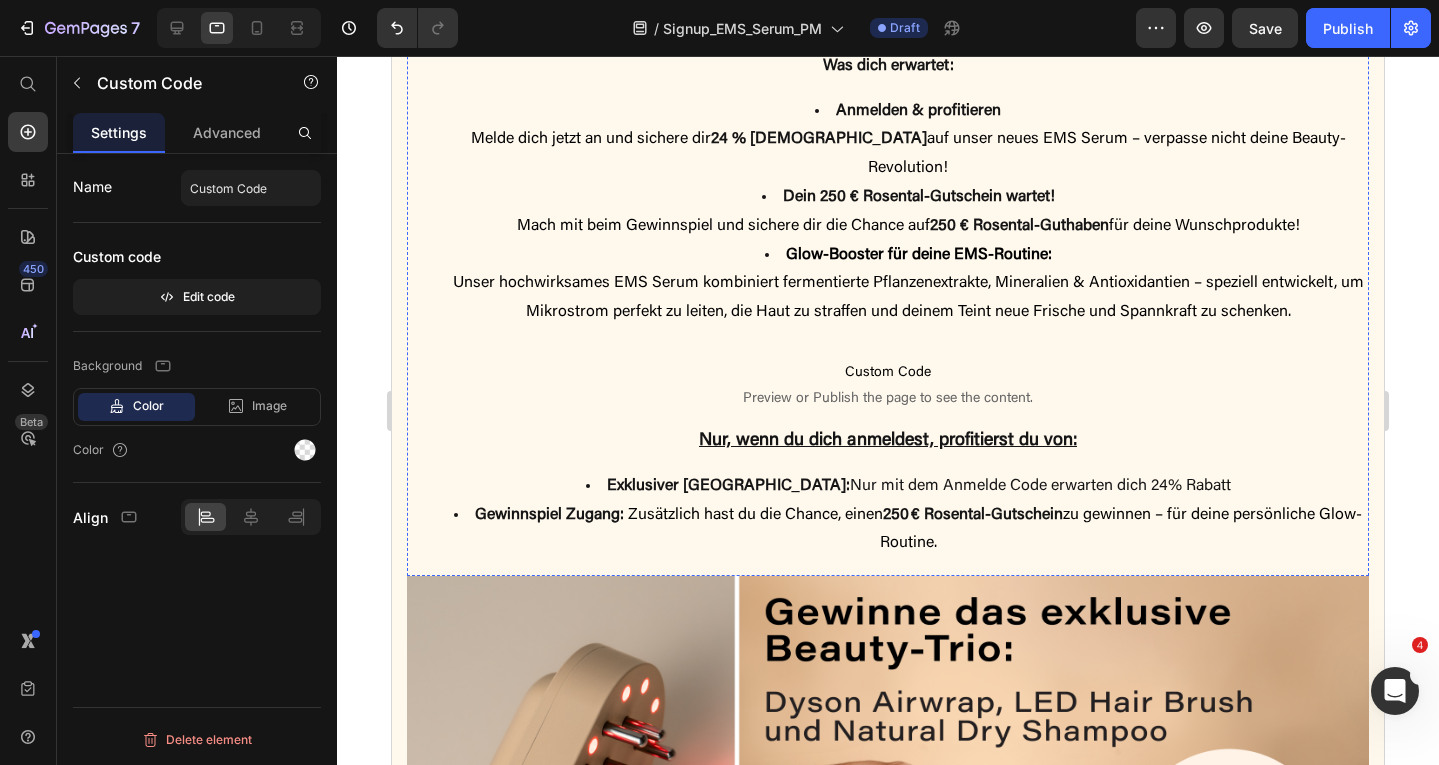 scroll, scrollTop: 841, scrollLeft: 0, axis: vertical 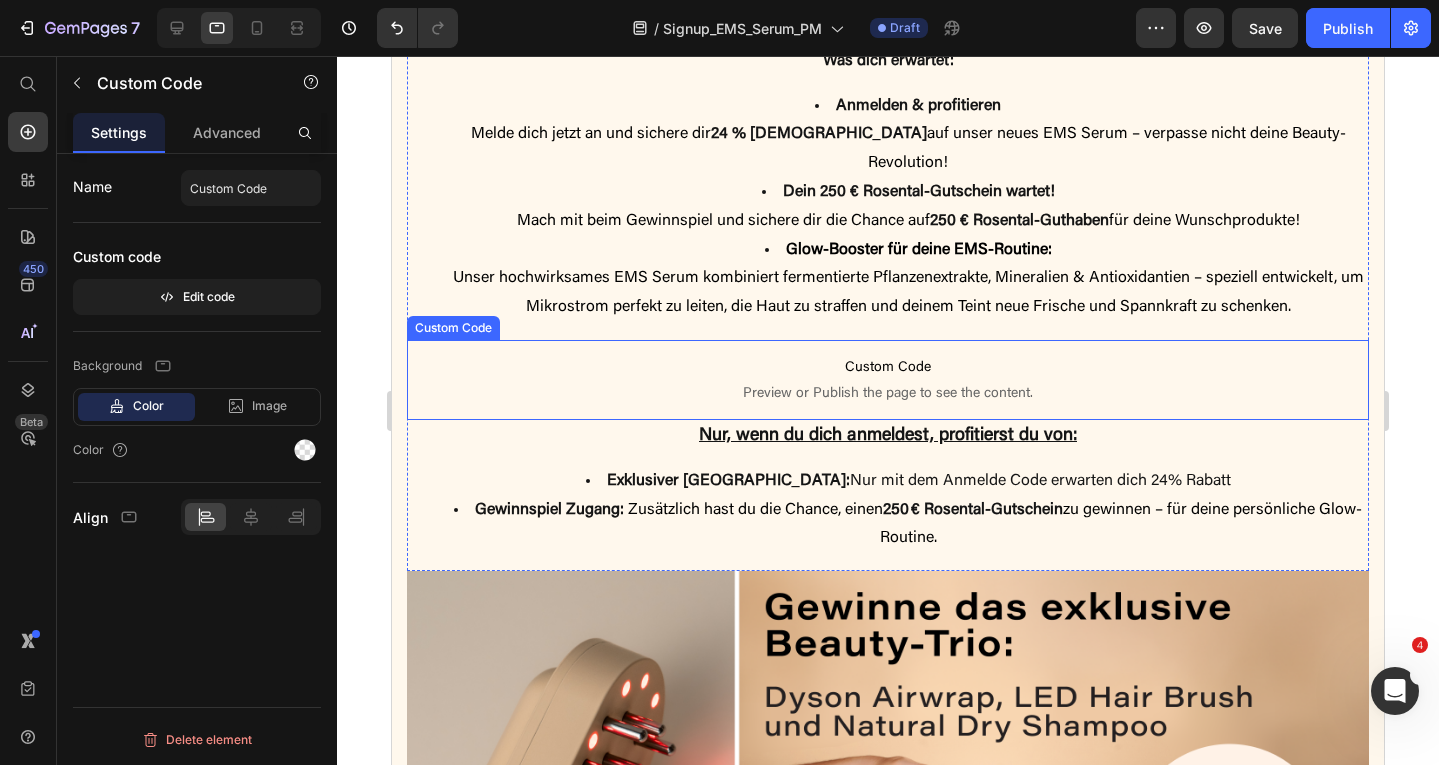 click on "Preview or Publish the page to see the content." at bounding box center (888, 394) 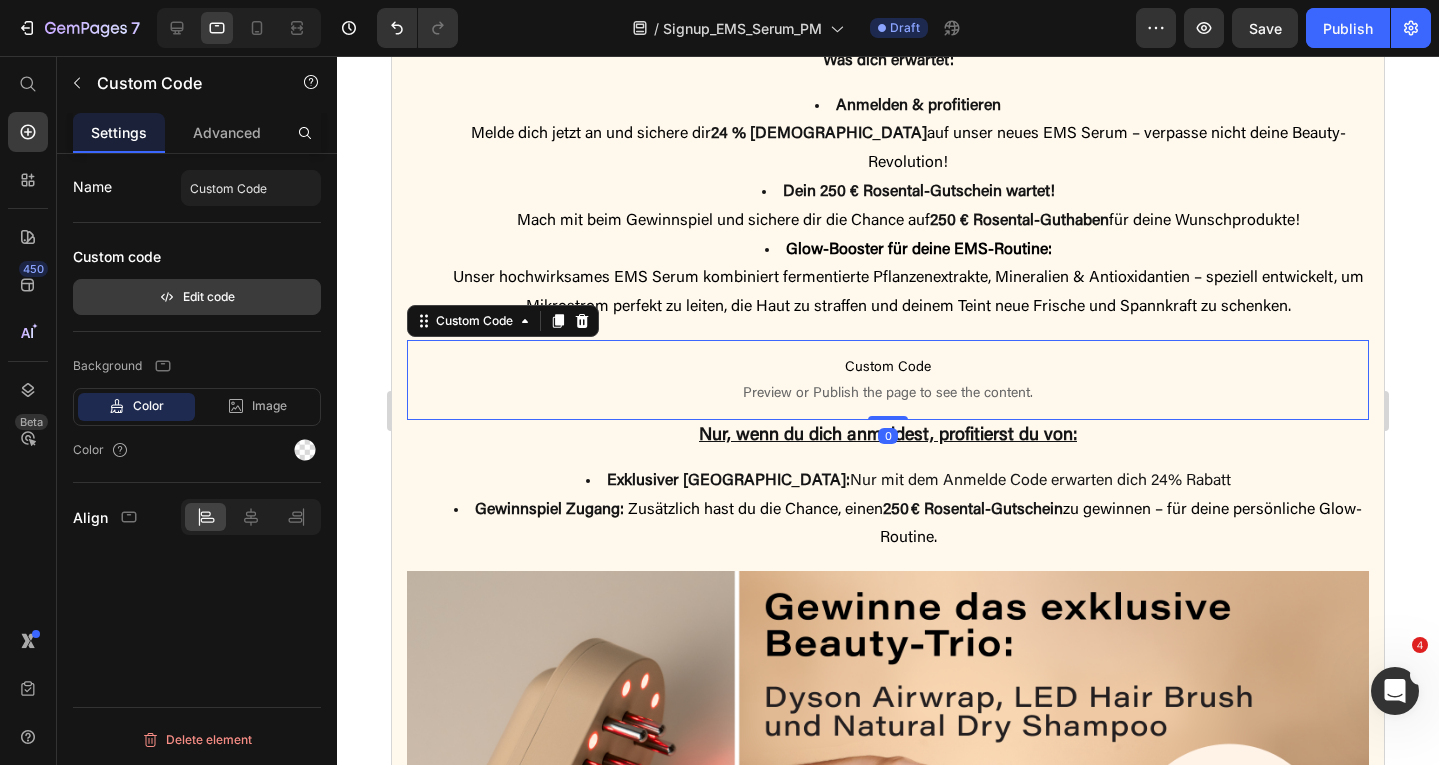 click on "Edit code" at bounding box center [197, 297] 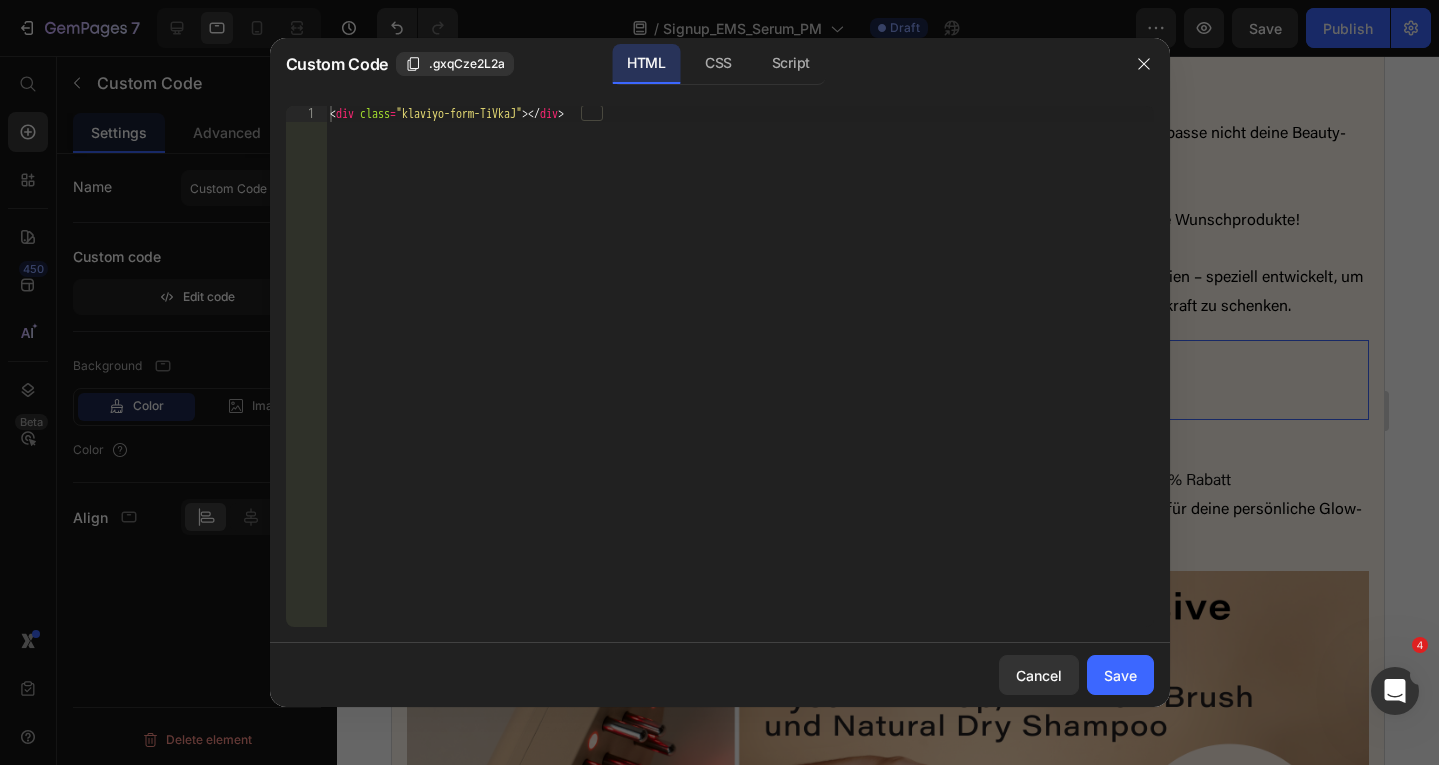 type on "<div class="klaviyo-form-TiVkaJ"></div>" 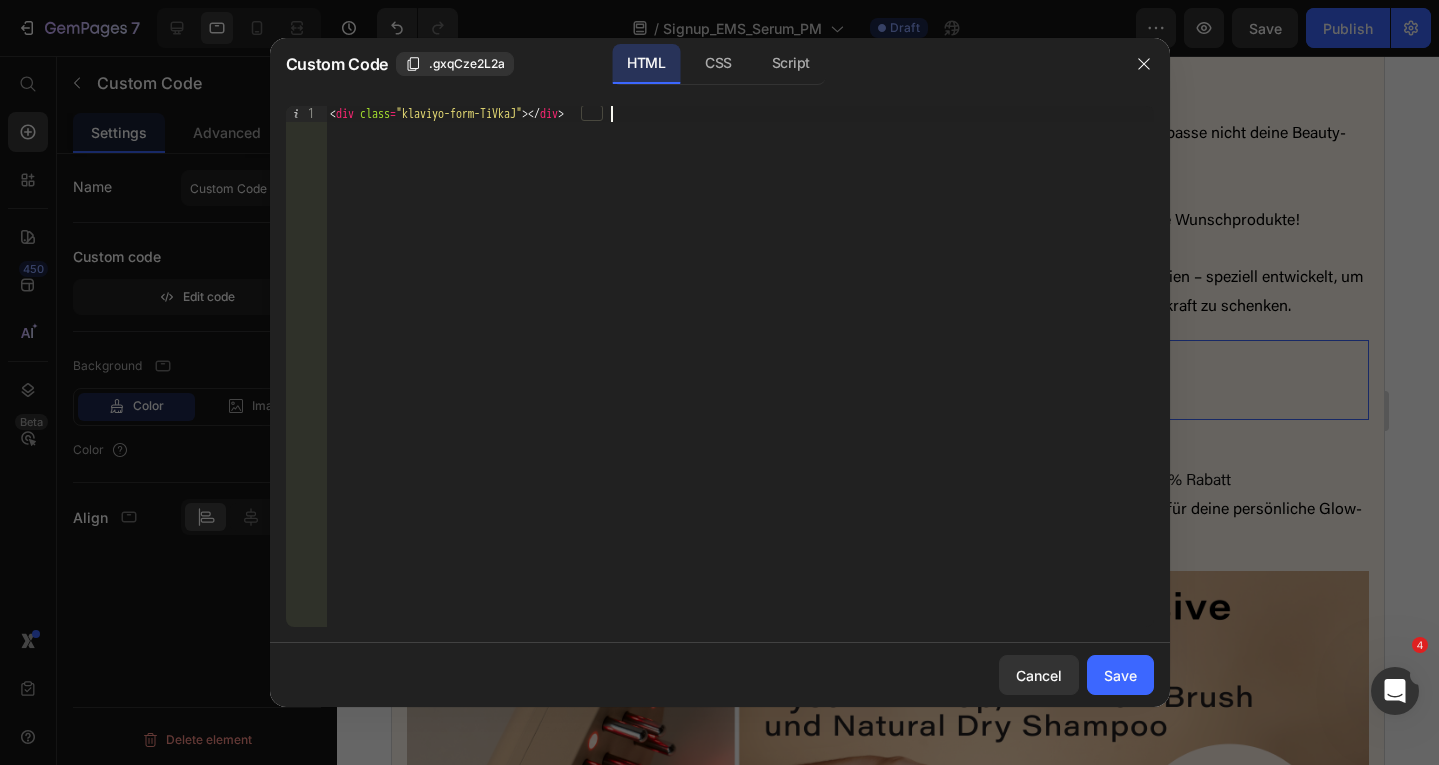 click on "< div   class = "klaviyo-form-TiVkaJ" > </ div >" at bounding box center (740, 382) 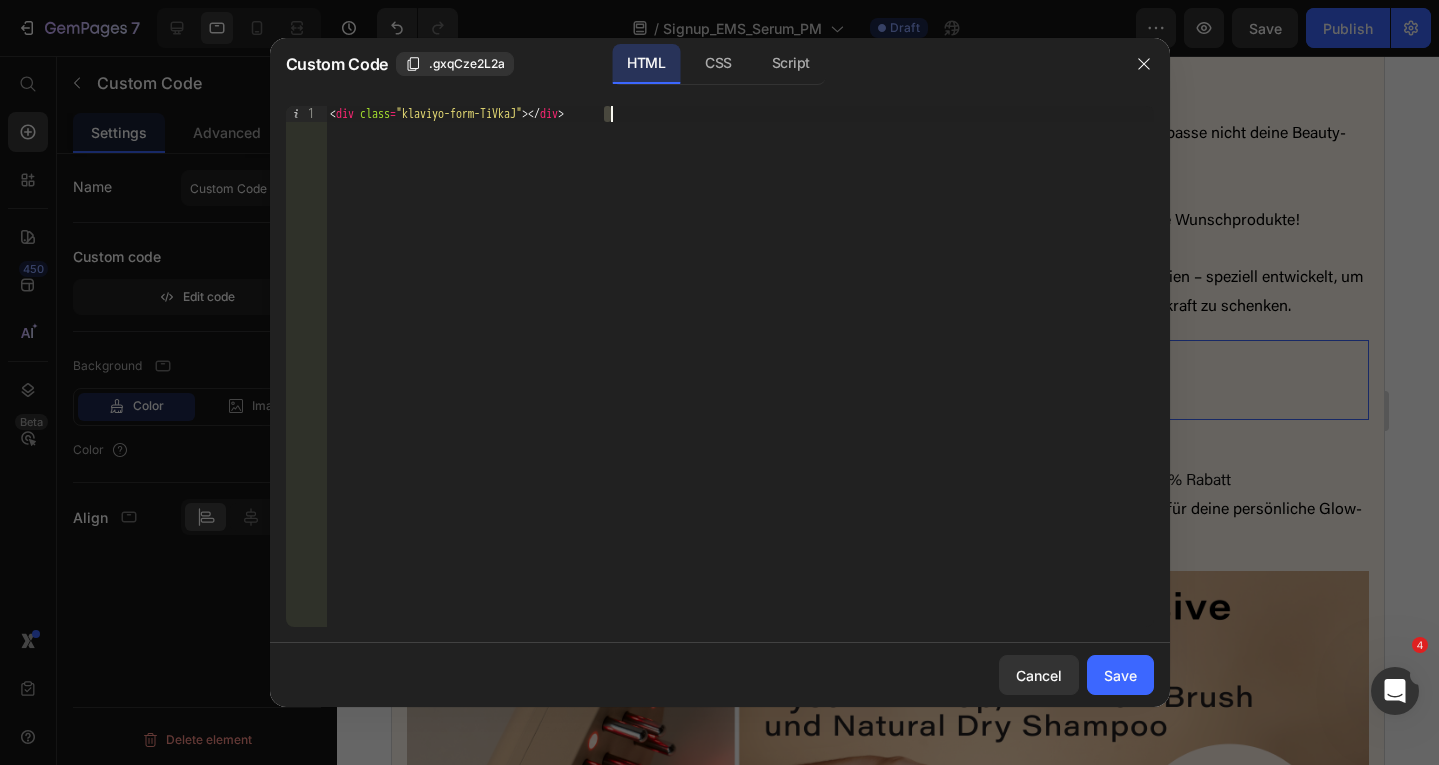 click on "< div   class = "klaviyo-form-TiVkaJ" > </ div >" at bounding box center [740, 382] 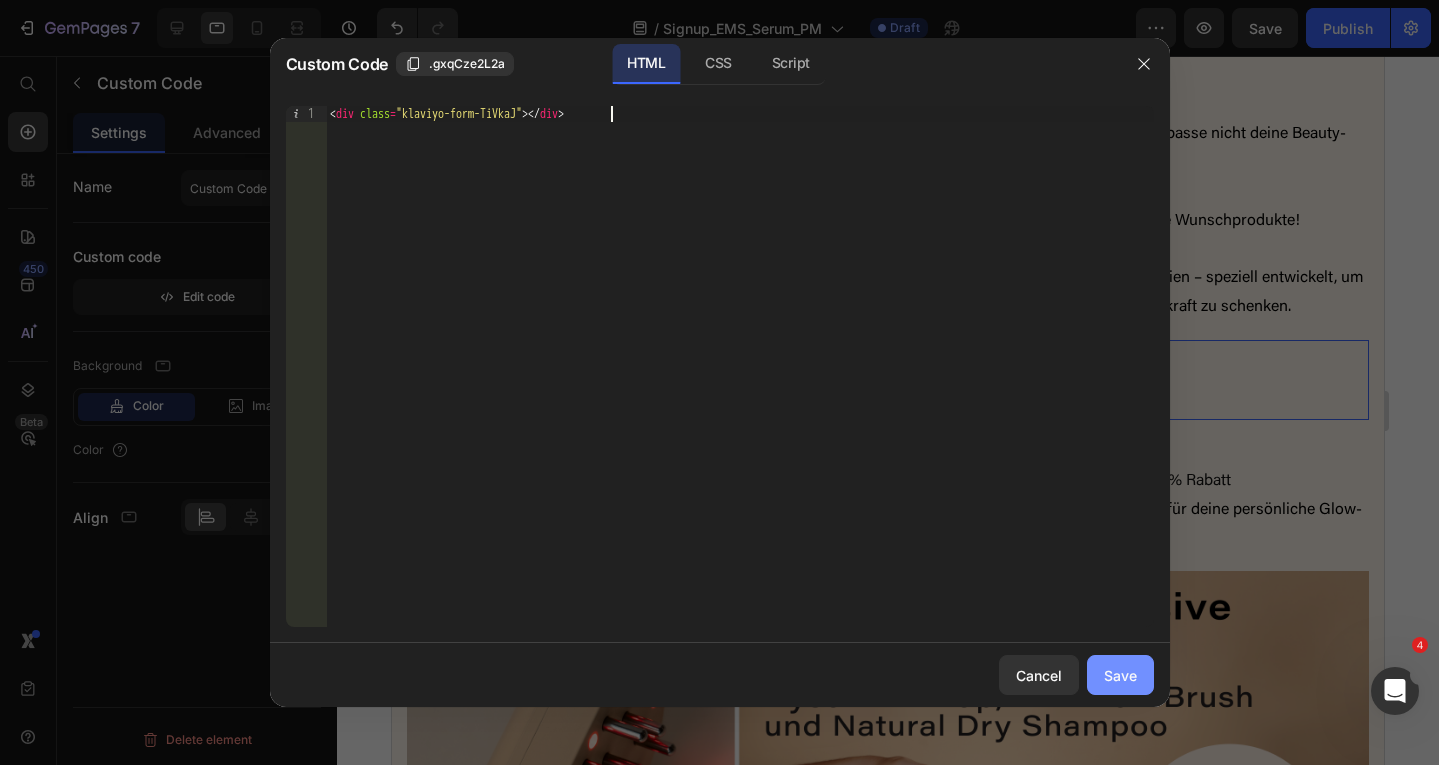 click on "Save" 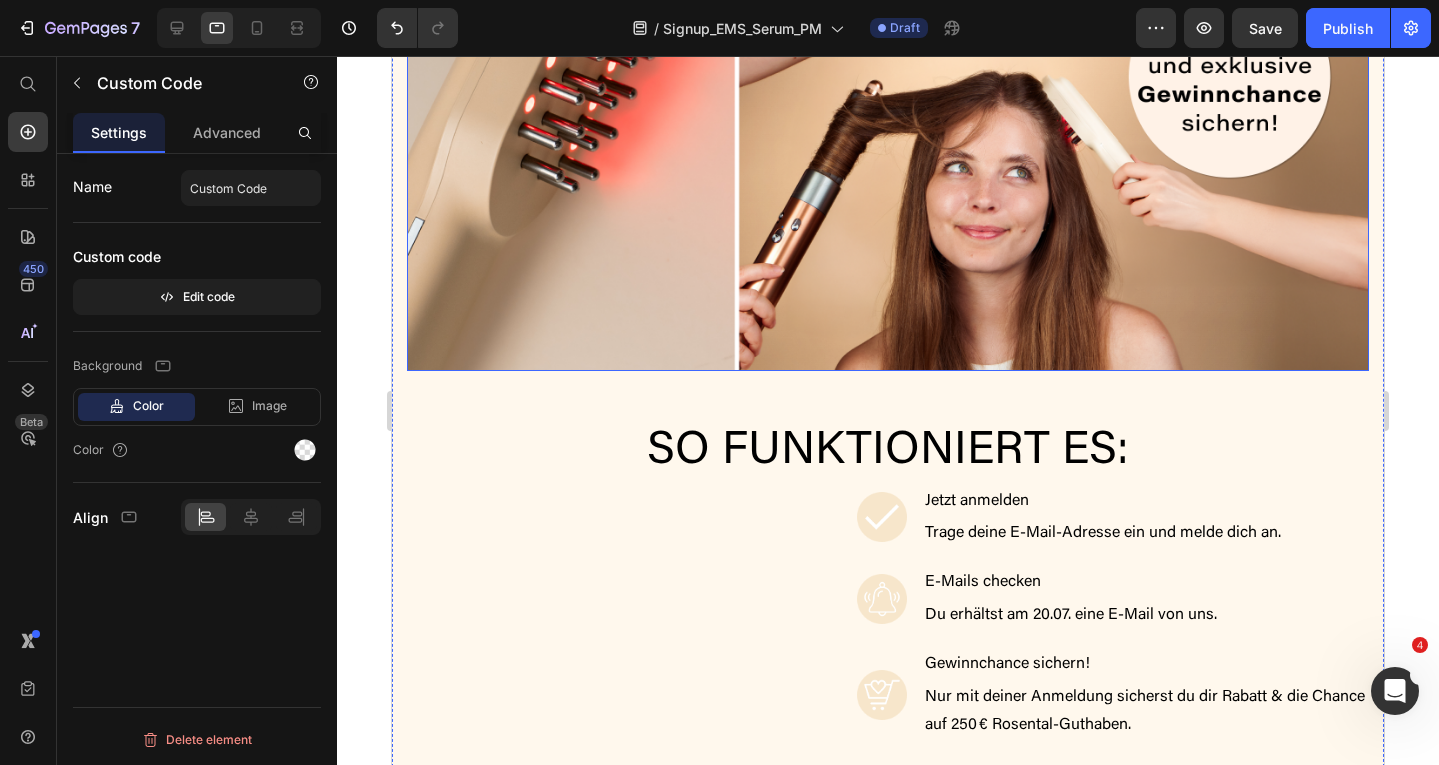 scroll, scrollTop: 1926, scrollLeft: 0, axis: vertical 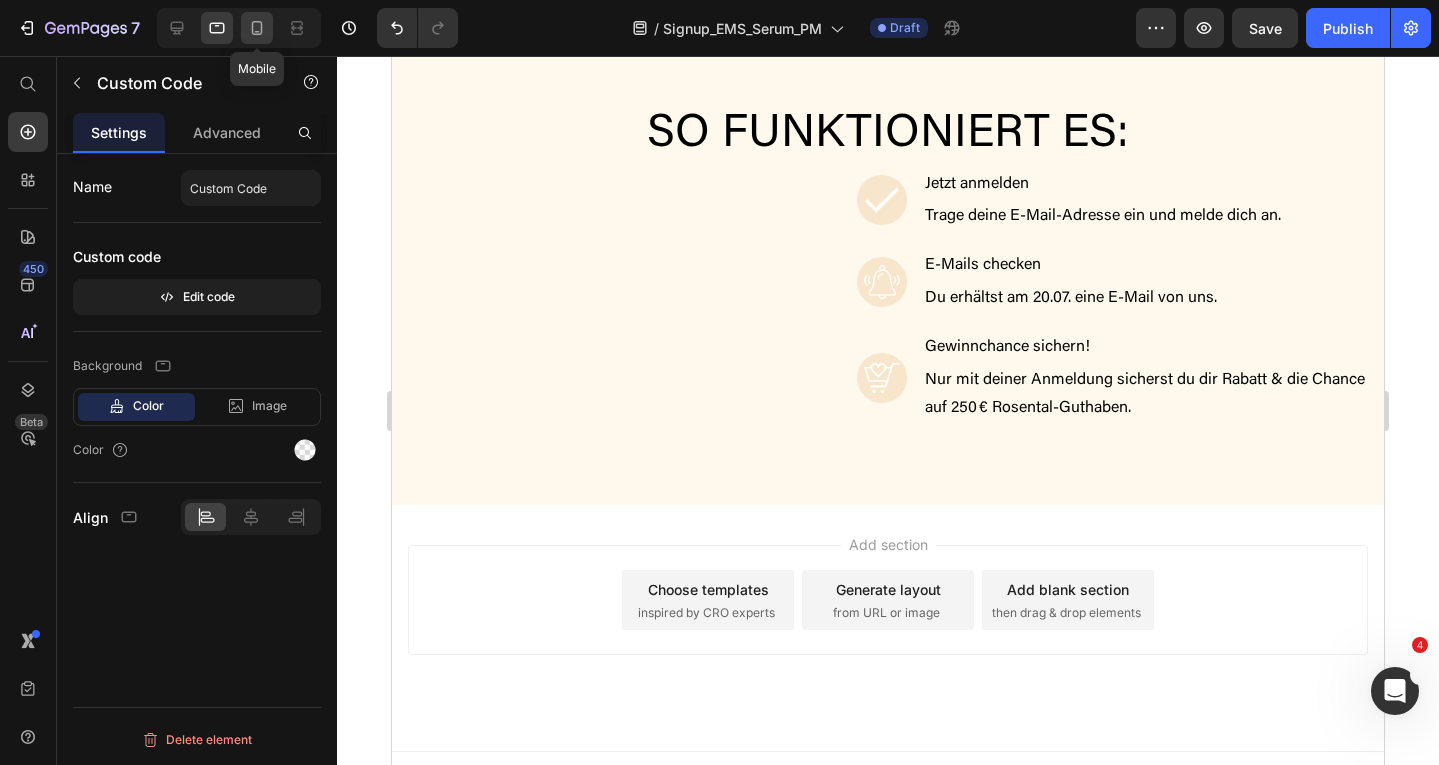 click 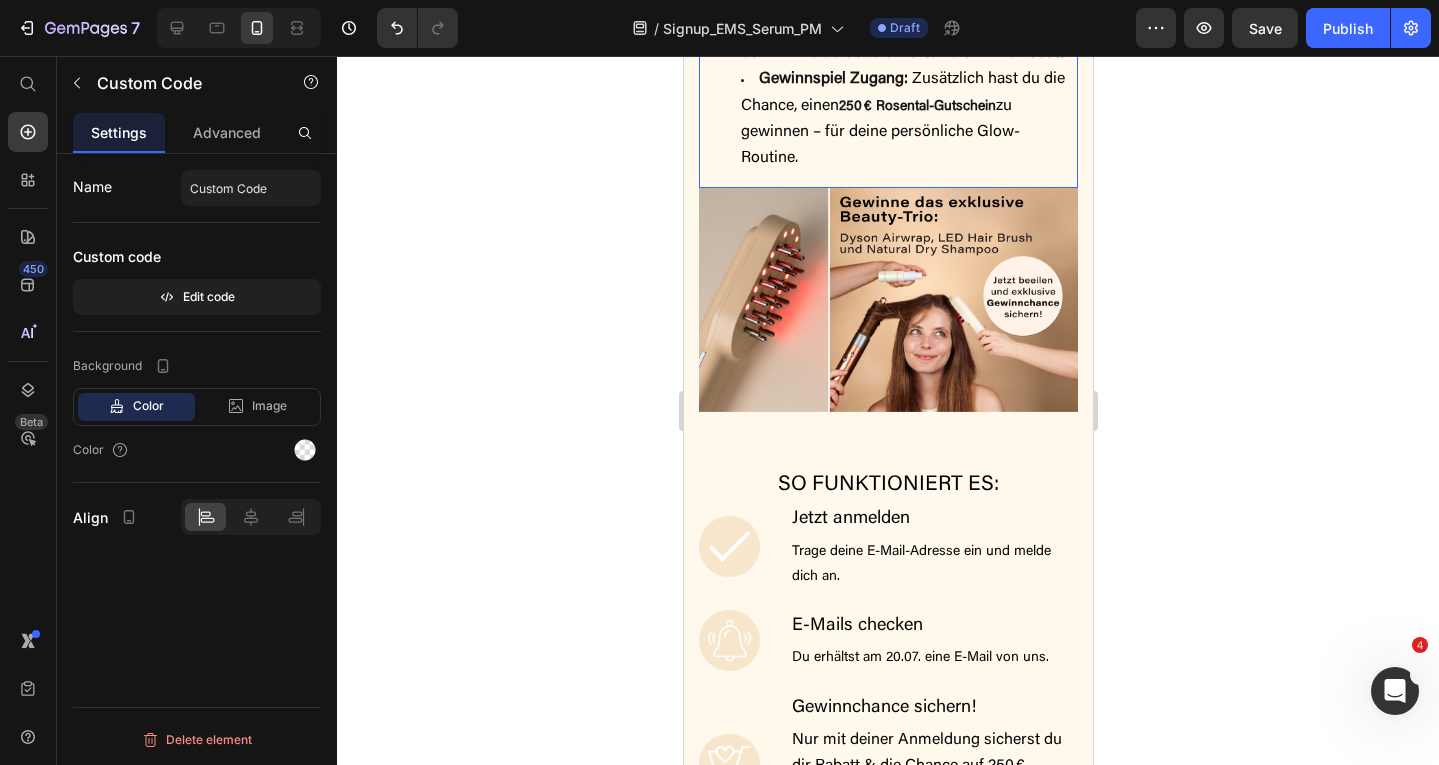 scroll, scrollTop: 0, scrollLeft: 0, axis: both 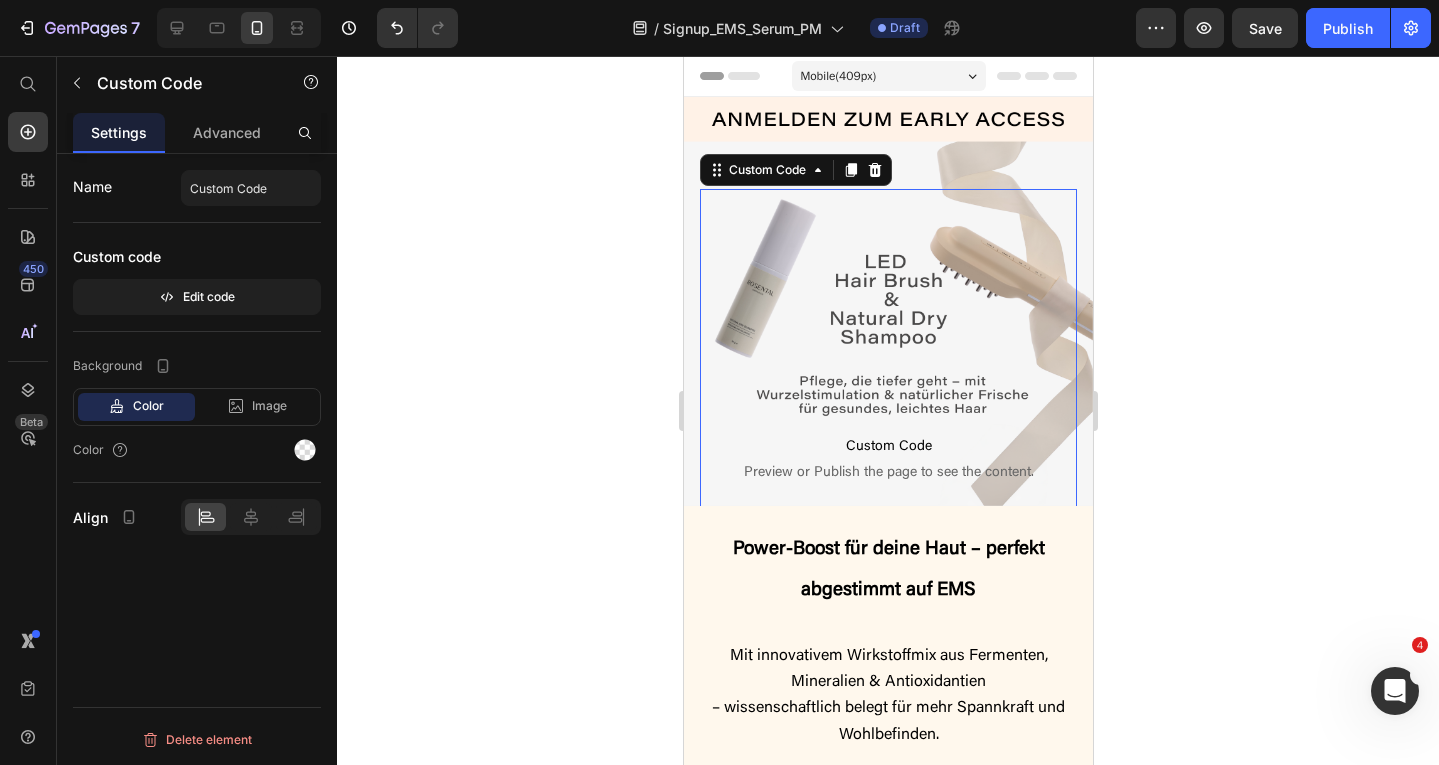click on "Custom Code" at bounding box center [887, 447] 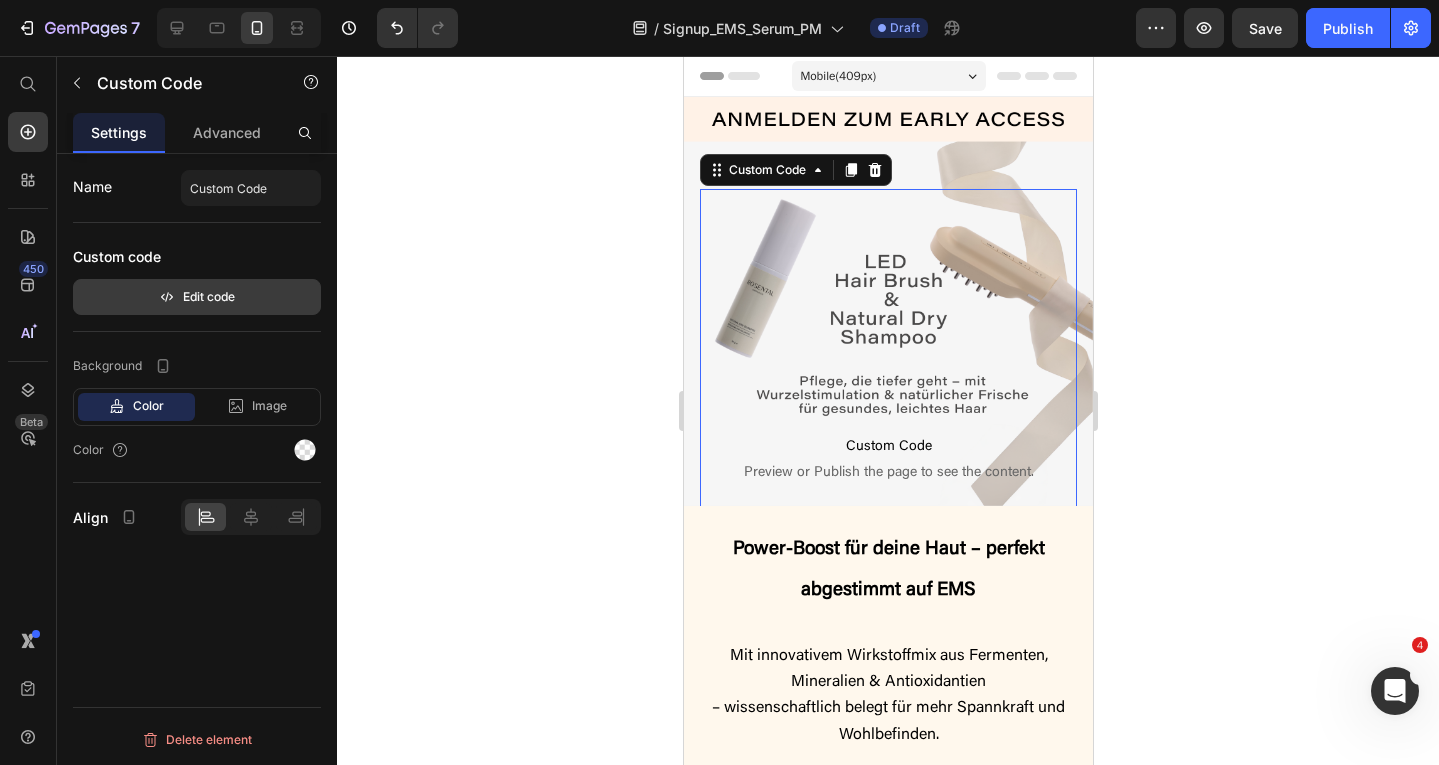click on "Edit code" at bounding box center [197, 297] 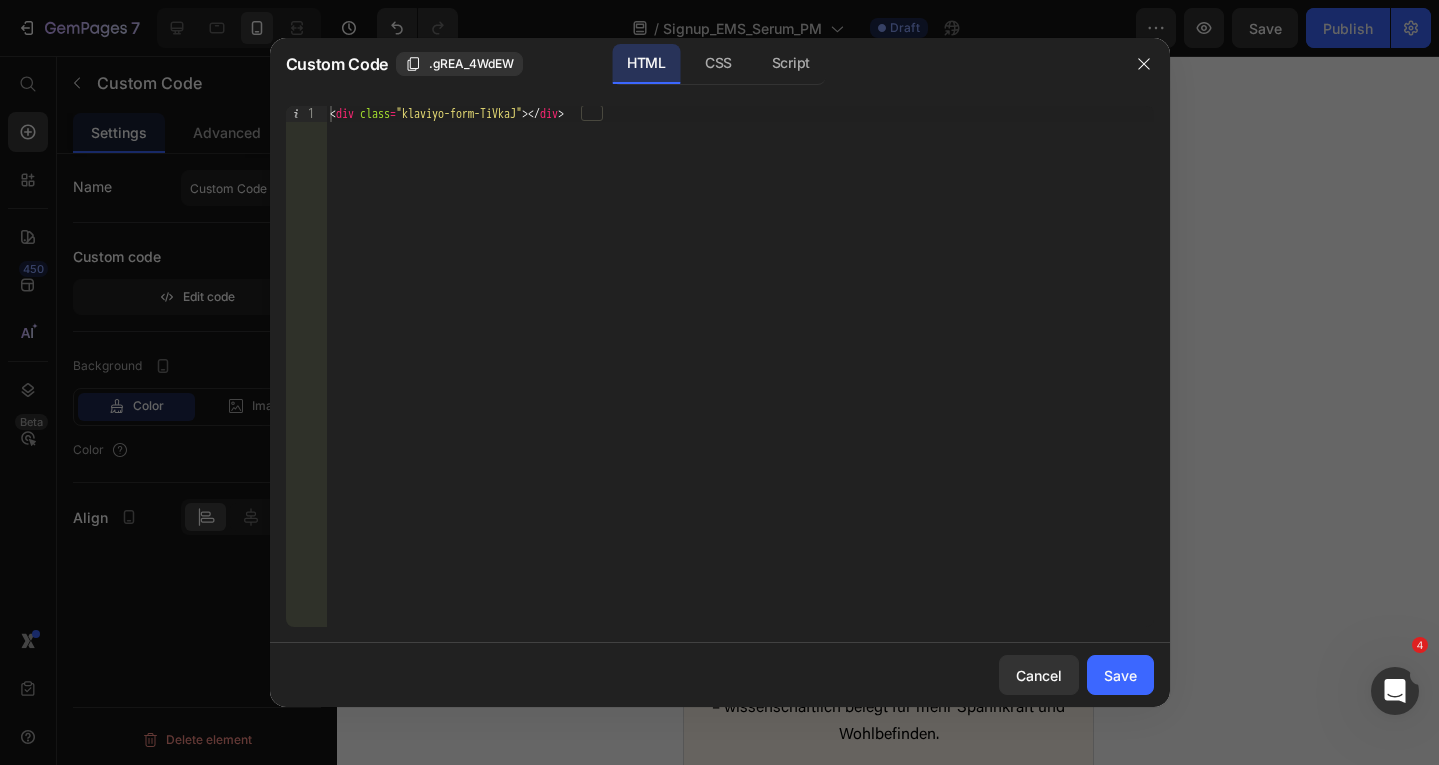 type on "<div class="klaviyo-form-TiVkaJ"></div>" 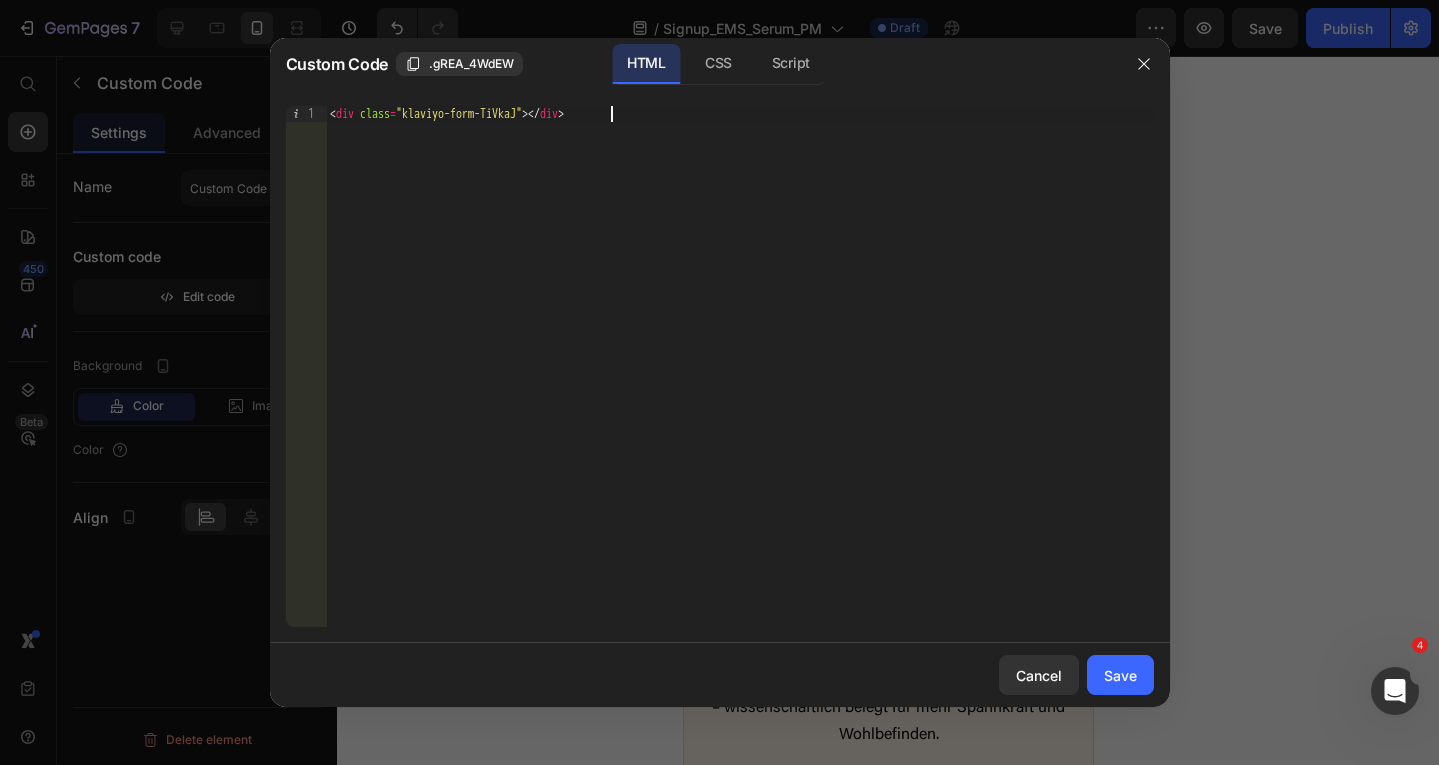 click on "< div   class = "klaviyo-form-TiVkaJ" > </ div >" at bounding box center [740, 382] 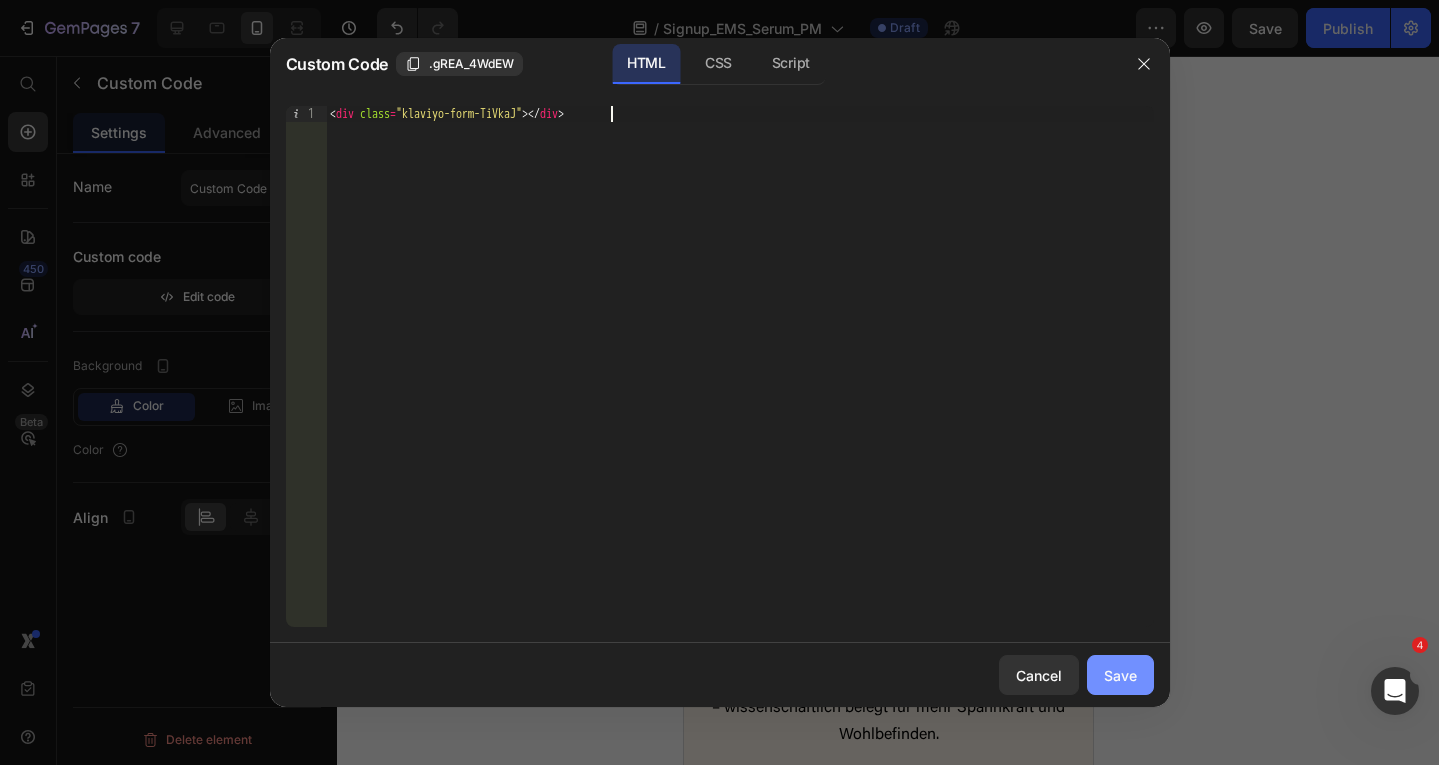 click on "Save" 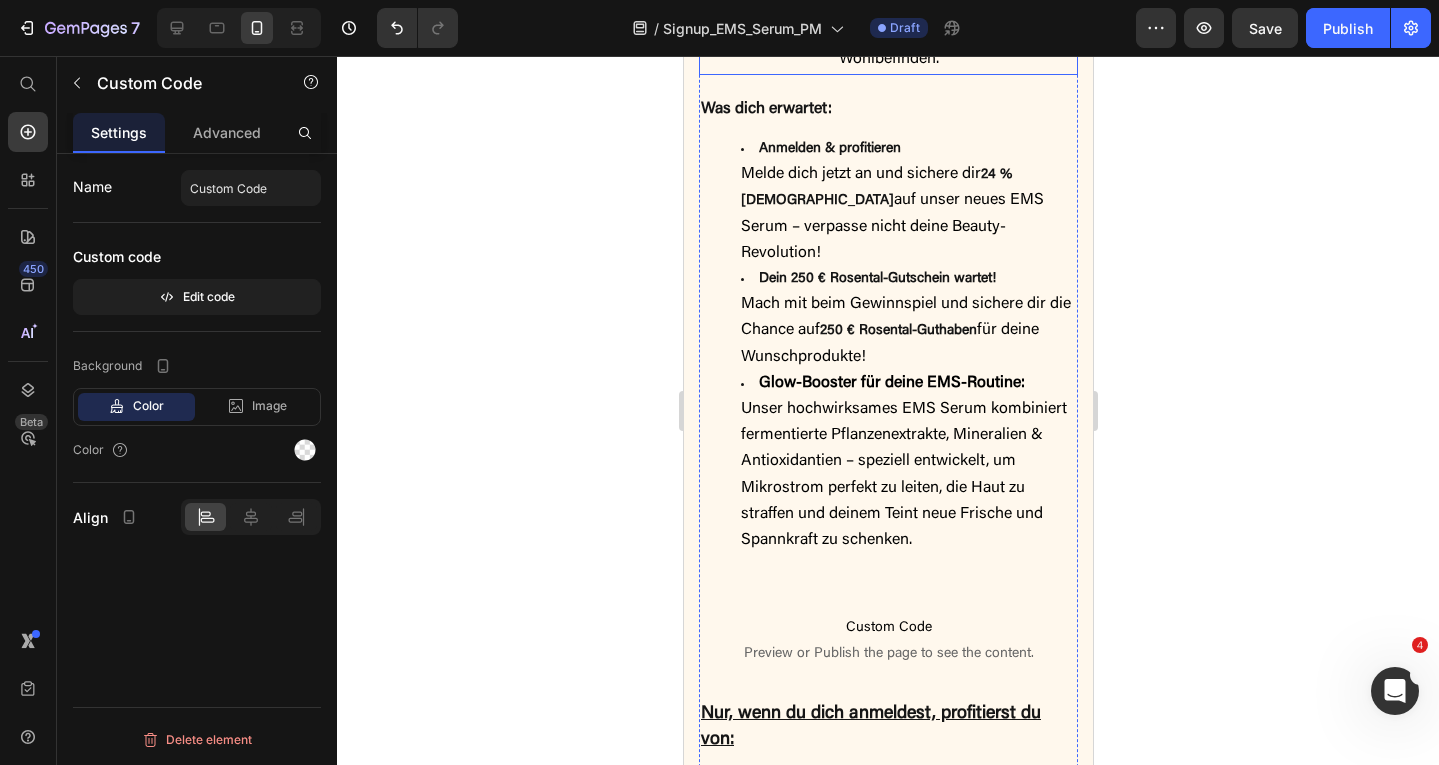scroll, scrollTop: 719, scrollLeft: 0, axis: vertical 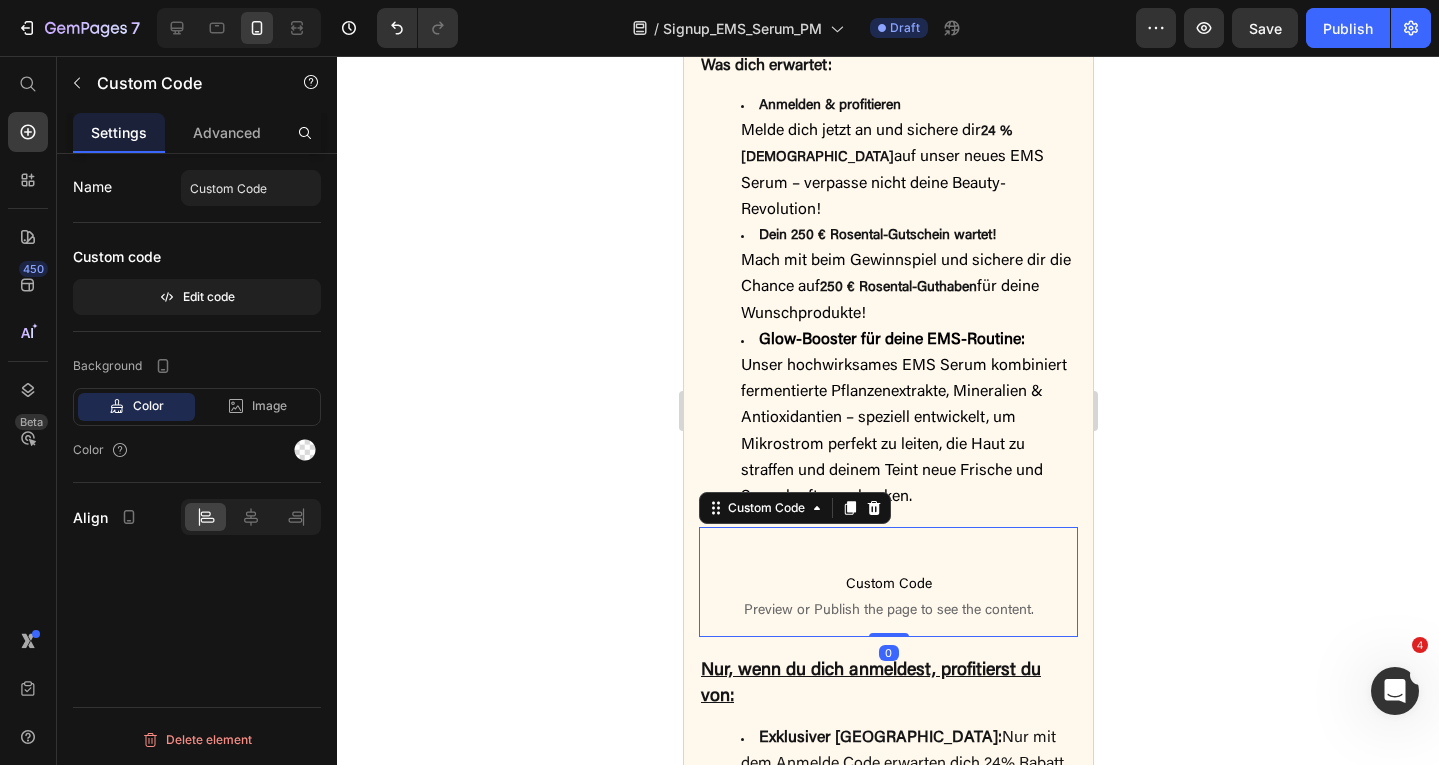 click on "Custom Code" at bounding box center [887, 585] 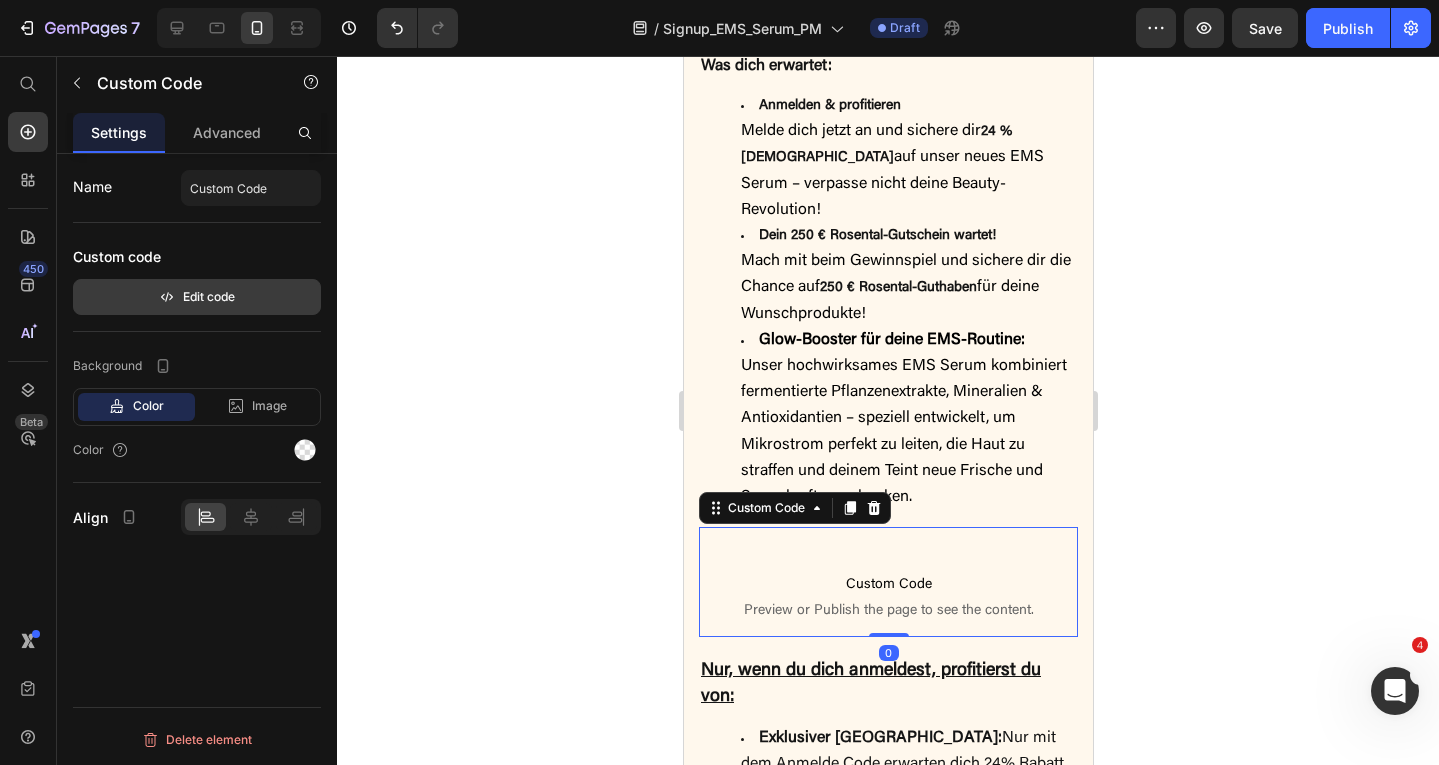 click on "Edit code" at bounding box center (197, 297) 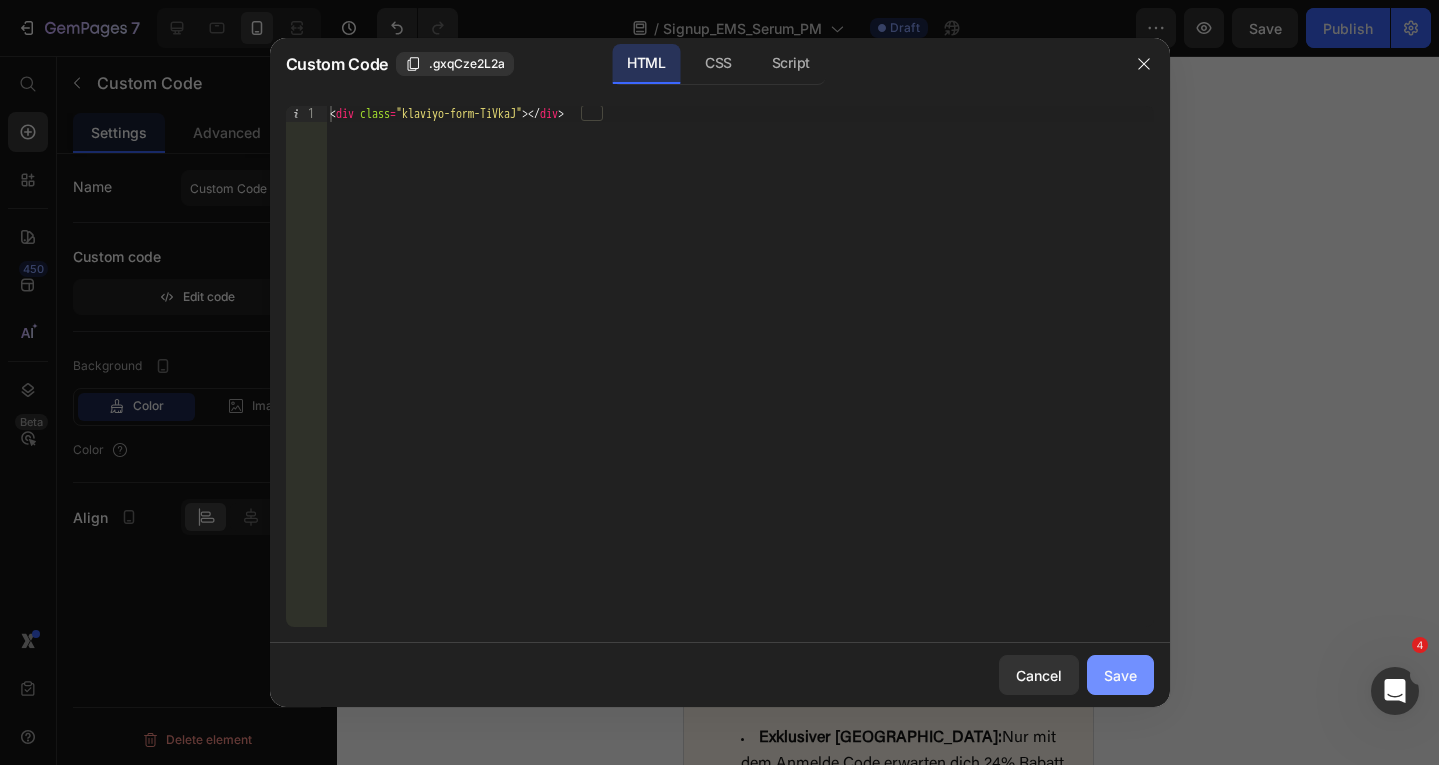 click on "Save" 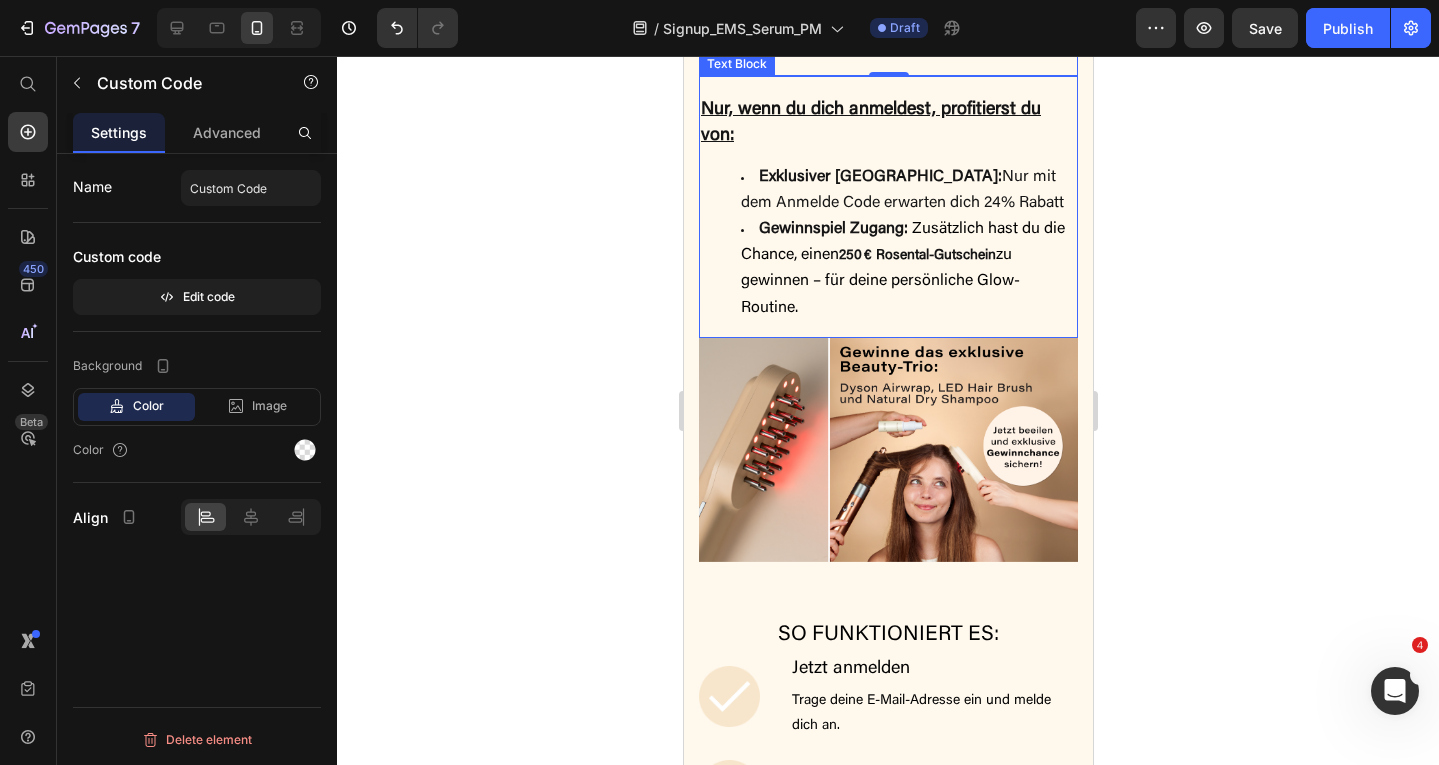 scroll, scrollTop: 0, scrollLeft: 0, axis: both 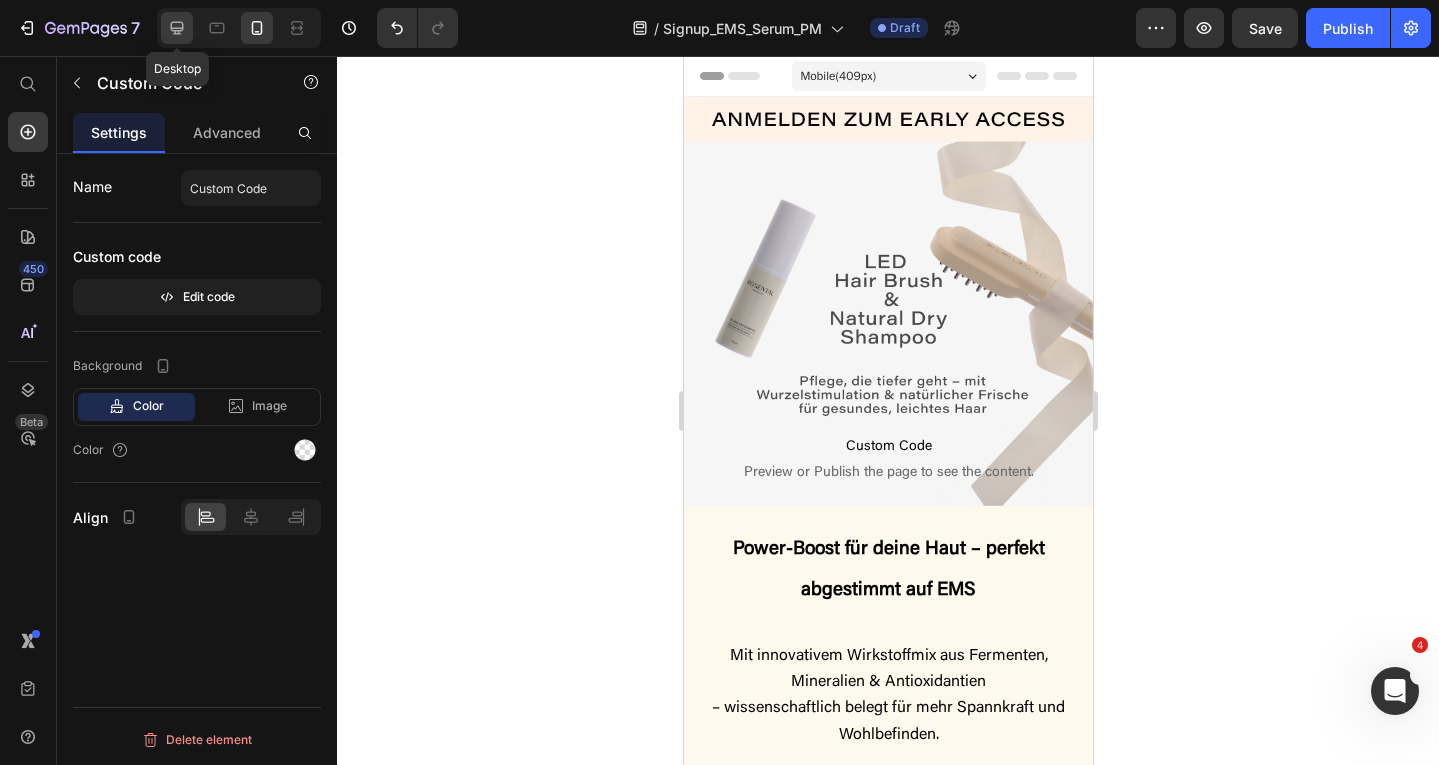 click 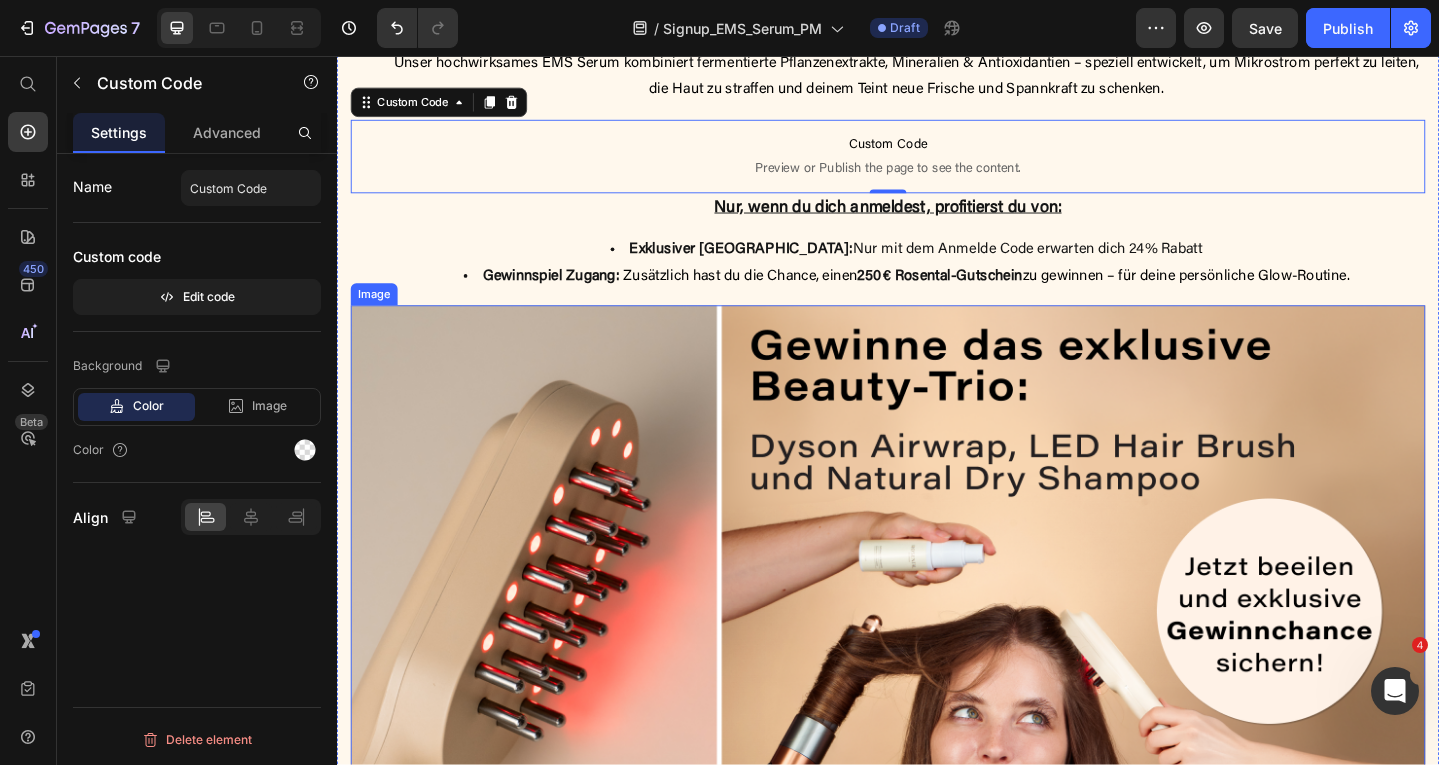 scroll, scrollTop: 0, scrollLeft: 0, axis: both 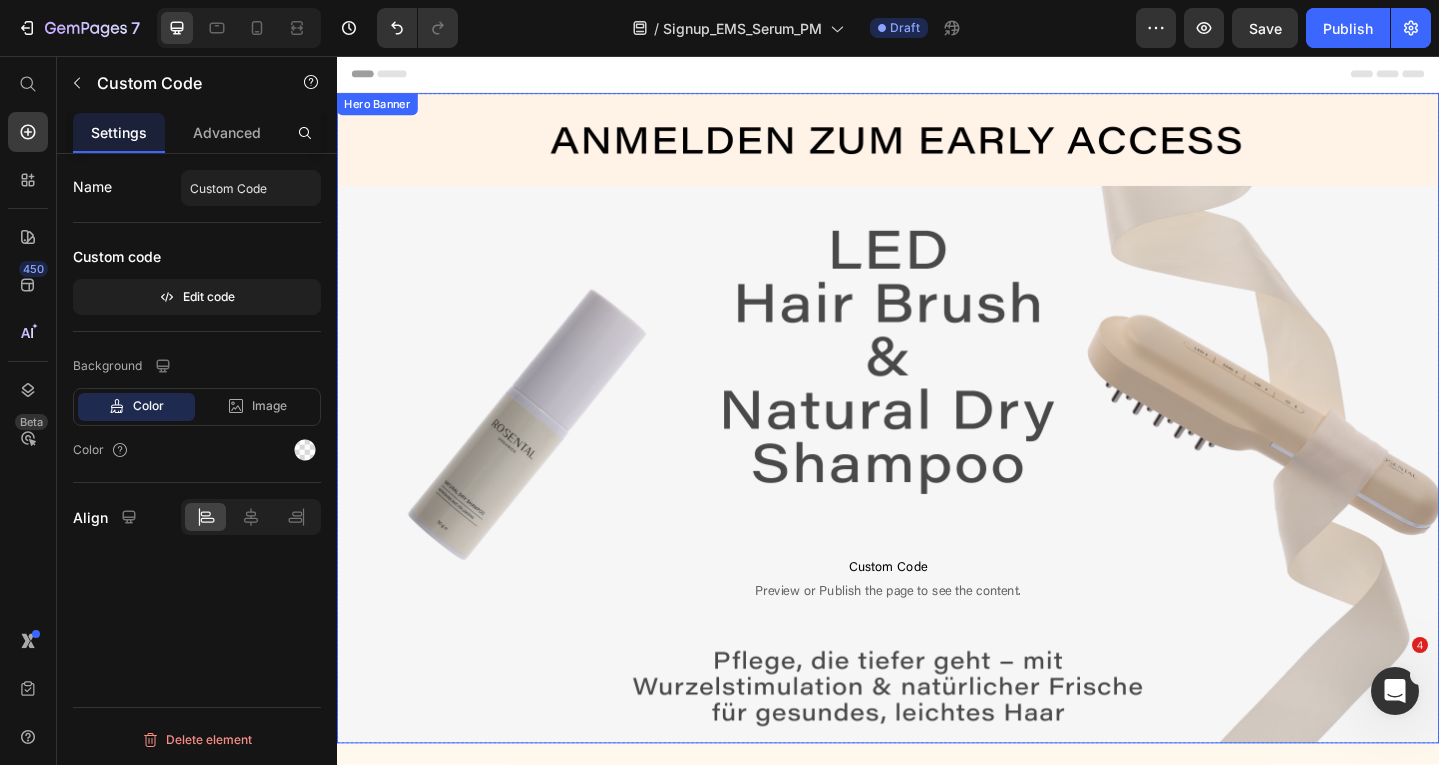 click on "Custom Code
Preview or Publish the page to see the content. Custom Code" at bounding box center [937, 451] 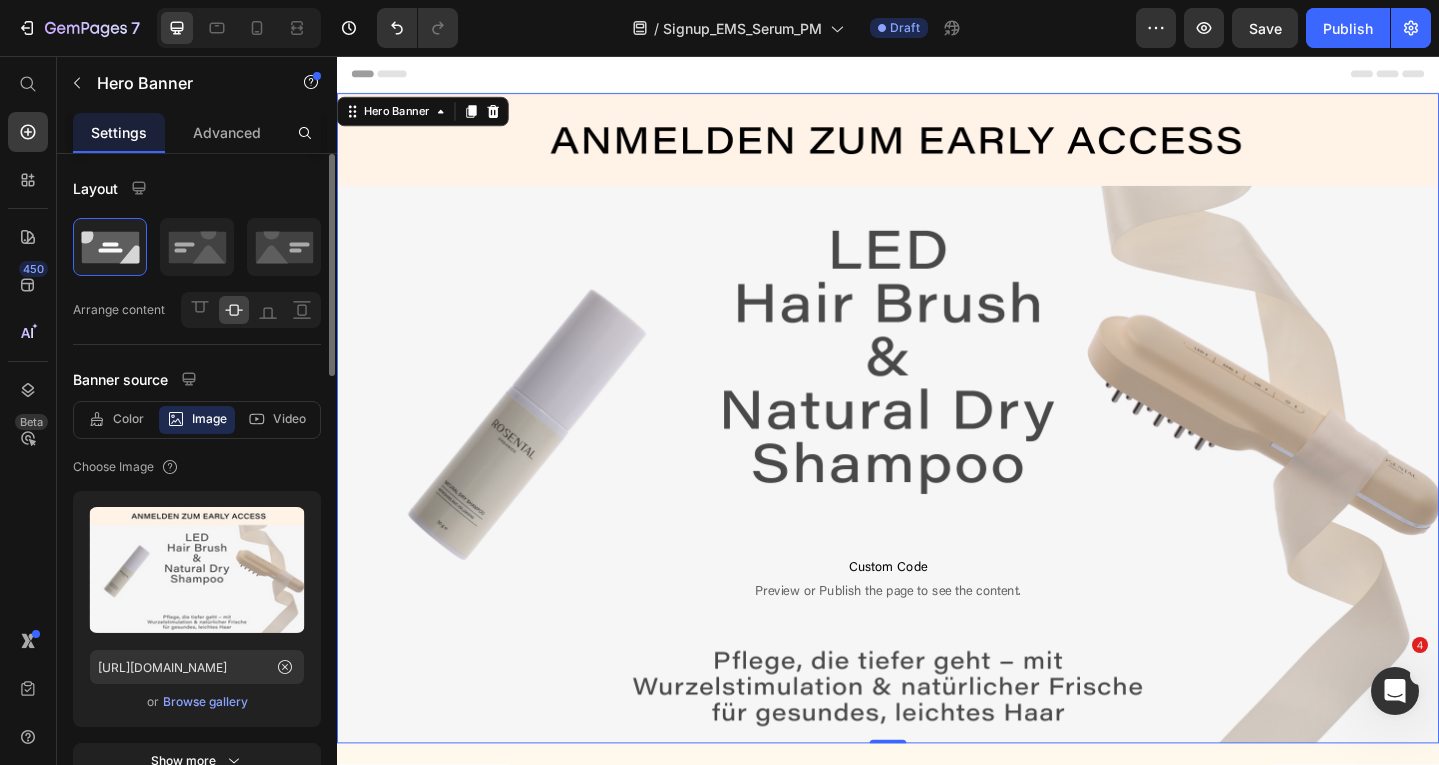 click on "Browse gallery" at bounding box center (205, 702) 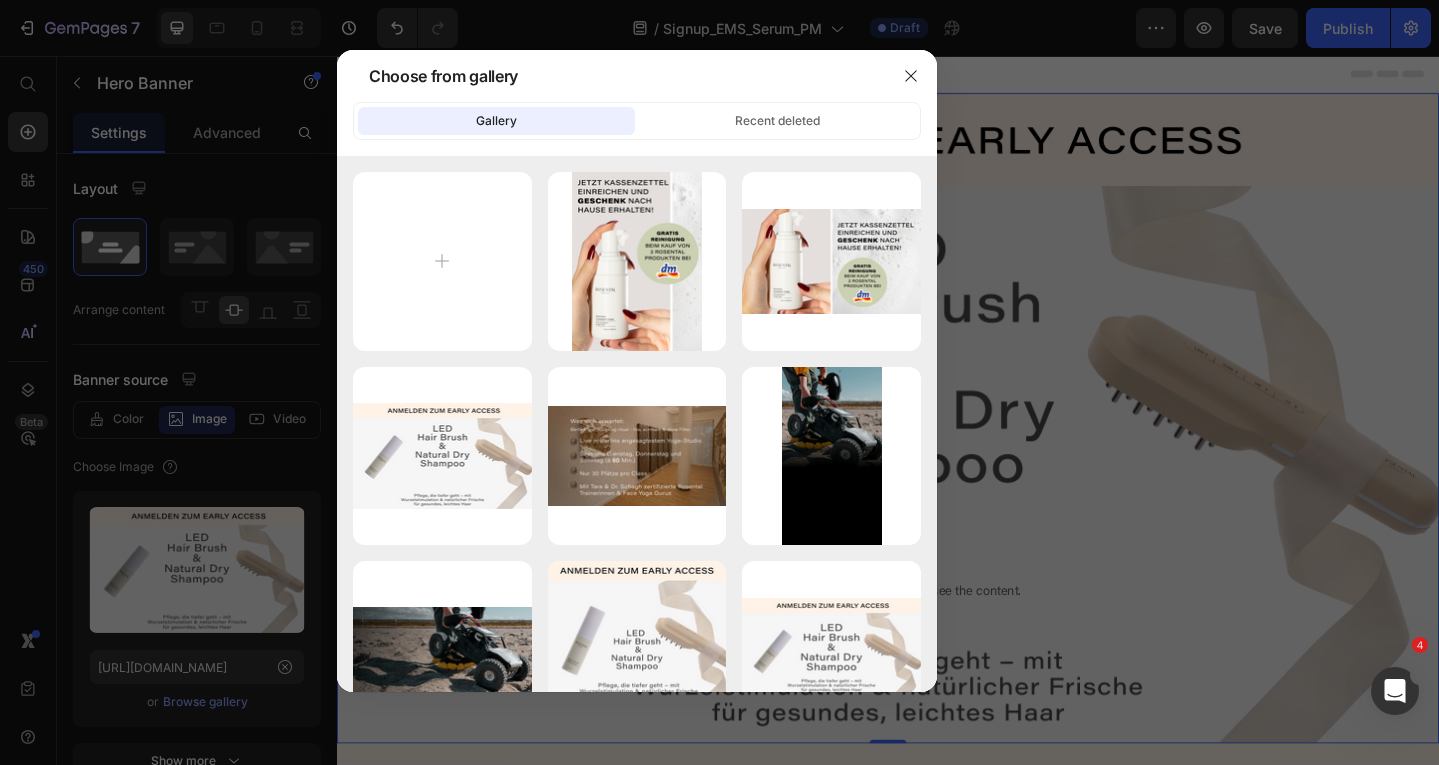 type on "C:\fakepath\Sign Up EMS Serum Header Elements Mobile + Desktop DE_Desktop.jpg" 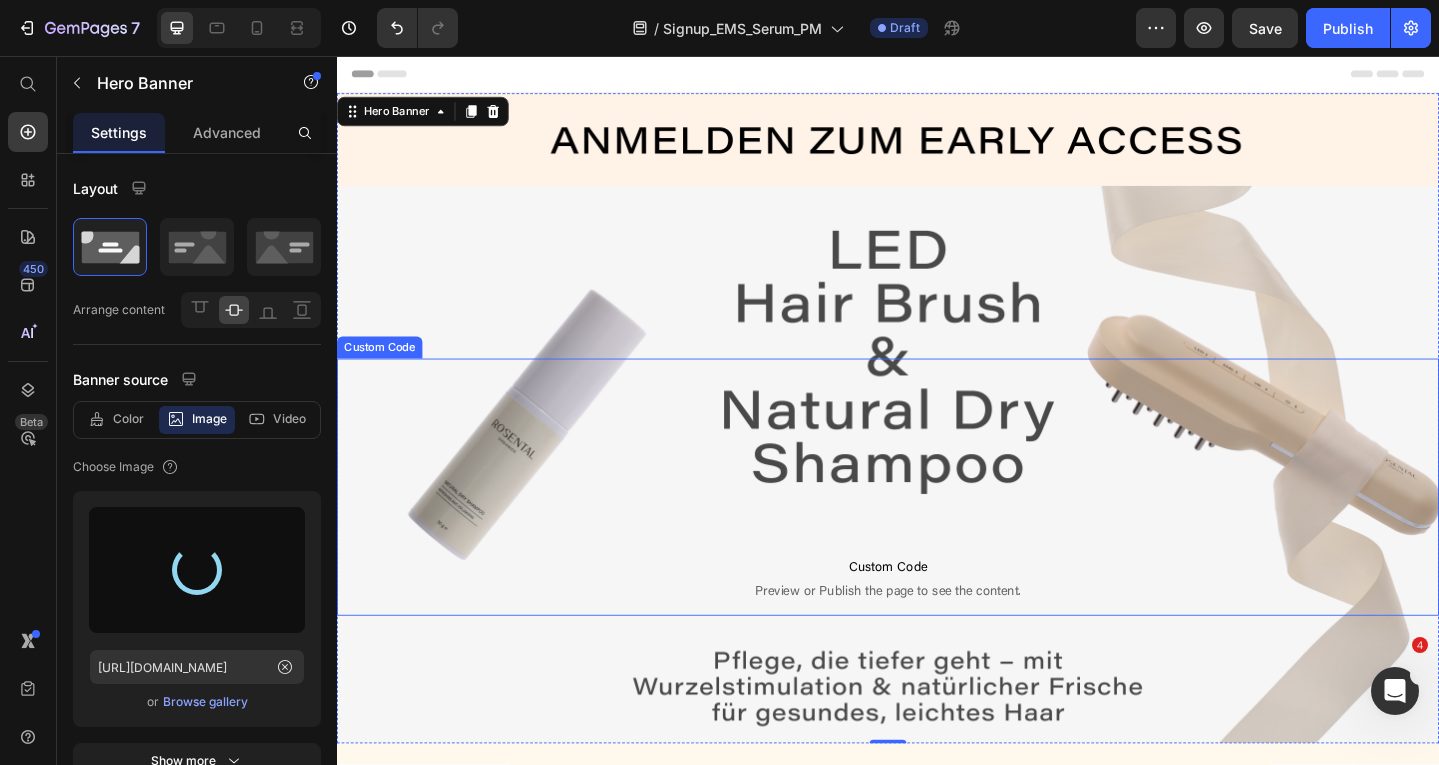 type on "https://cdn.shopify.com/s/files/1/0518/8619/4876/files/gempages_519048143673754585-5973e3d3-ac3e-4815-ad88-21a3420d7b93.jpg" 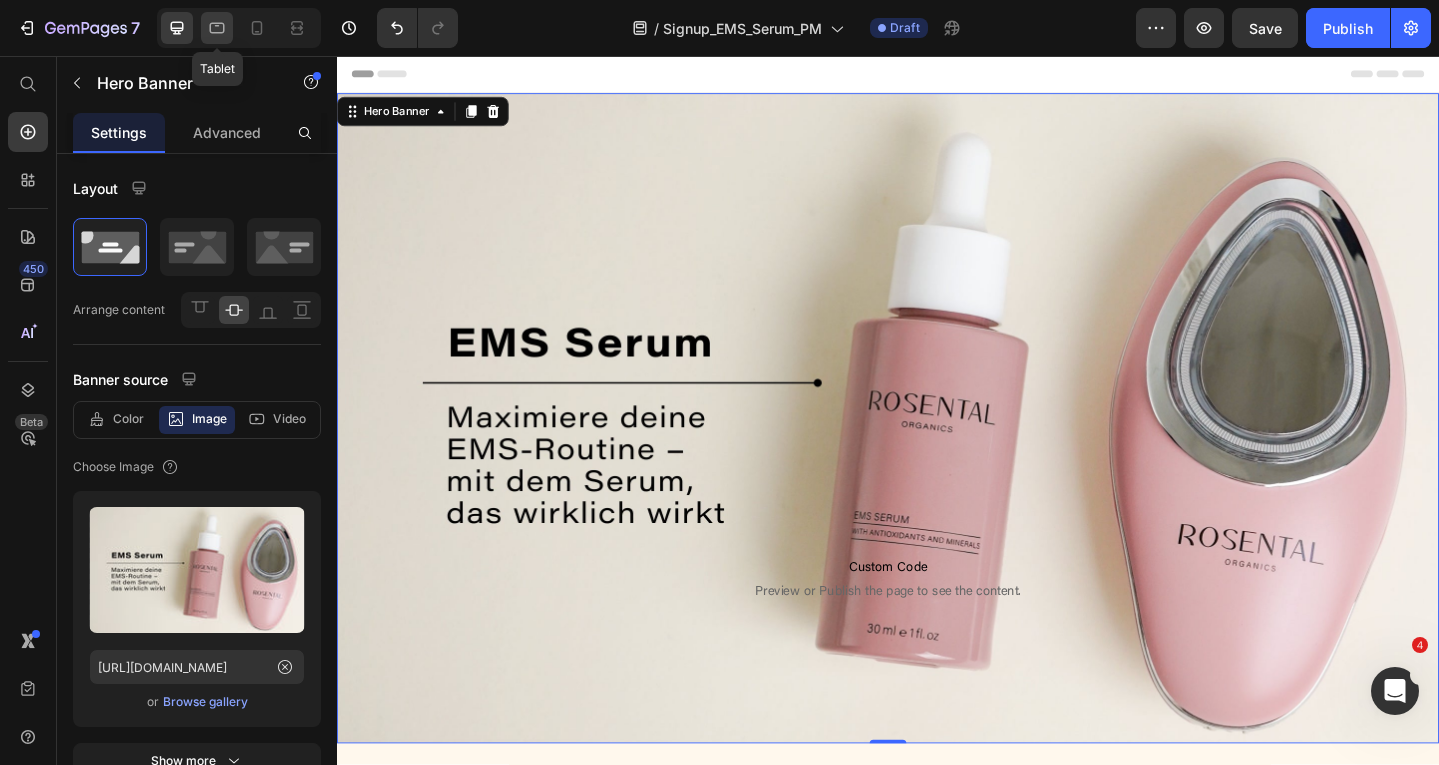click 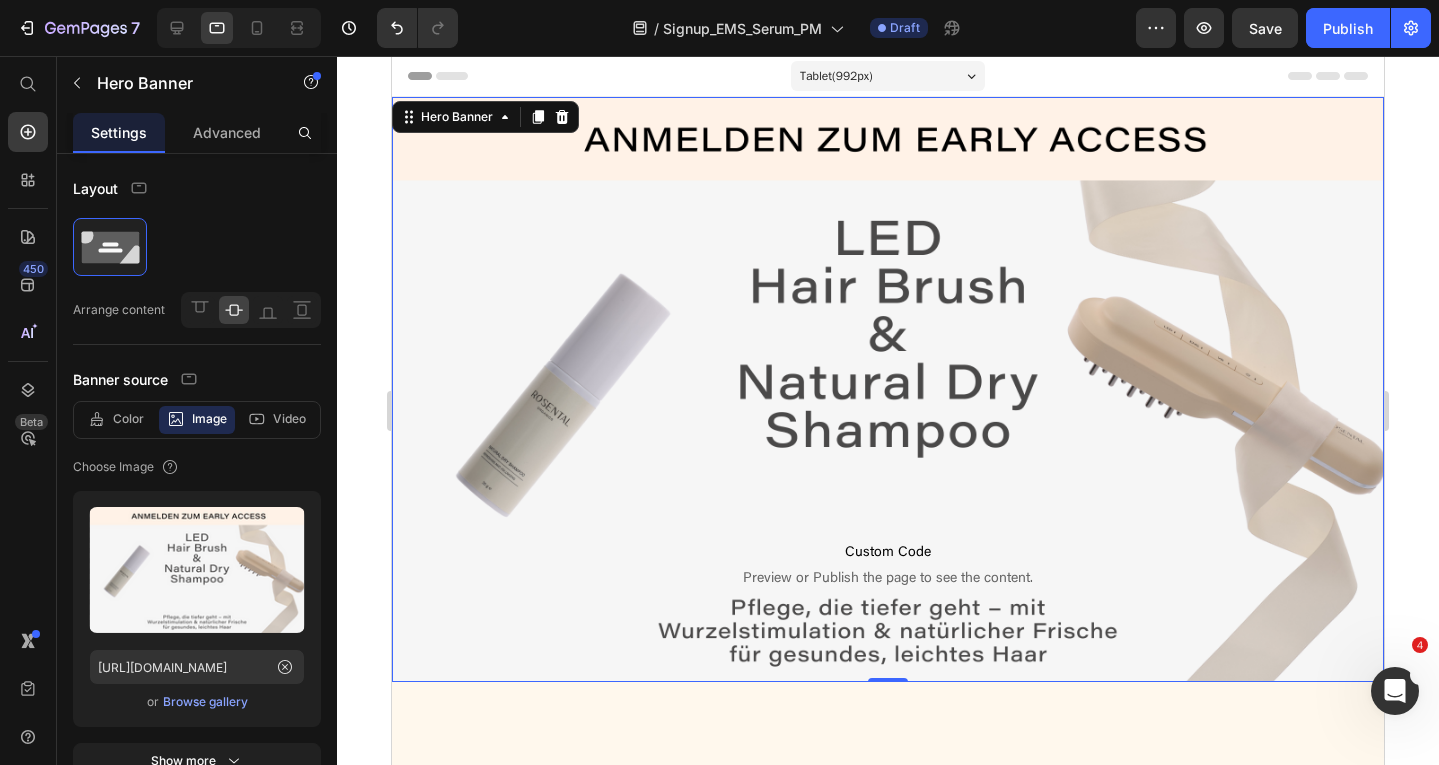 click on "Custom Code
Preview or Publish the page to see the content. Custom Code" at bounding box center [888, 390] 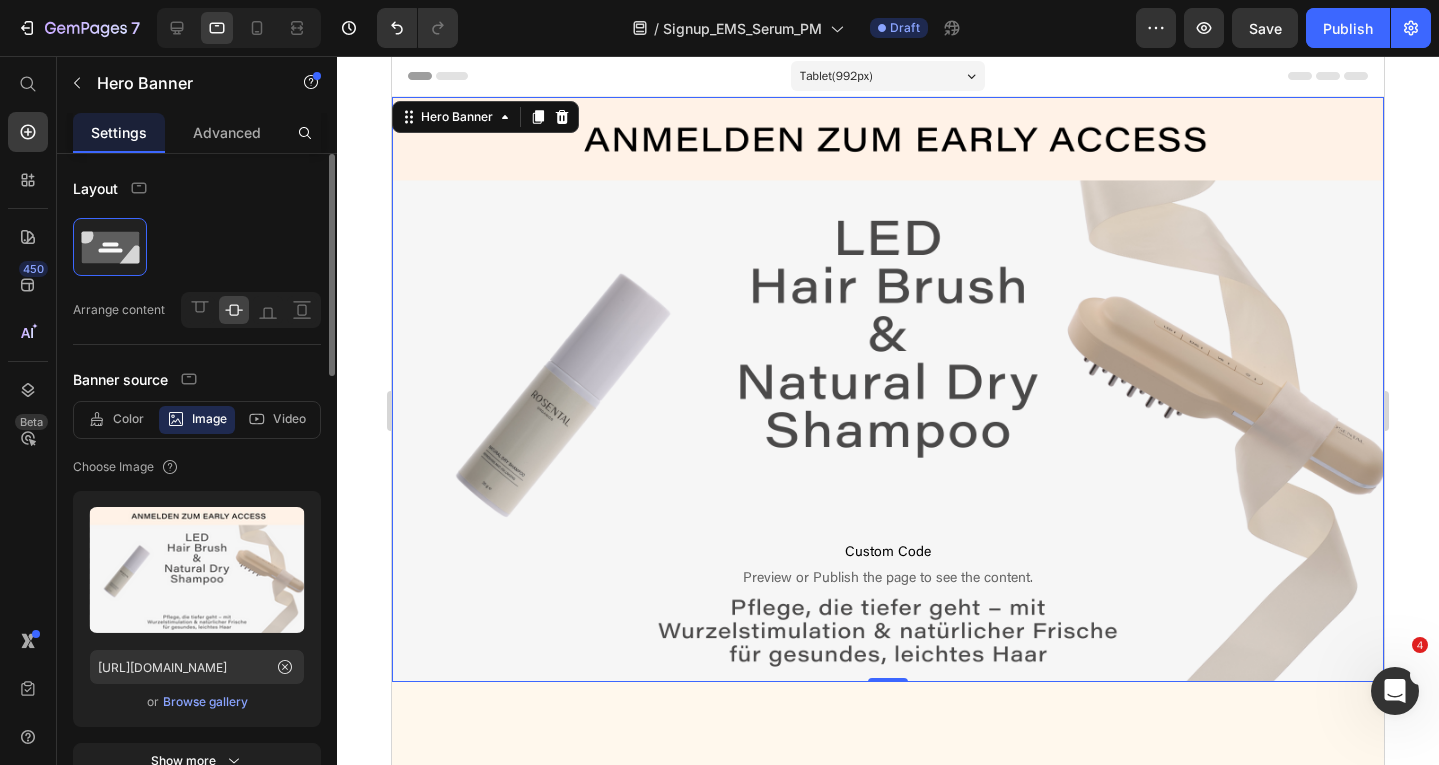 click on "Browse gallery" at bounding box center (205, 702) 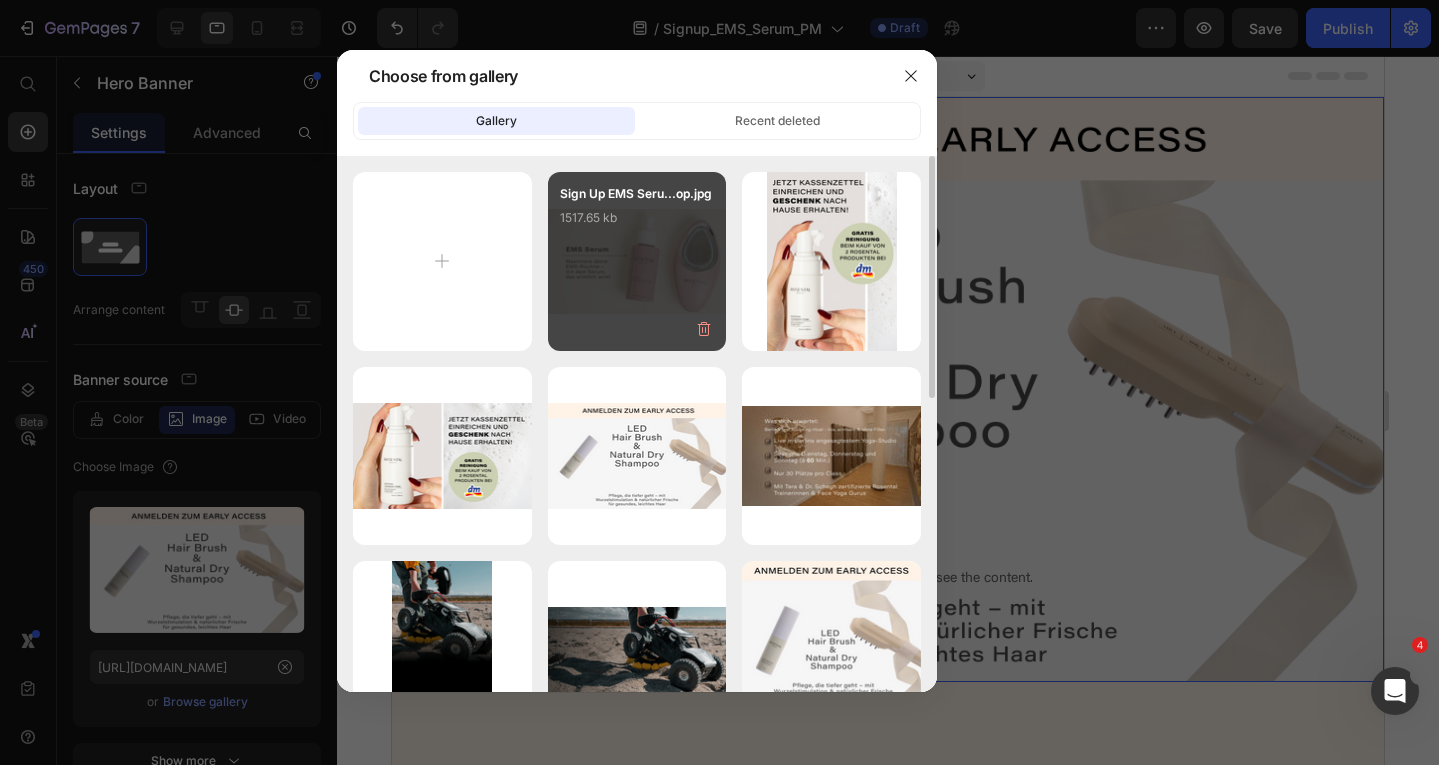 click on "Sign Up EMS Seru...op.jpg 1517.65 kb" at bounding box center [637, 261] 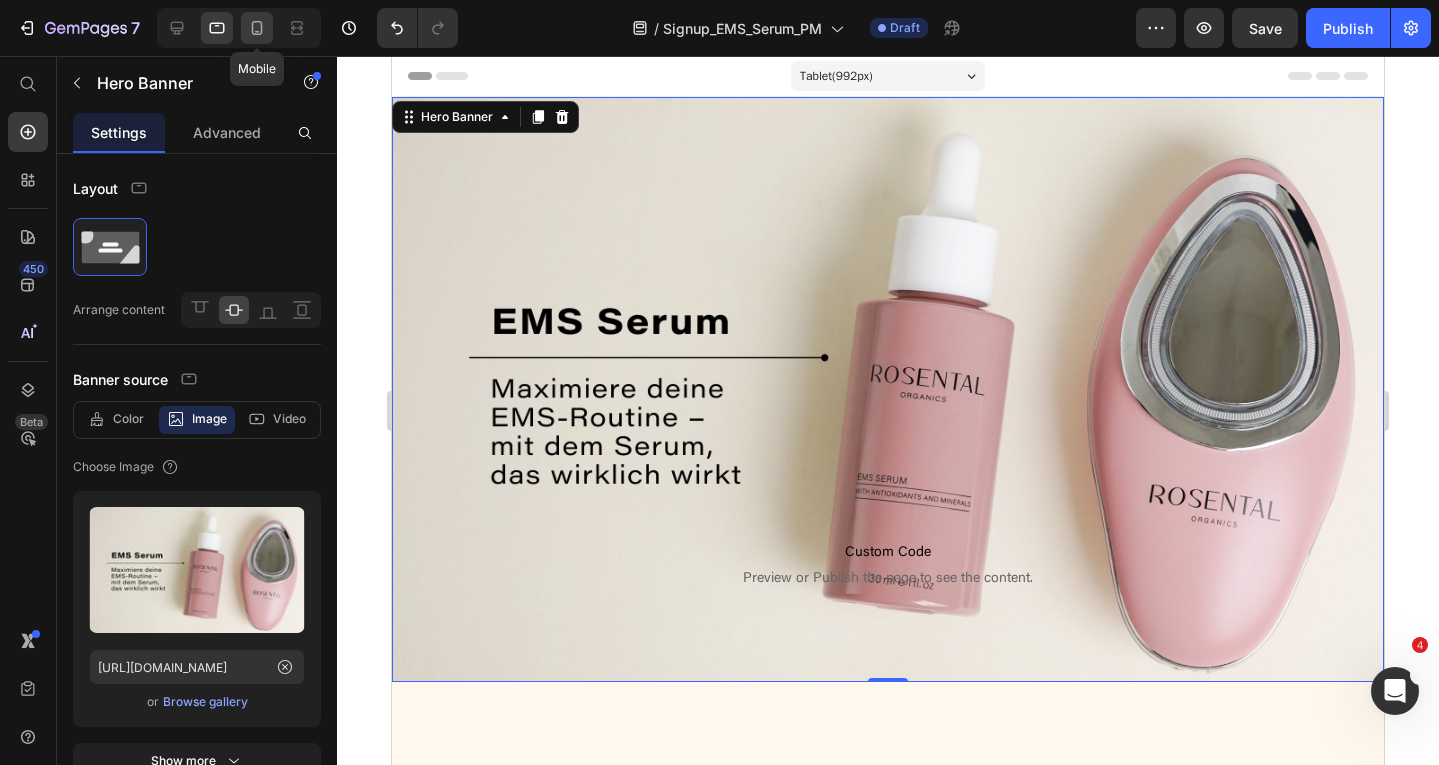 click 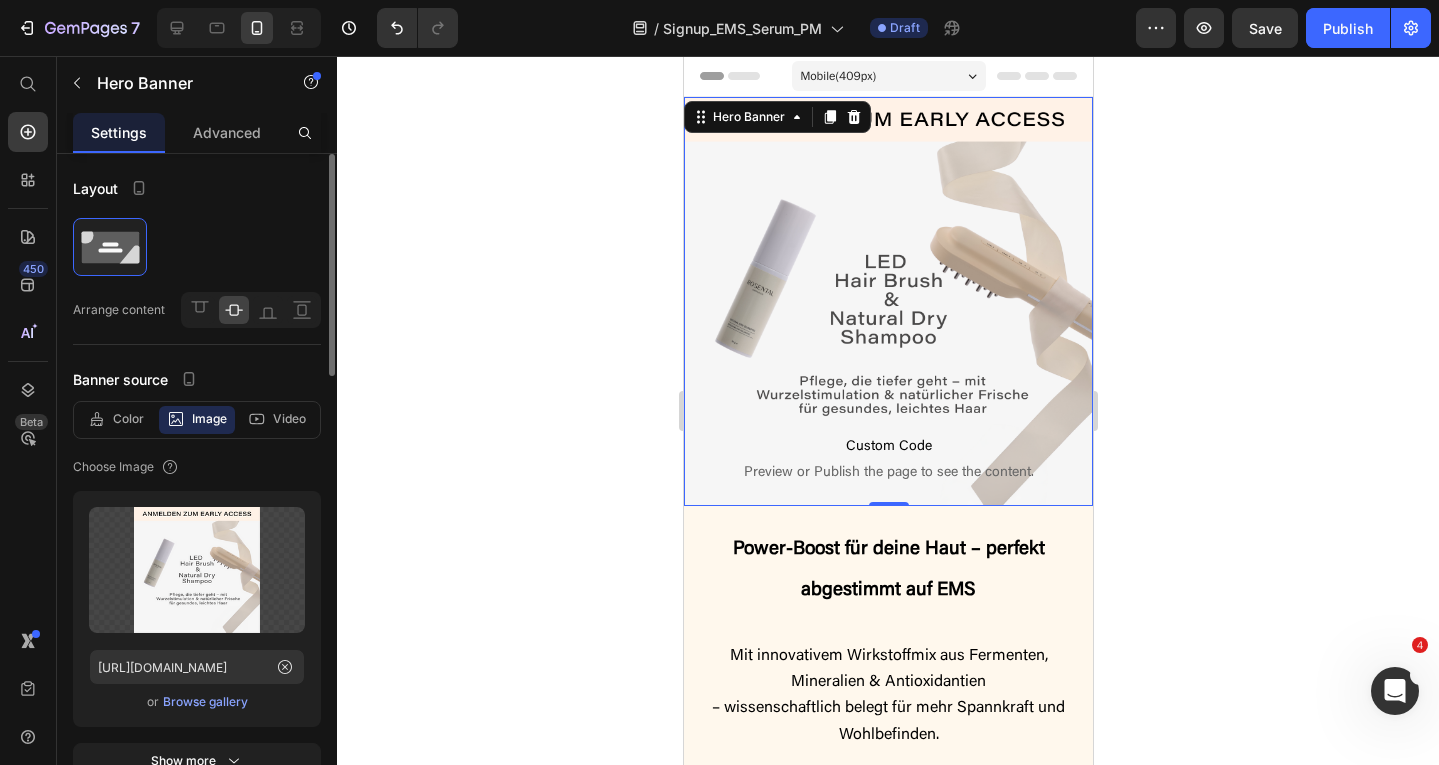 click on "Browse gallery" at bounding box center (205, 702) 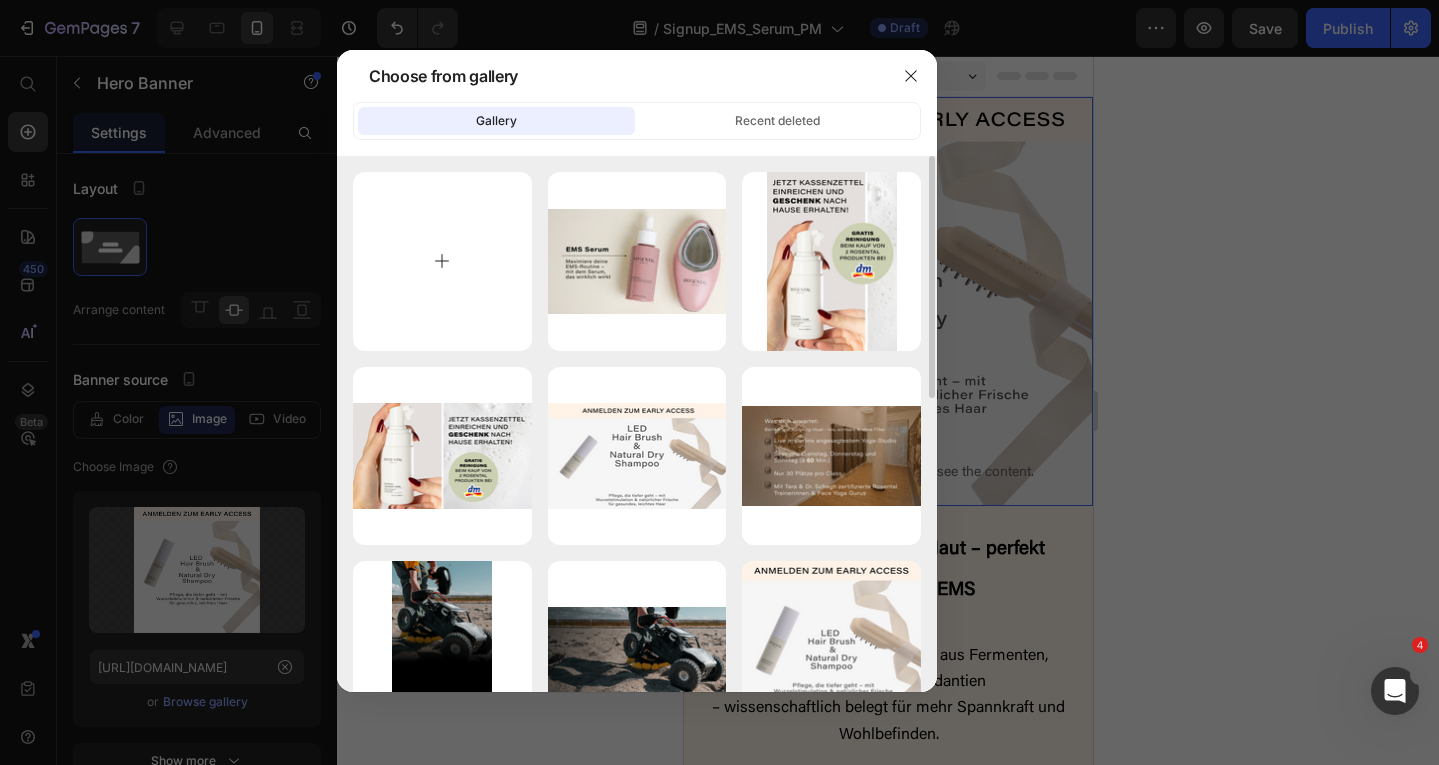 type on "C:\fakepath\Sign Up EMS Serum Header Elements Mobile + Desktop DE_mobile.jpg" 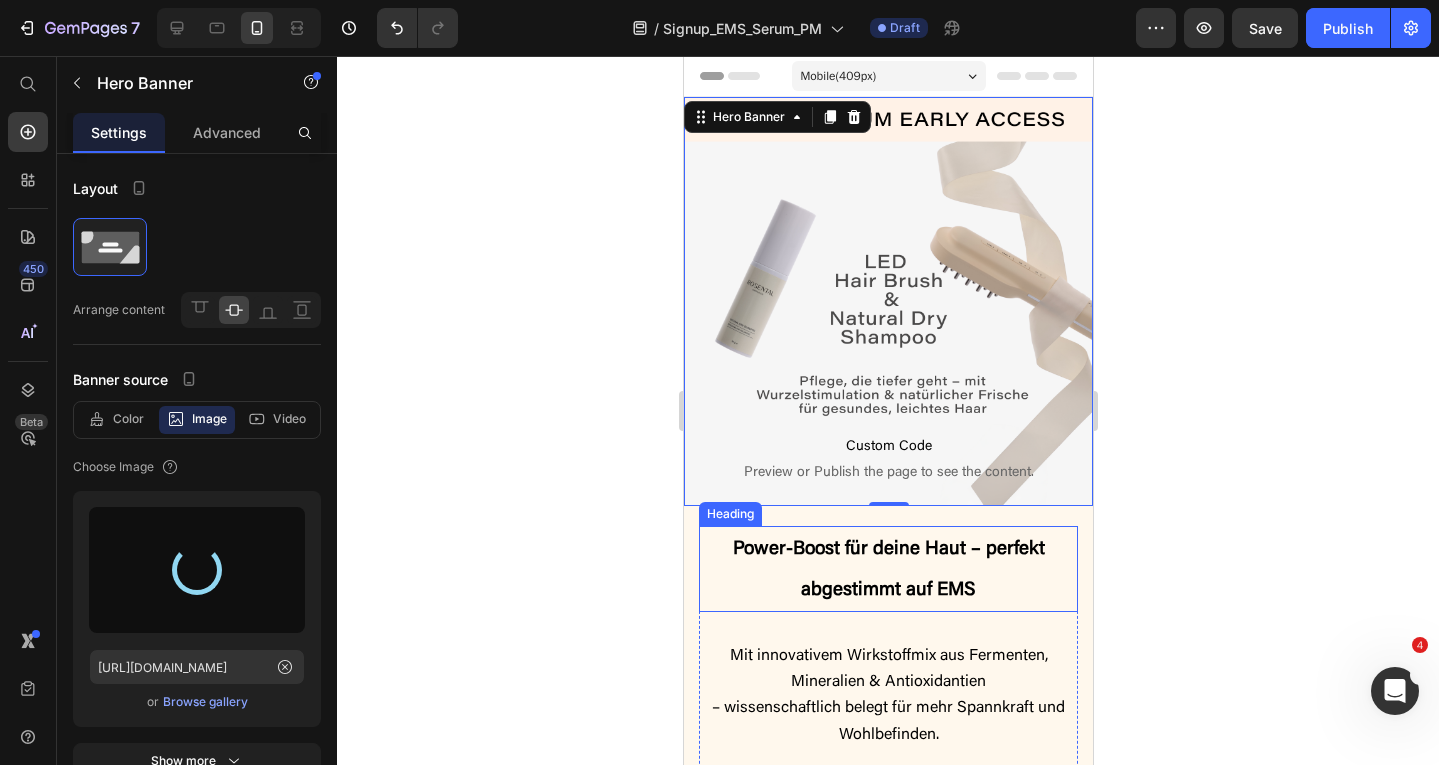 type on "https://cdn.shopify.com/s/files/1/0518/8619/4876/files/gempages_519048143673754585-57c7f5cc-87dd-474e-9555-770c51f8ed53.jpg" 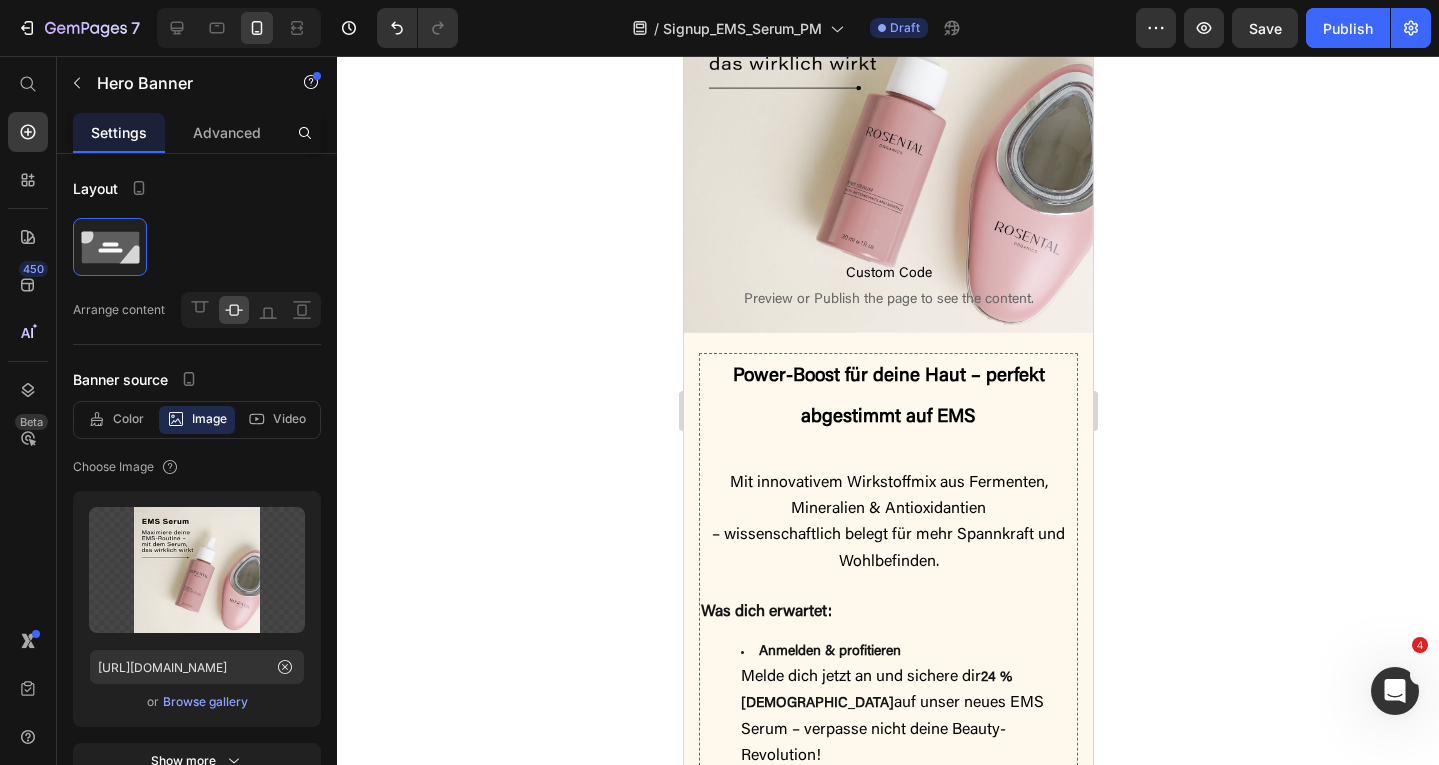 scroll, scrollTop: 0, scrollLeft: 0, axis: both 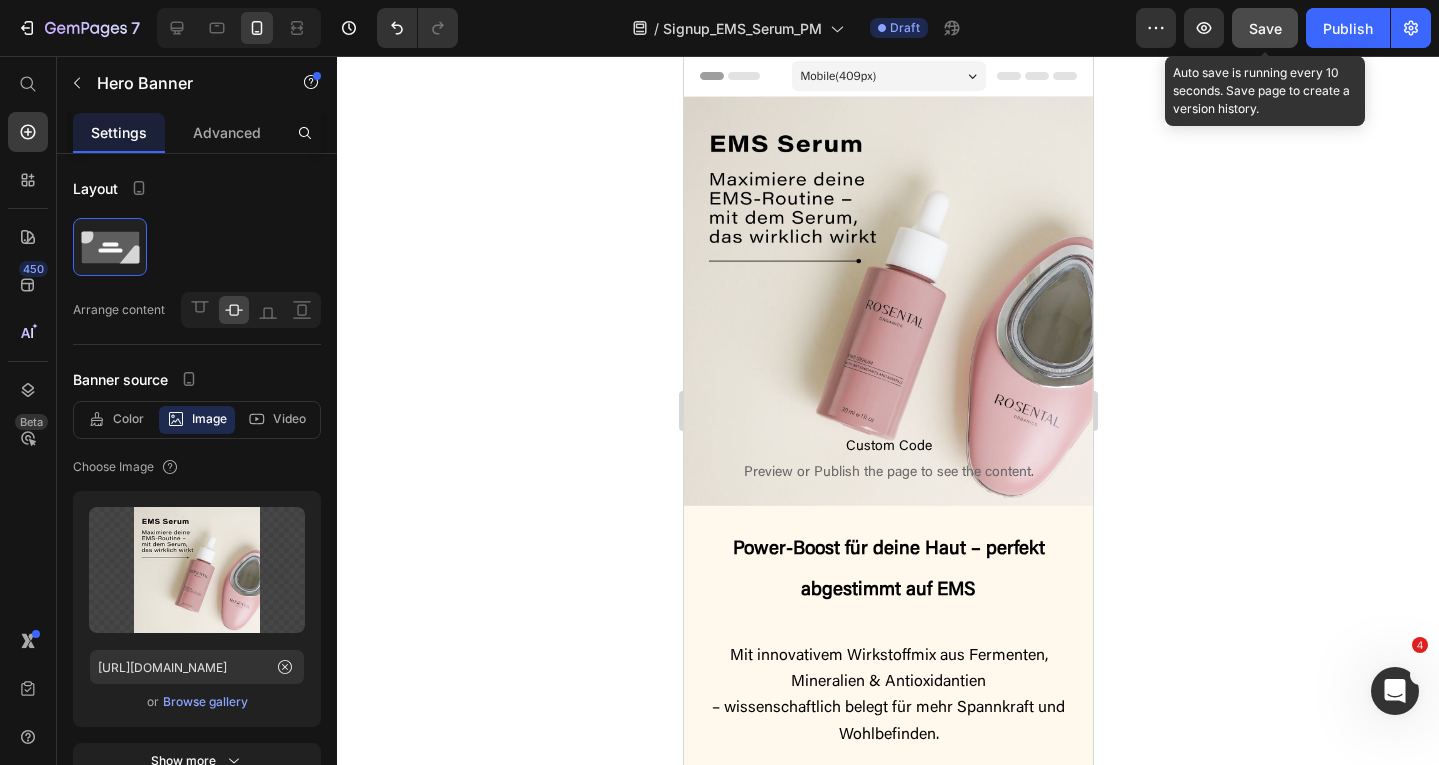 click on "Save" 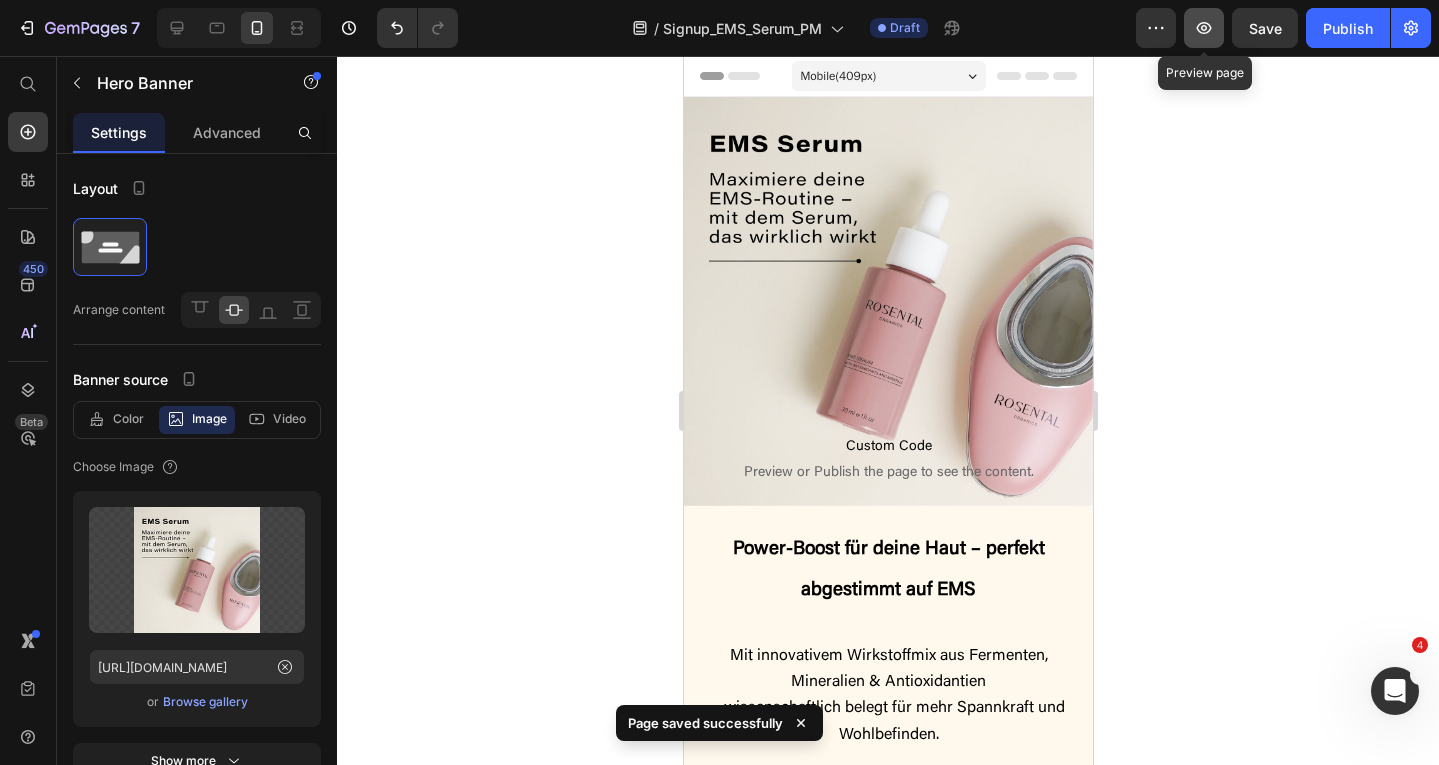 click 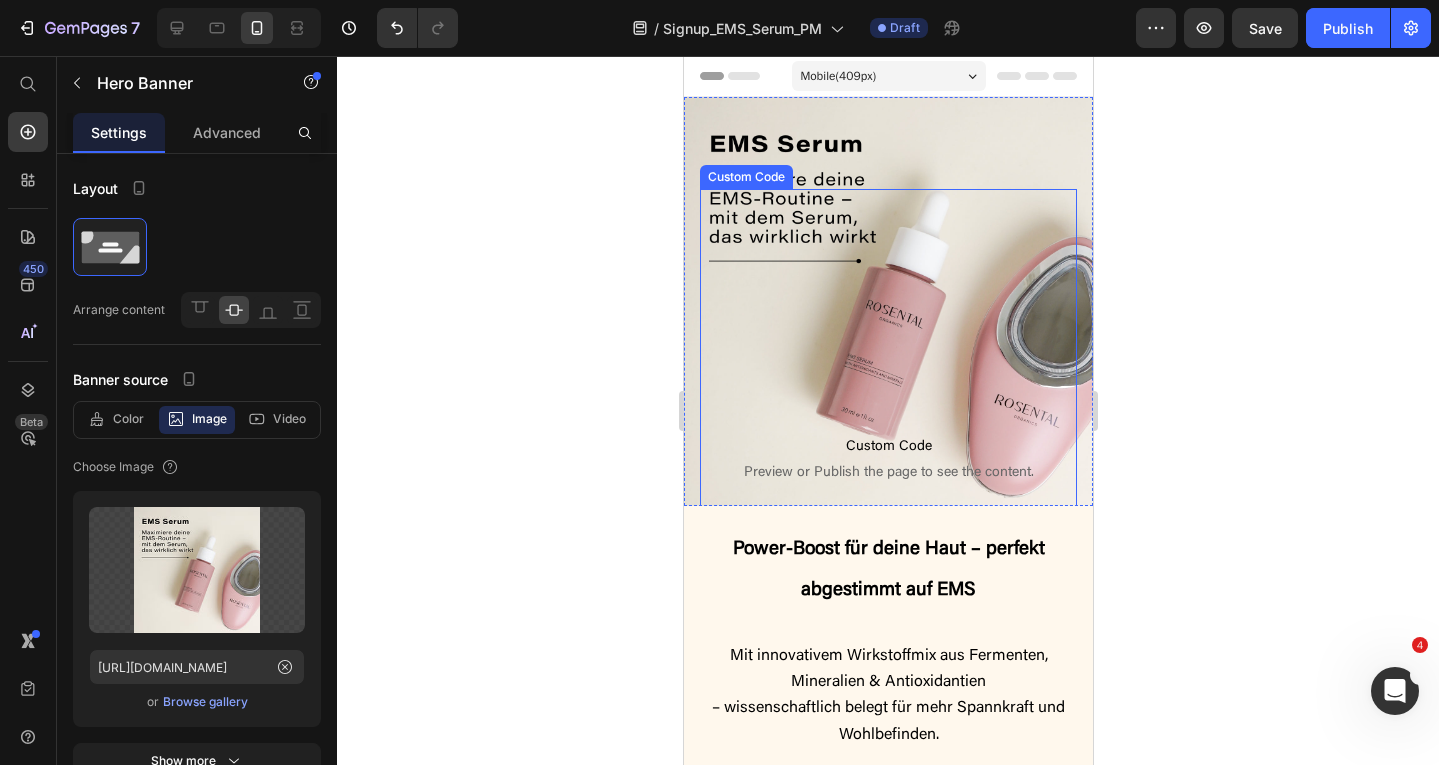 click on "Preview or Publish the page to see the content." at bounding box center [887, 473] 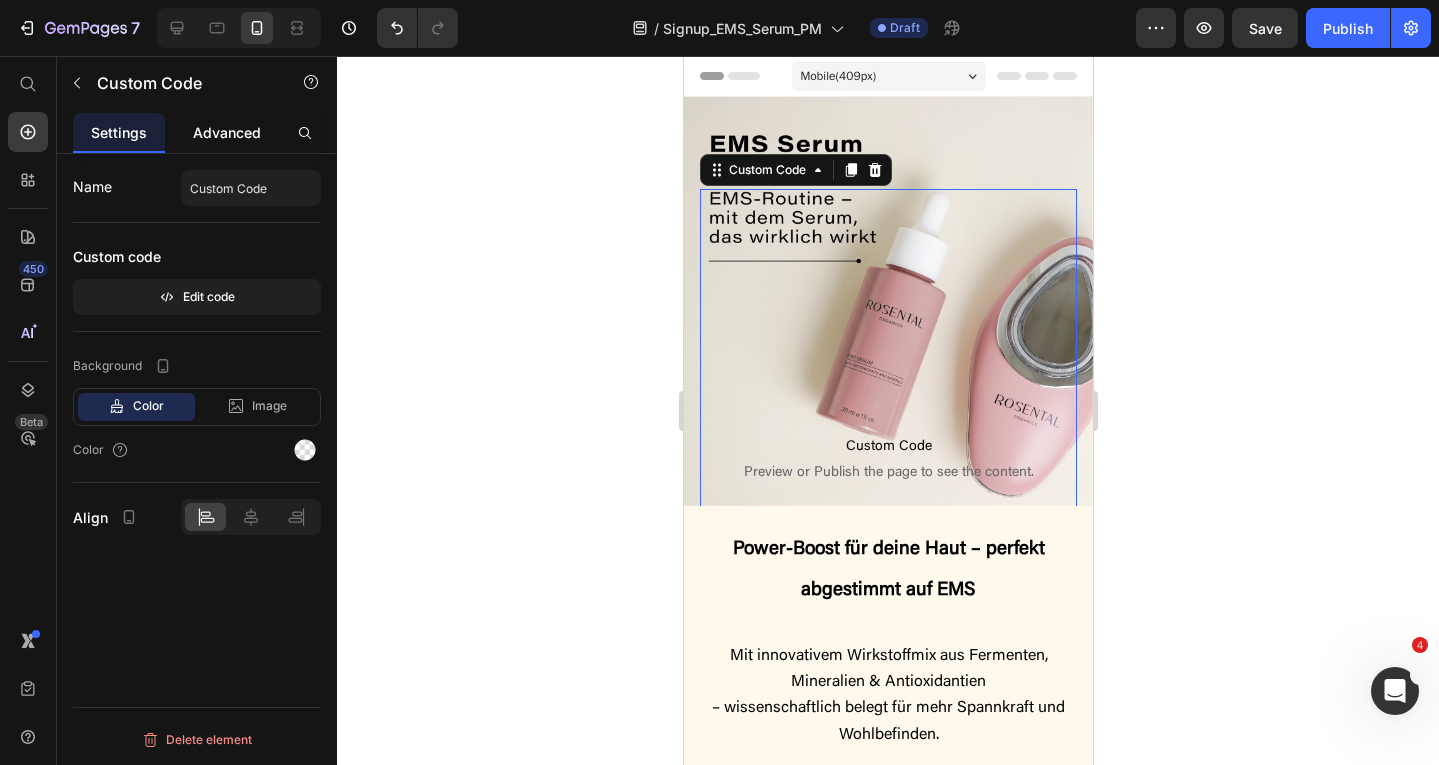 click on "Advanced" at bounding box center [227, 132] 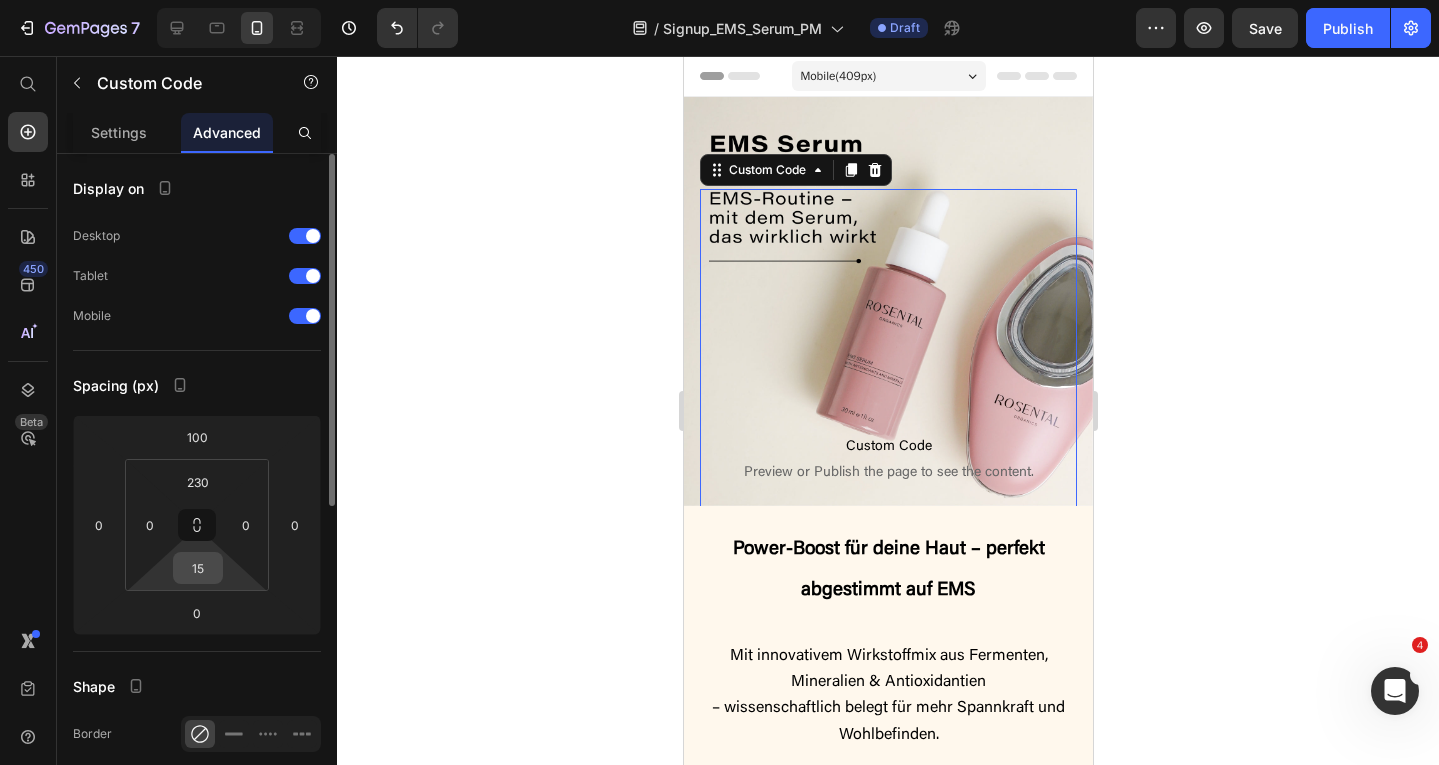click on "15" at bounding box center (198, 568) 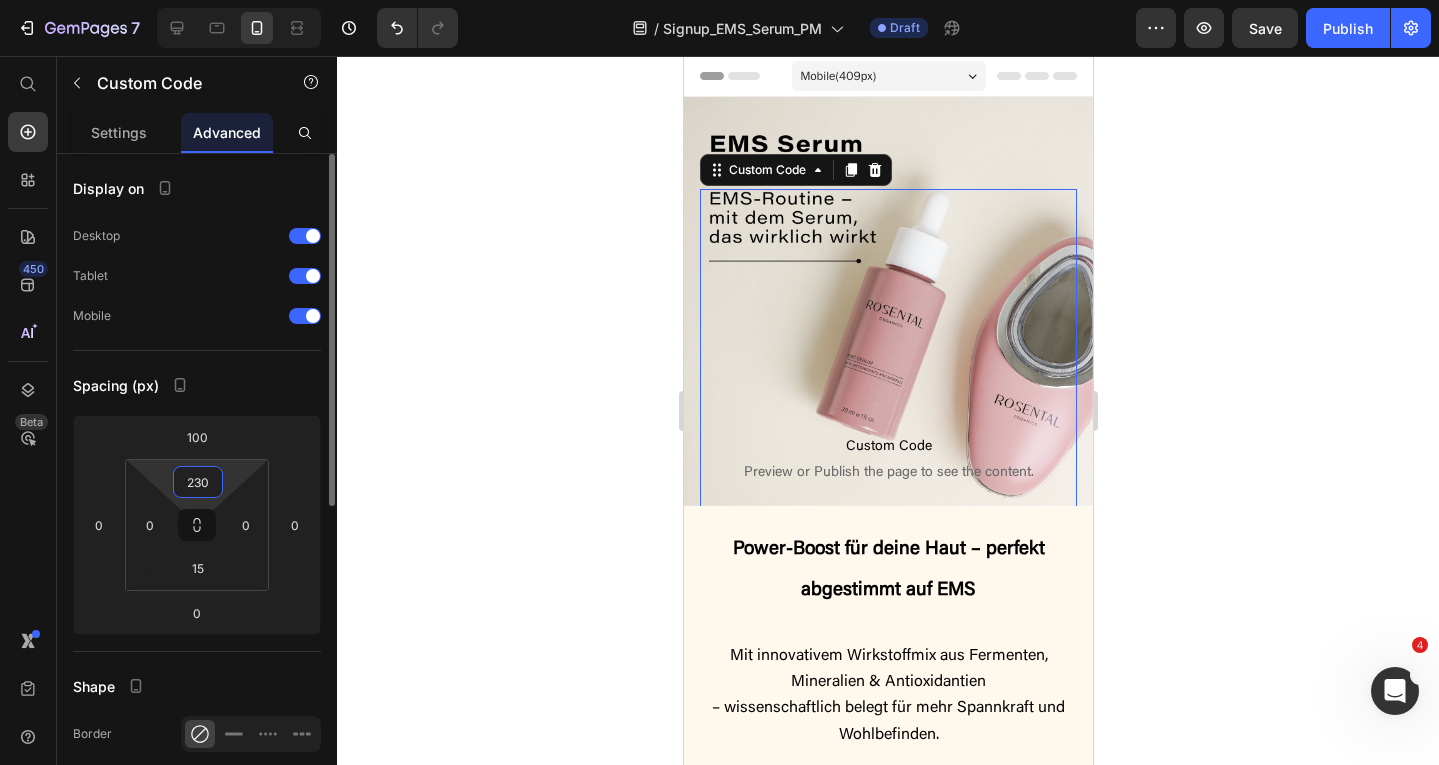 click on "230" at bounding box center (198, 482) 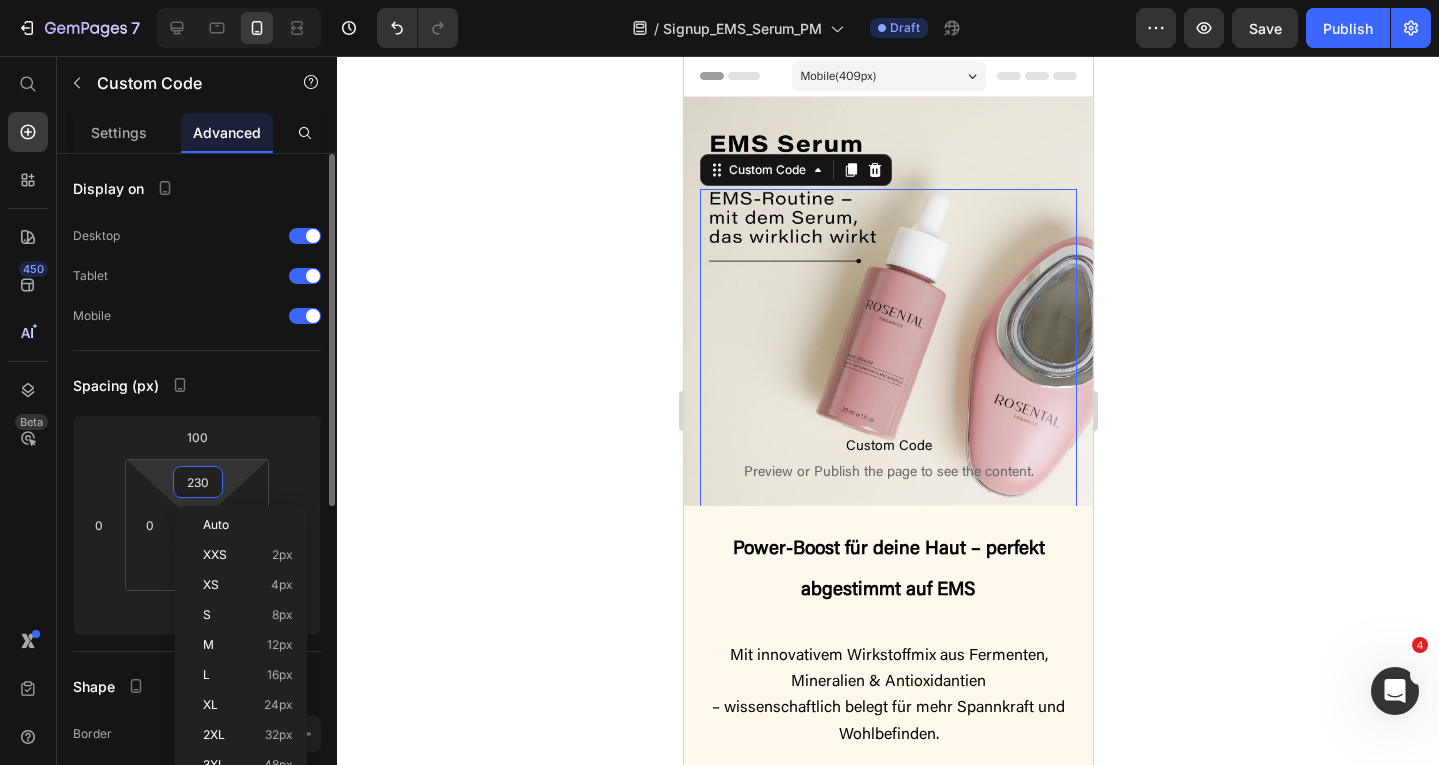 click on "230" at bounding box center (198, 482) 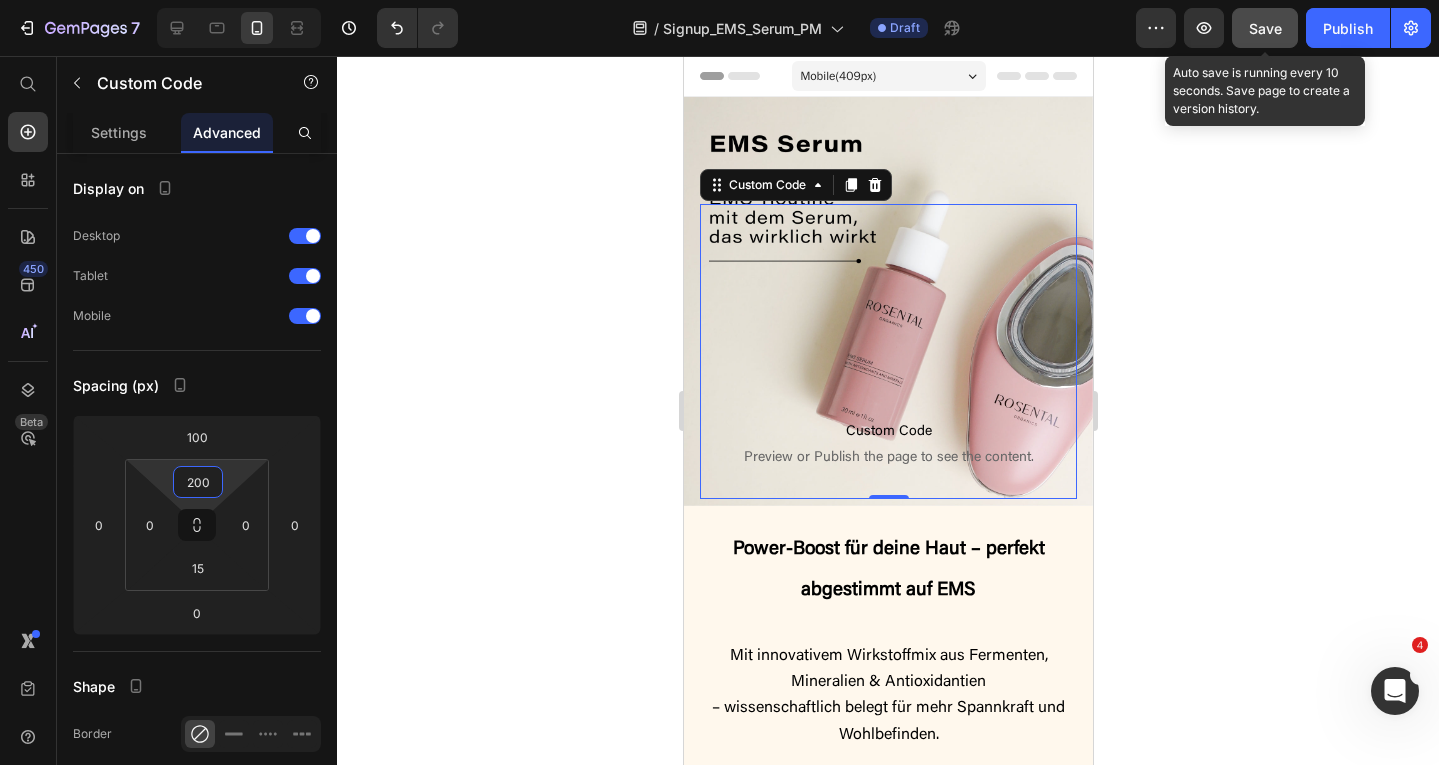 type on "200" 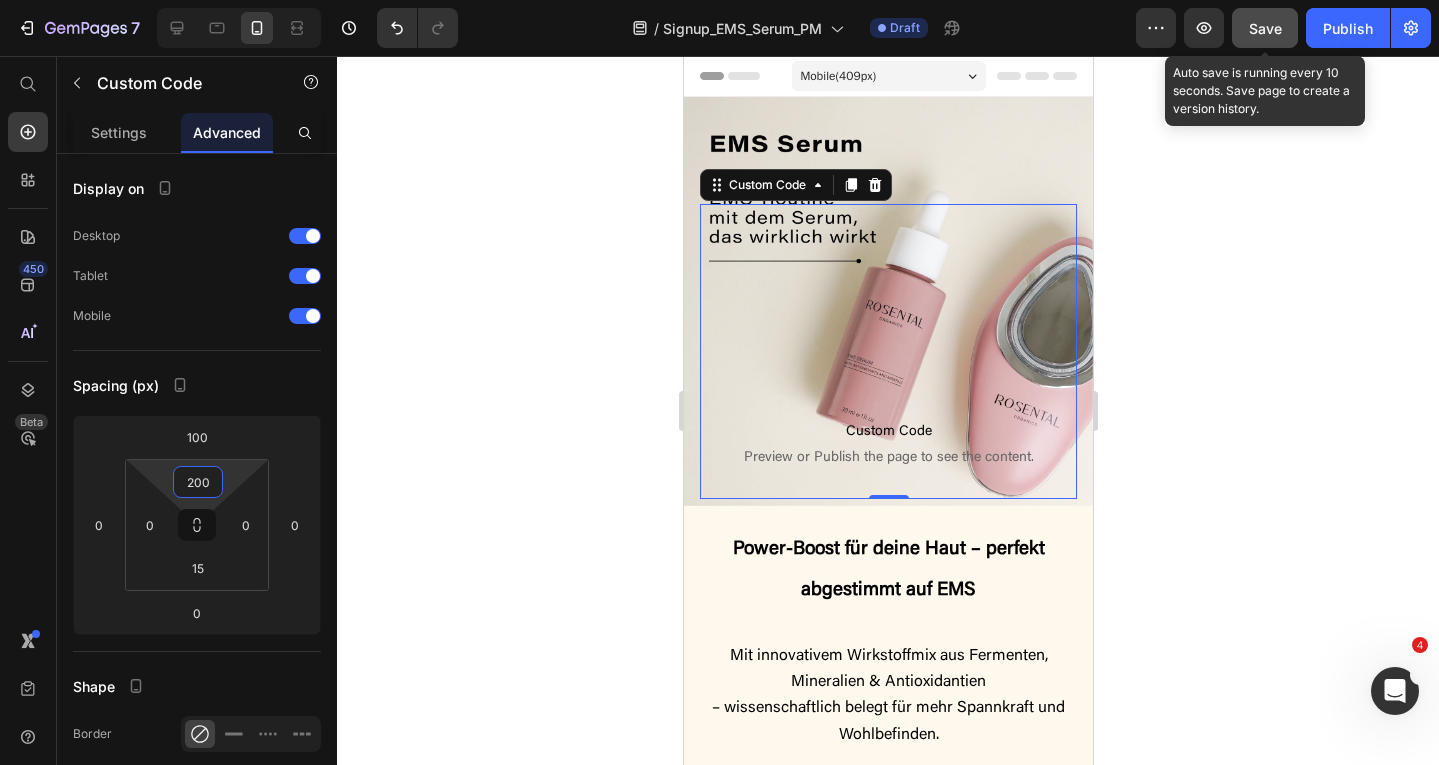 click on "Save" at bounding box center [1265, 28] 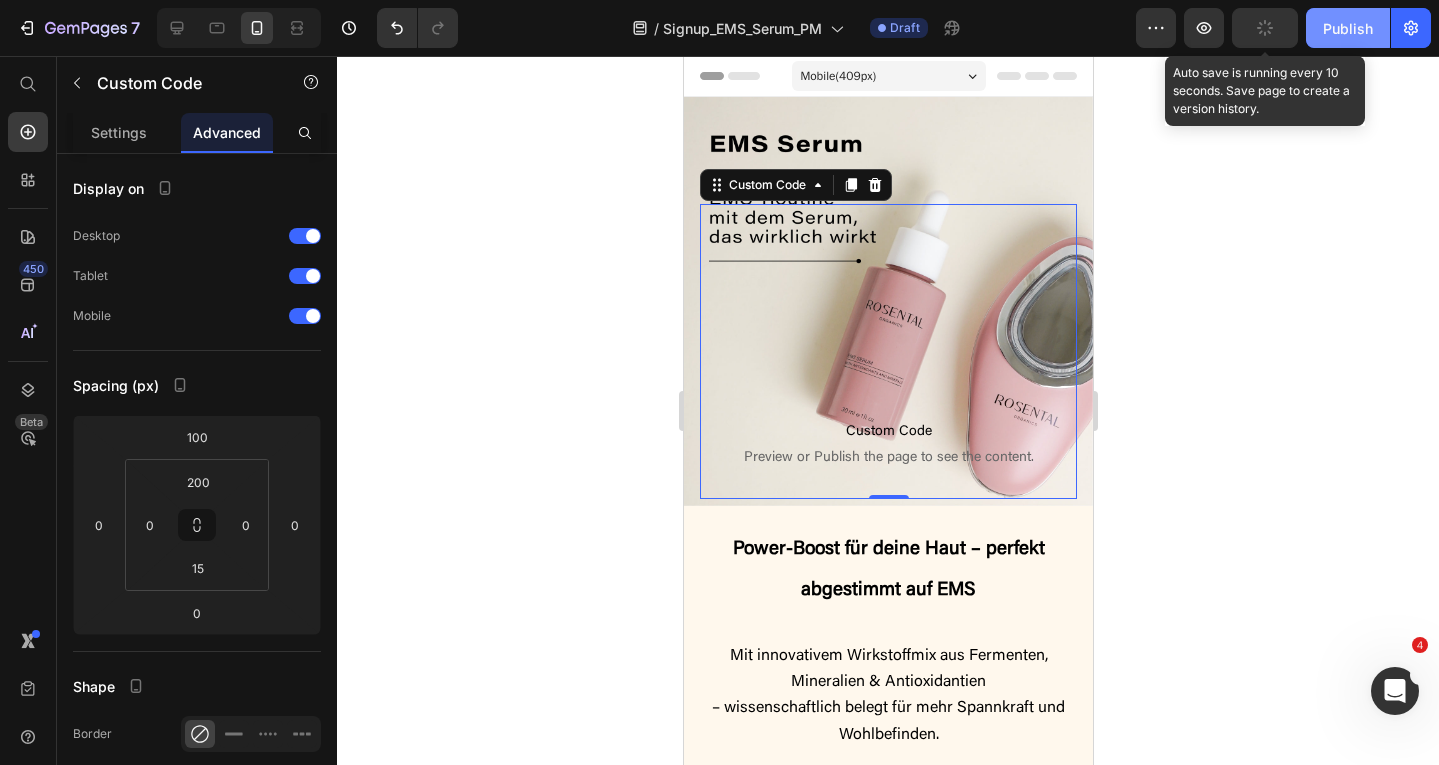 click on "Publish" at bounding box center [1348, 28] 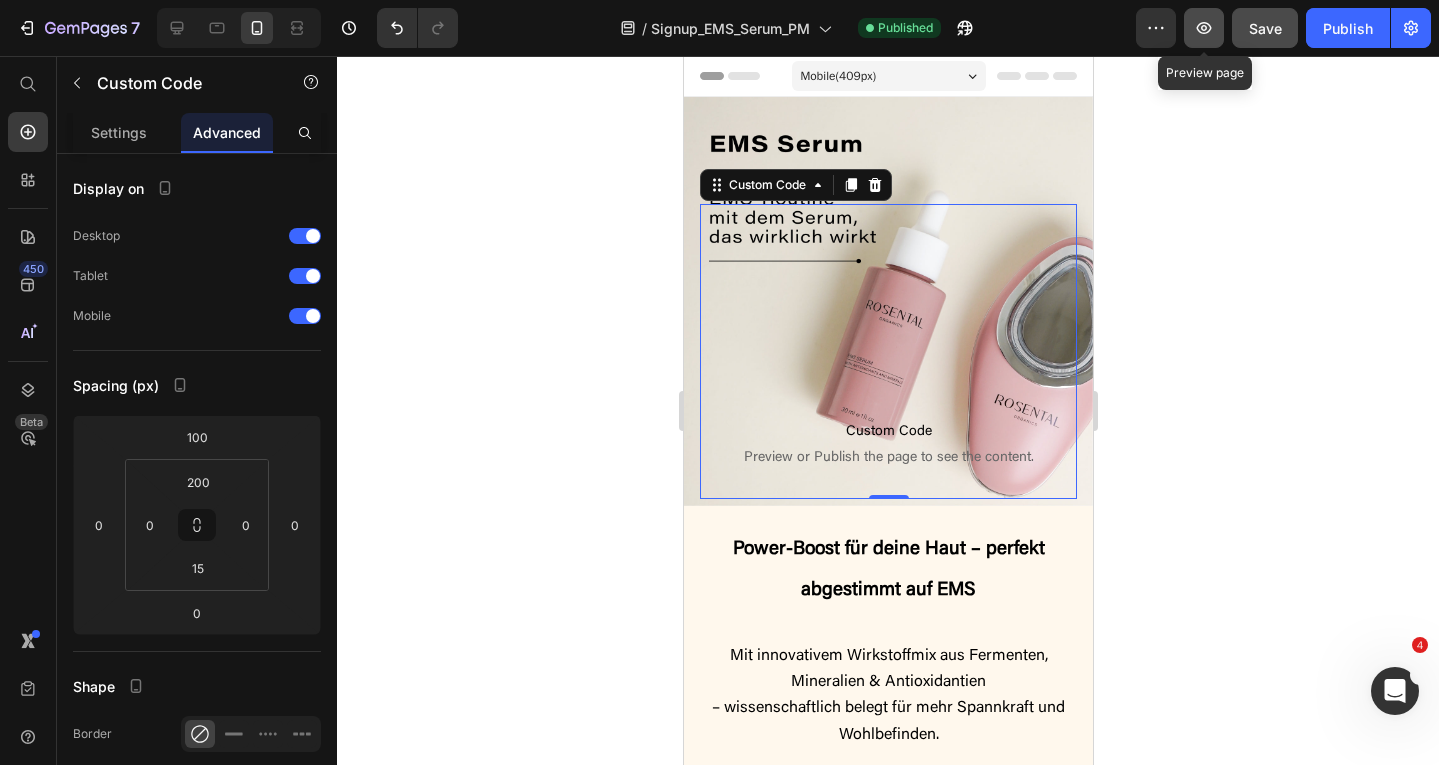 click 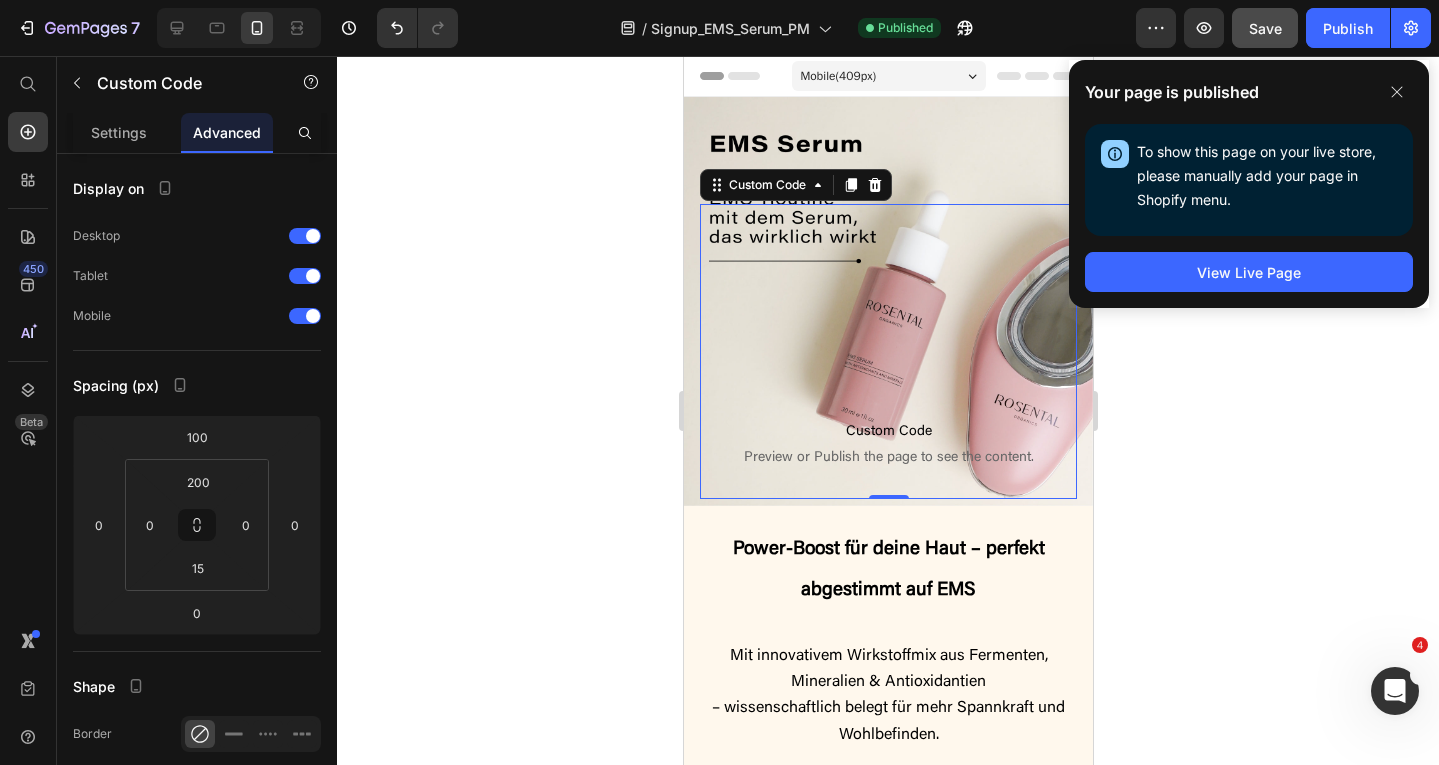 click at bounding box center [239, 28] 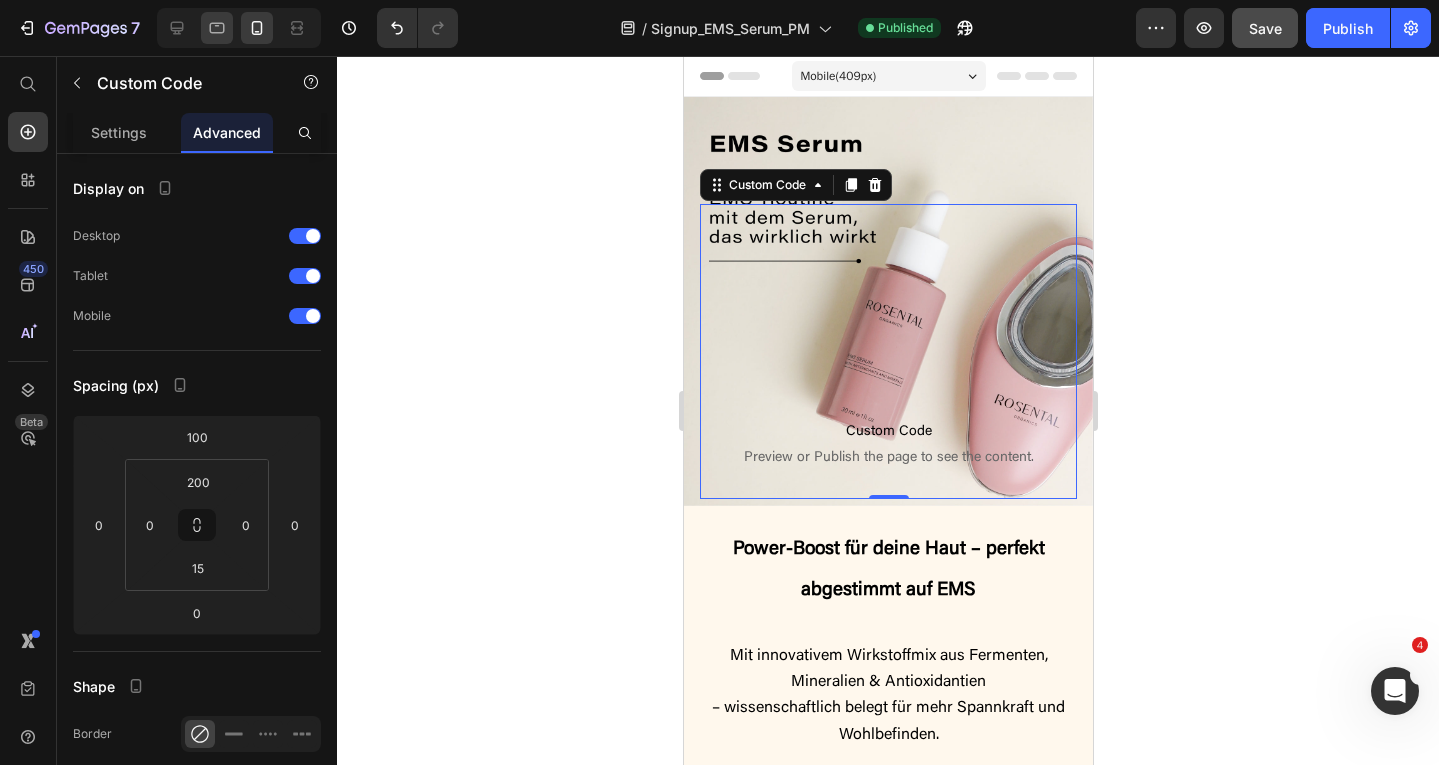 click 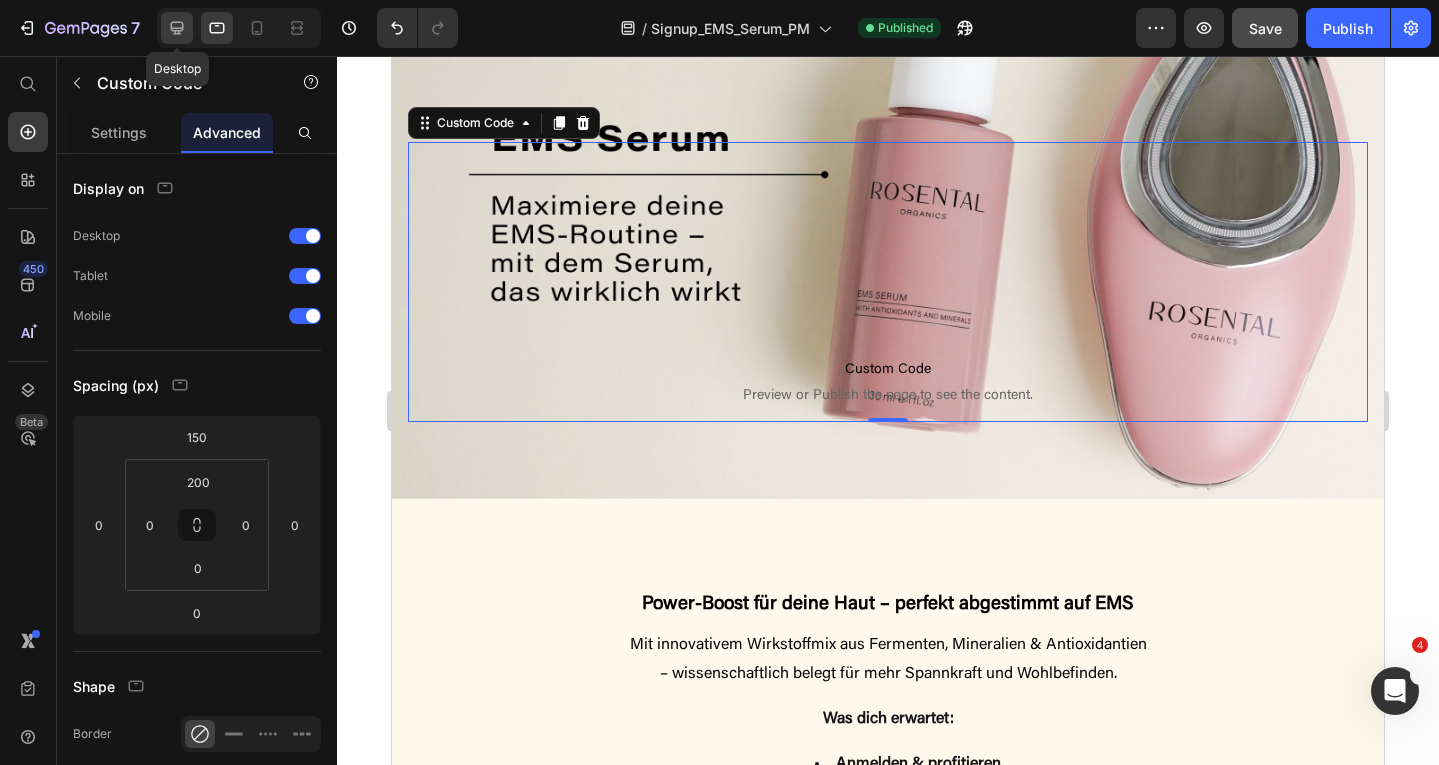 scroll, scrollTop: 198, scrollLeft: 0, axis: vertical 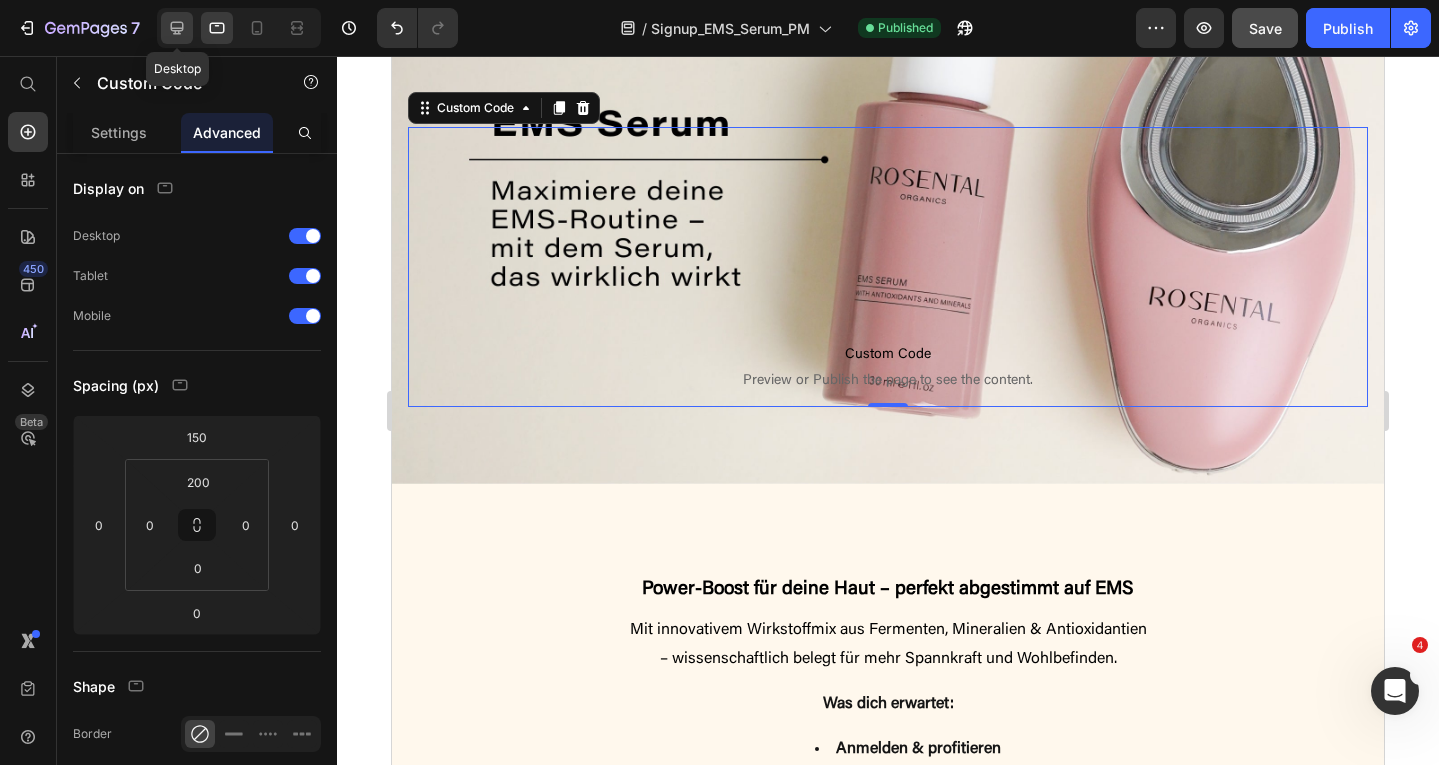 click 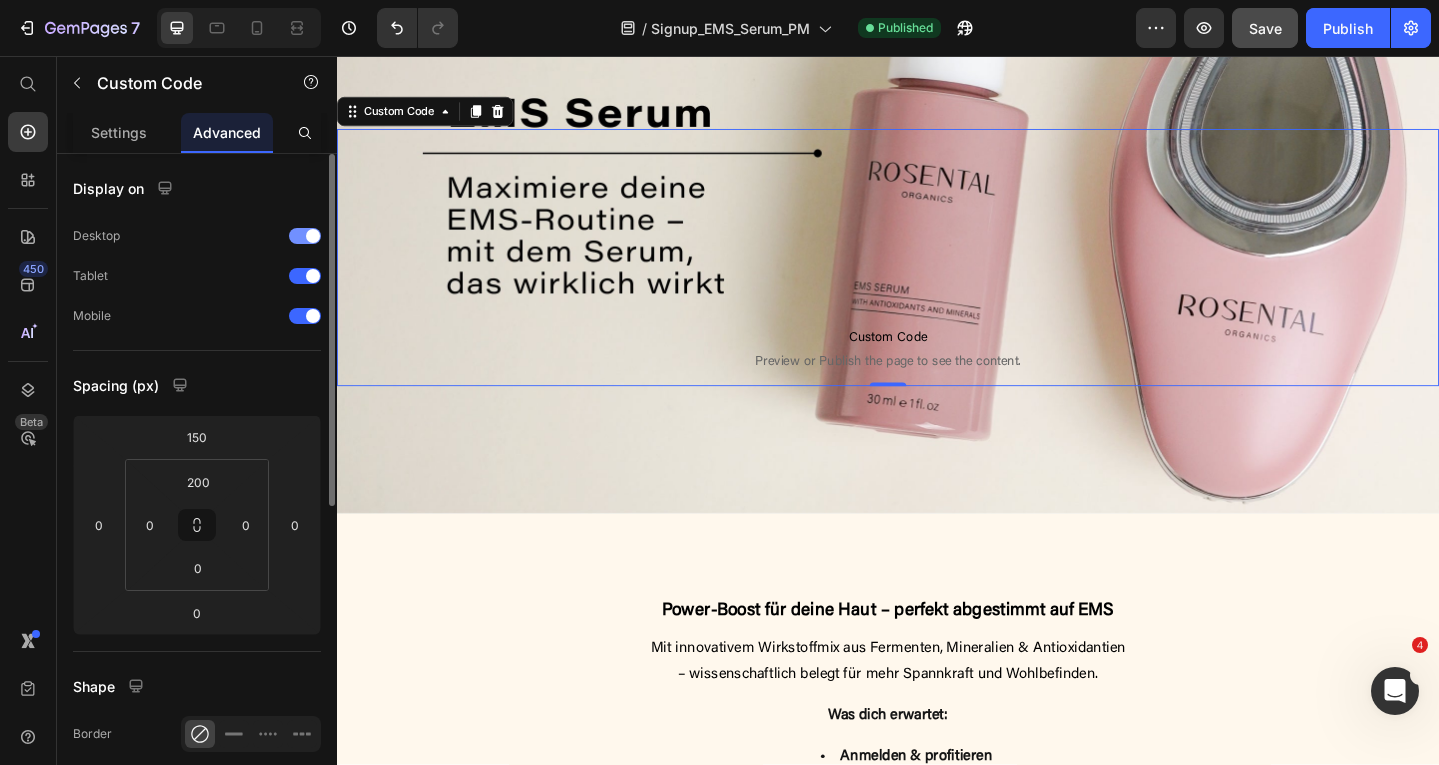 scroll, scrollTop: 260, scrollLeft: 0, axis: vertical 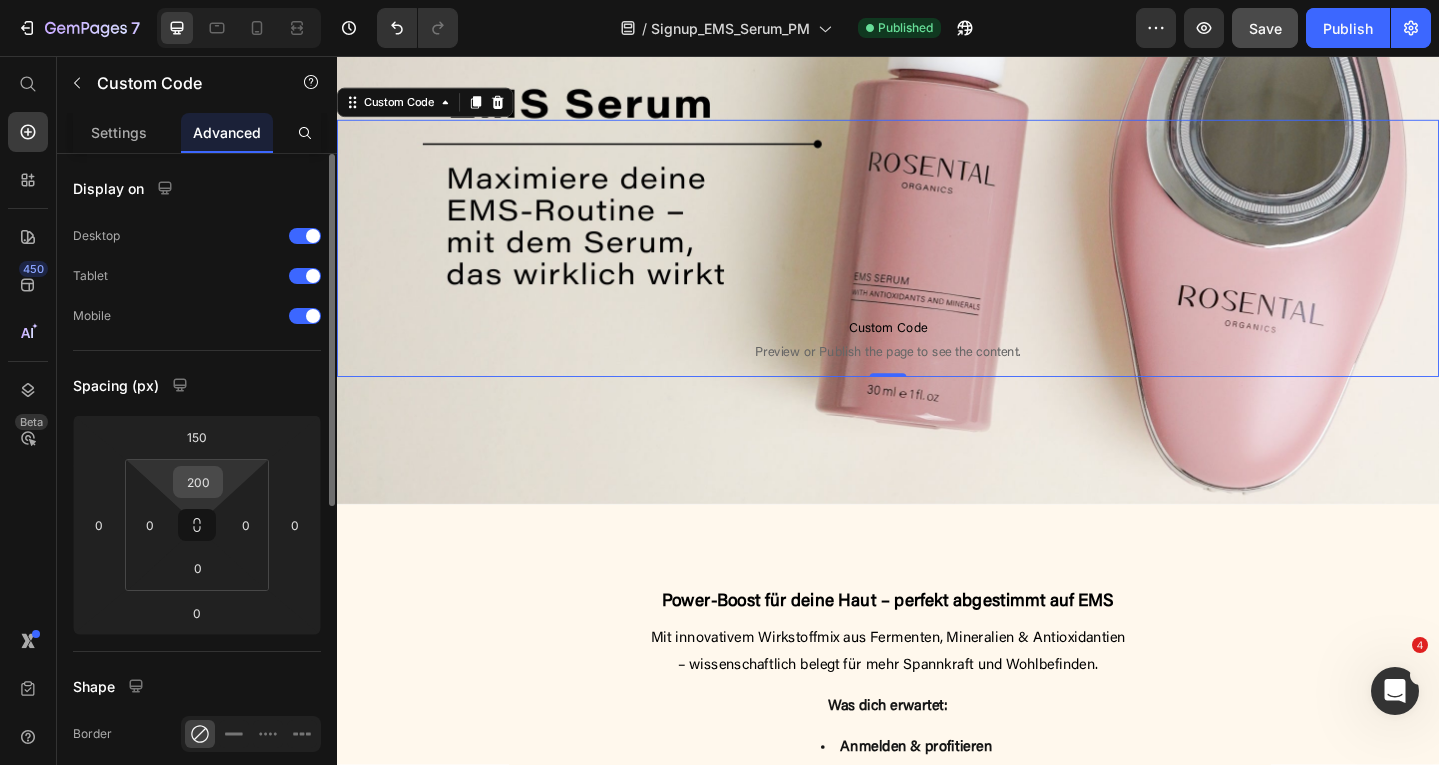 click on "200" at bounding box center (198, 482) 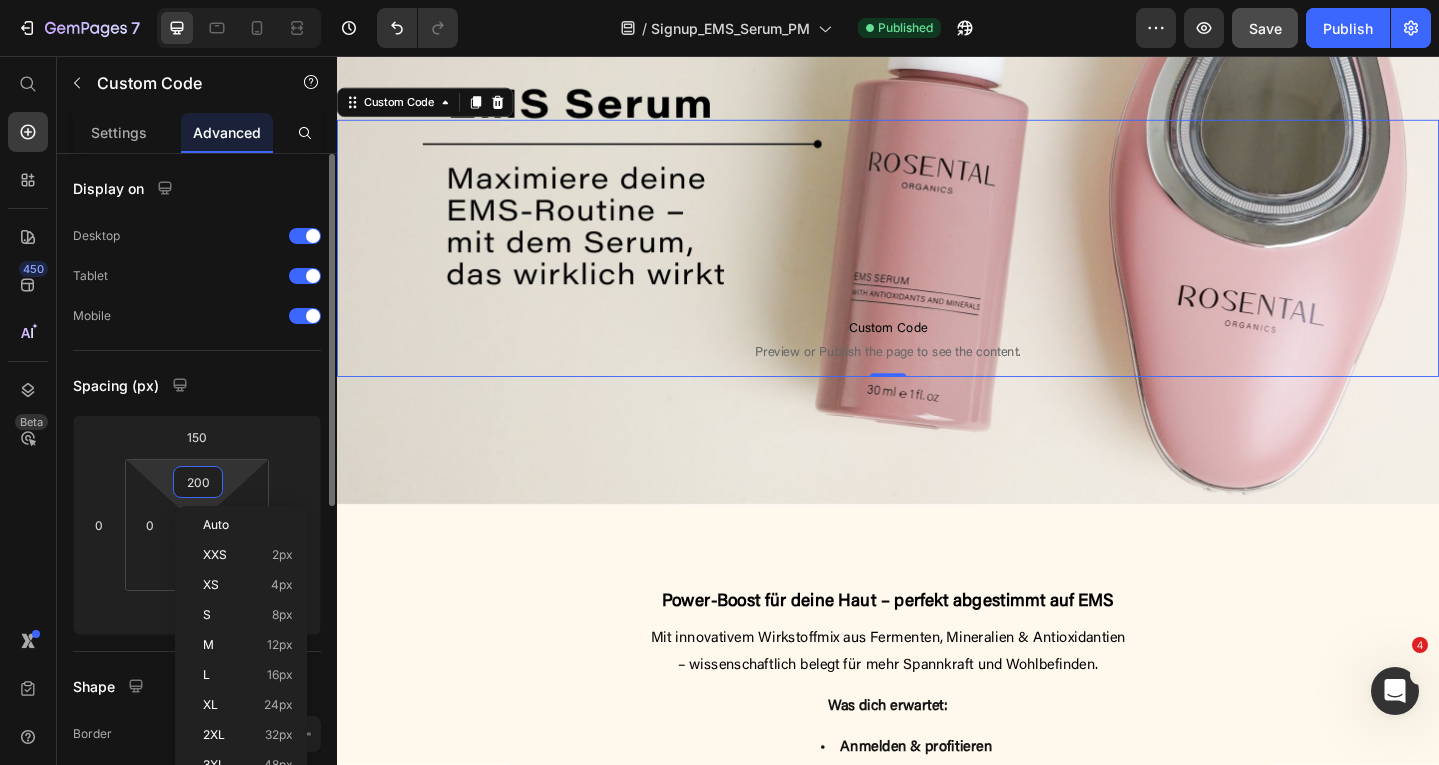 click on "200" at bounding box center [198, 482] 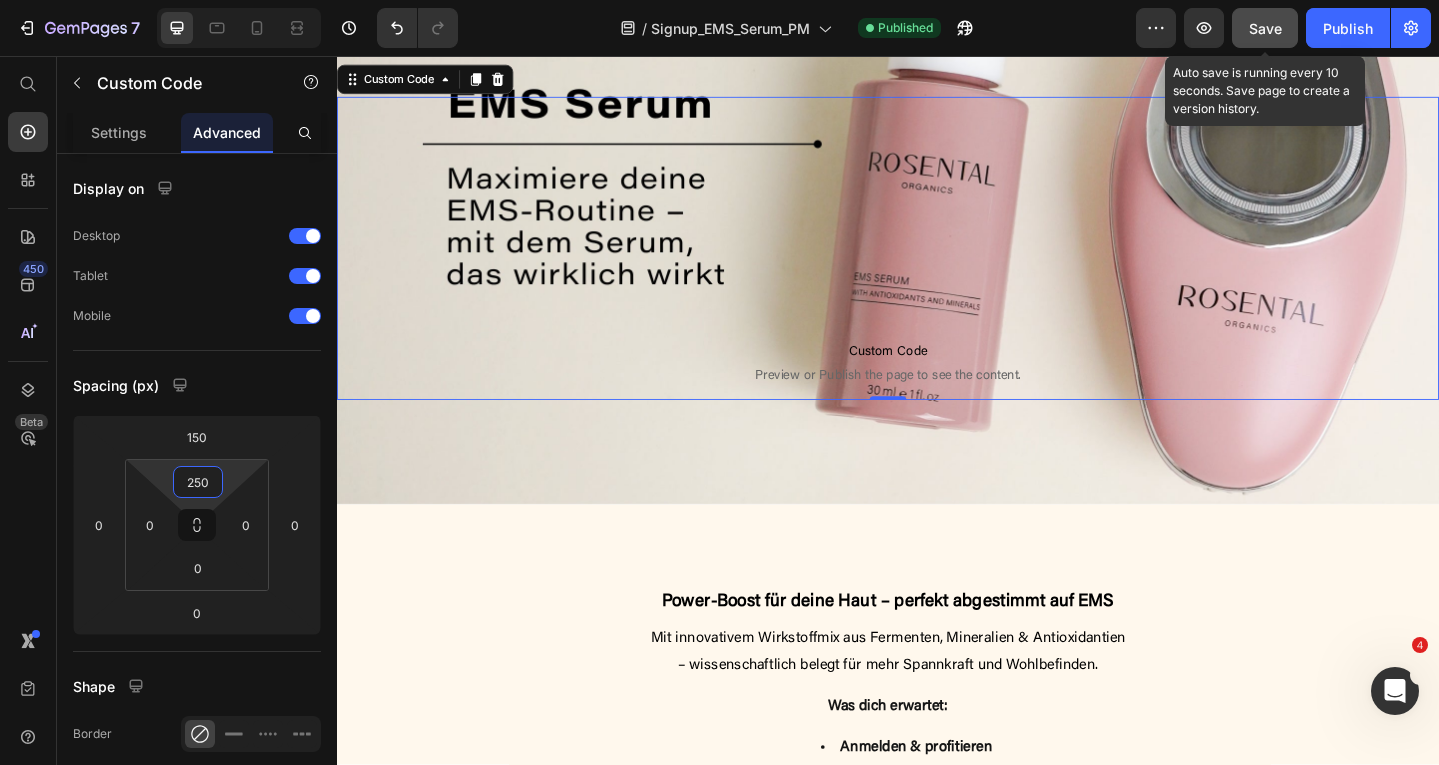 type on "250" 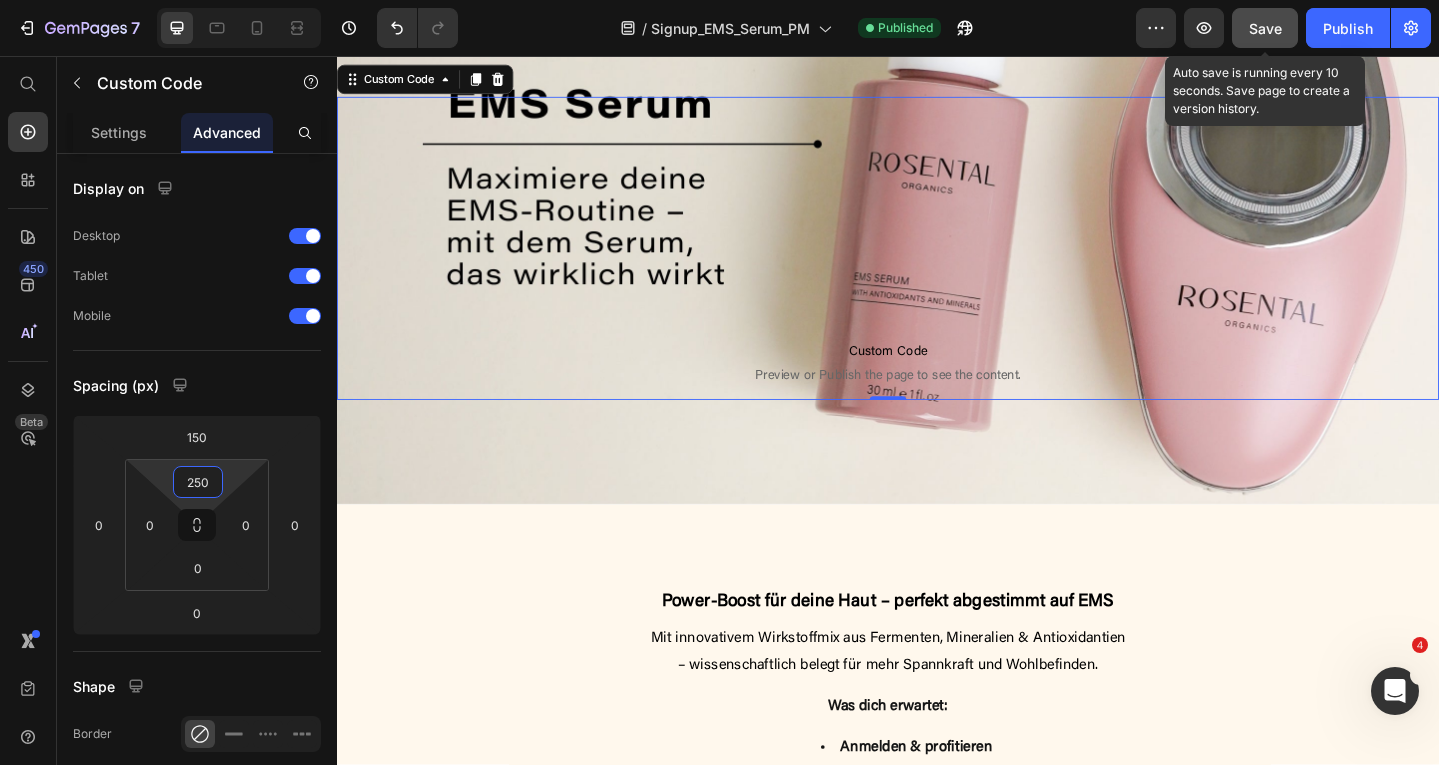 click on "Save" at bounding box center [1265, 28] 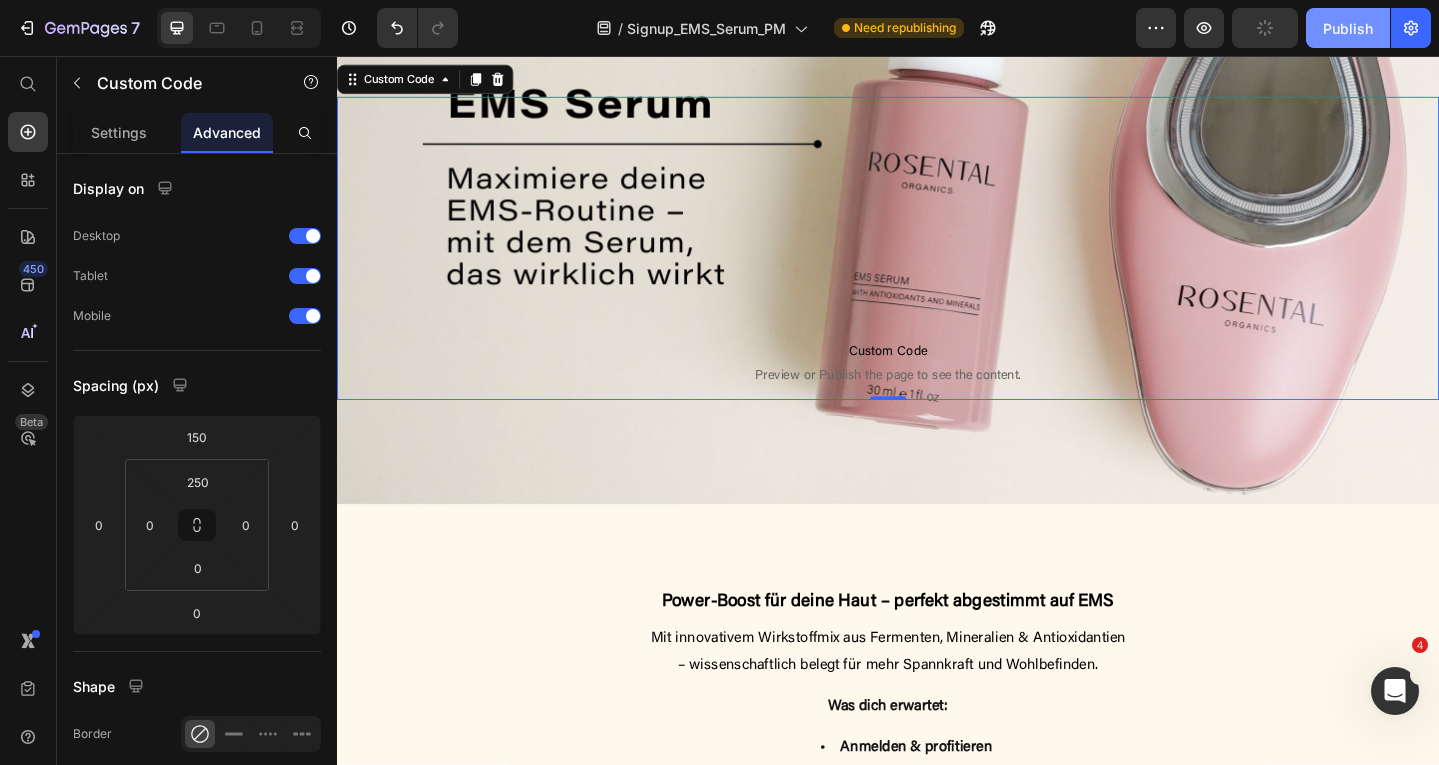 click on "Publish" at bounding box center (1348, 28) 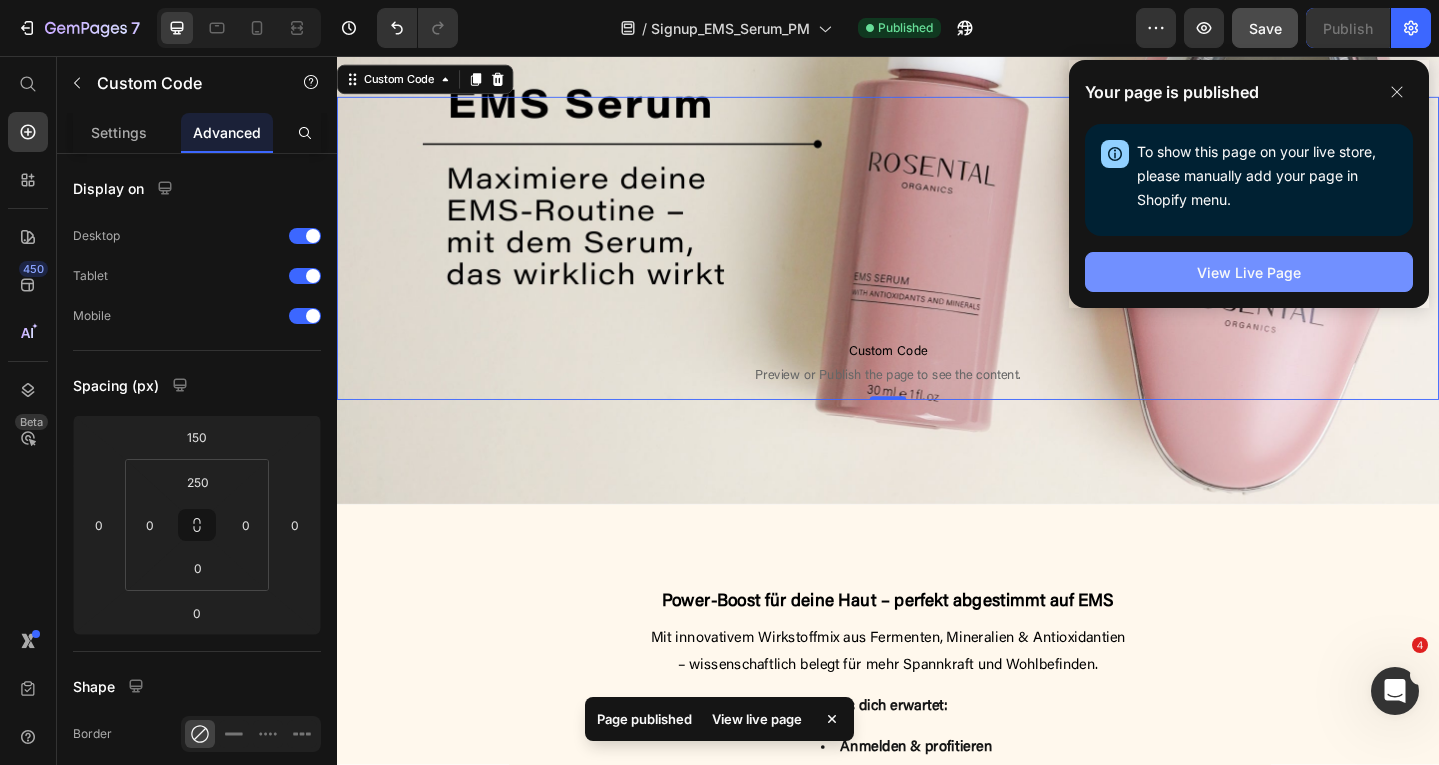 click on "View Live Page" at bounding box center [1249, 272] 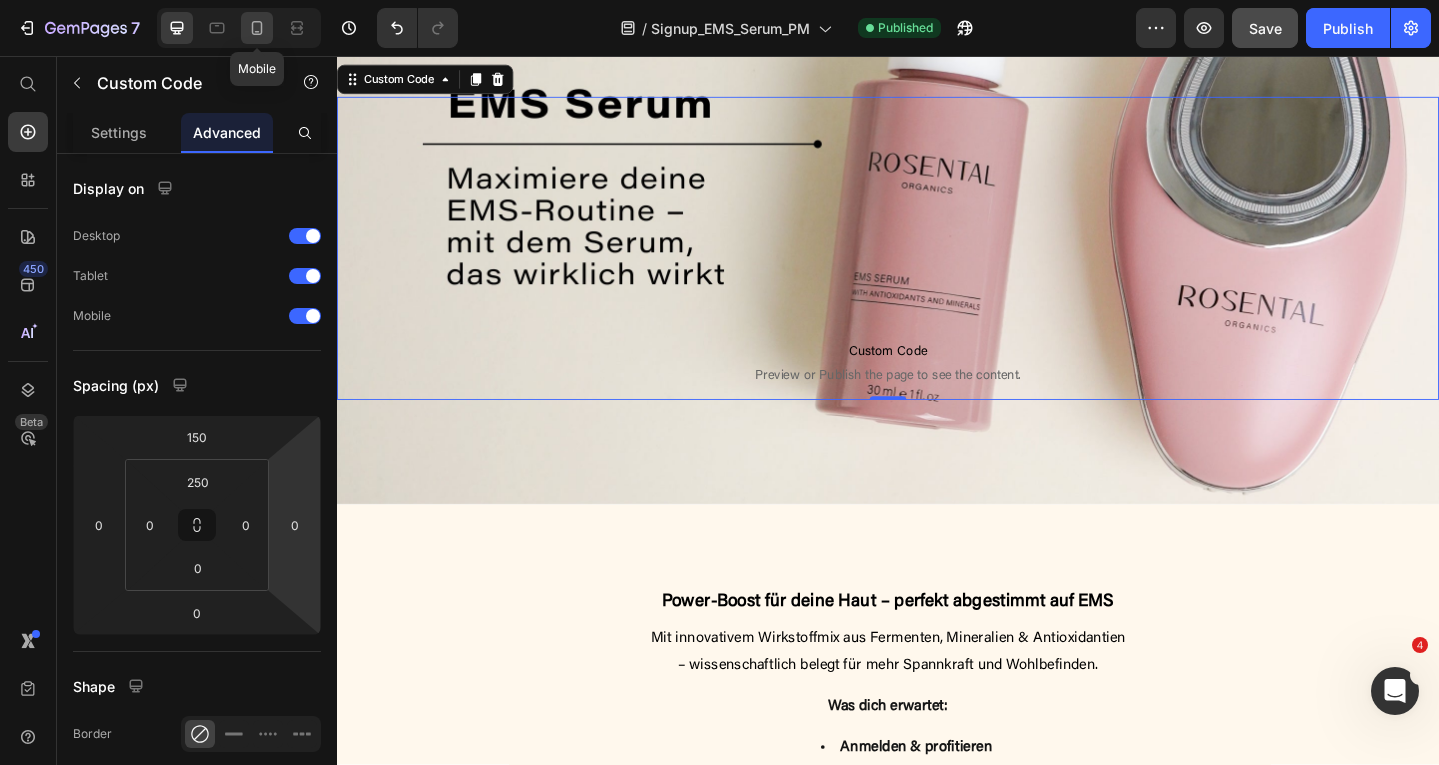click 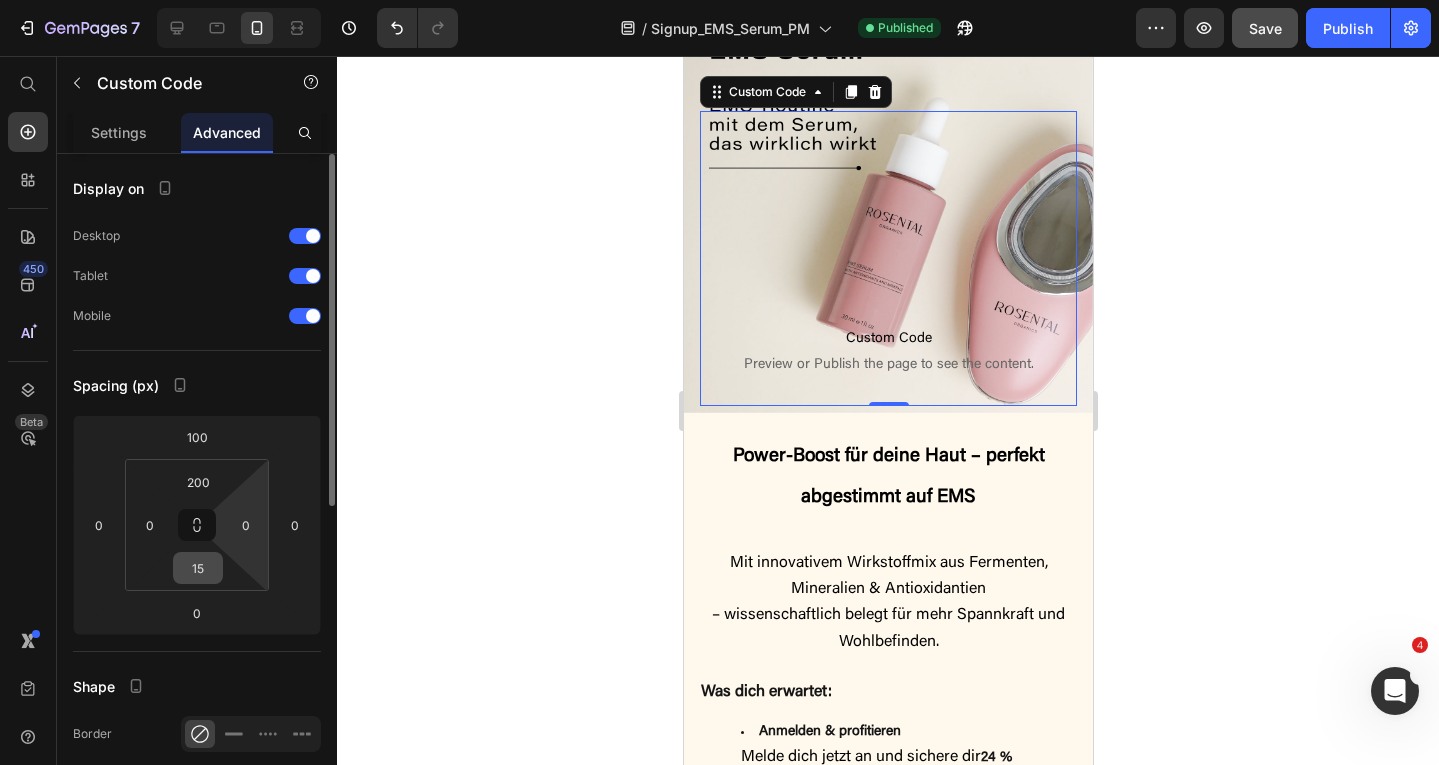 scroll, scrollTop: 78, scrollLeft: 0, axis: vertical 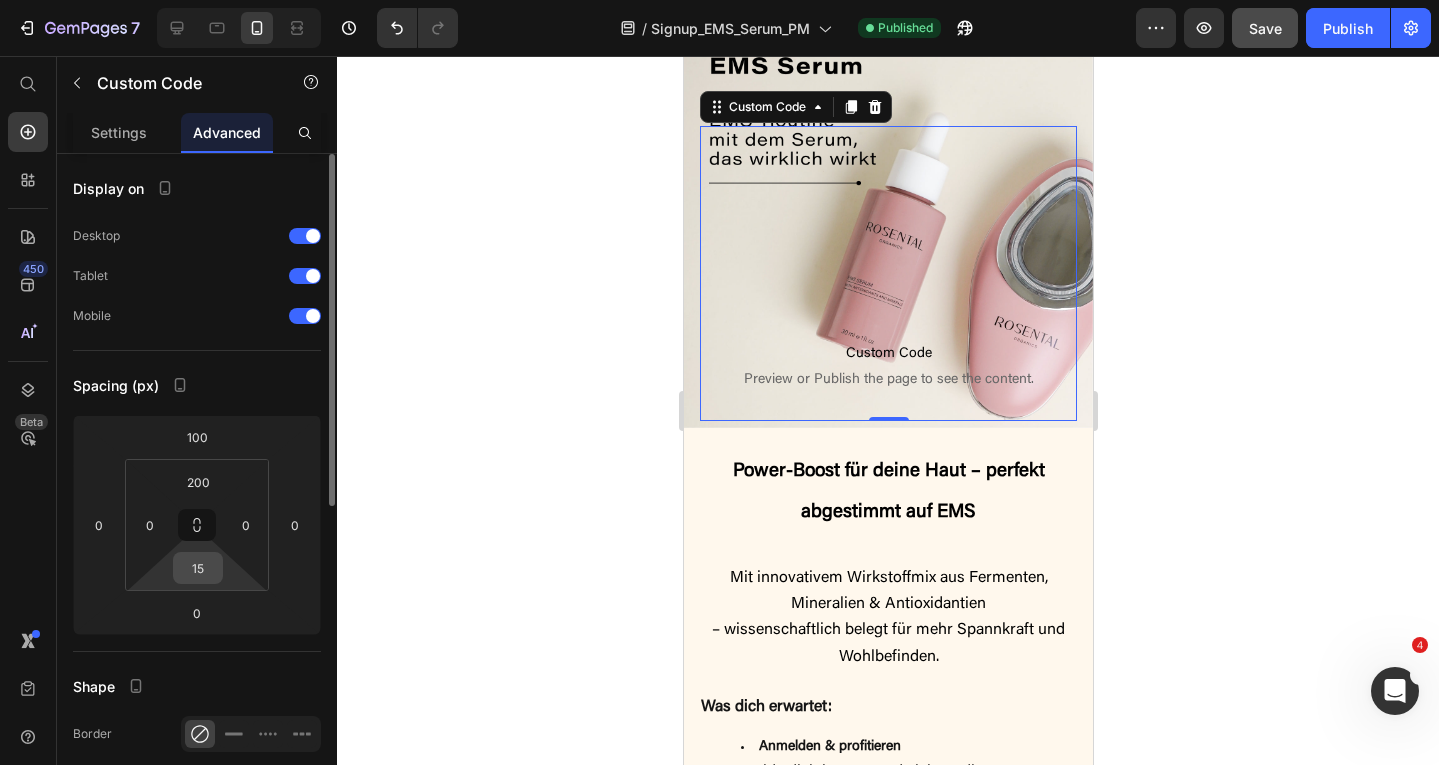 click on "15" at bounding box center (198, 568) 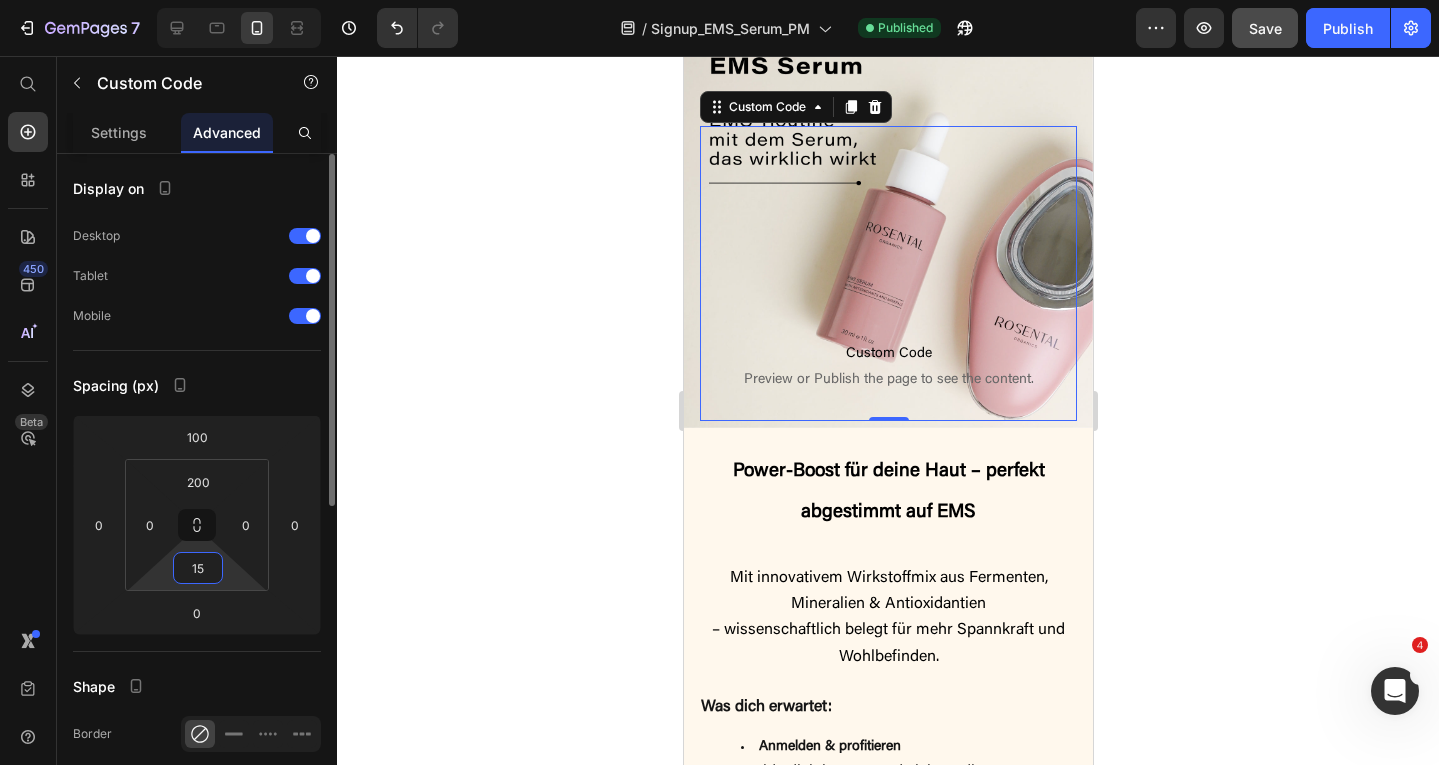 click on "15" at bounding box center [198, 568] 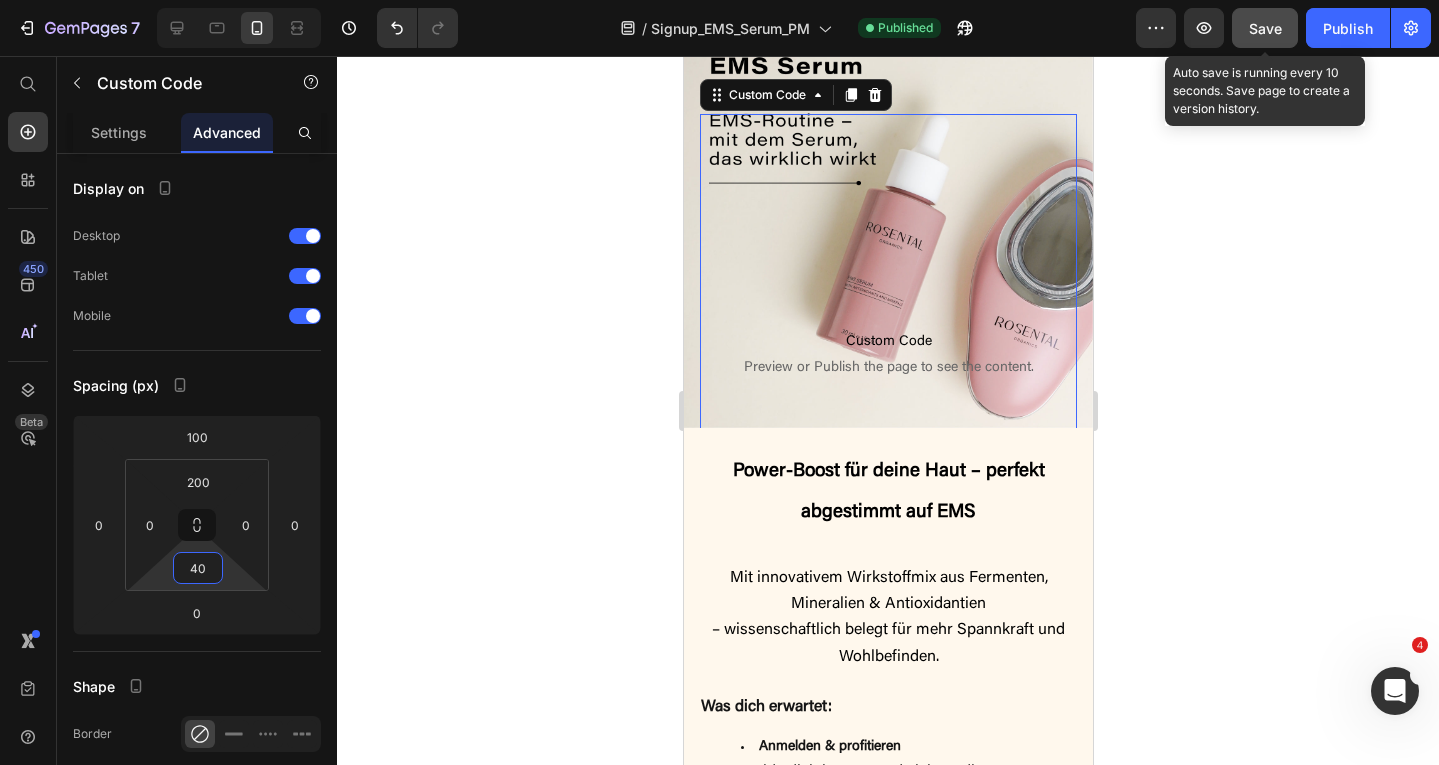 type on "40" 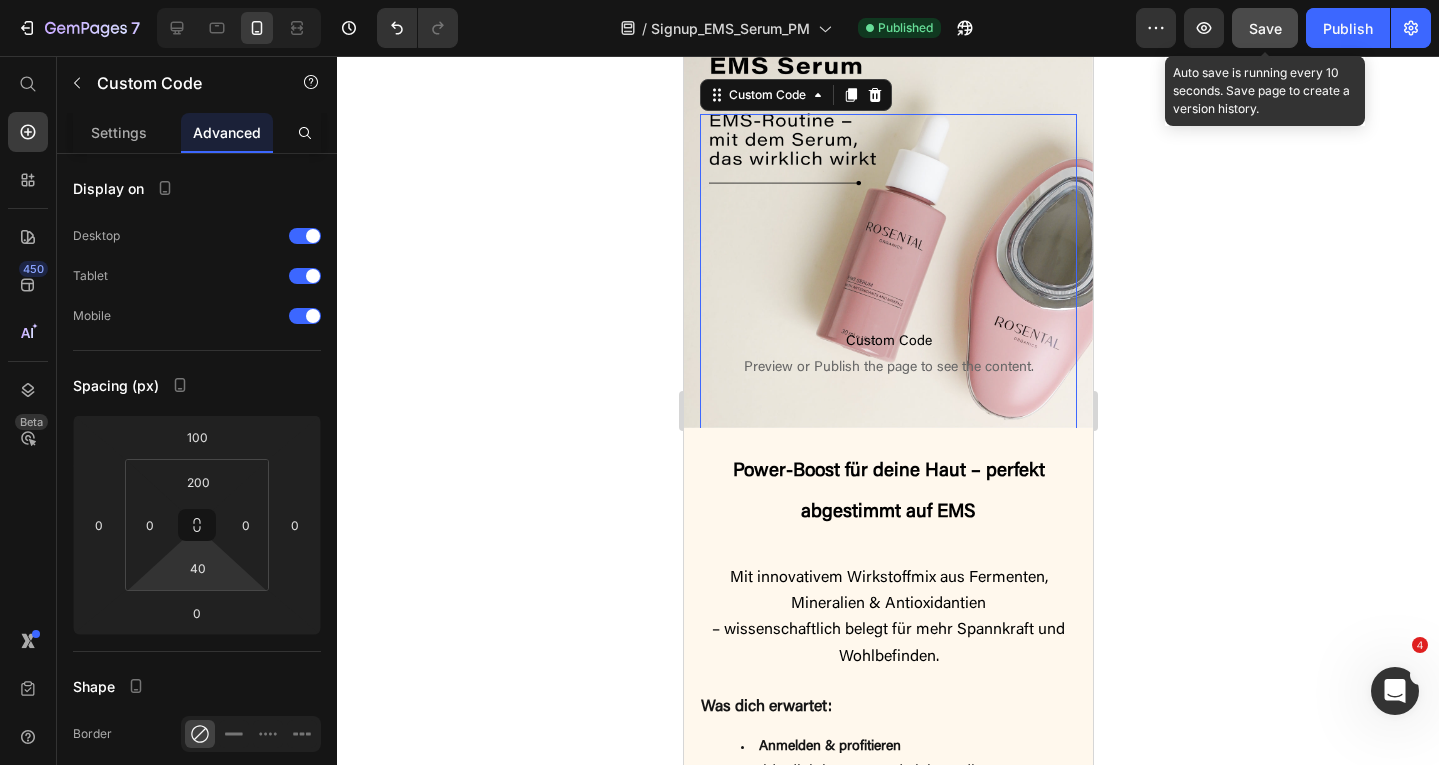 click on "Save" 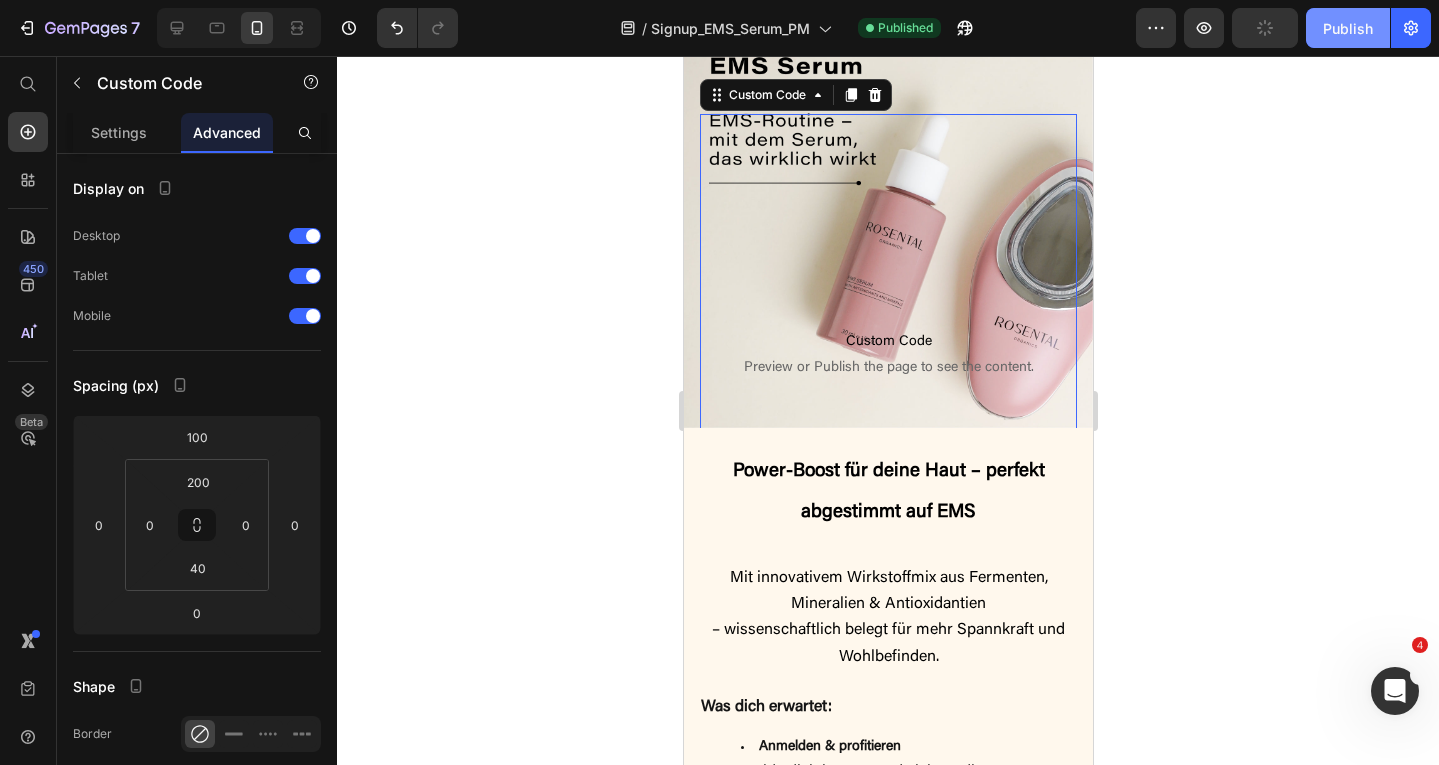 click on "Publish" at bounding box center (1348, 28) 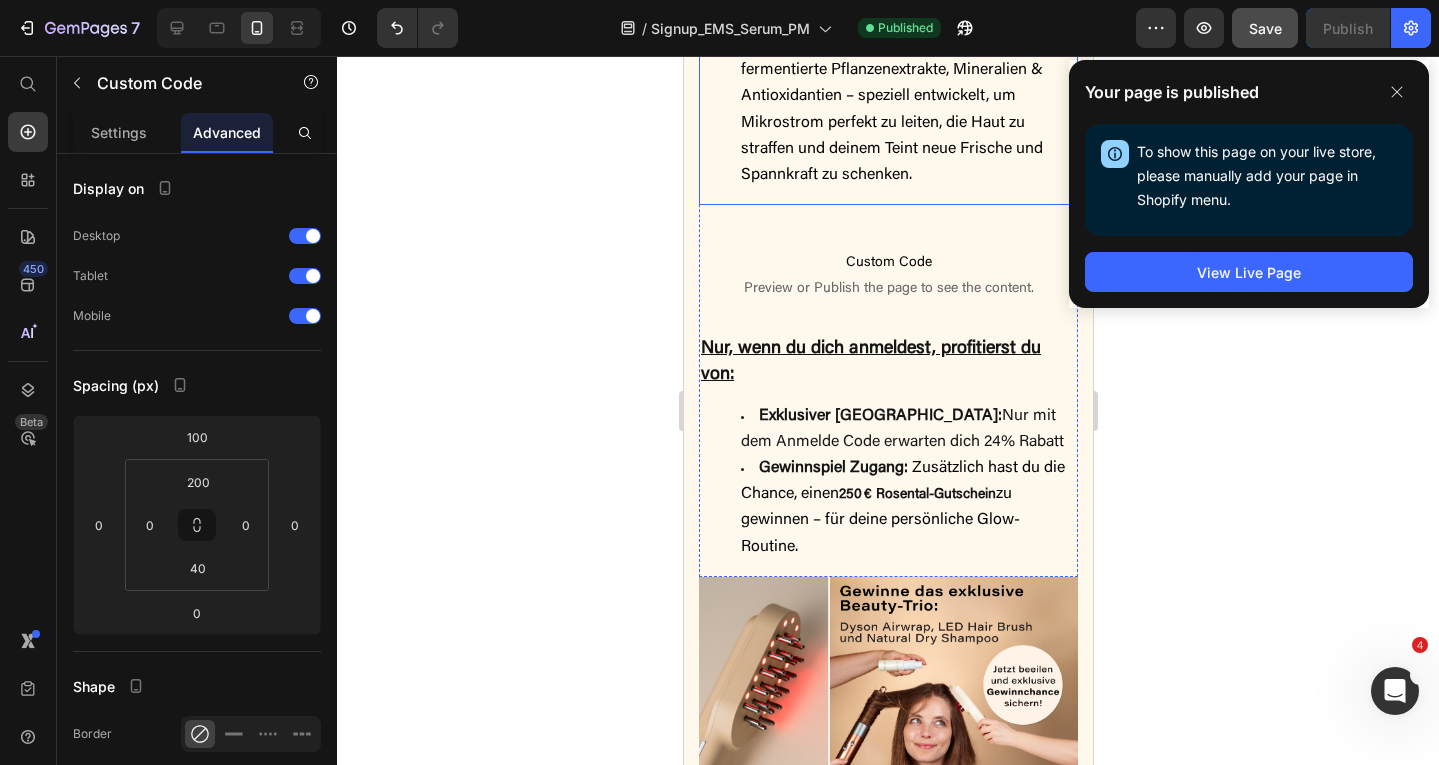 scroll, scrollTop: 1139, scrollLeft: 0, axis: vertical 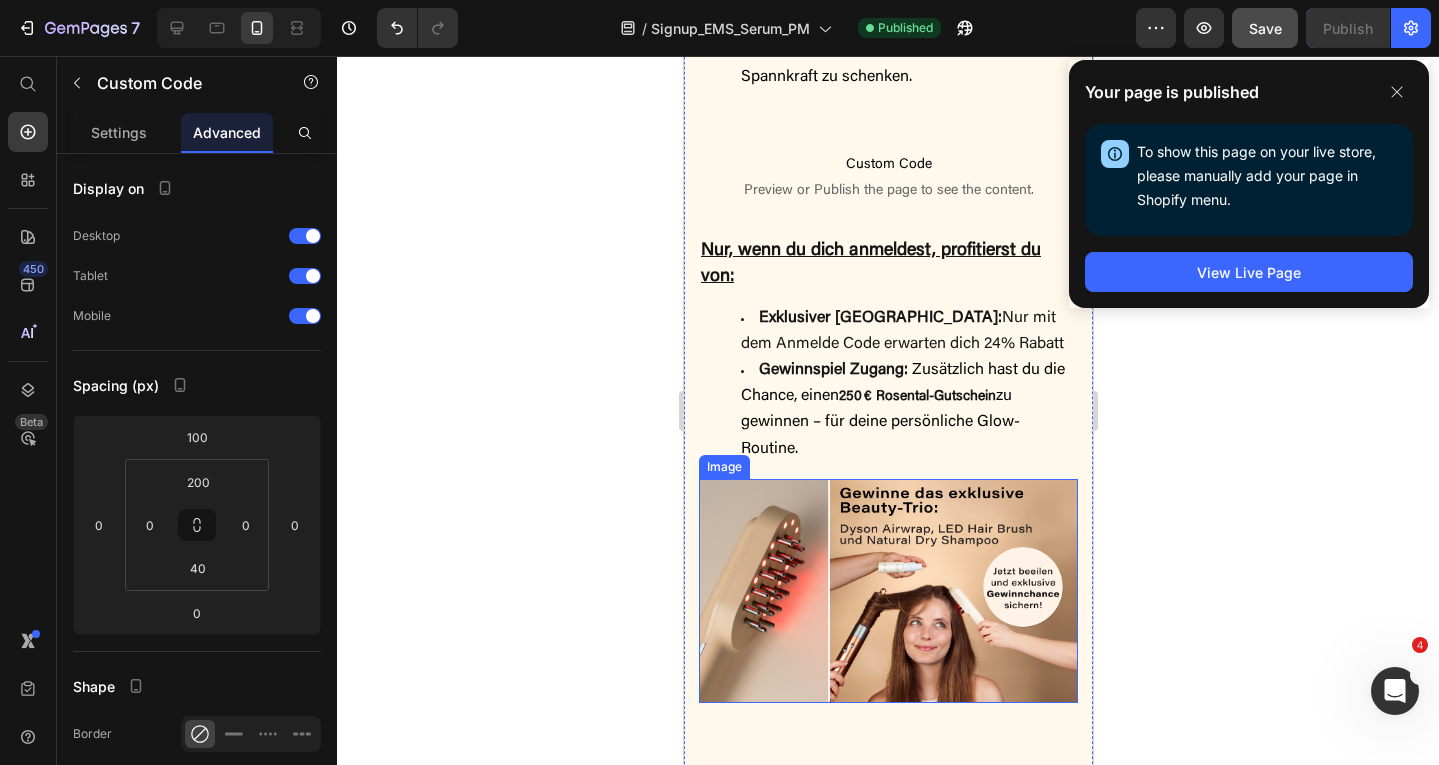 click at bounding box center (887, 591) 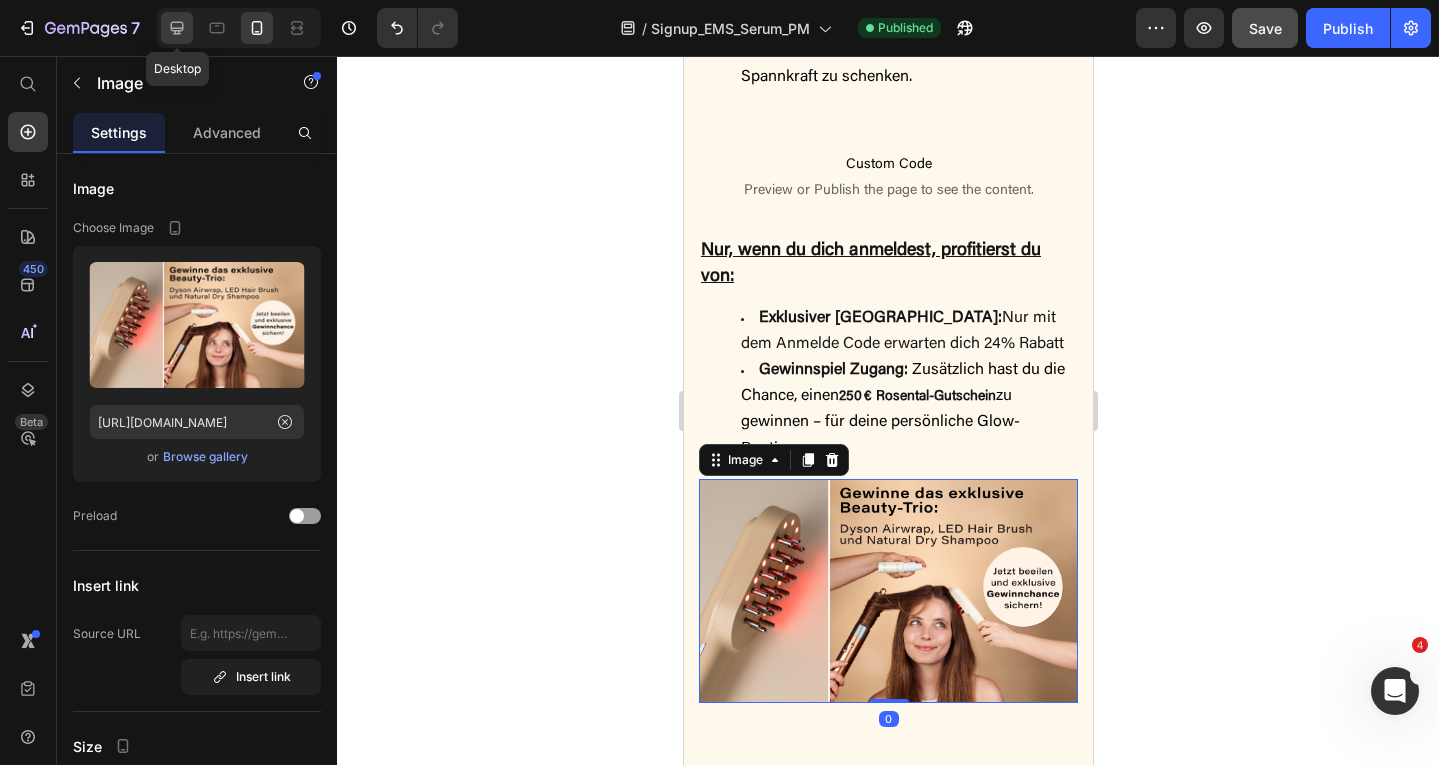 click 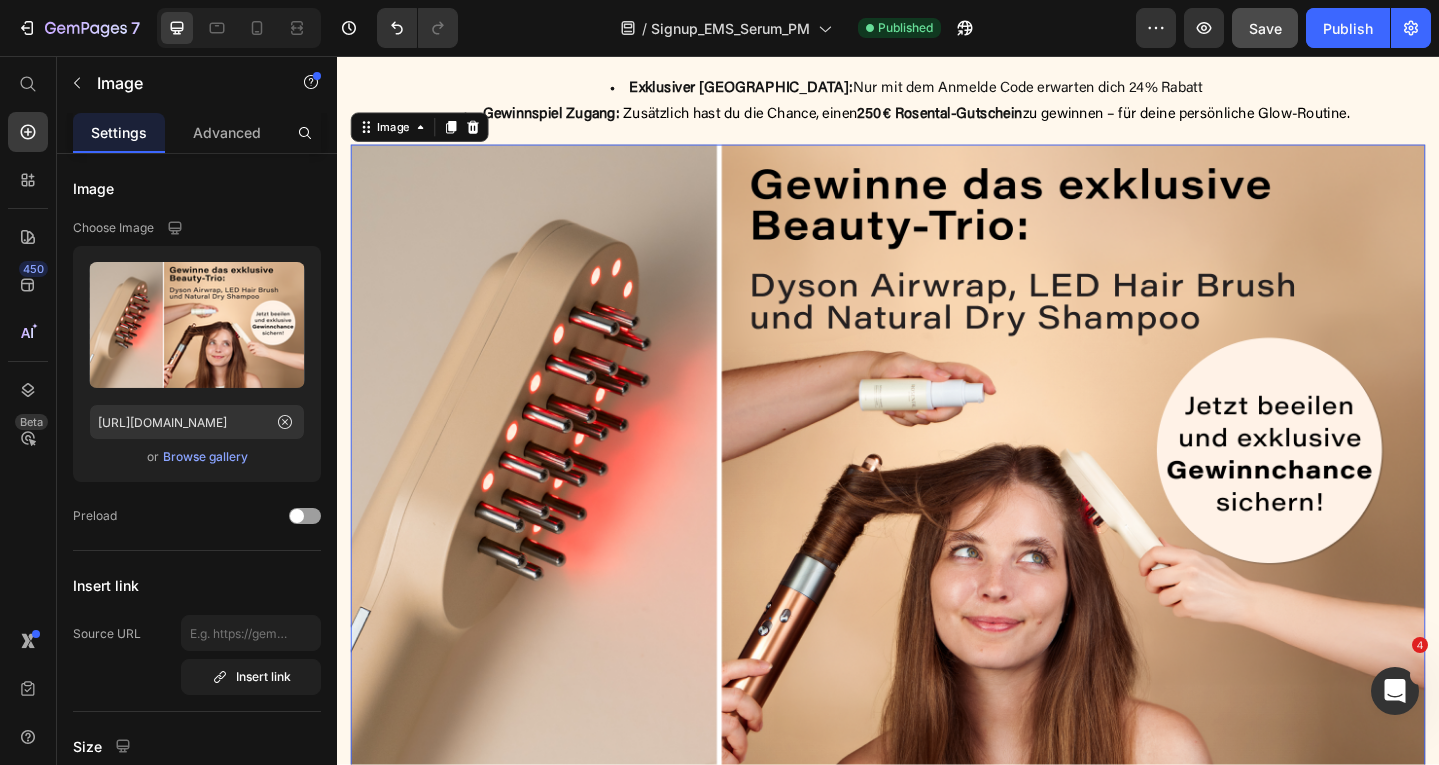 scroll, scrollTop: 1053, scrollLeft: 0, axis: vertical 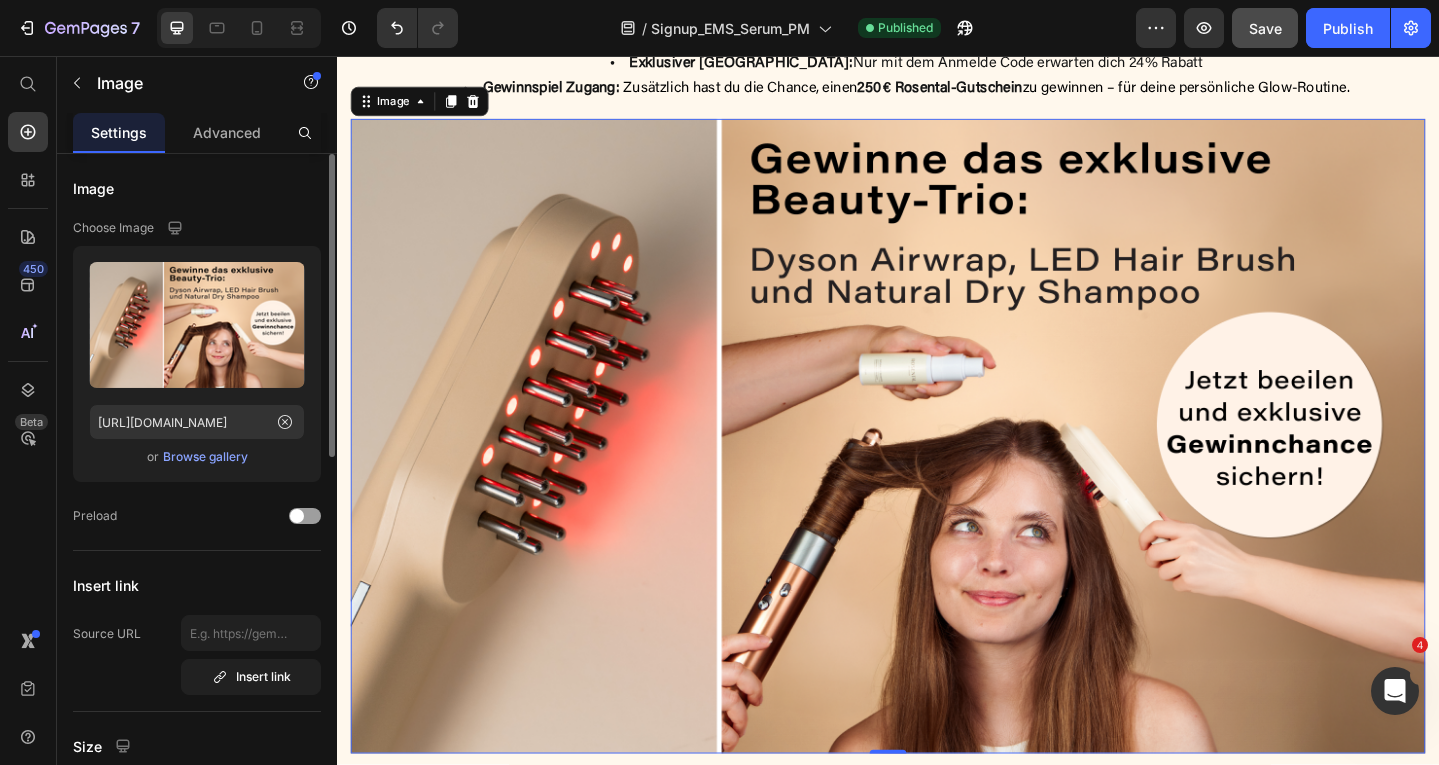 click on "Browse gallery" at bounding box center [205, 457] 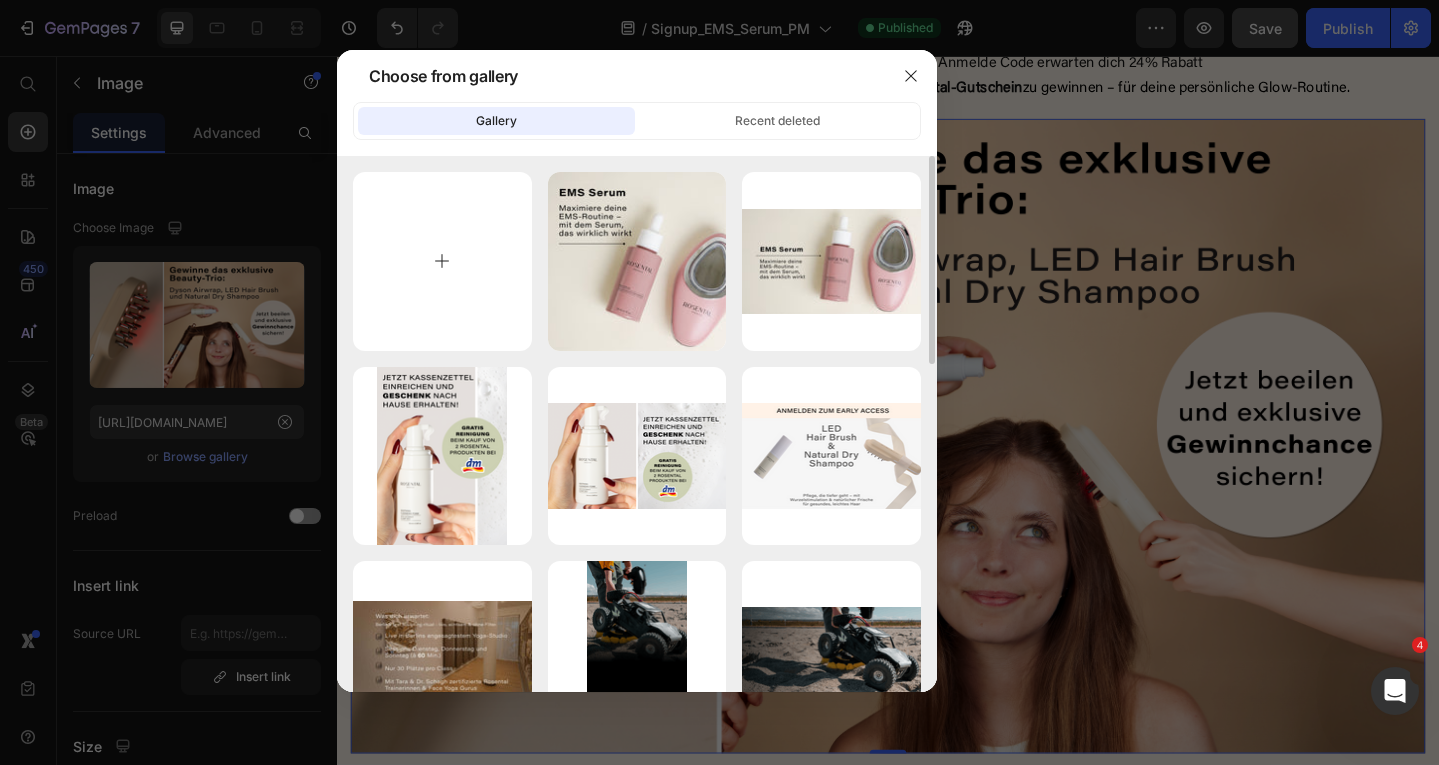 type on "C:\fakepath\Sign Up EMS Serum Gewinnspiel DE.jpg" 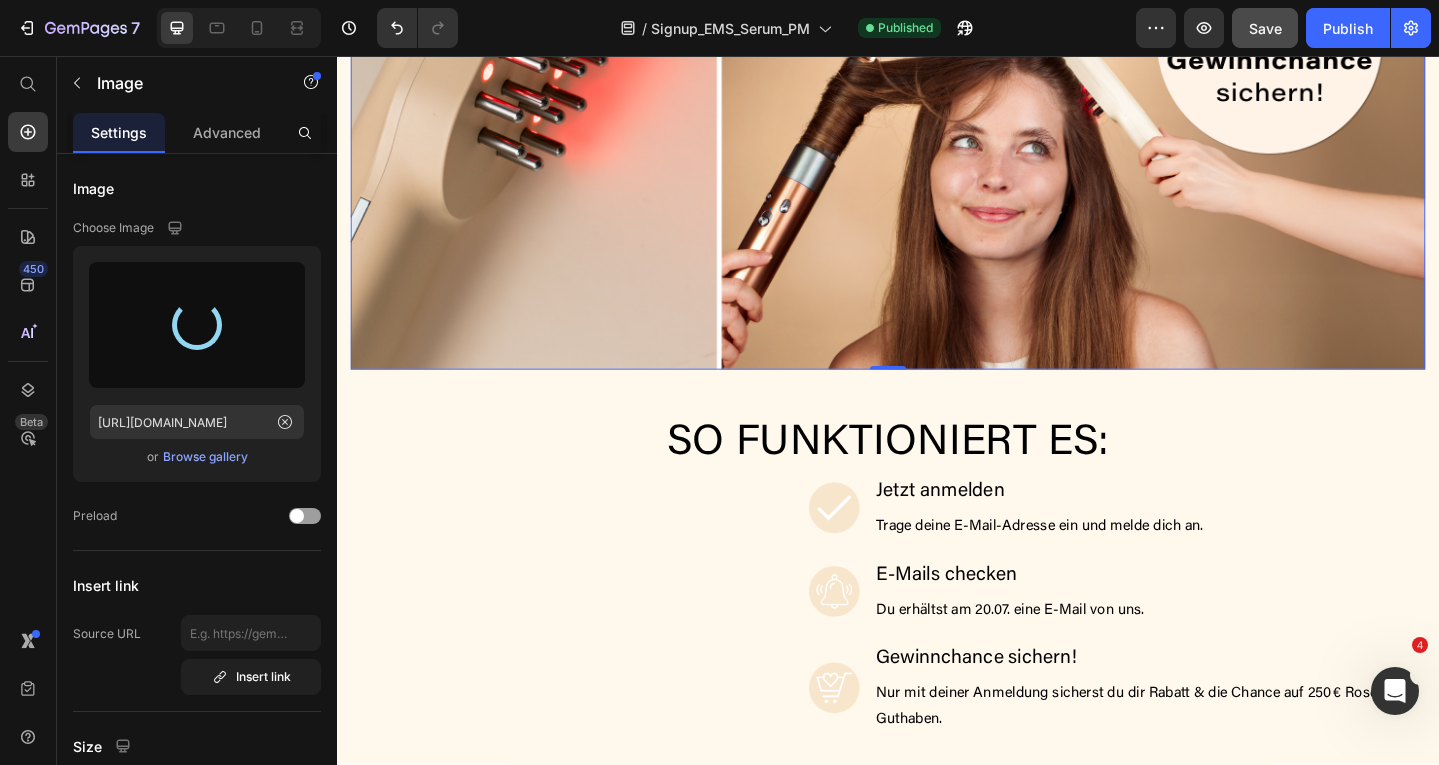 scroll, scrollTop: 1807, scrollLeft: 0, axis: vertical 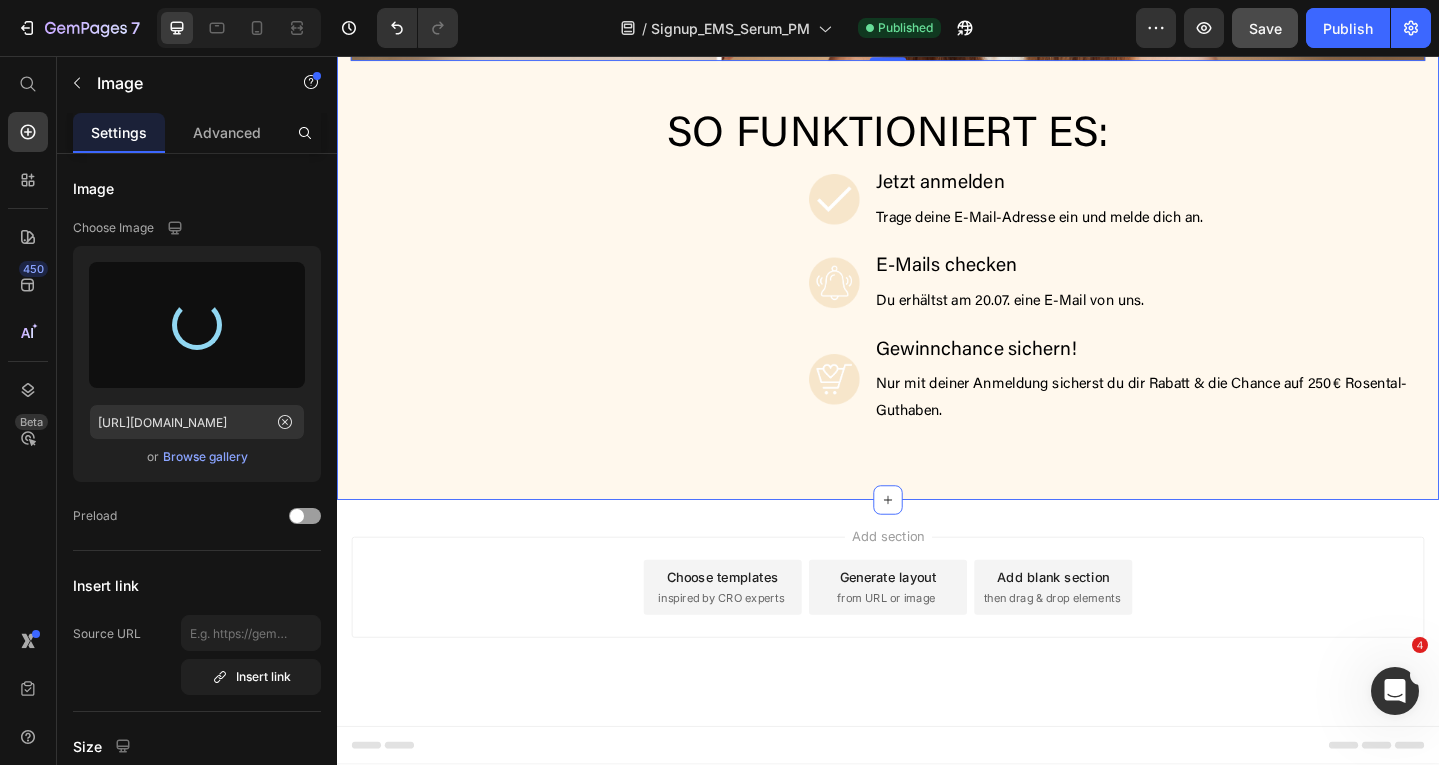 type on "https://cdn.shopify.com/s/files/1/0518/8619/4876/files/gempages_519048143673754585-84399db1-fd84-4b46-9e9c-ff705ae21814.jpg" 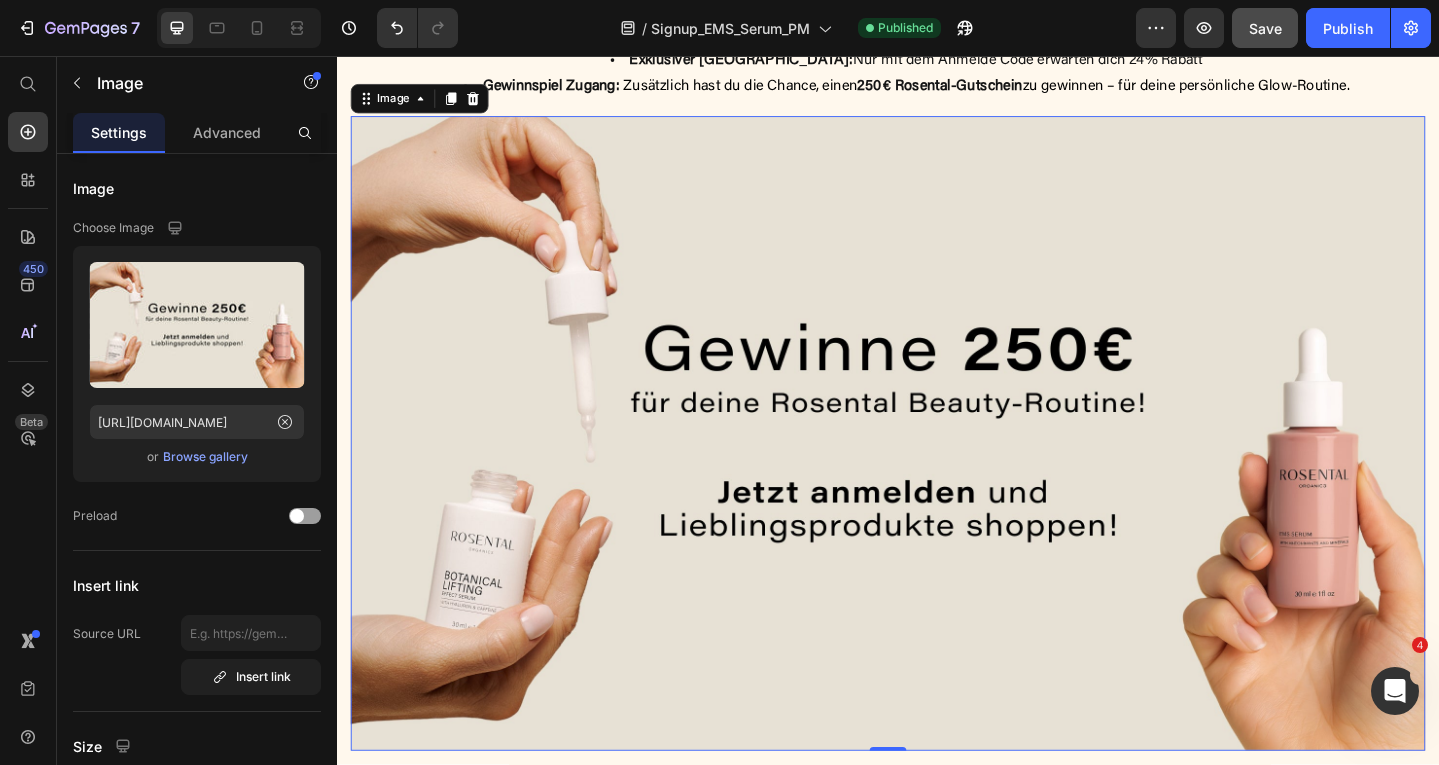 scroll, scrollTop: 1131, scrollLeft: 0, axis: vertical 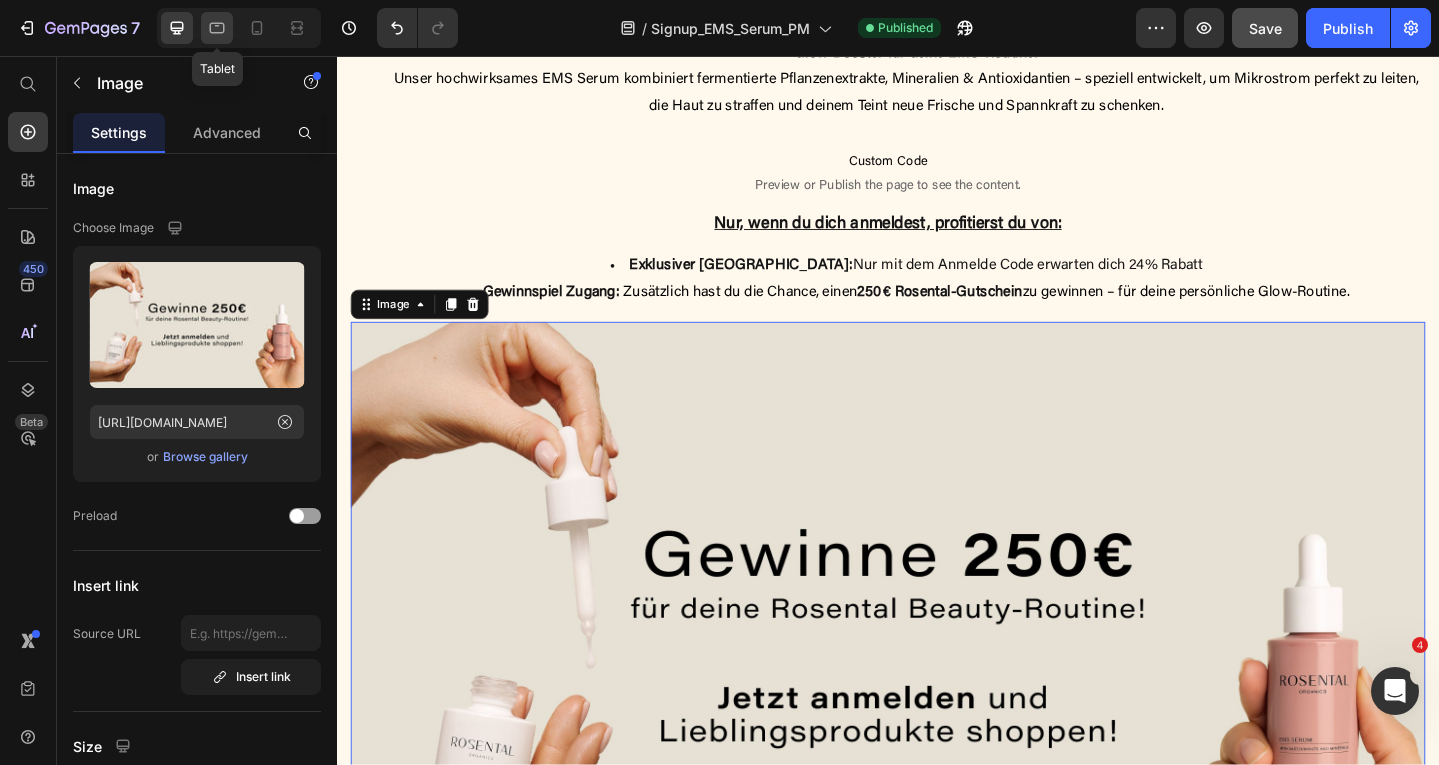 click 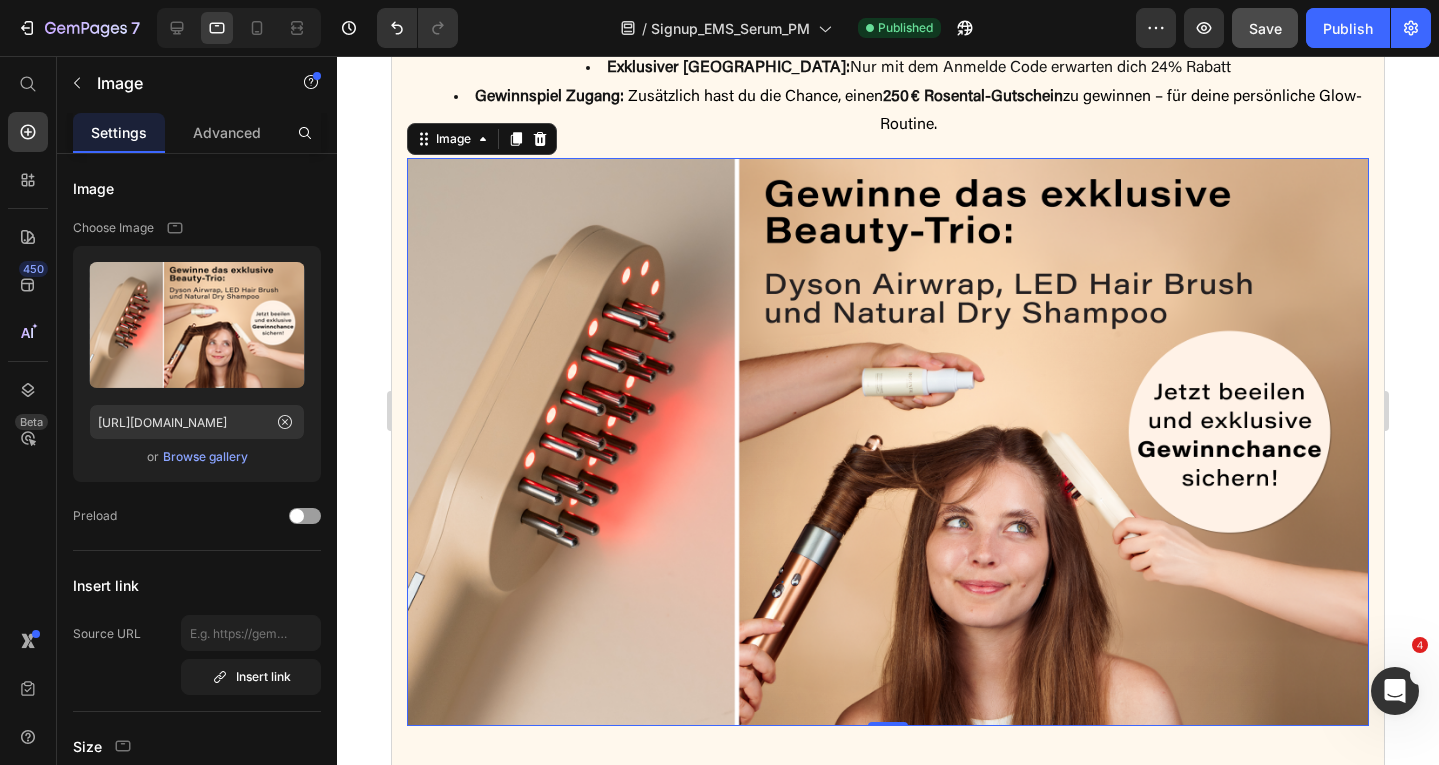 scroll, scrollTop: 1258, scrollLeft: 0, axis: vertical 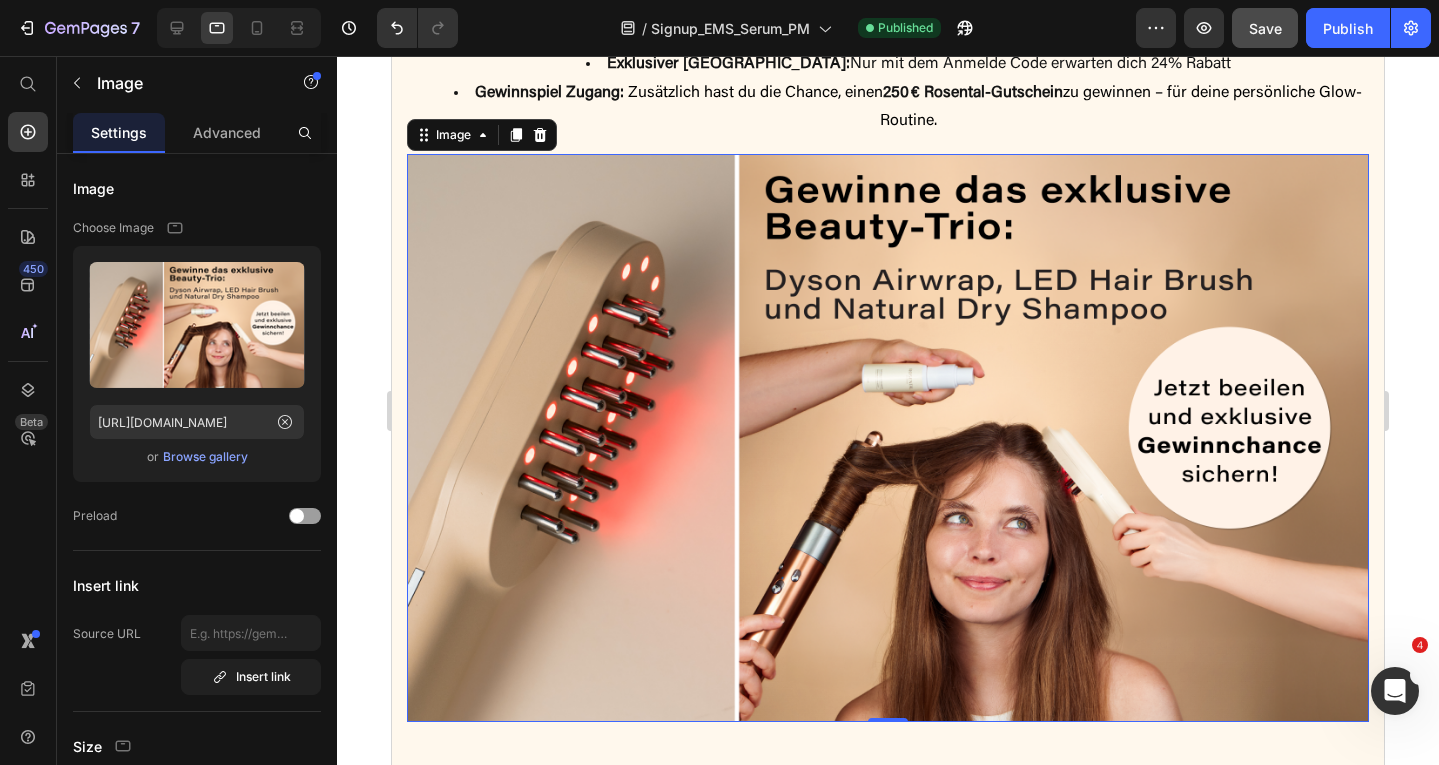 click at bounding box center (888, 438) 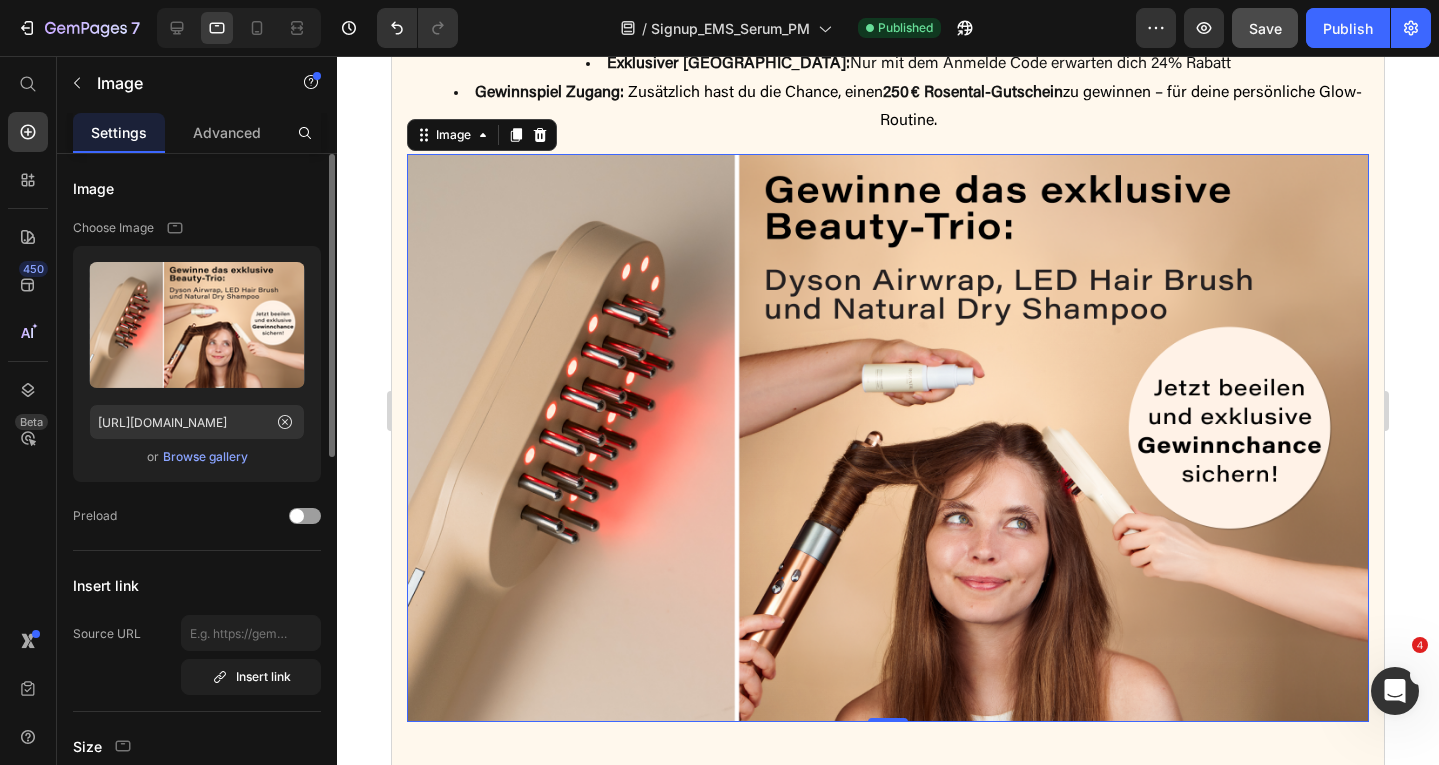 click on "Browse gallery" at bounding box center (205, 457) 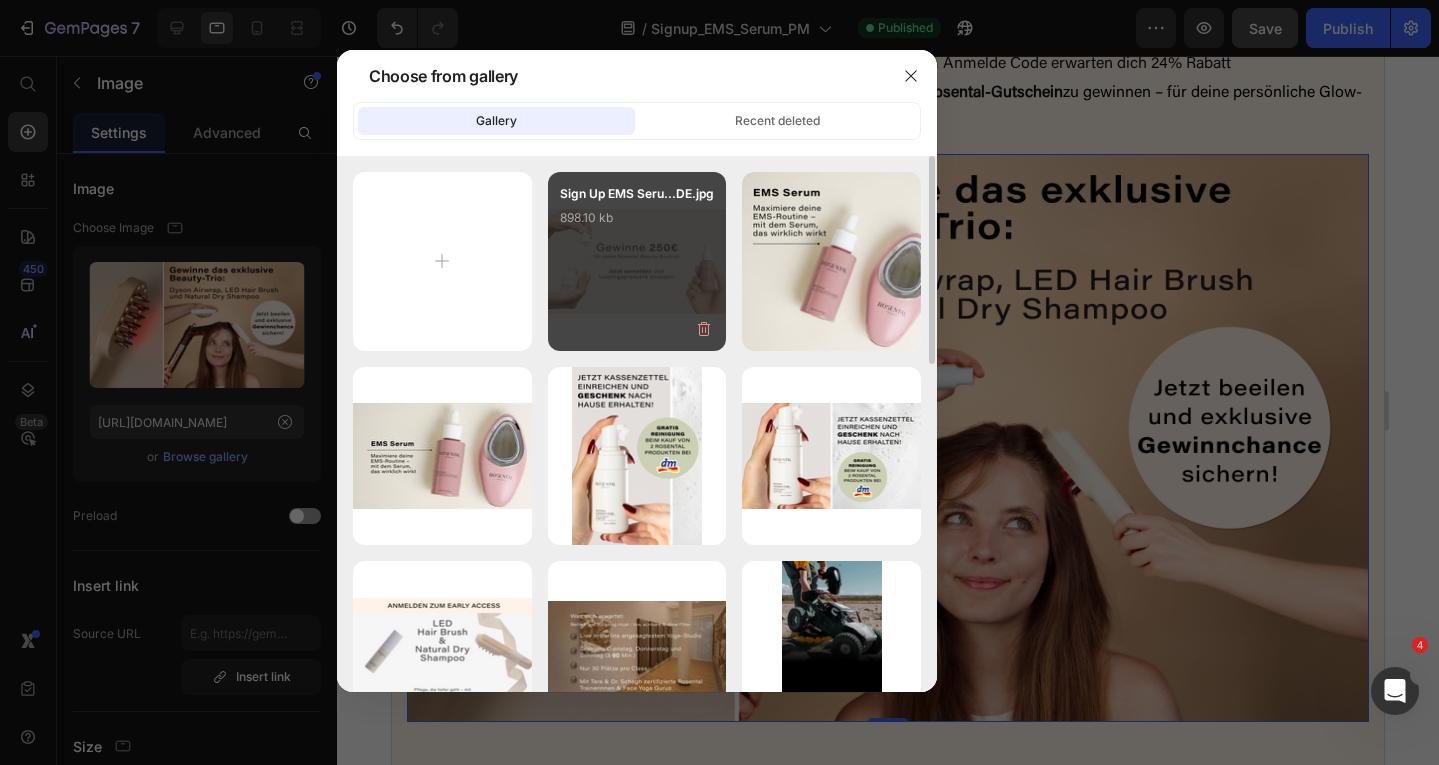 click on "Sign Up EMS Seru...DE.jpg 898.10 kb" at bounding box center [637, 261] 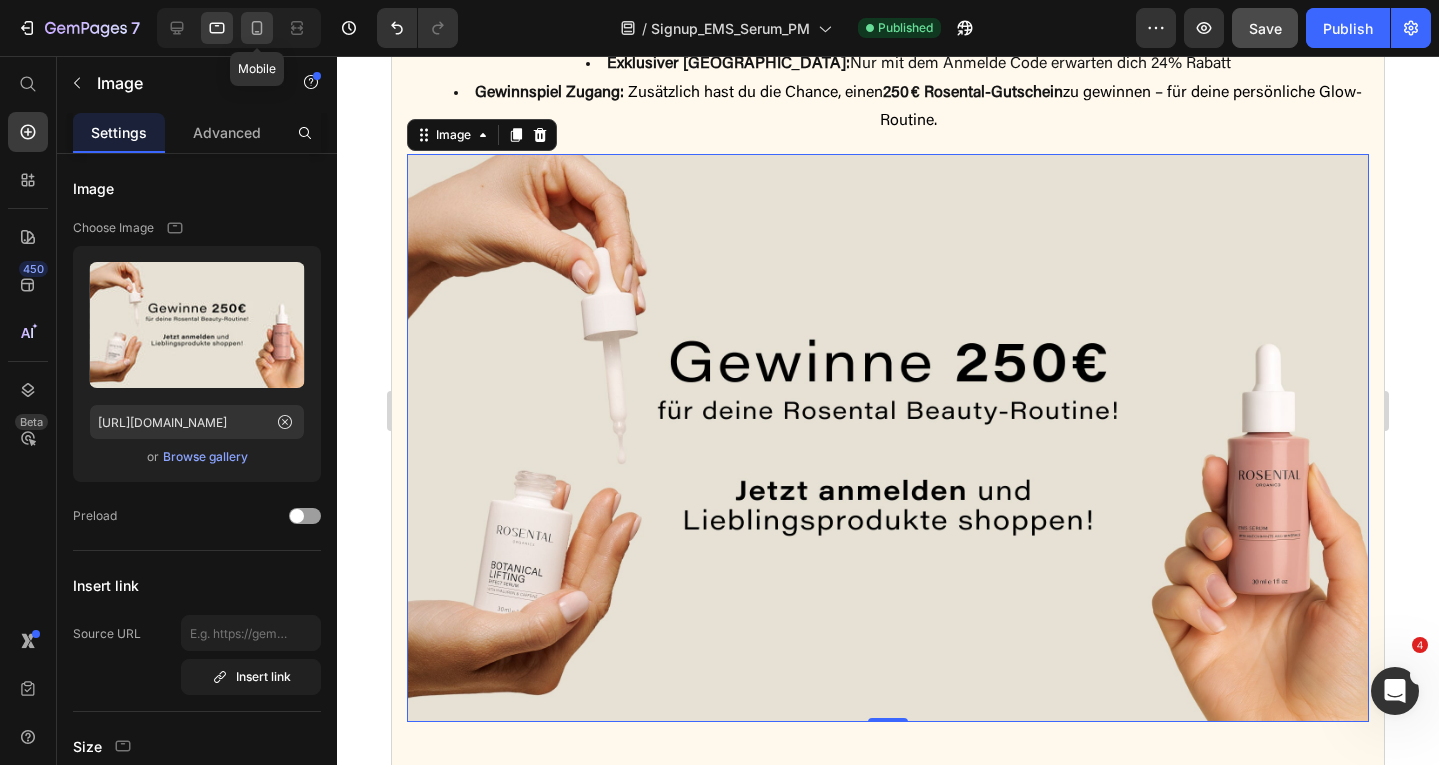 click 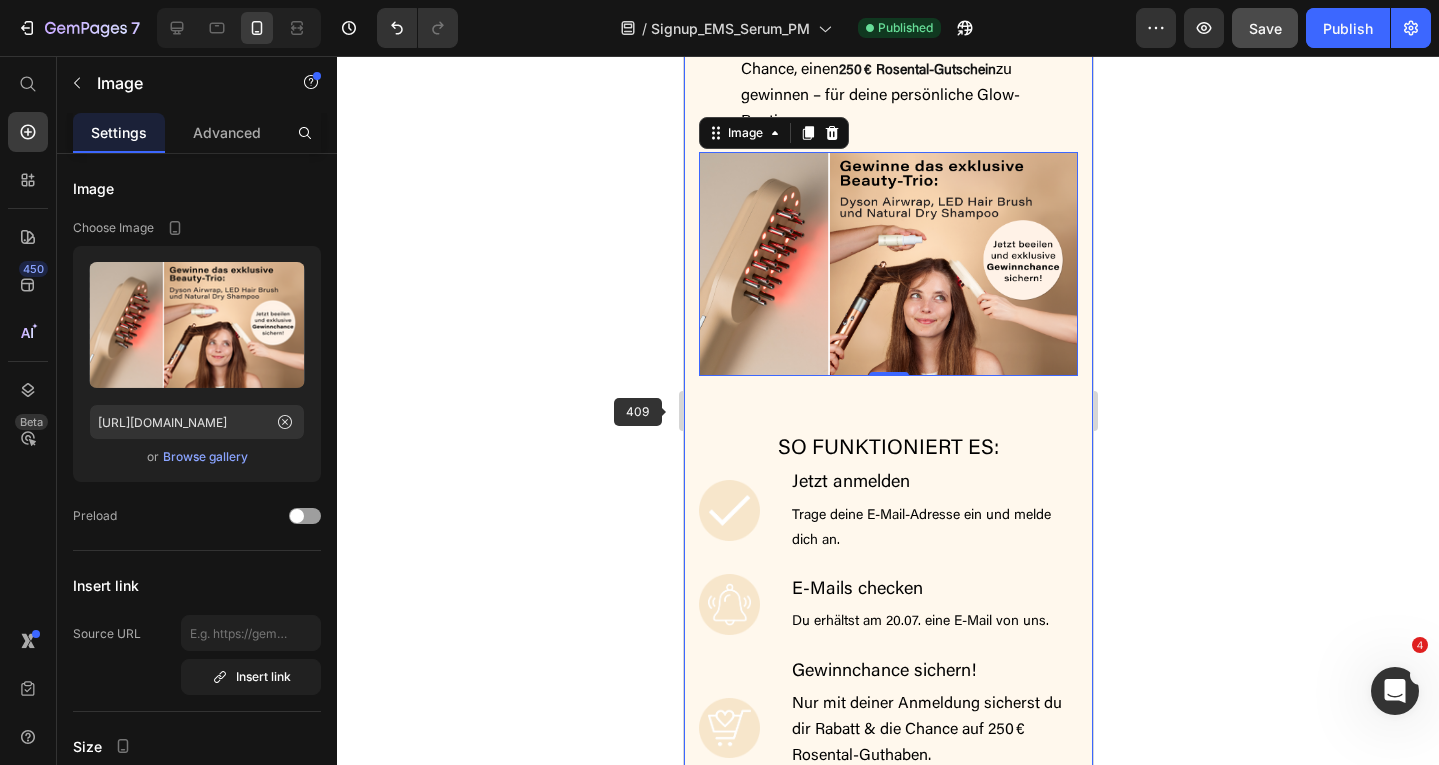 scroll, scrollTop: 1630, scrollLeft: 0, axis: vertical 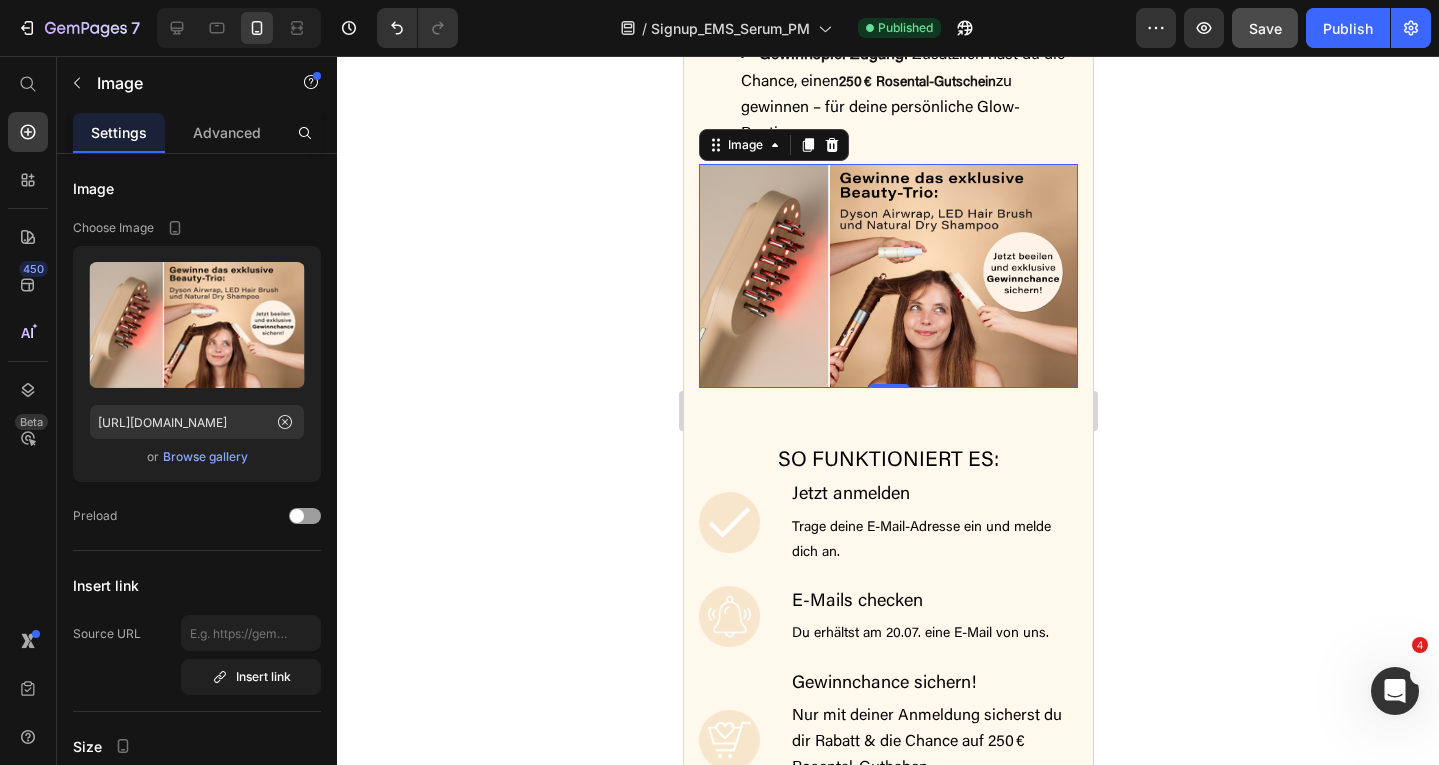 click at bounding box center (887, 276) 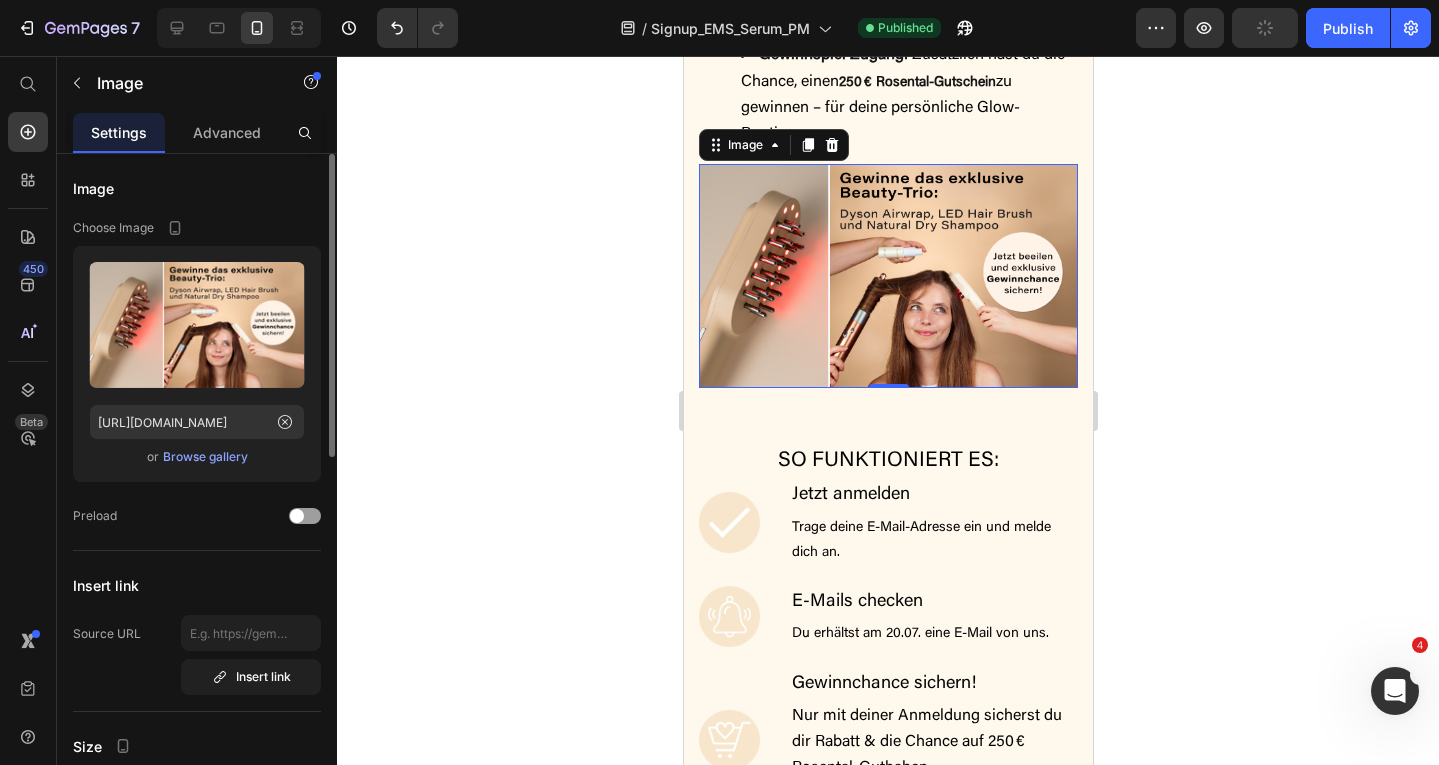 click on "Upload Image https://cdn.shopify.com/s/files/1/0518/8619/4876/files/gempages_519048143673754585-ada7c94e-3384-4a50-9743-fc111c9548a7.png  or   Browse gallery" 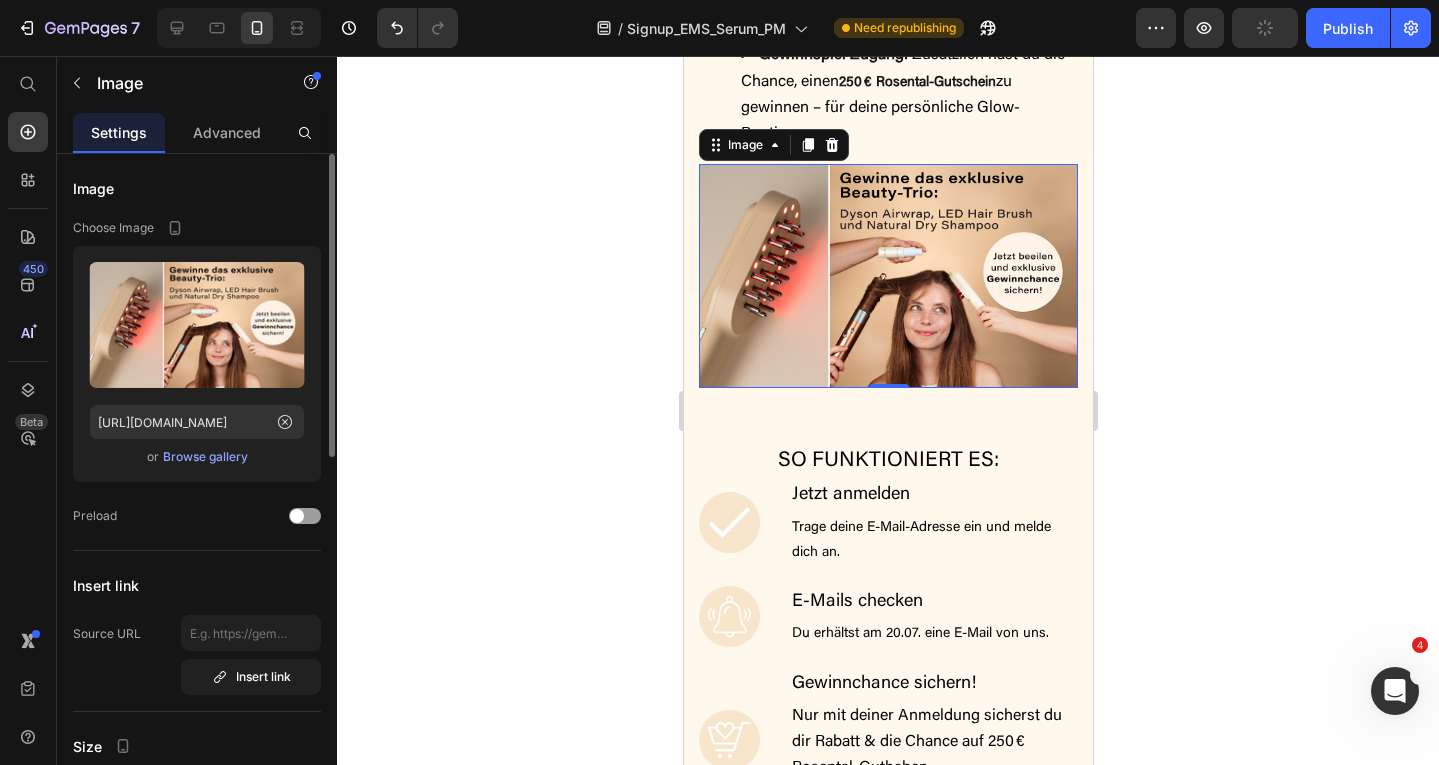 click on "Browse gallery" at bounding box center (205, 457) 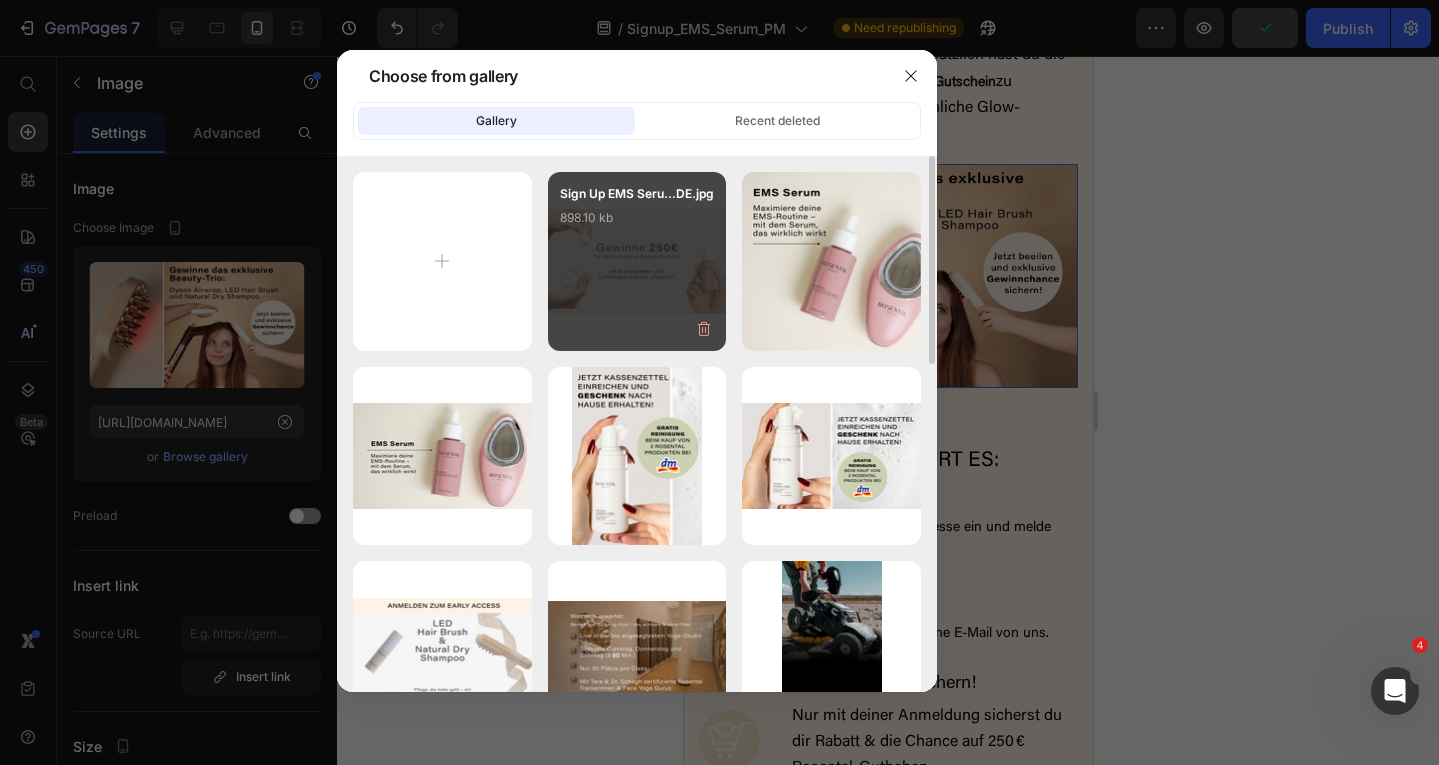click on "Sign Up EMS Seru...DE.jpg 898.10 kb" at bounding box center (637, 261) 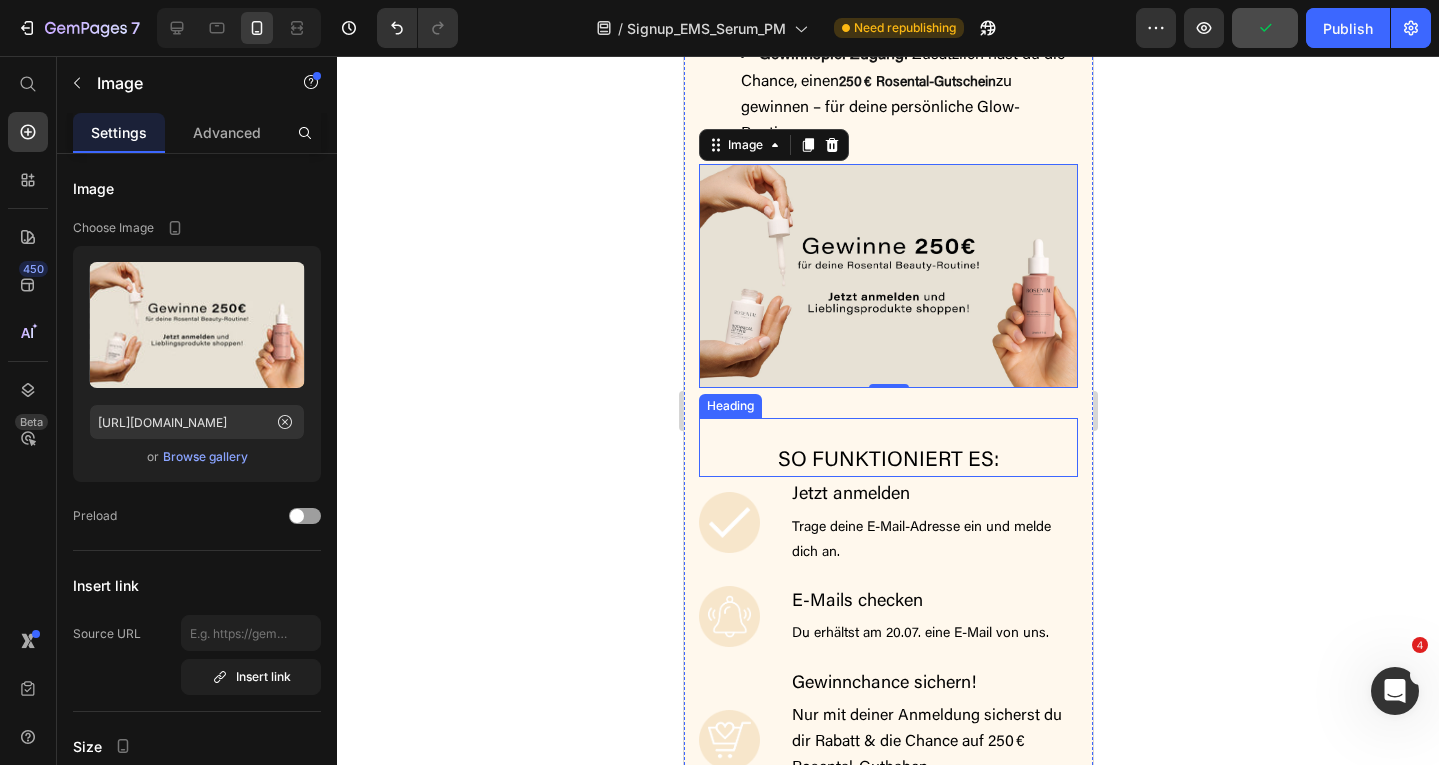 click on "So funktioniert es: Heading" at bounding box center (887, 447) 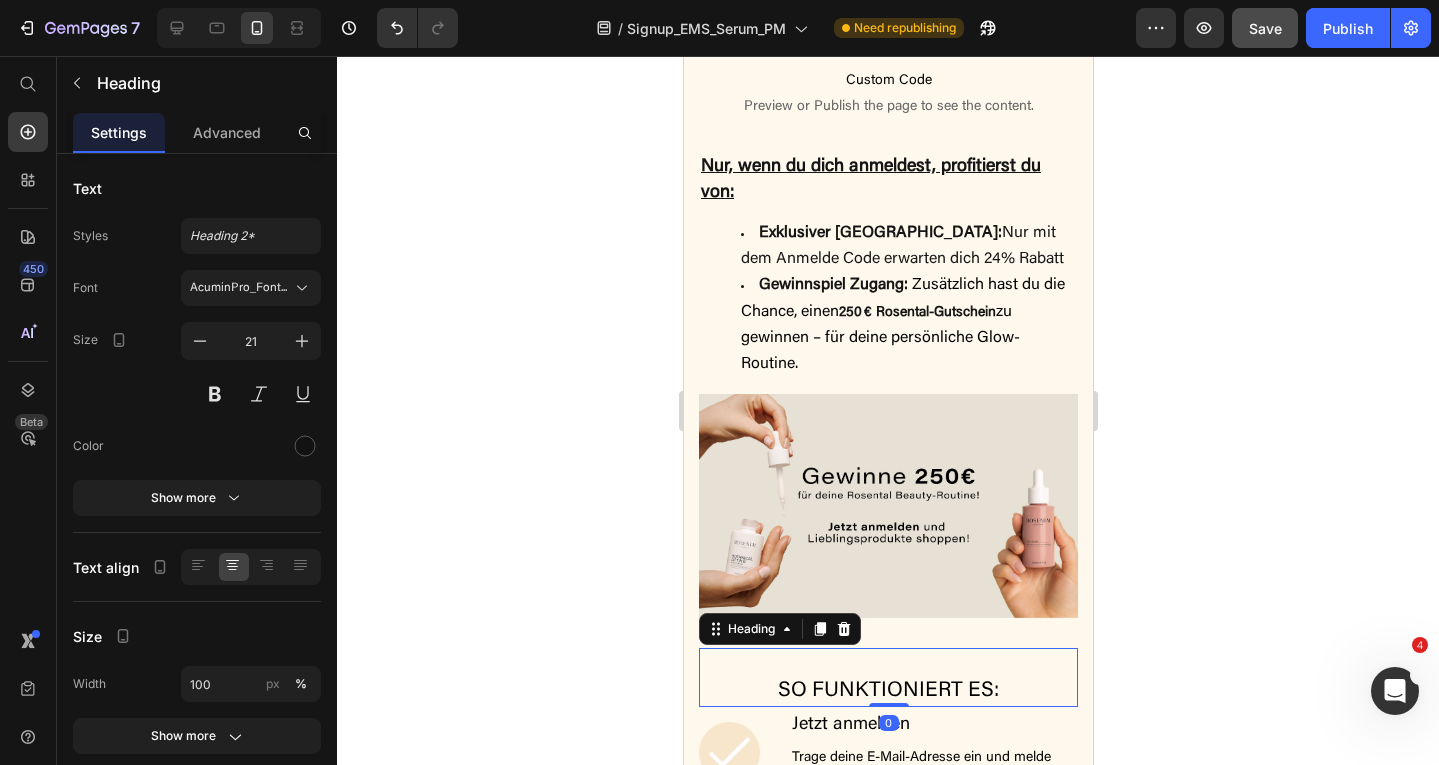 scroll, scrollTop: 1322, scrollLeft: 0, axis: vertical 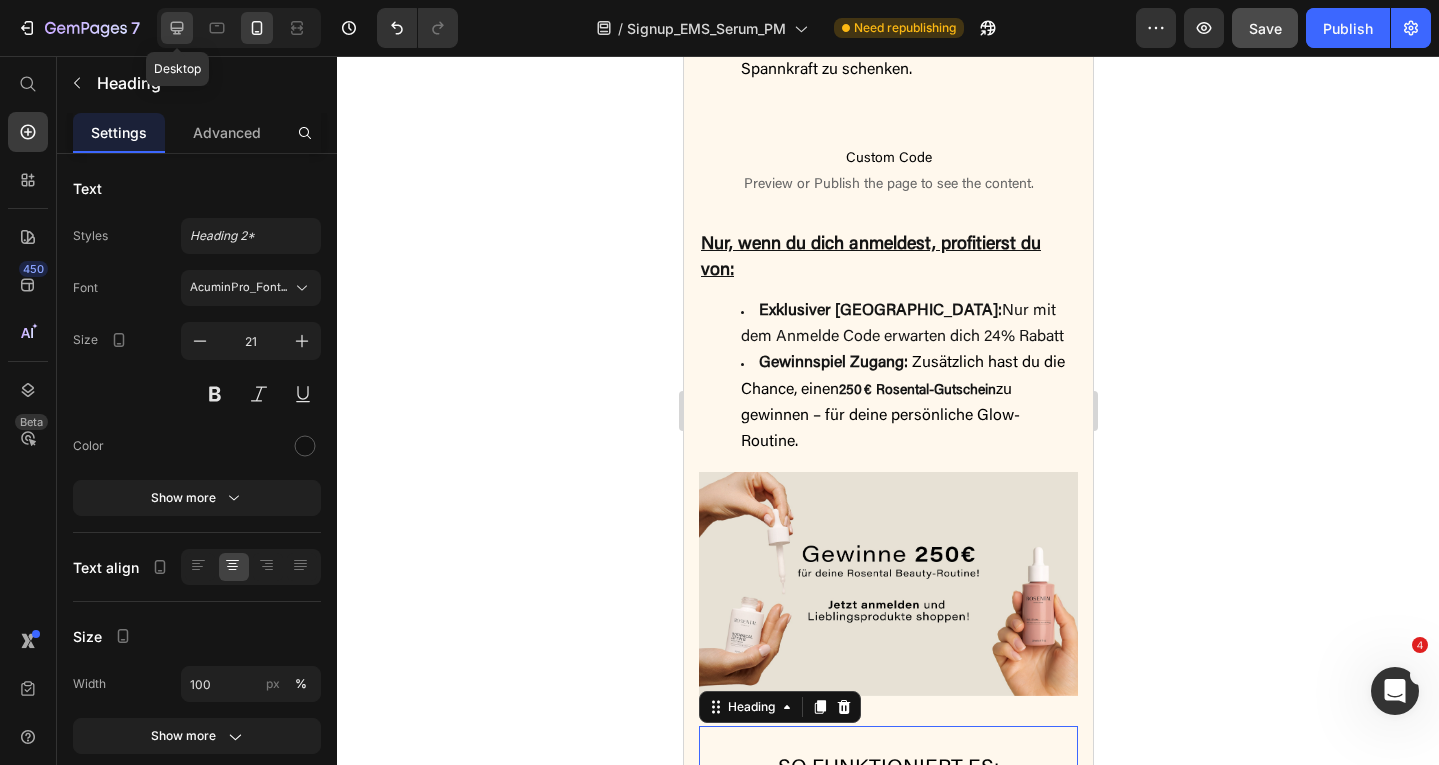 click 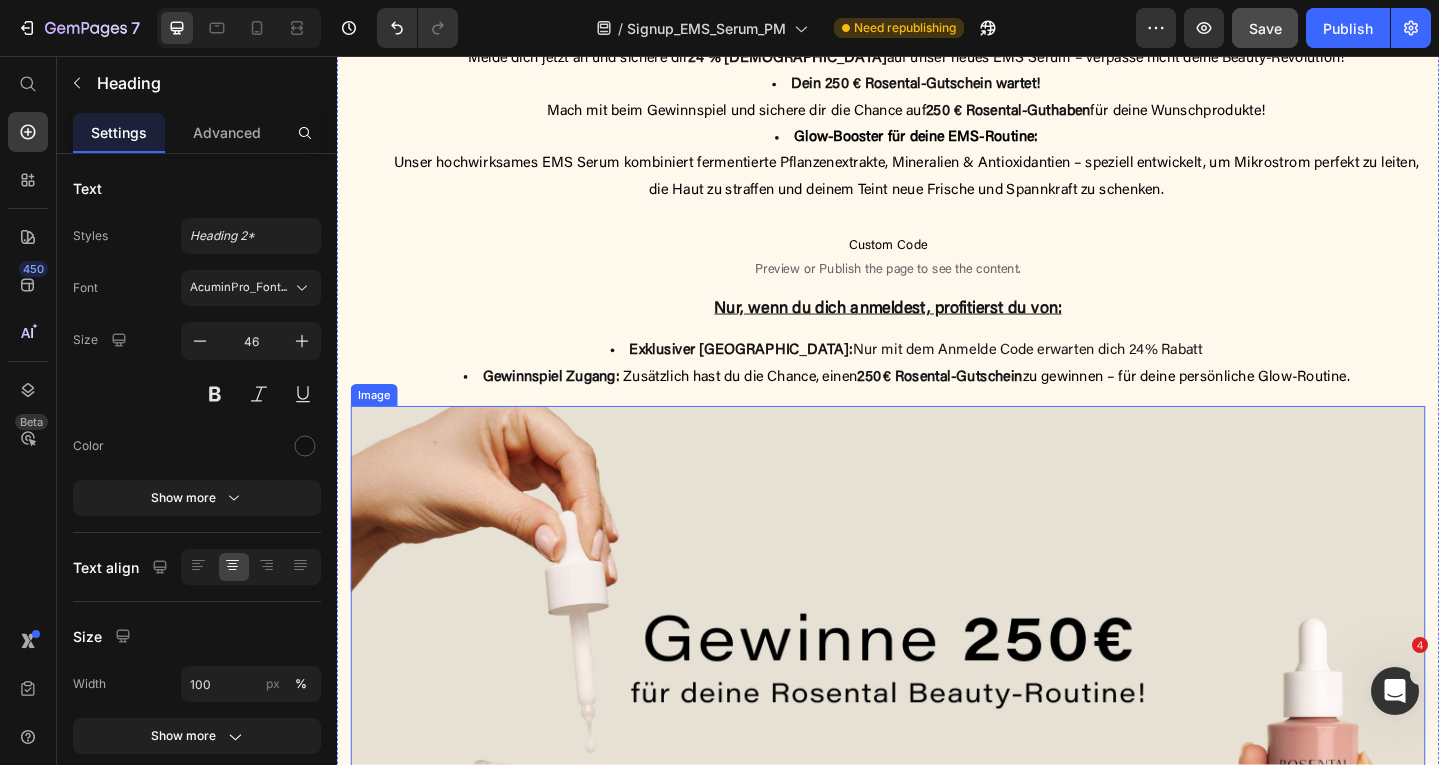 scroll, scrollTop: 1028, scrollLeft: 0, axis: vertical 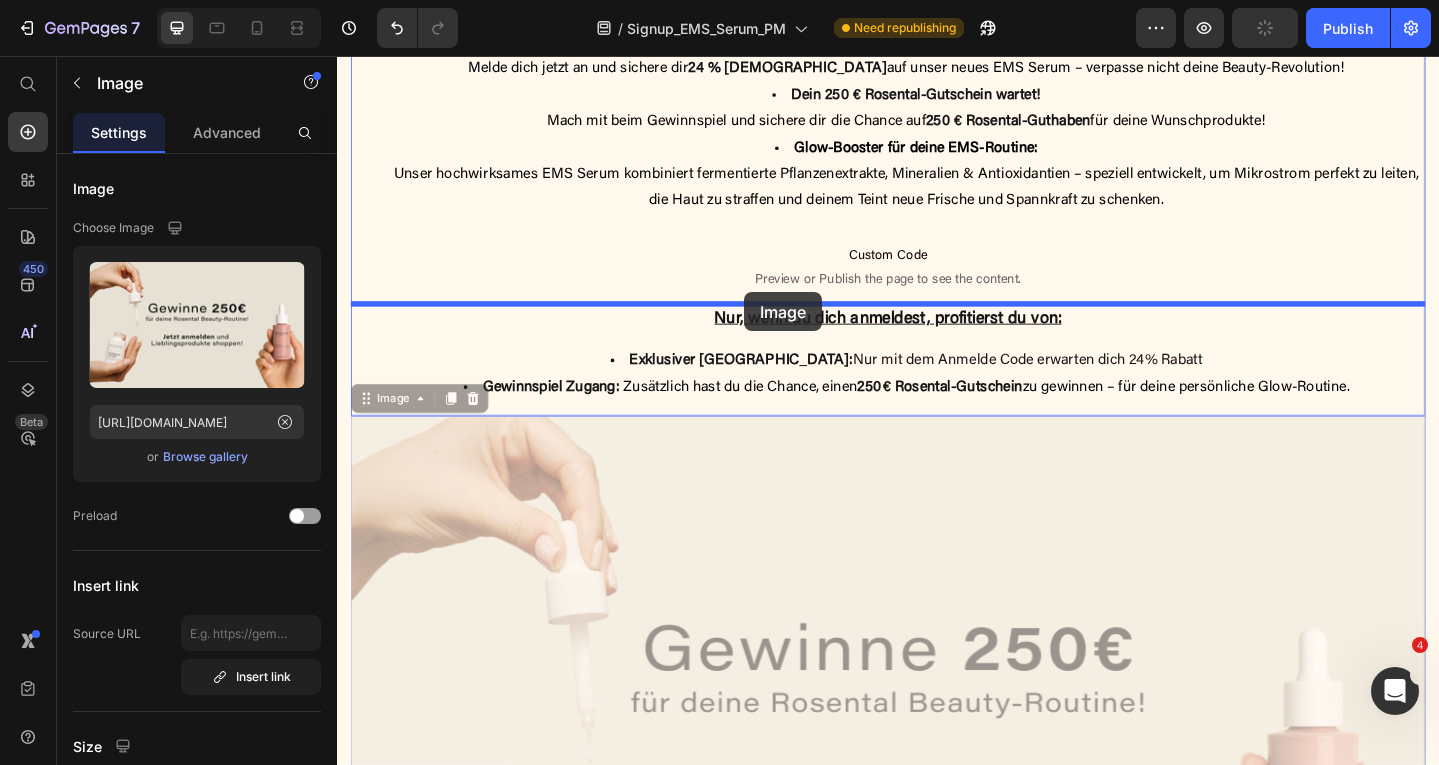 drag, startPoint x: 756, startPoint y: 519, endPoint x: 780, endPoint y: 313, distance: 207.39334 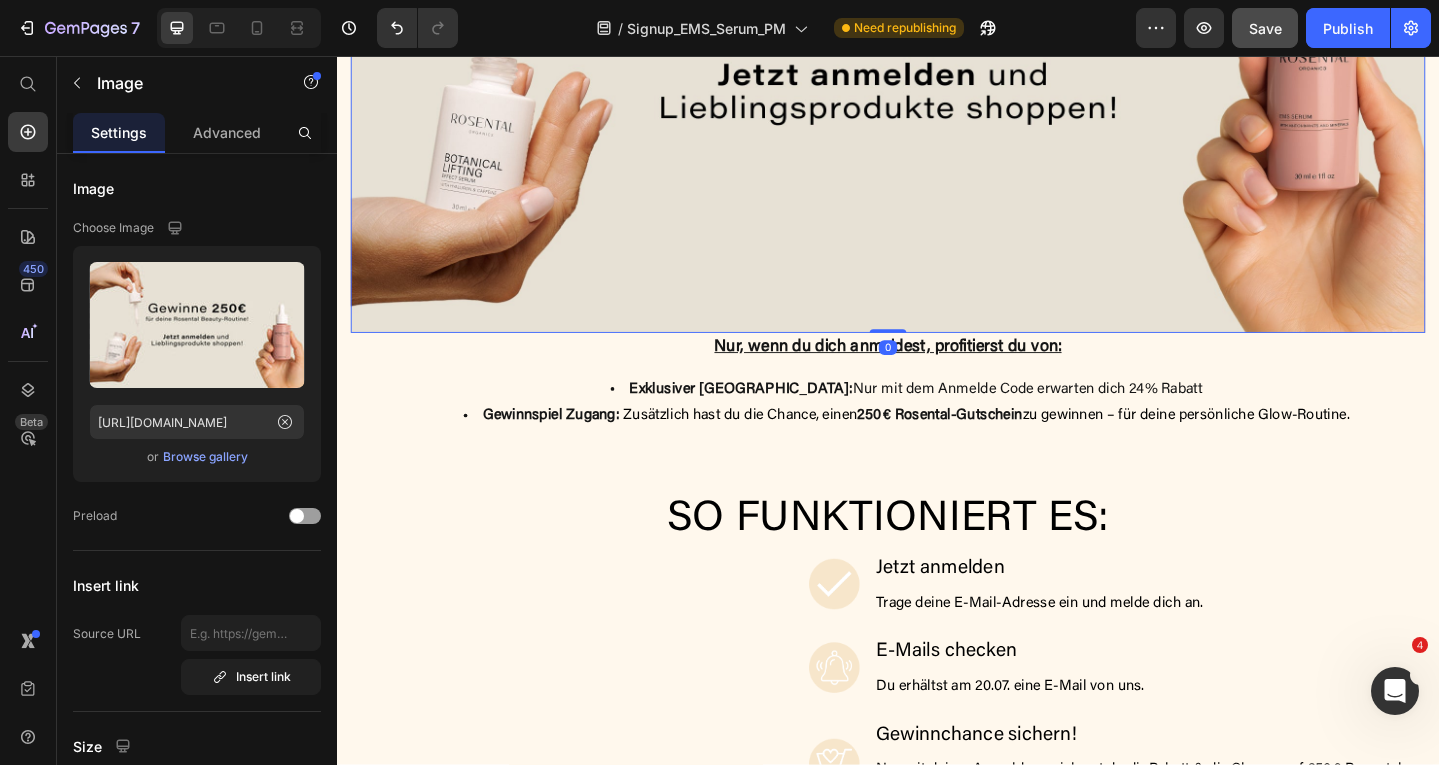 scroll, scrollTop: 1714, scrollLeft: 0, axis: vertical 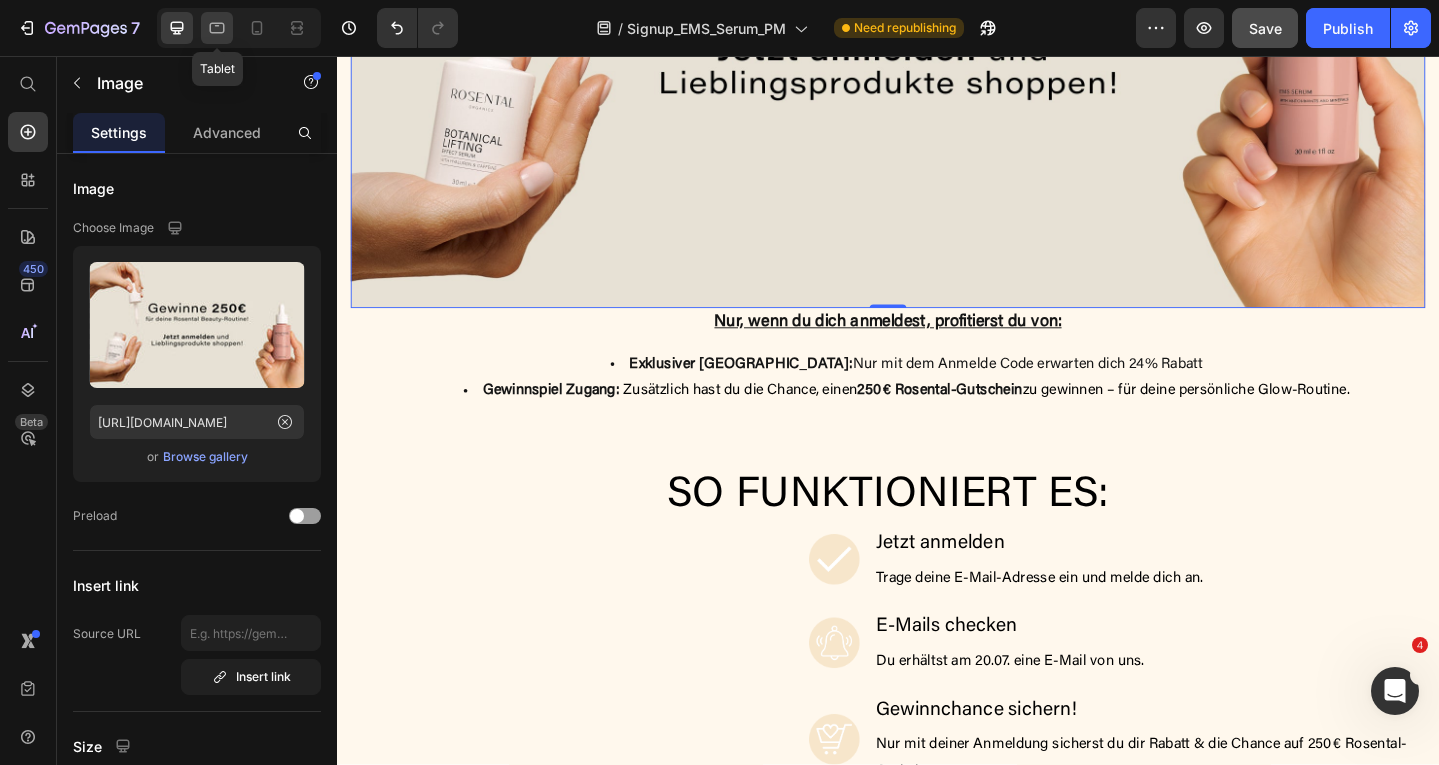 click 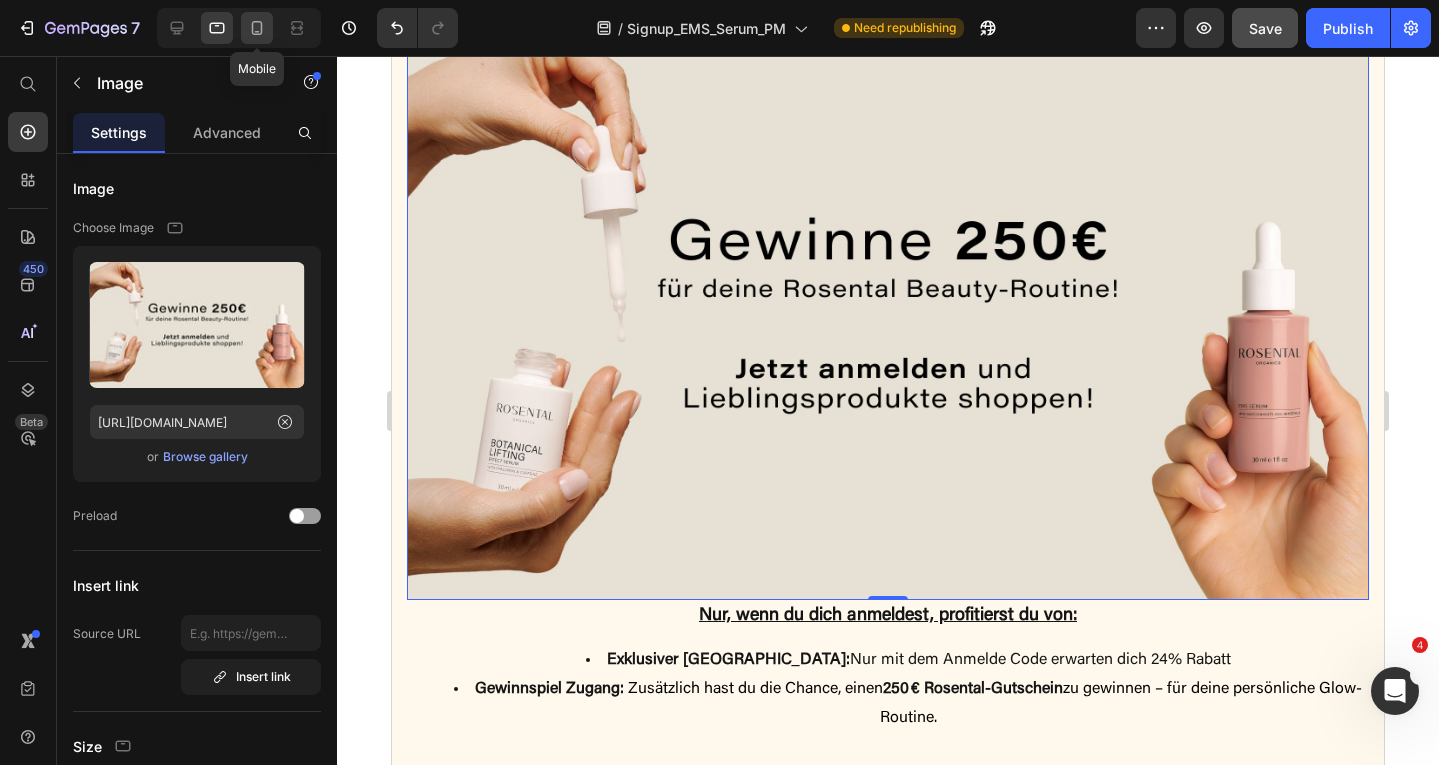 click 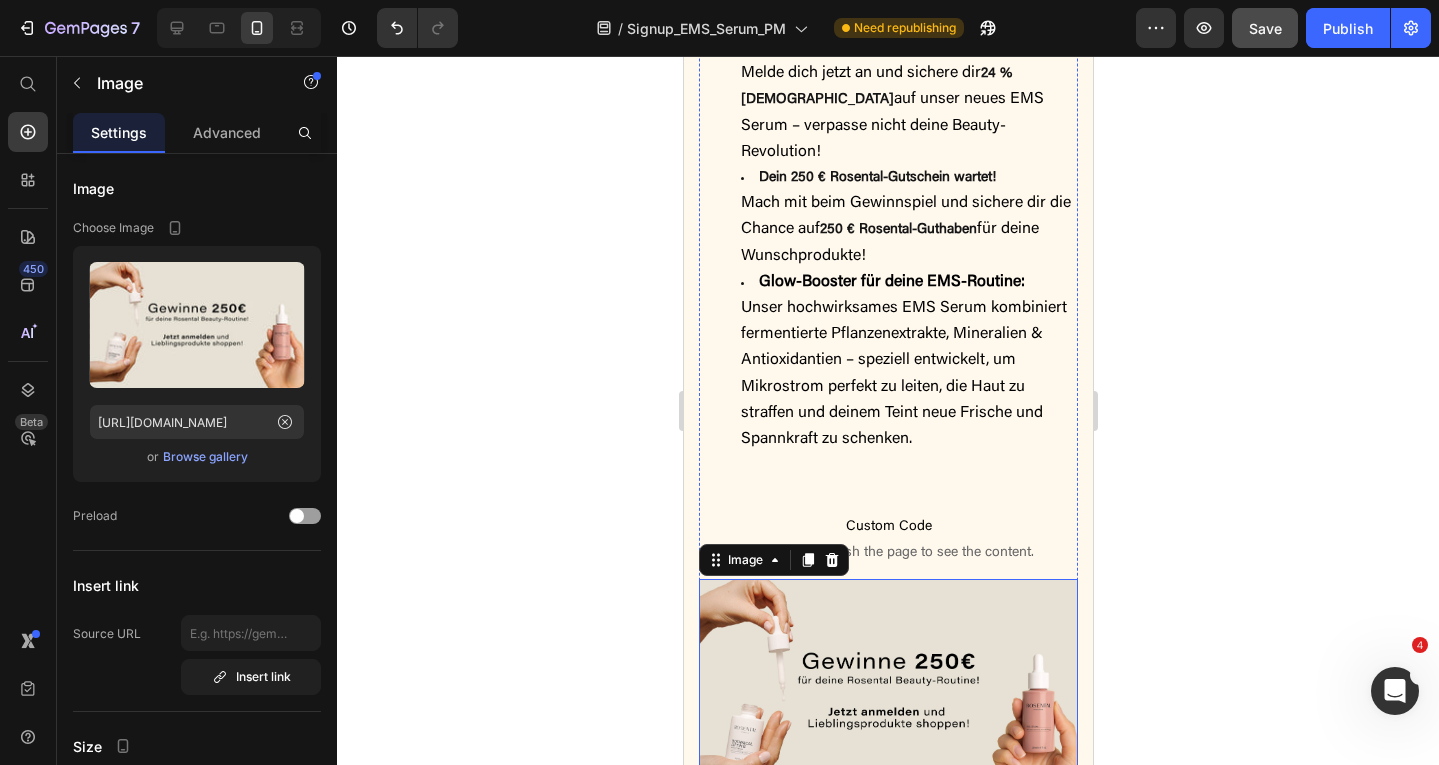 scroll, scrollTop: 774, scrollLeft: 0, axis: vertical 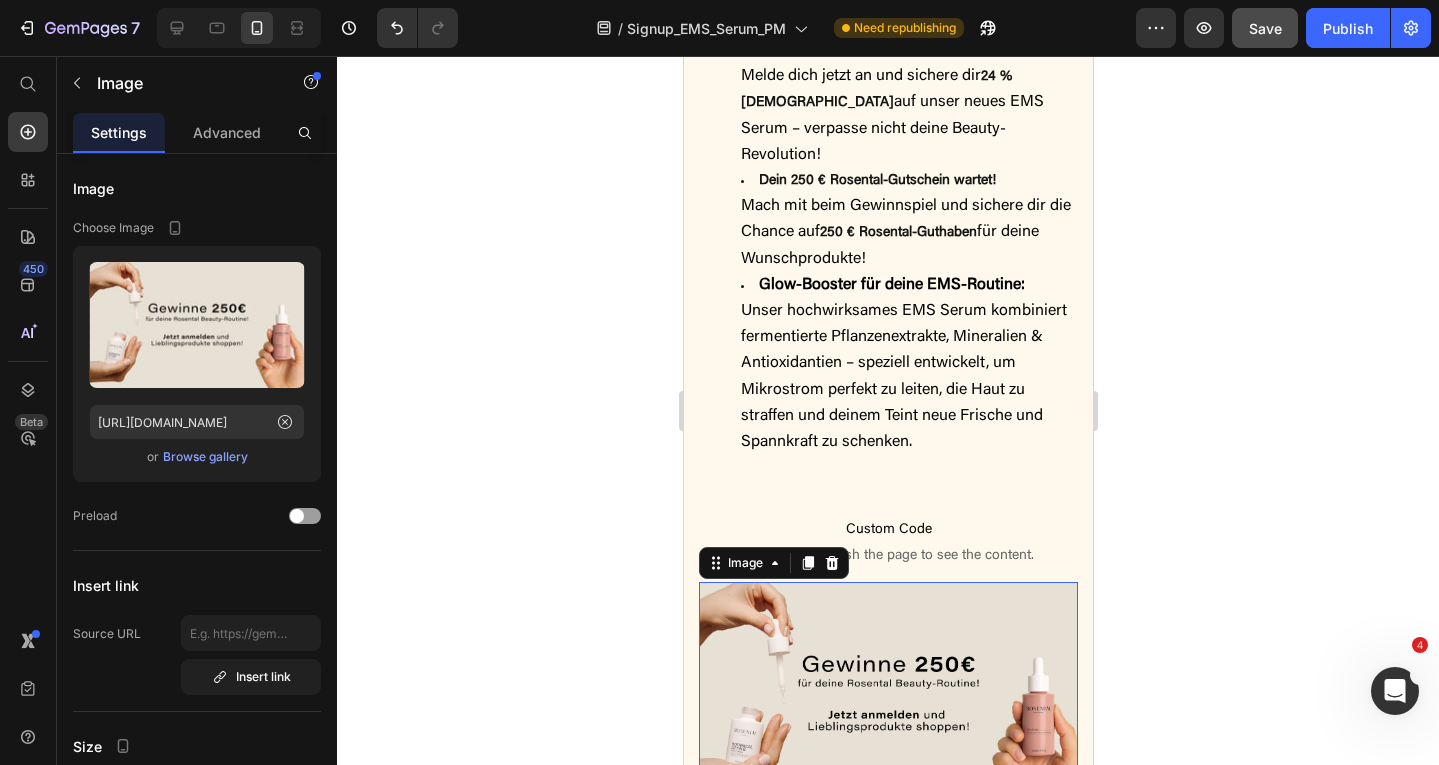click at bounding box center [887, 694] 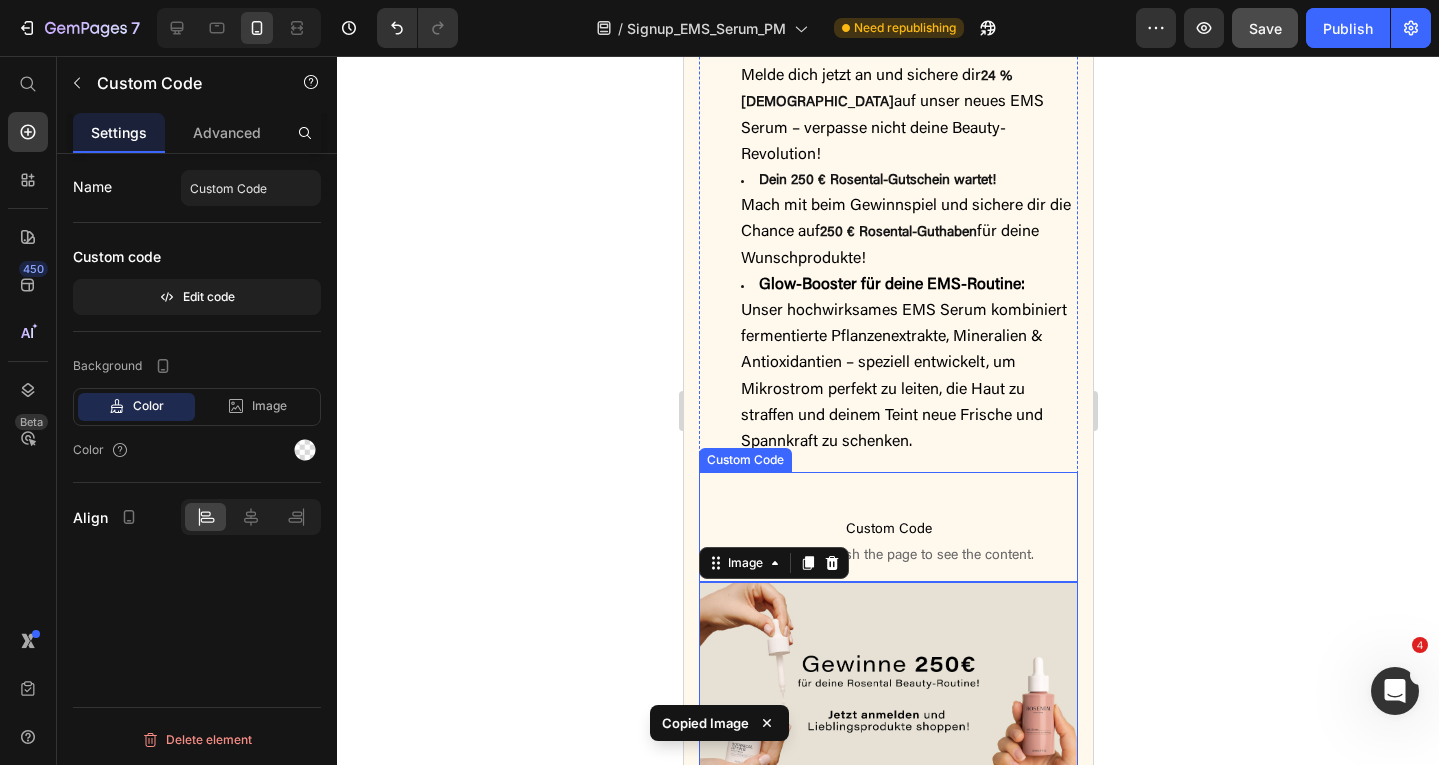 click on "Custom Code
Preview or Publish the page to see the content. Custom Code" at bounding box center (887, 527) 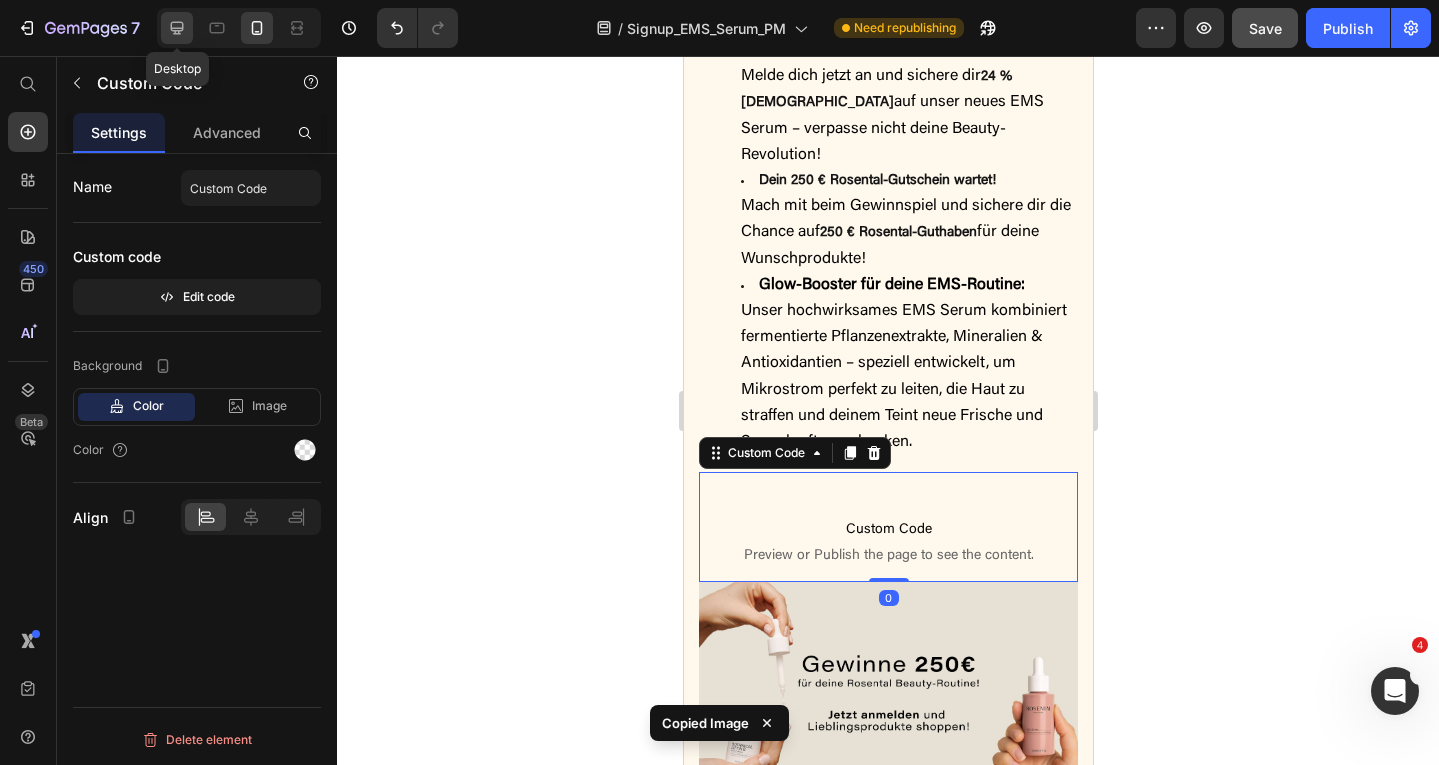 click 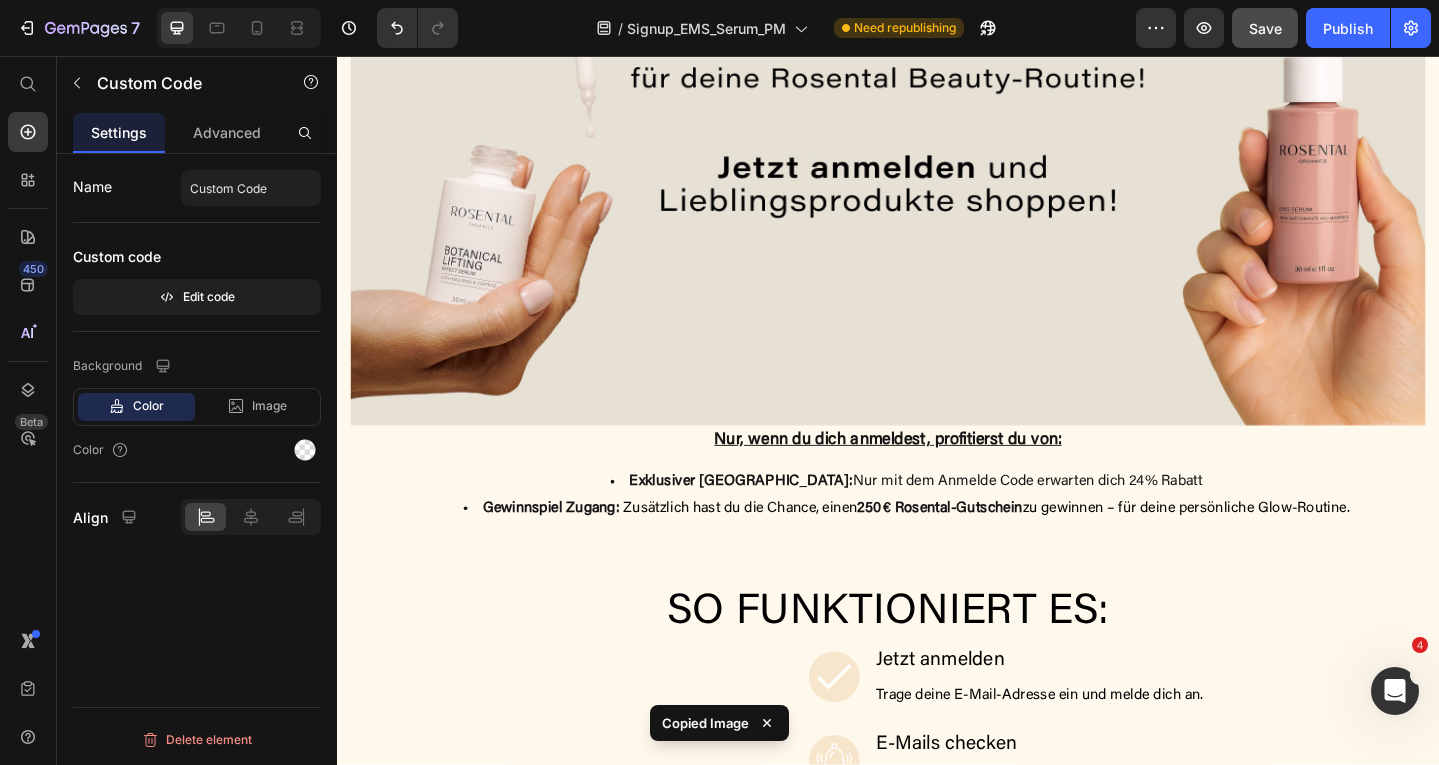 scroll, scrollTop: 1650, scrollLeft: 0, axis: vertical 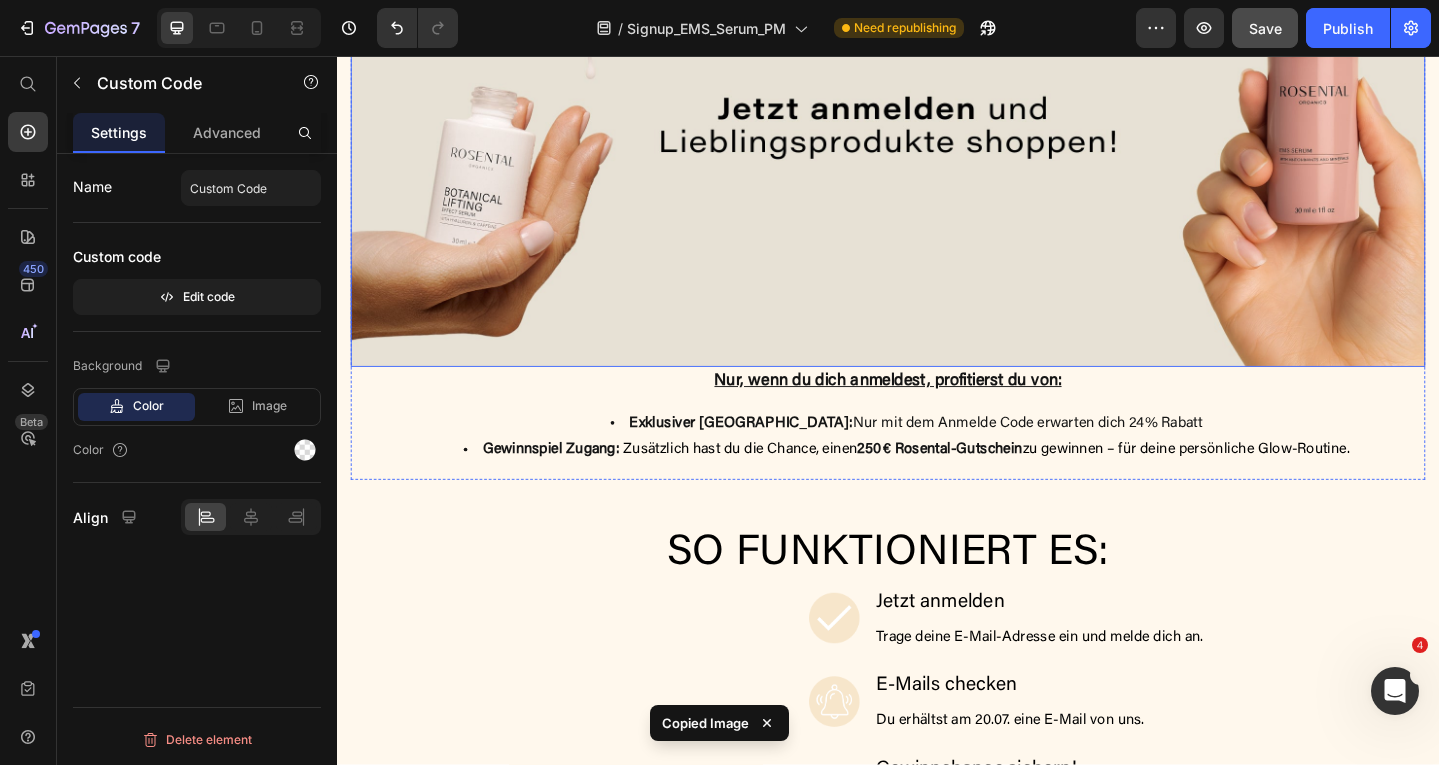 click at bounding box center (937, 50) 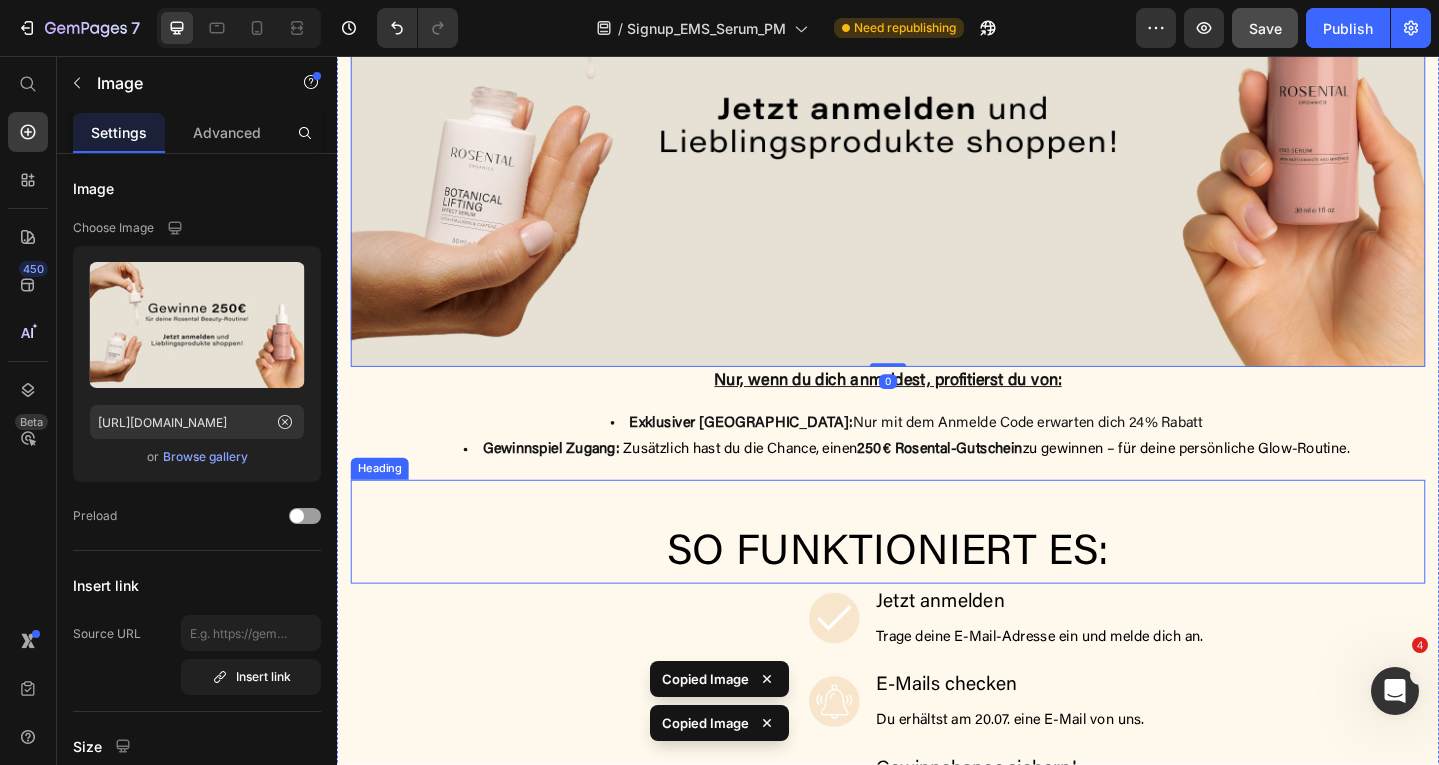 click on "So funktioniert es: Heading" at bounding box center [937, 575] 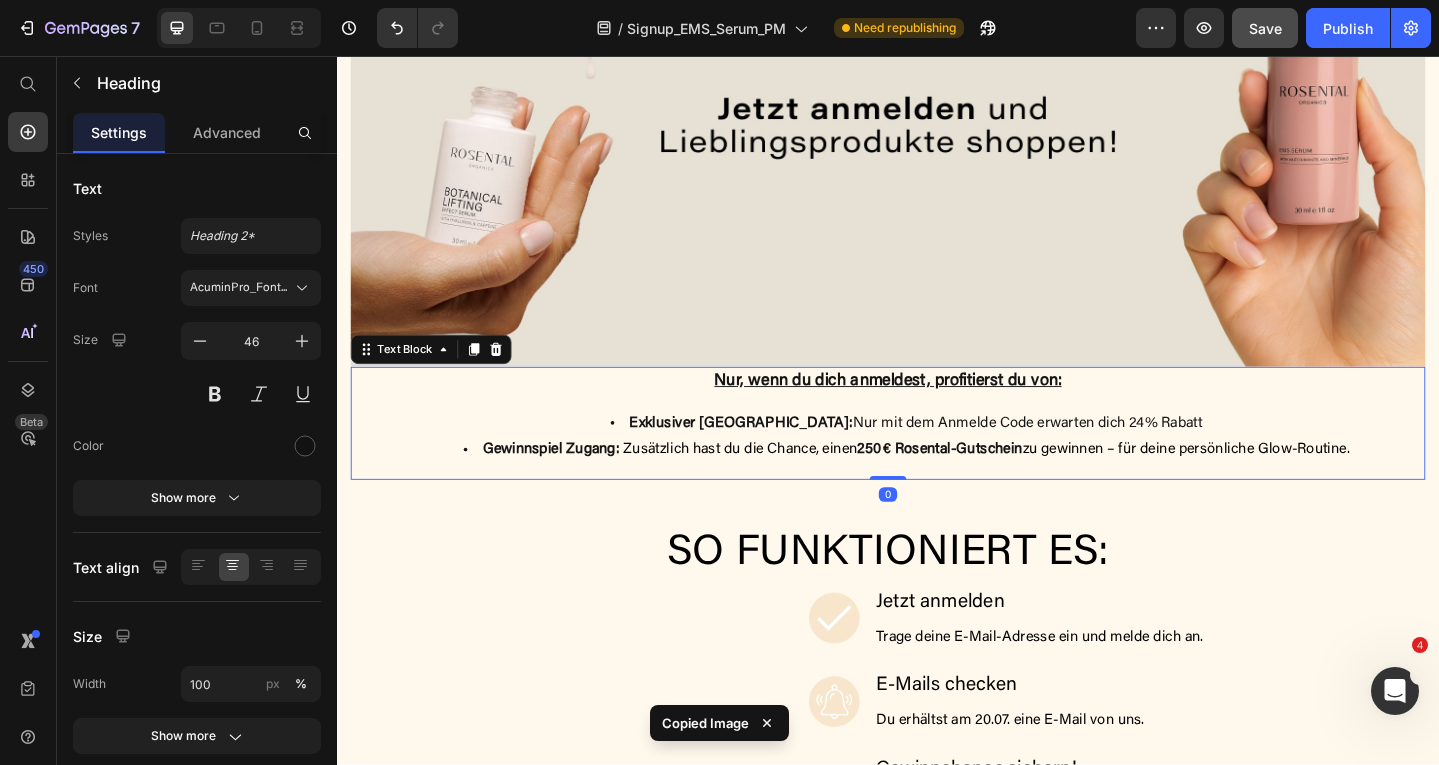 click on "Nur, wenn du dich anmeldest, profitierst du von:  Exklusiver Rabatt:  Nur mit dem Anmelde Code erwarten dich 24% Rabatt  Gewinnspiel Zugang:   Zusätzlich hast du die Chance, einen  250 € Rosental-Gutschein  zu gewinnen – für deine persönliche Glow-Routine." at bounding box center (937, 456) 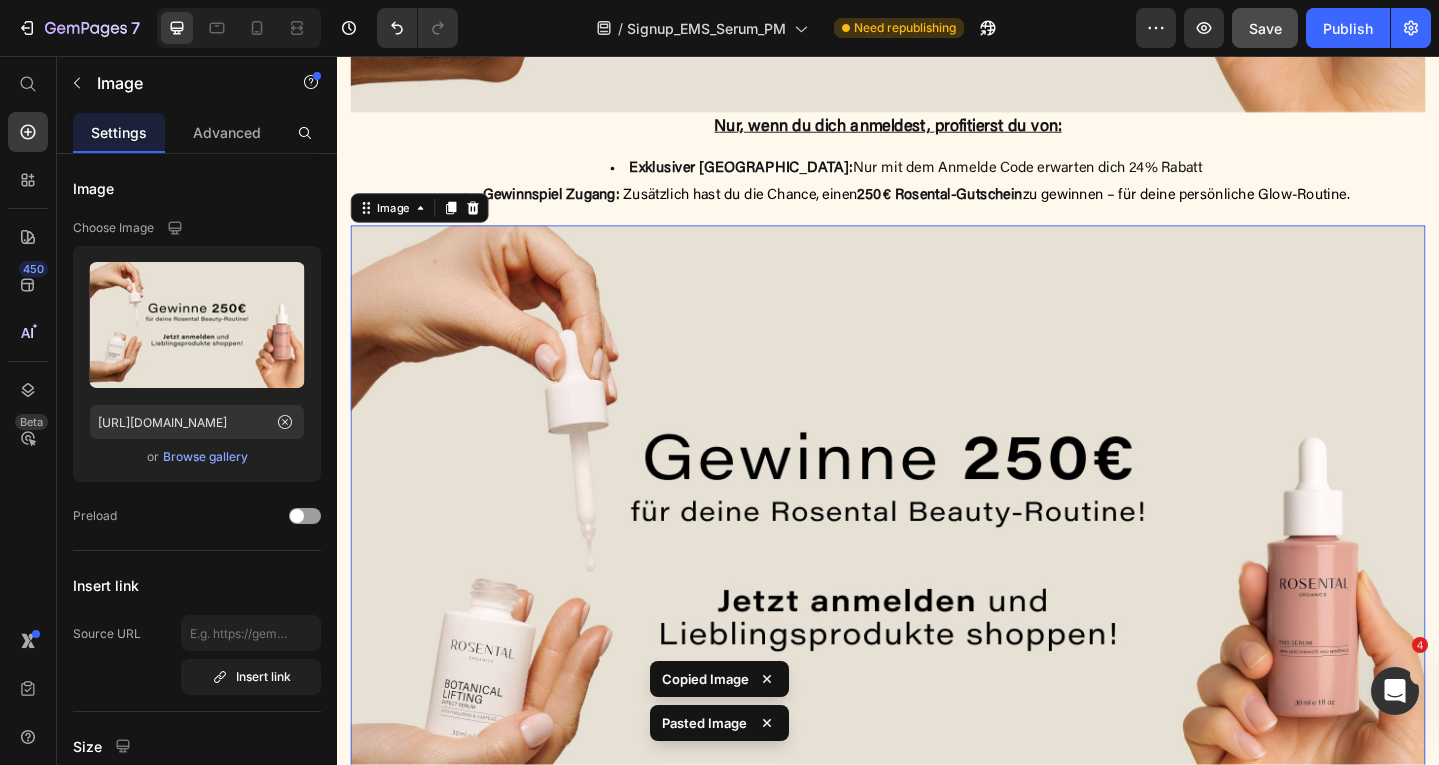 scroll, scrollTop: 1924, scrollLeft: 0, axis: vertical 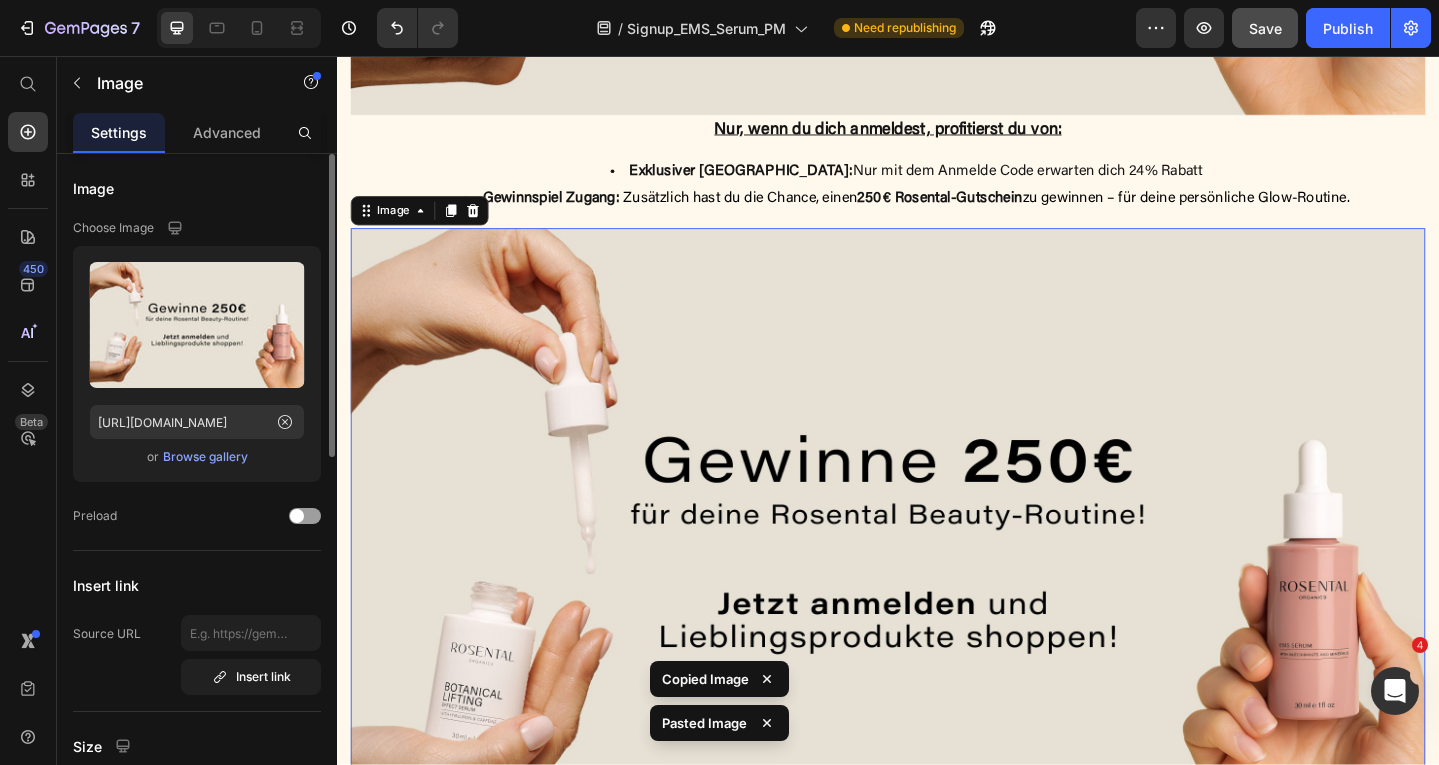 click on "Browse gallery" at bounding box center [205, 457] 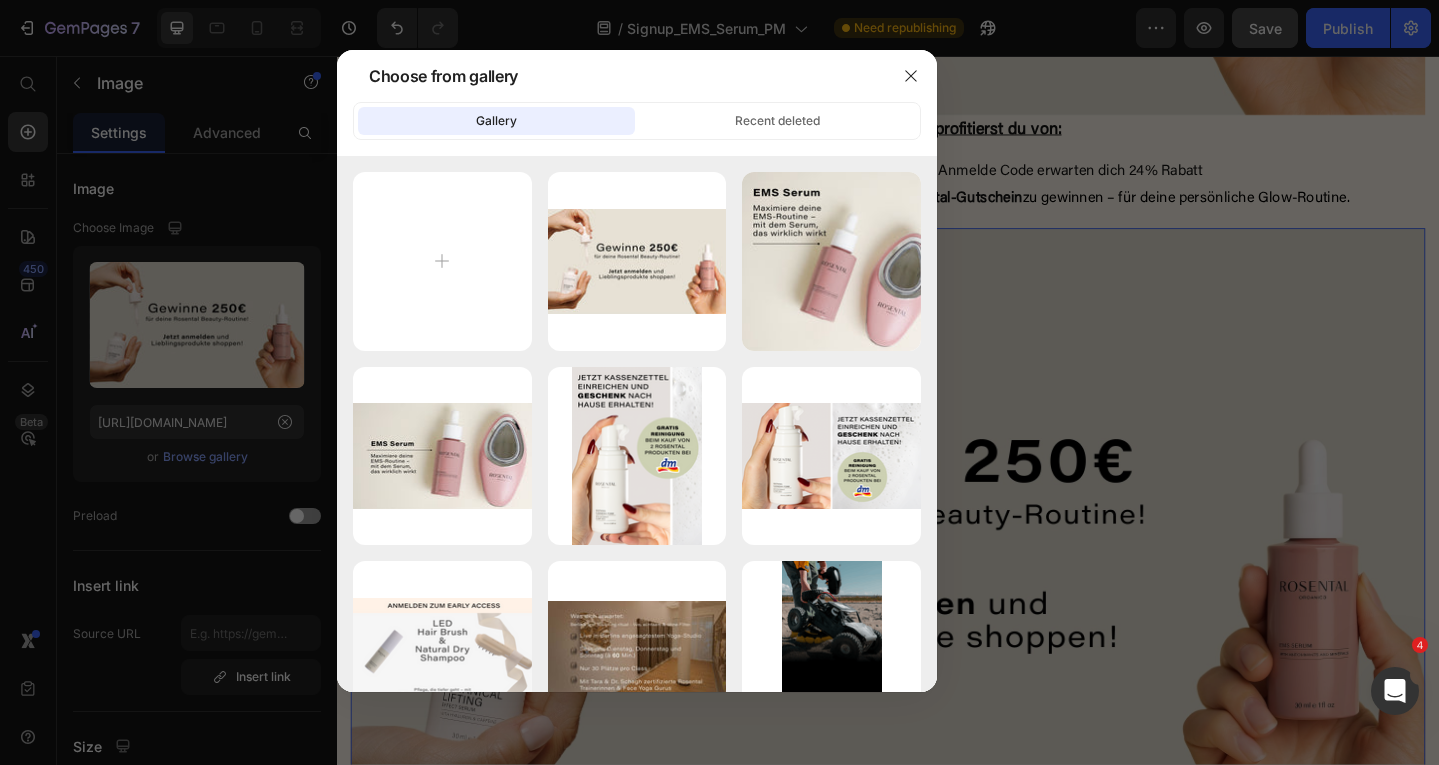 type on "C:\fakepath\Sign Up Elemente Product USP Bild DE_Desktop.jpg" 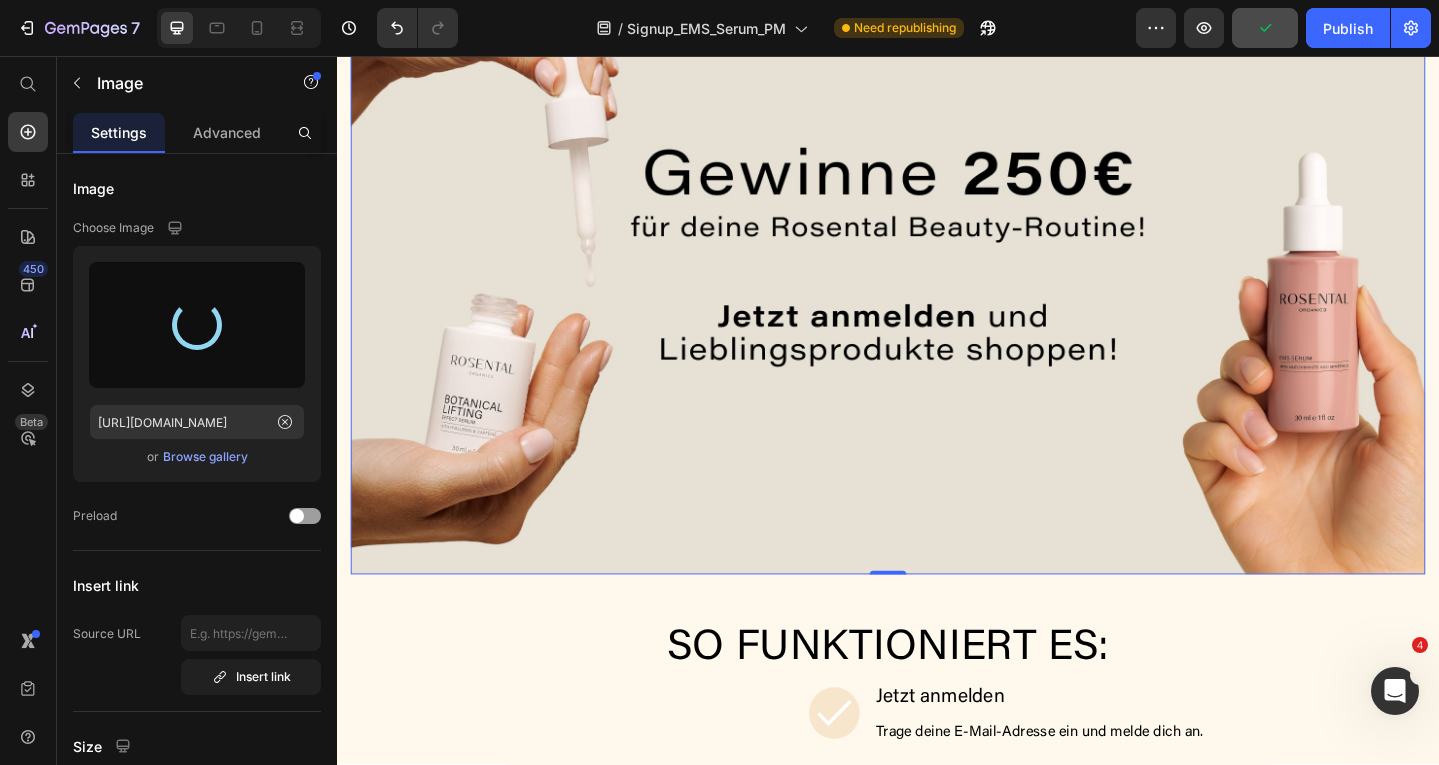 scroll, scrollTop: 2018, scrollLeft: 0, axis: vertical 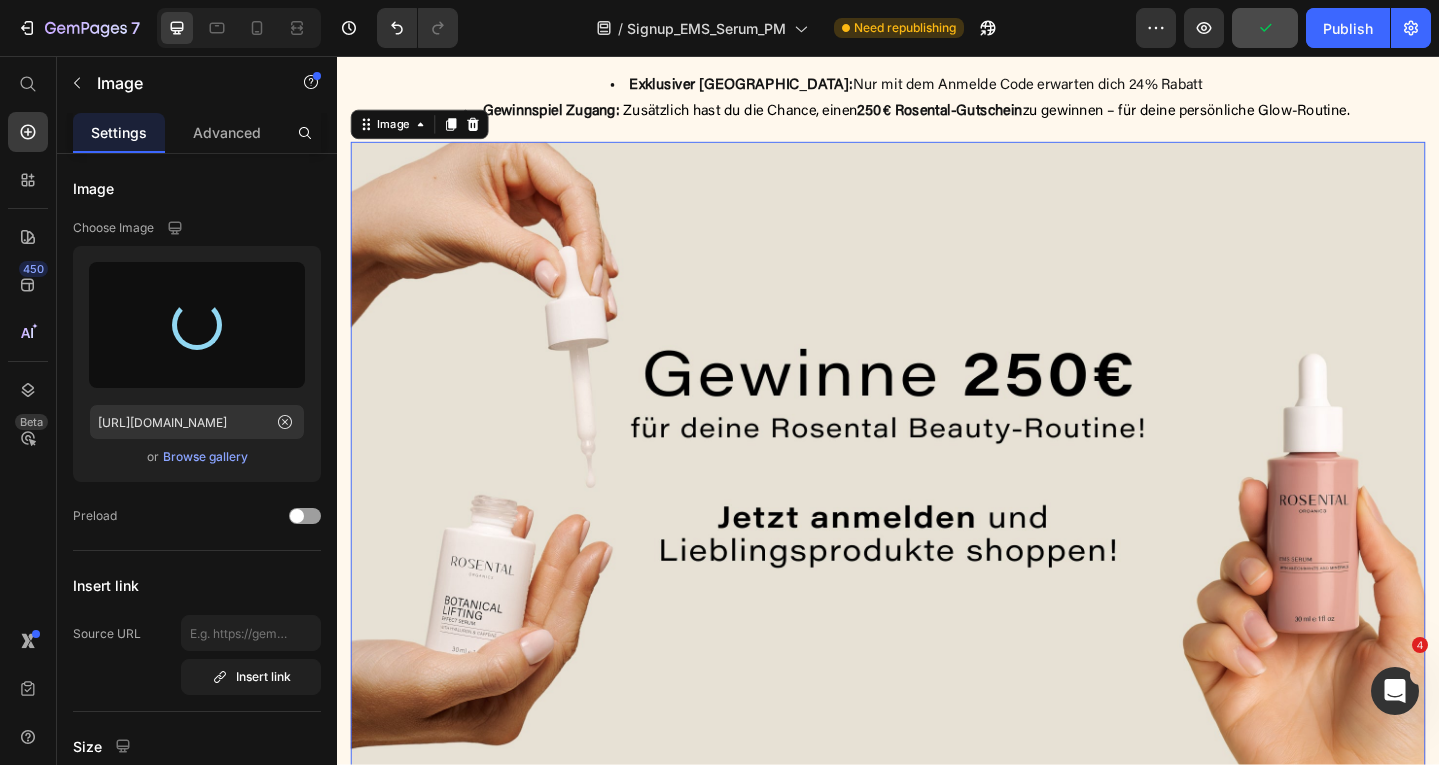 type on "https://cdn.shopify.com/s/files/1/0518/8619/4876/files/gempages_519048143673754585-5c5606b5-ae58-40be-a584-33e32425553b.jpg" 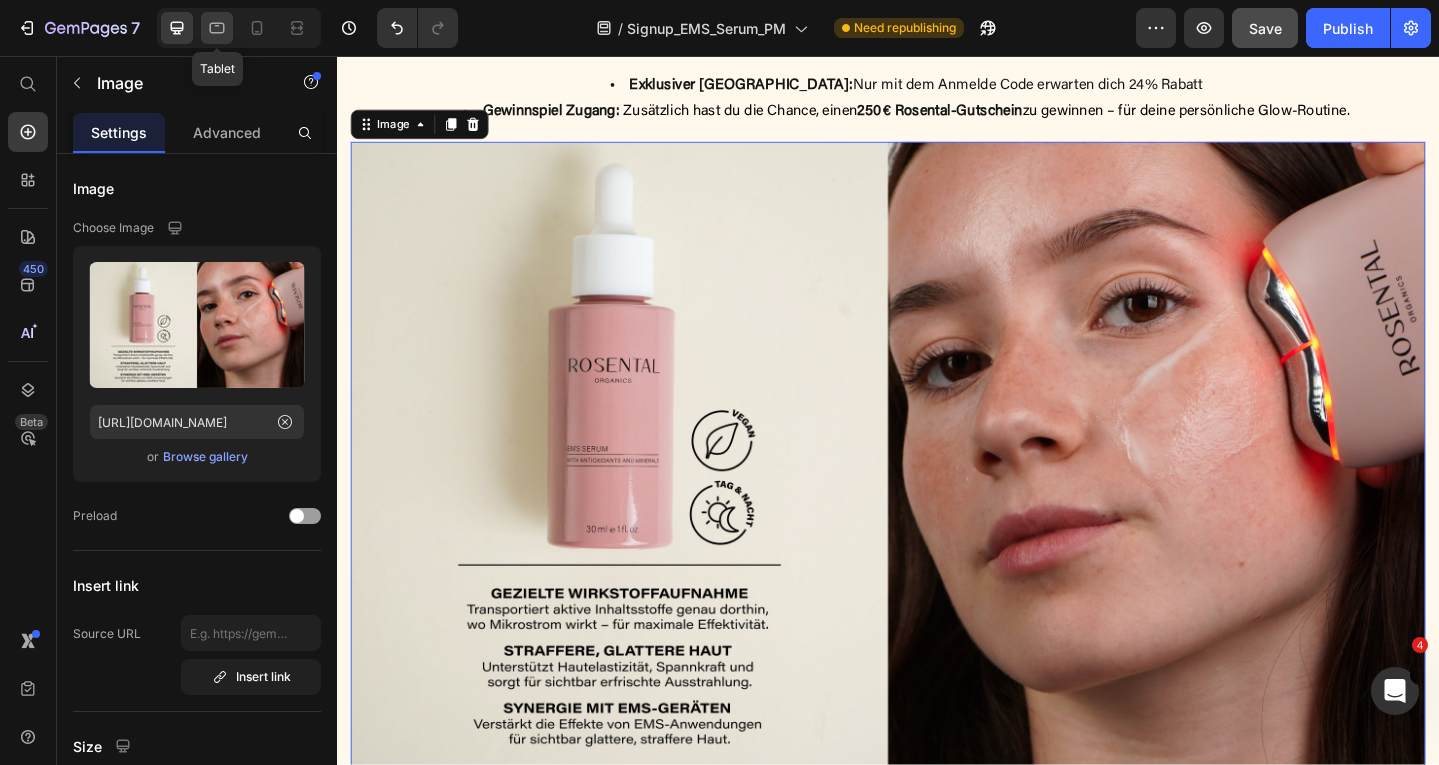 click 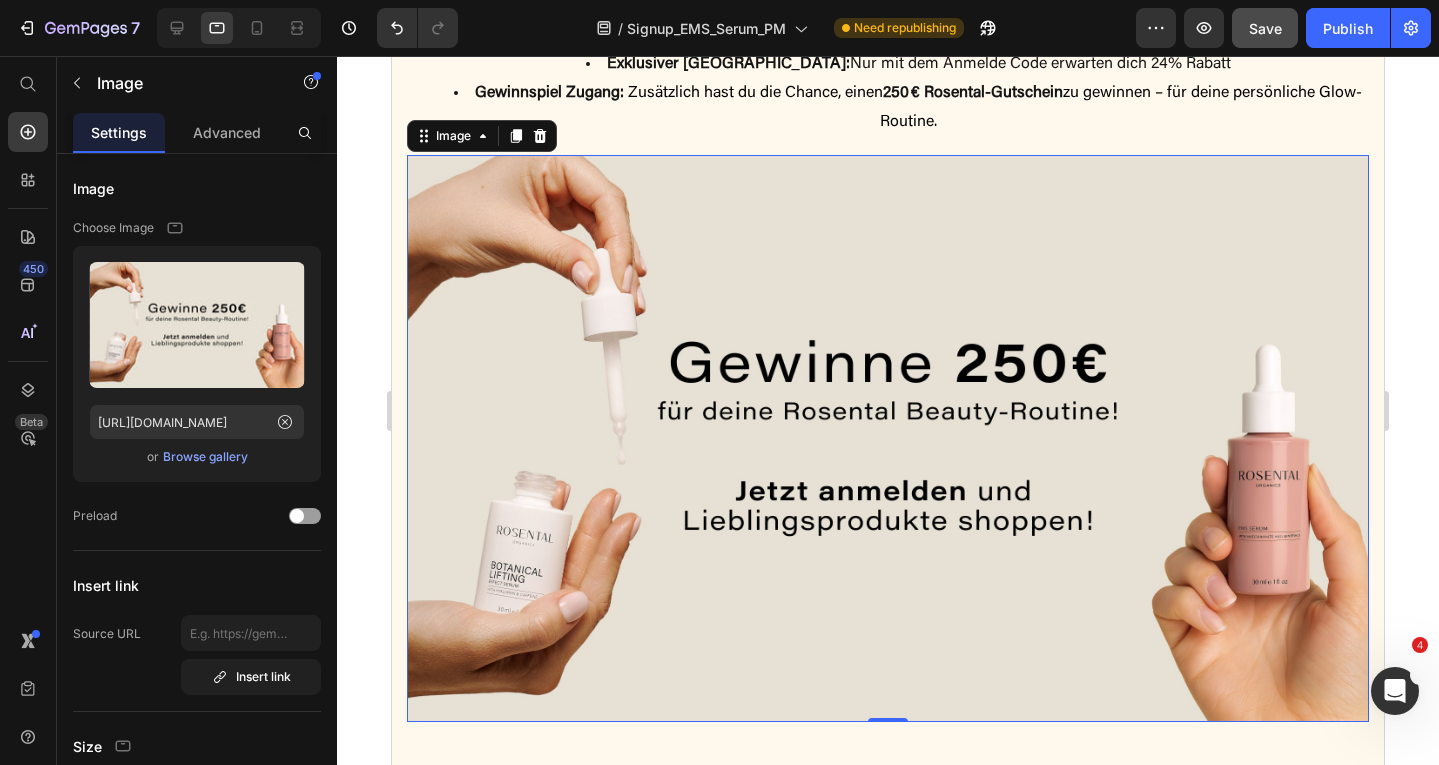 click at bounding box center (888, 439) 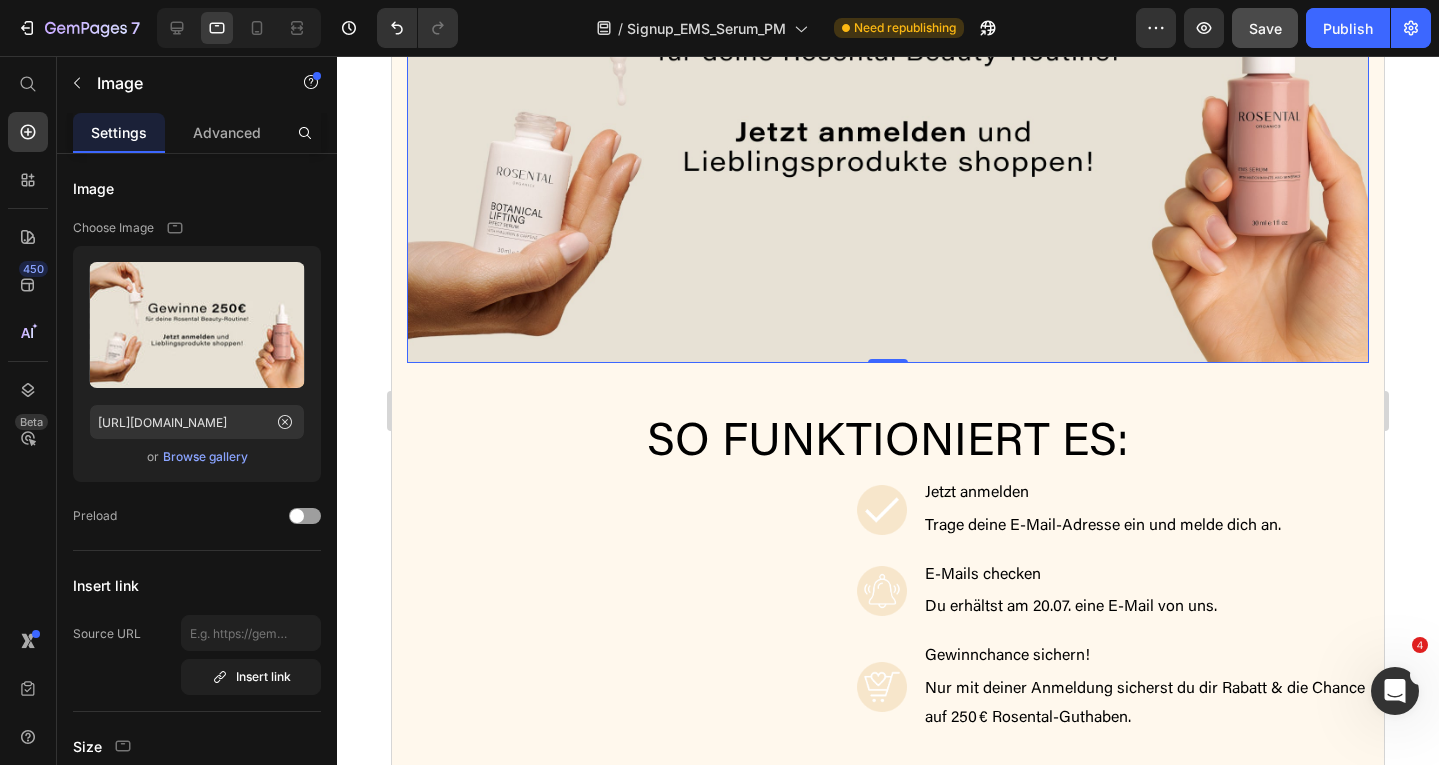 scroll, scrollTop: 2269, scrollLeft: 0, axis: vertical 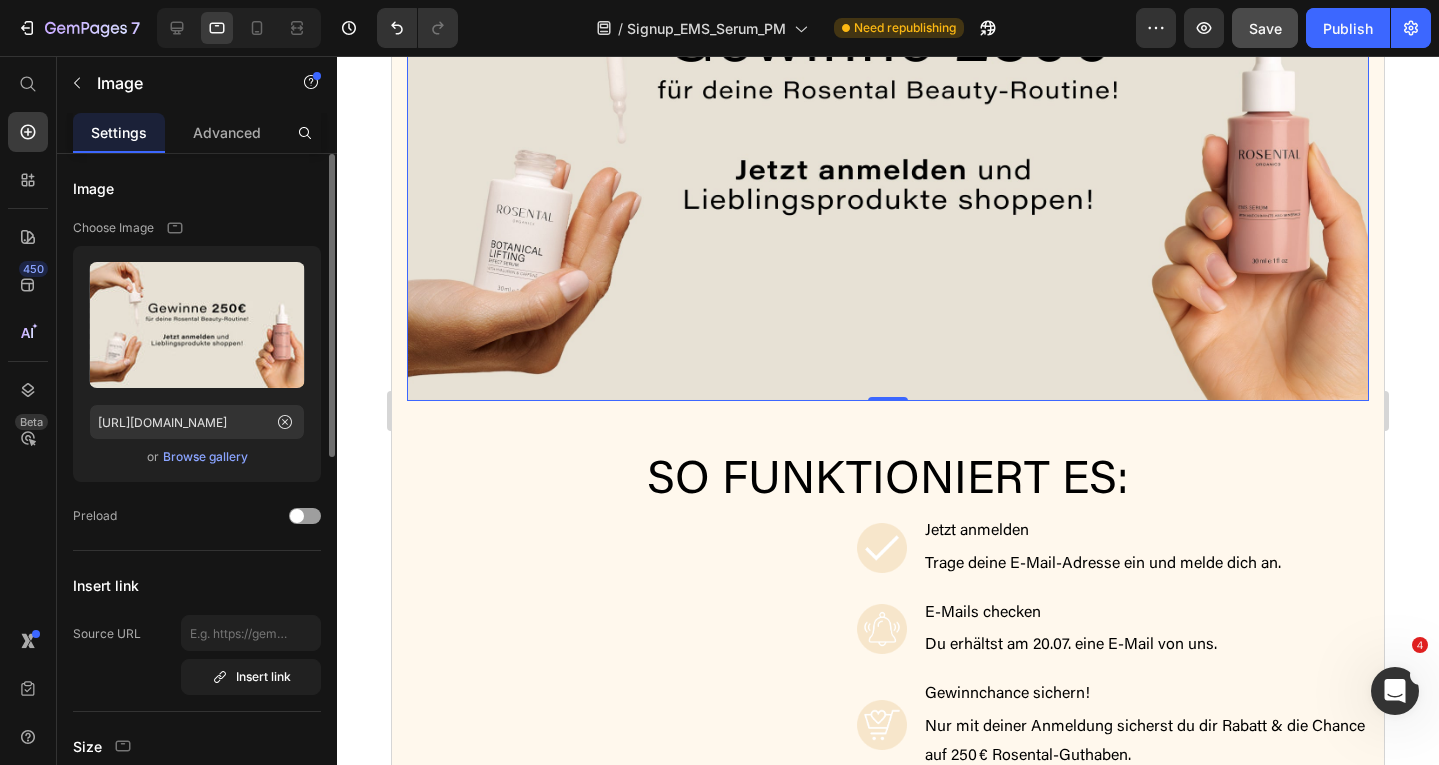 click on "Browse gallery" at bounding box center [205, 457] 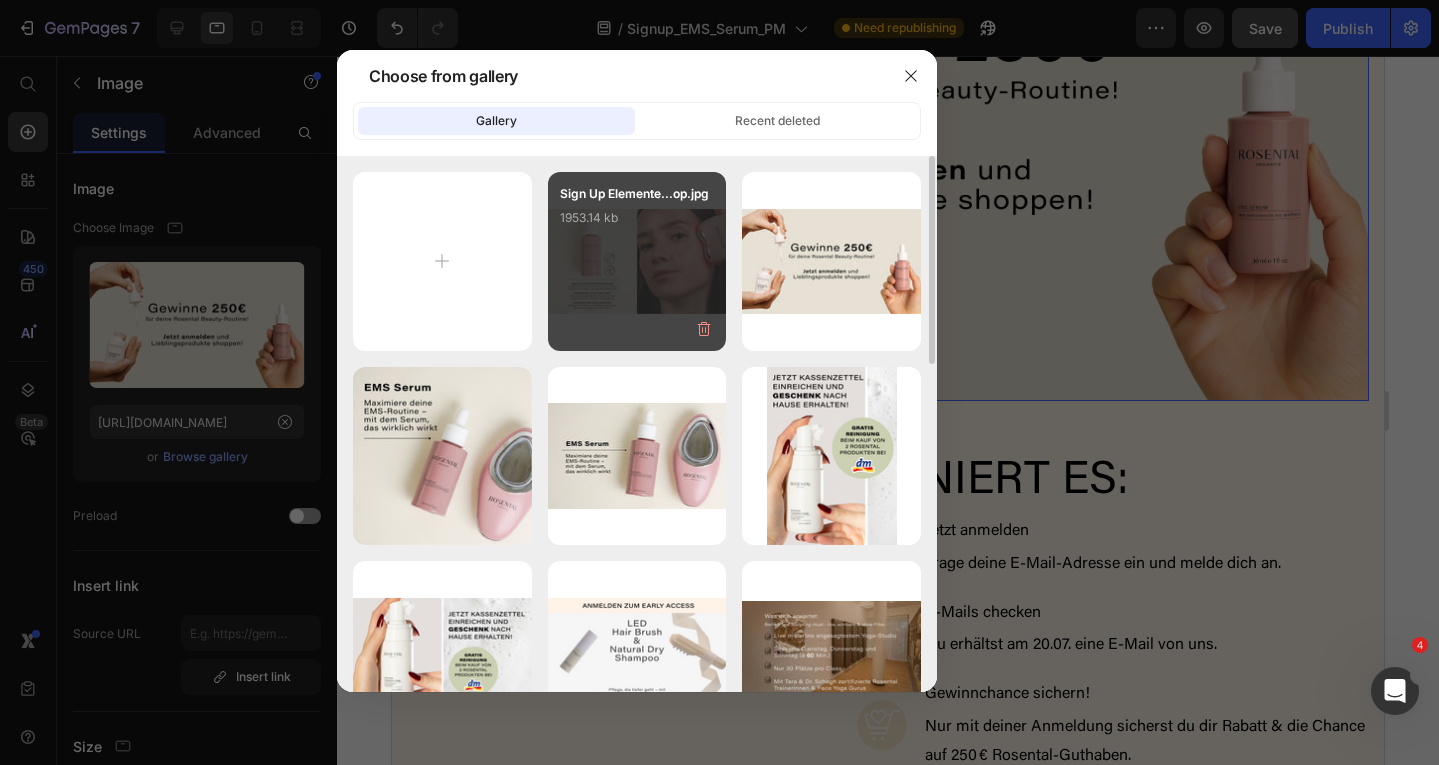 click on "Sign Up Elemente...op.jpg 1953.14 kb" at bounding box center [637, 261] 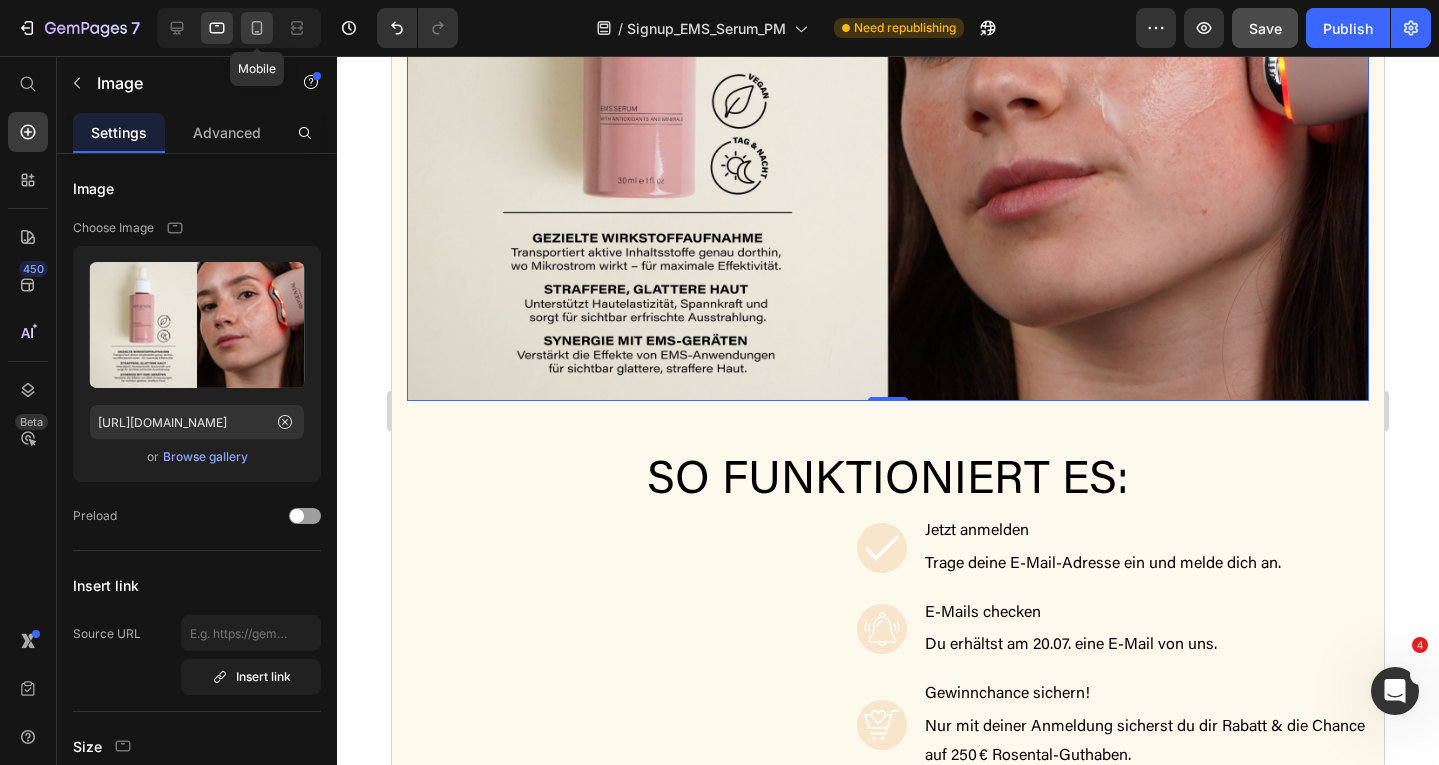 click 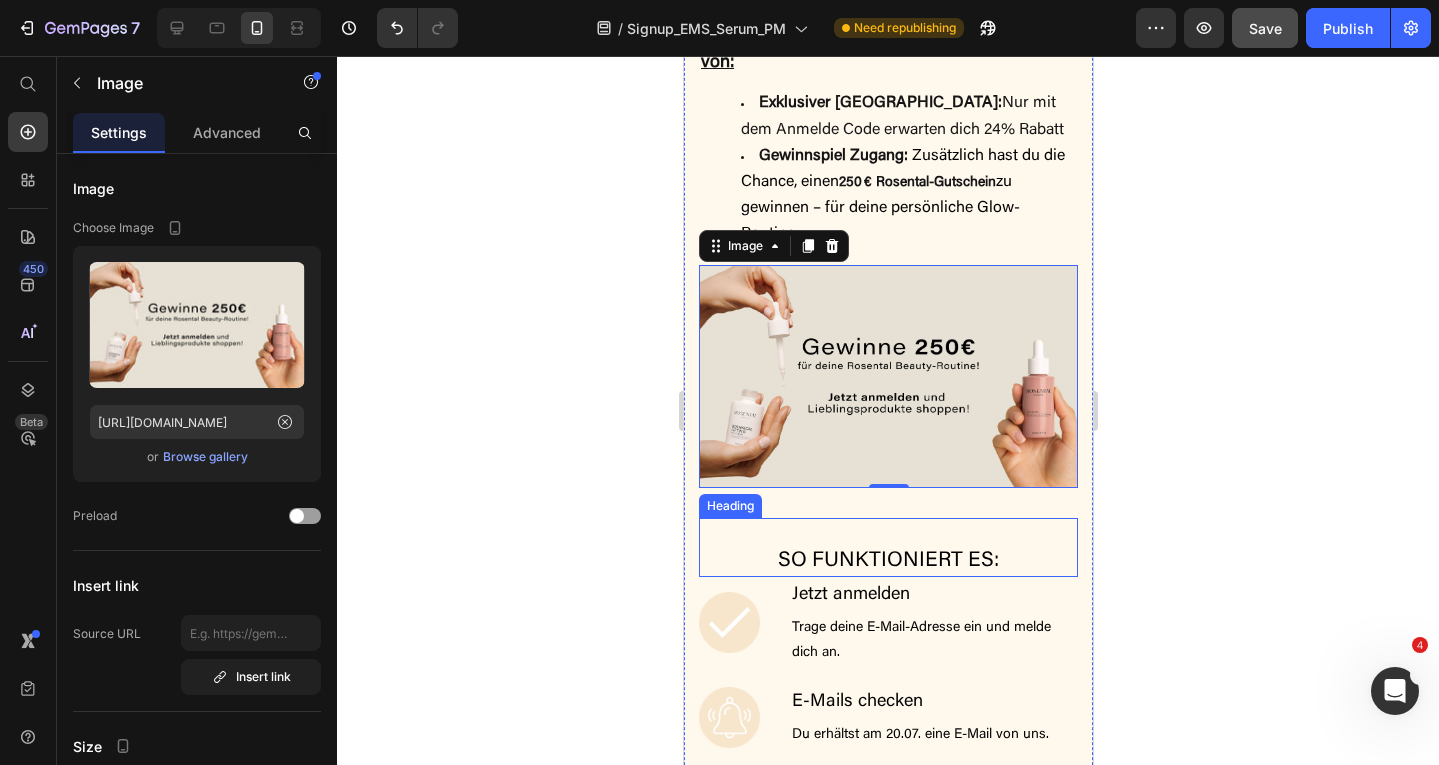 scroll, scrollTop: 1866, scrollLeft: 0, axis: vertical 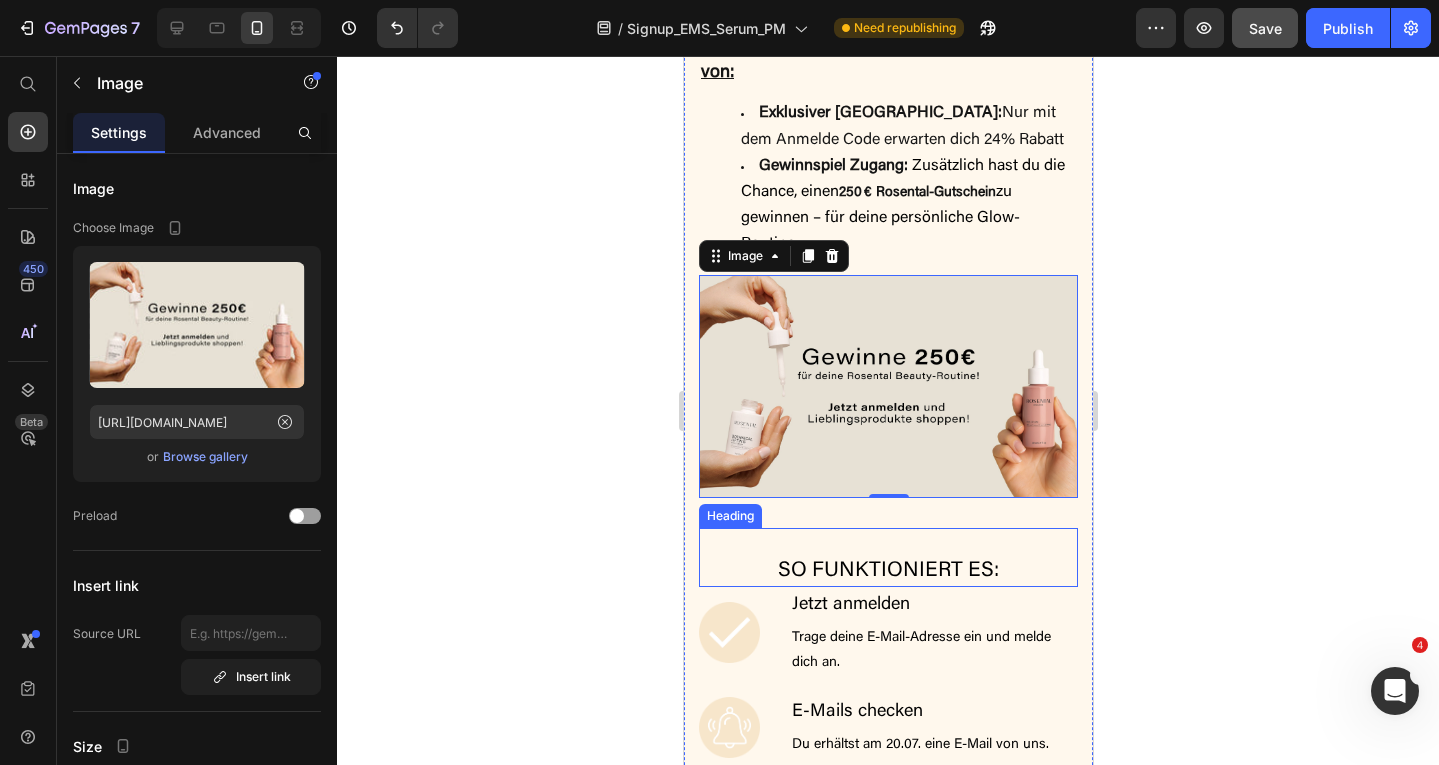 click at bounding box center (887, 387) 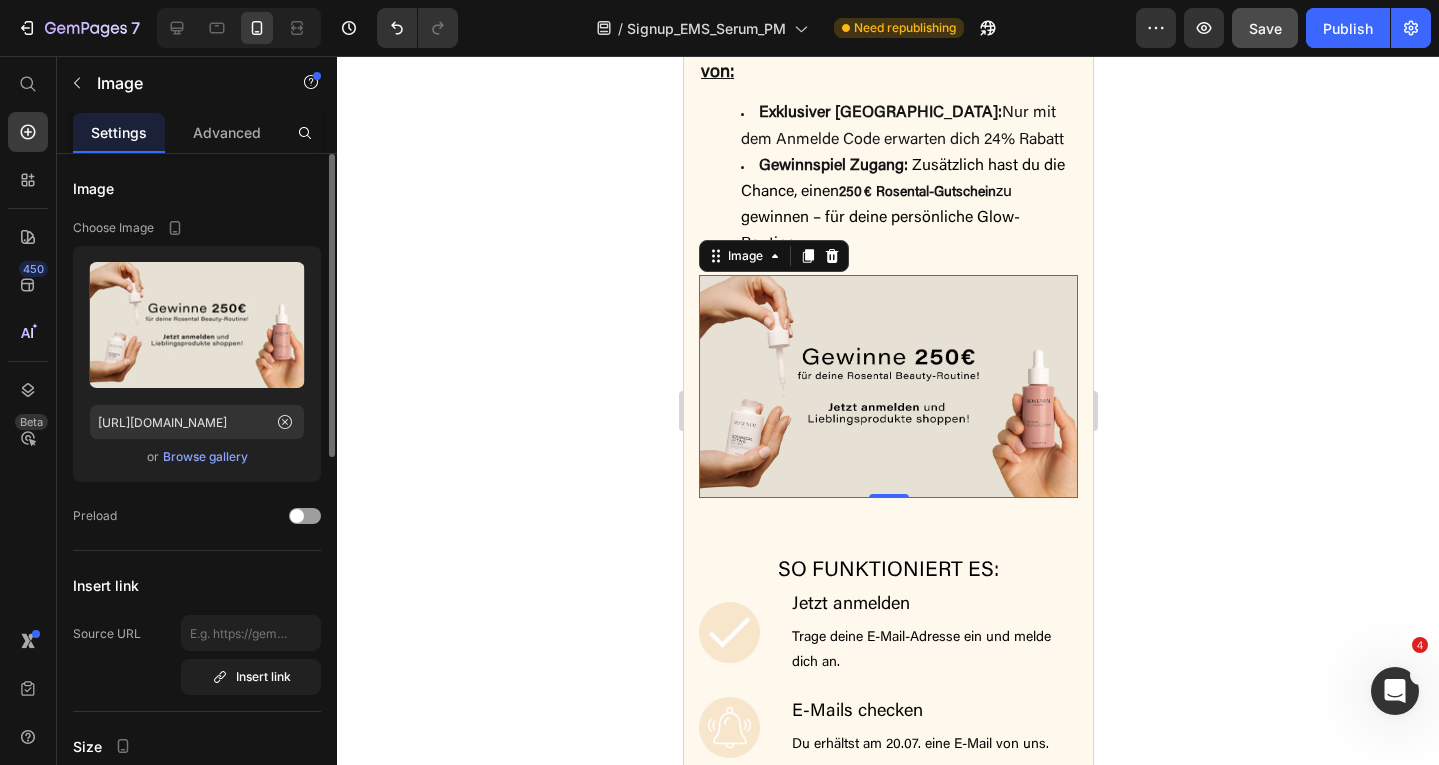 click on "Browse gallery" at bounding box center (205, 457) 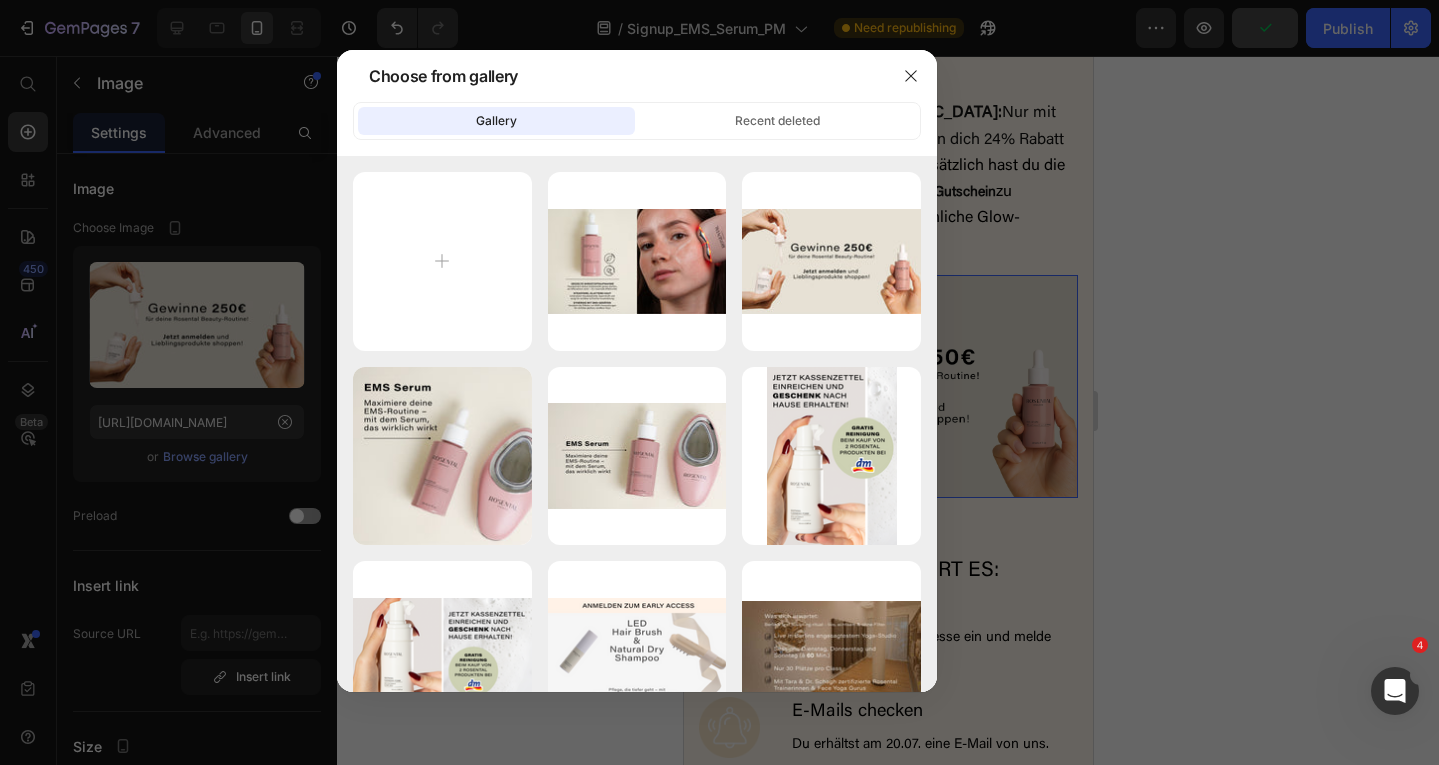type on "C:\fakepath\Sign Up Elemente Product USP Bild DE_mobile.jpg" 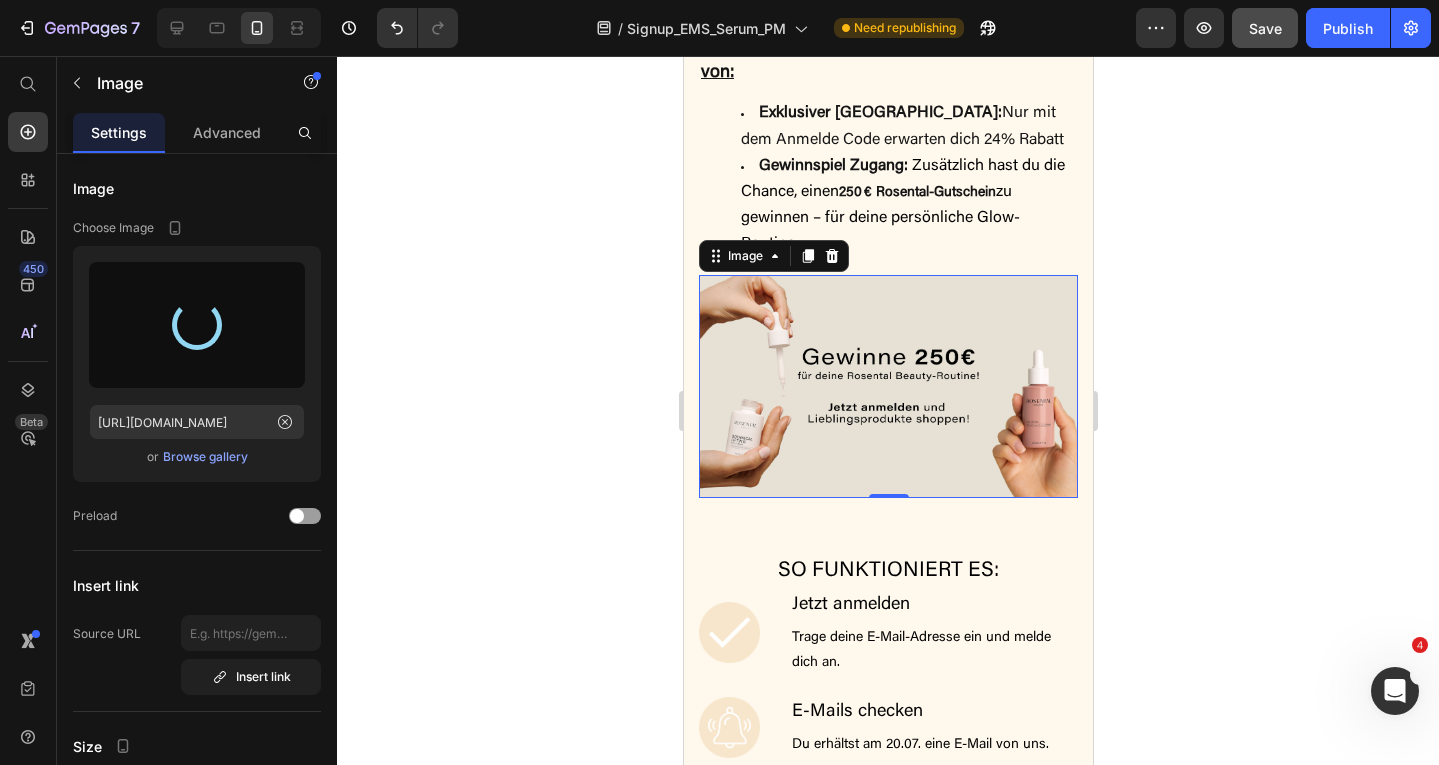 type on "https://cdn.shopify.com/s/files/1/0518/8619/4876/files/gempages_519048143673754585-8de453dc-9d14-40a8-b199-0fd7ccfe556e.jpg" 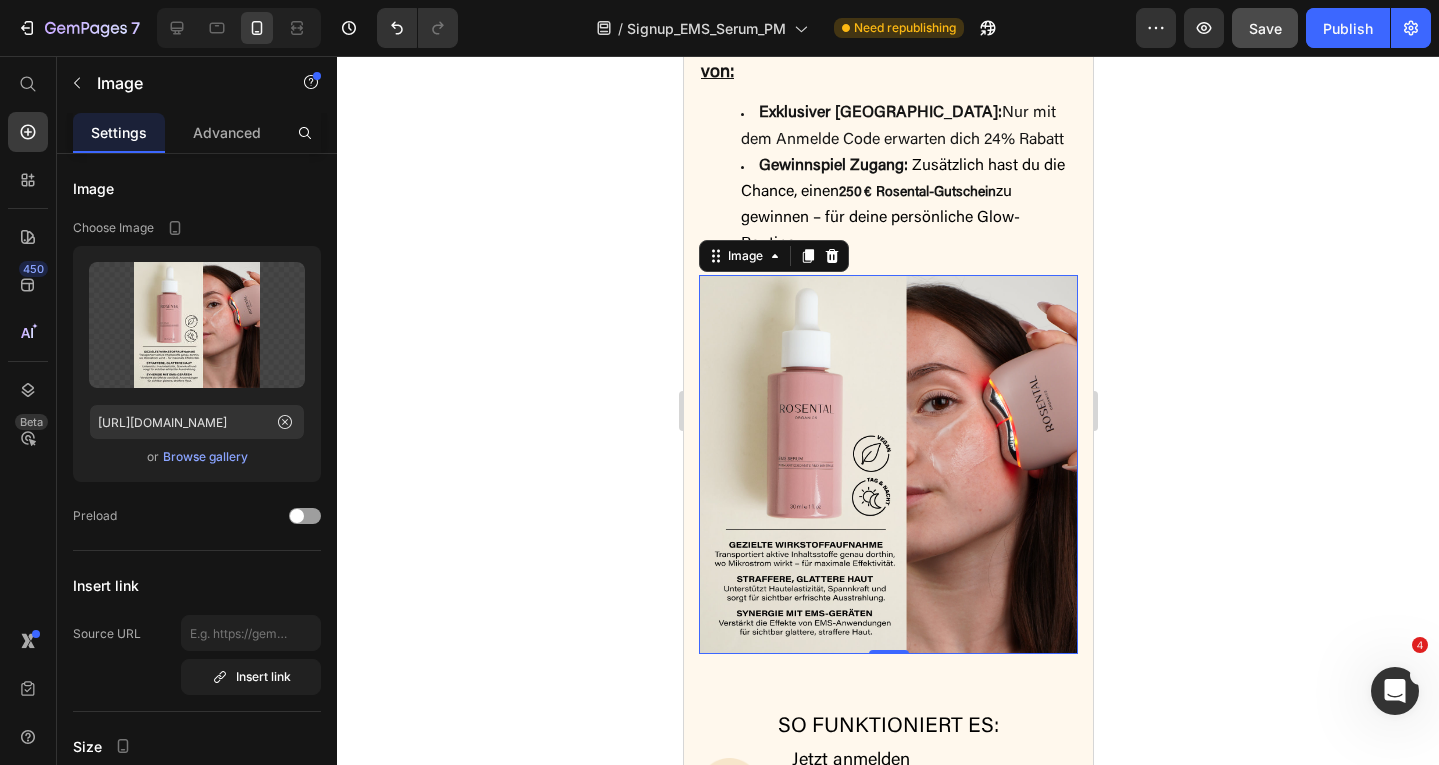 click 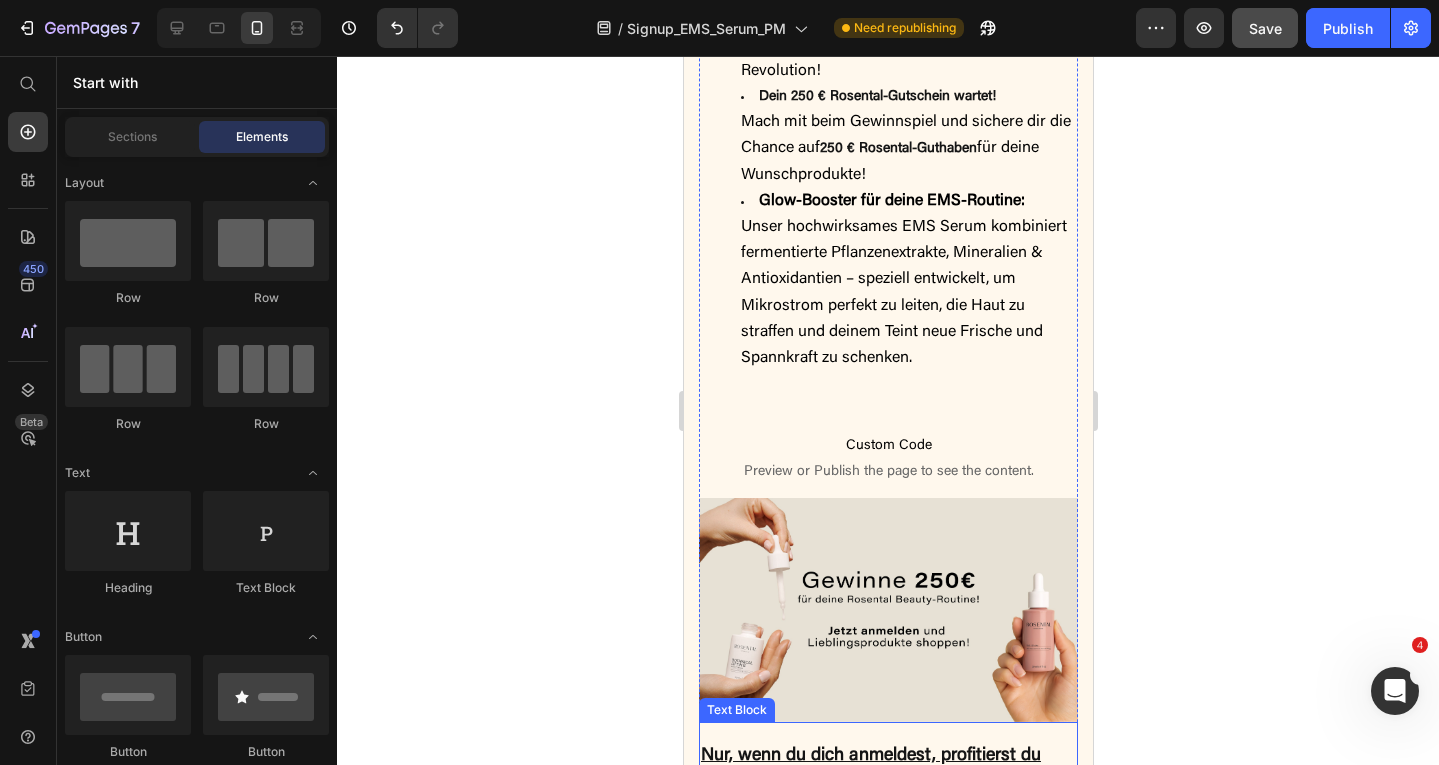 scroll, scrollTop: 846, scrollLeft: 0, axis: vertical 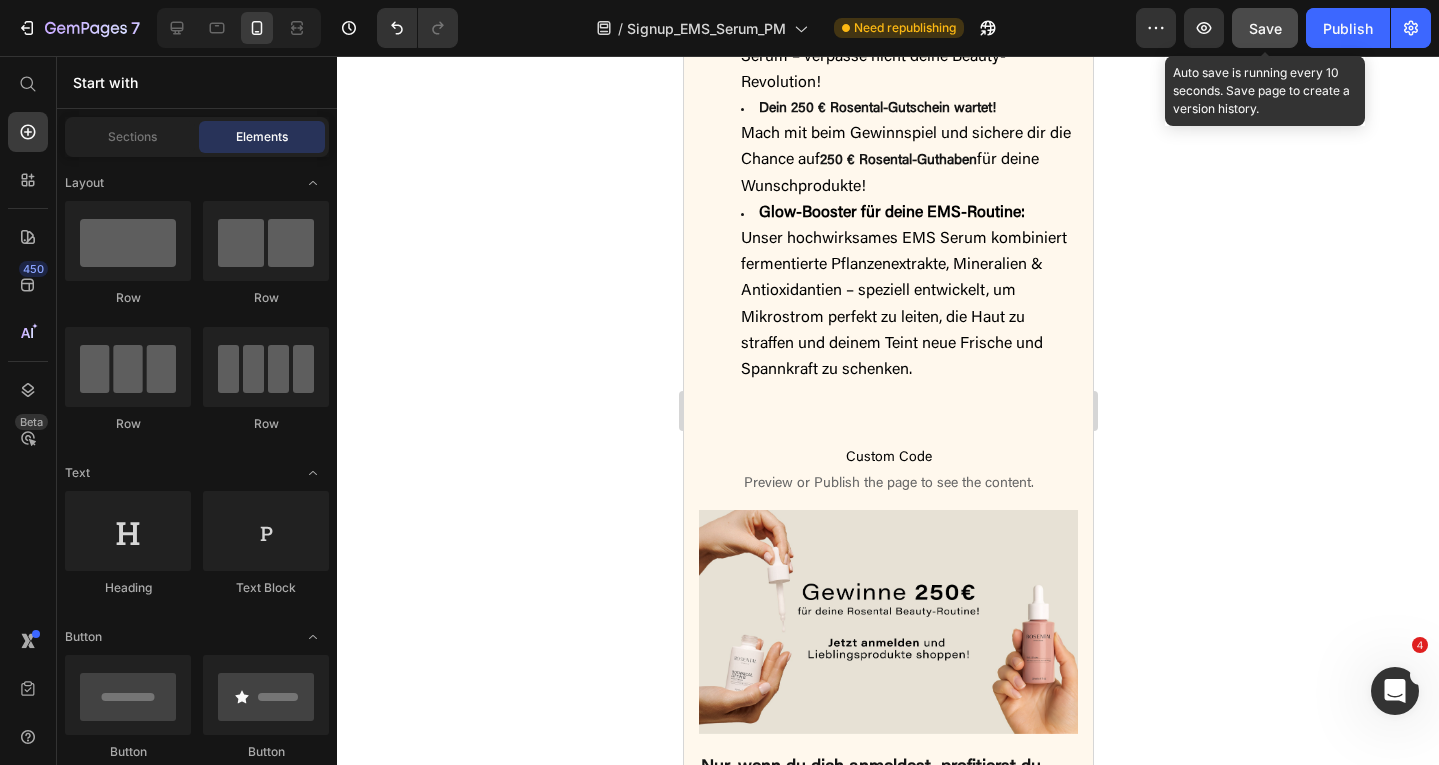 click on "Save" 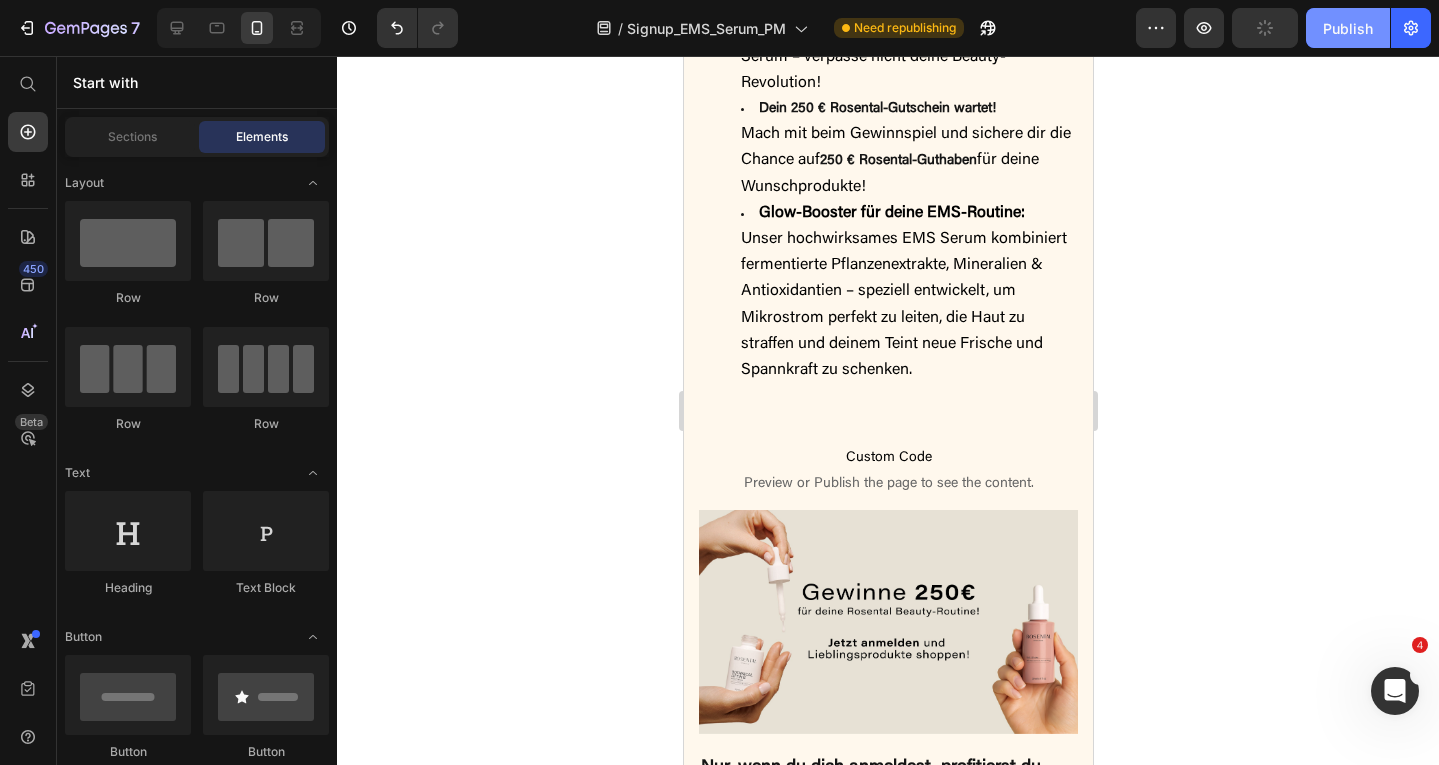 click on "Publish" at bounding box center (1348, 28) 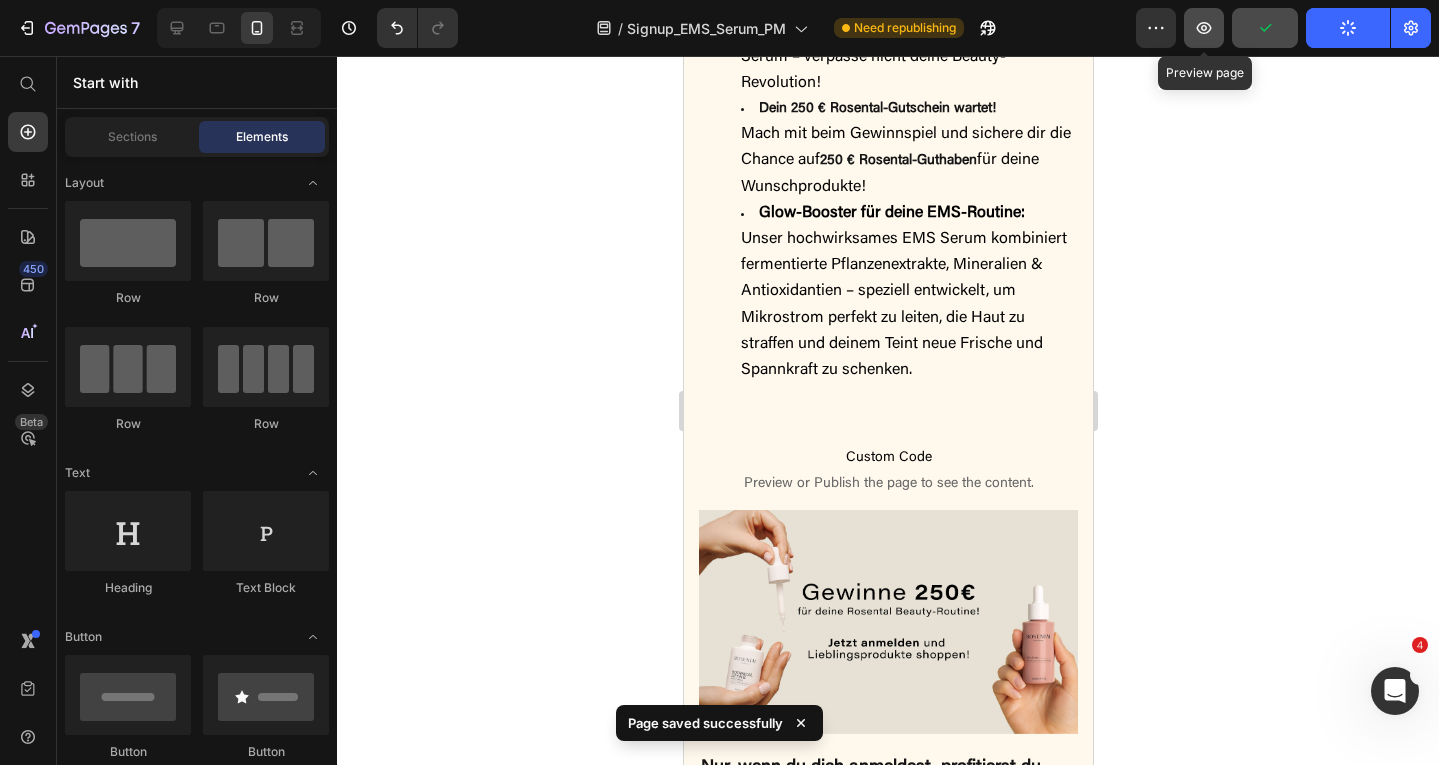 click 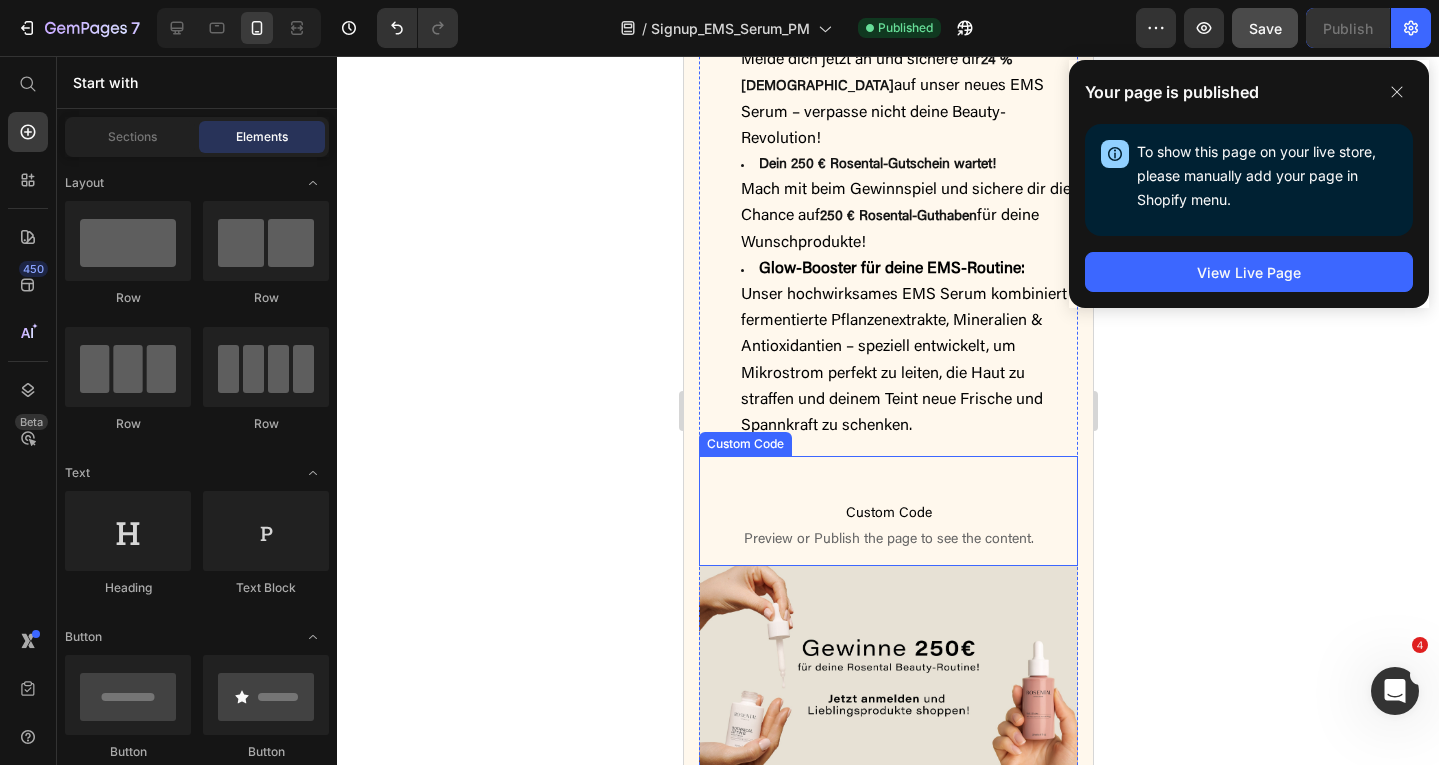 scroll, scrollTop: 781, scrollLeft: 0, axis: vertical 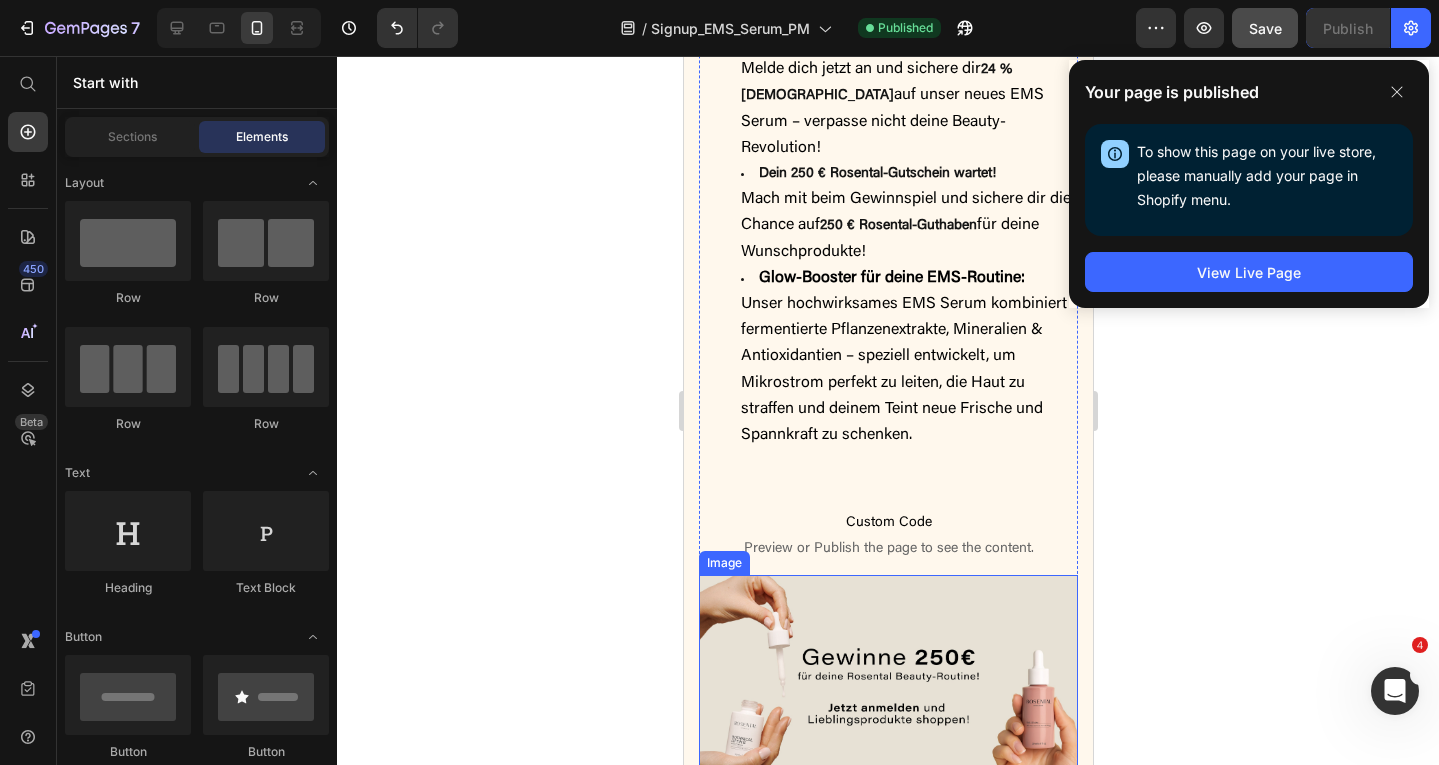 click at bounding box center (887, 687) 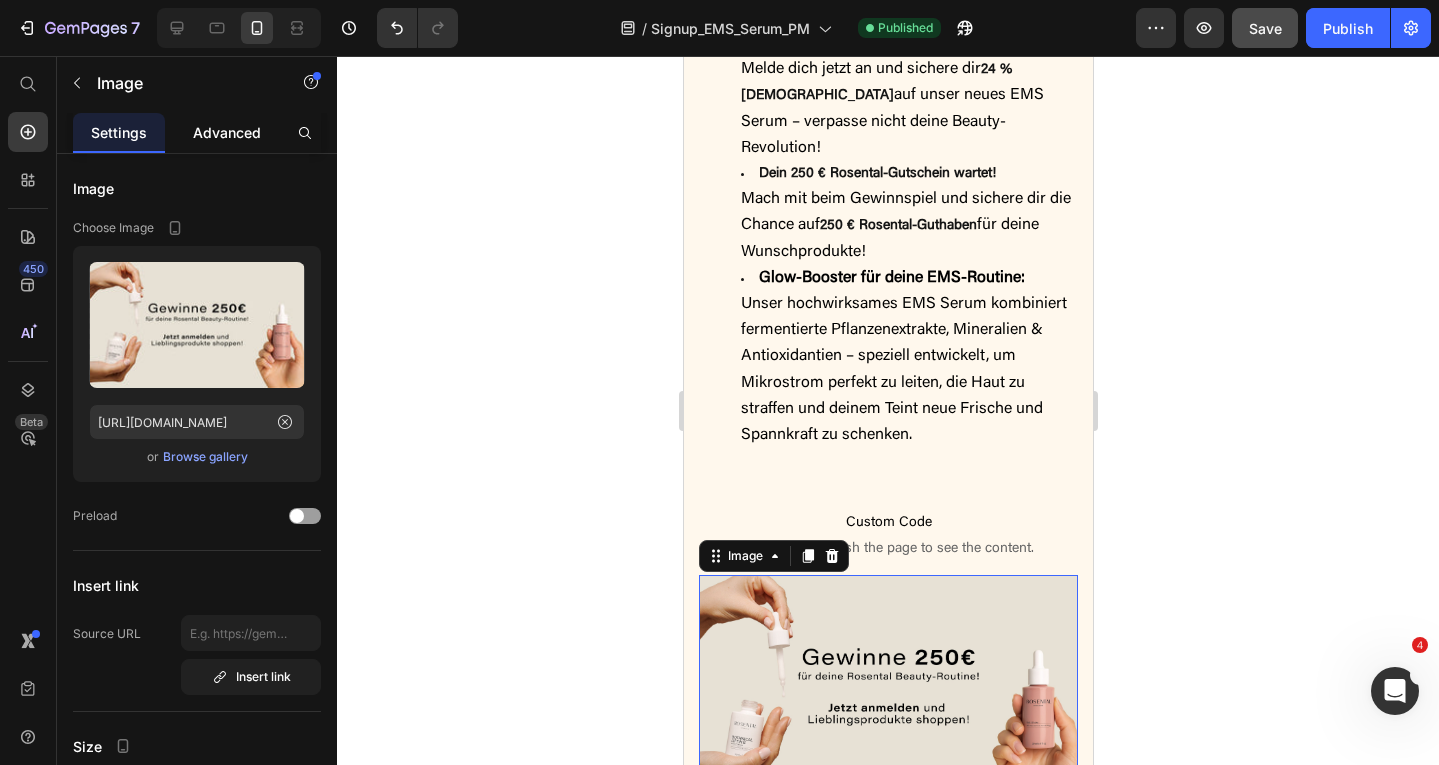 click on "Advanced" at bounding box center [227, 132] 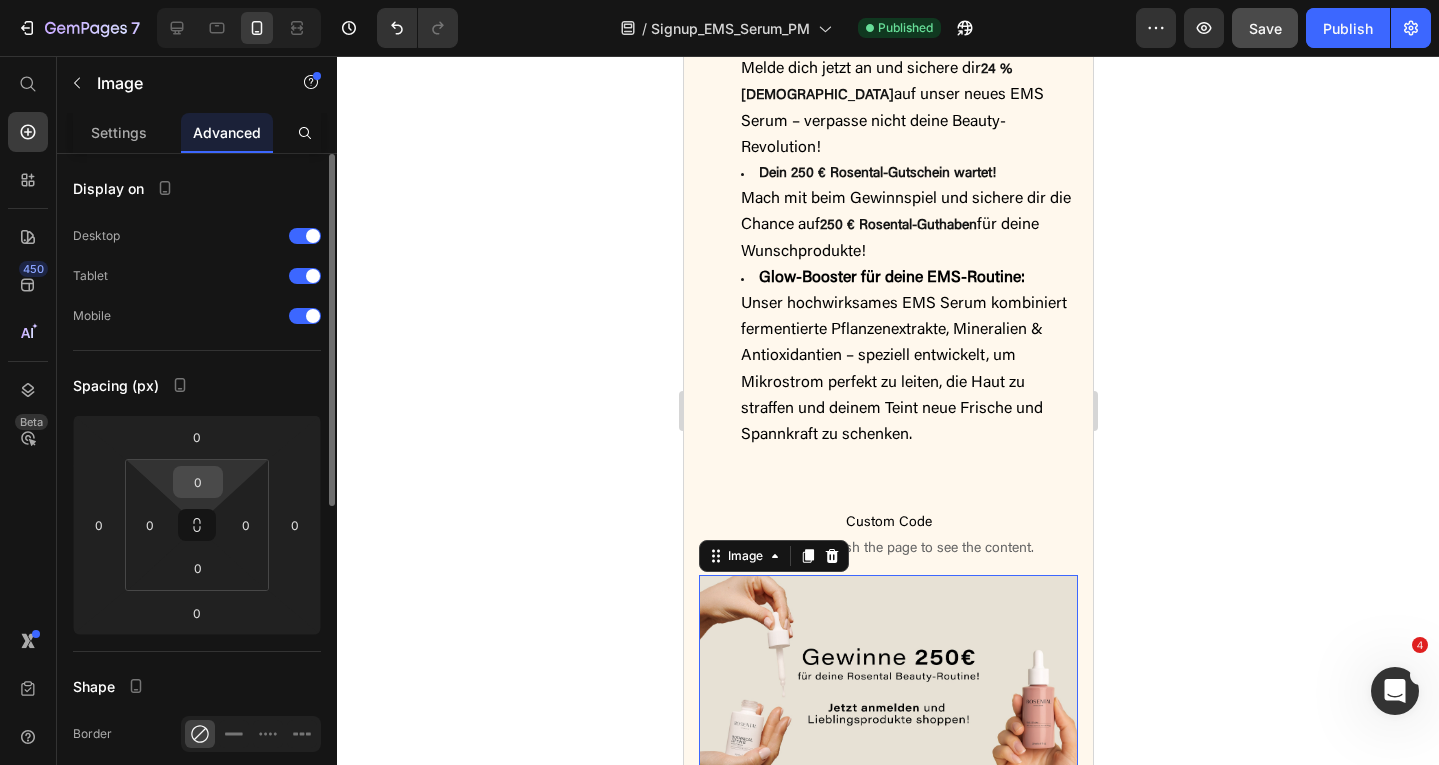 click on "0" at bounding box center (198, 482) 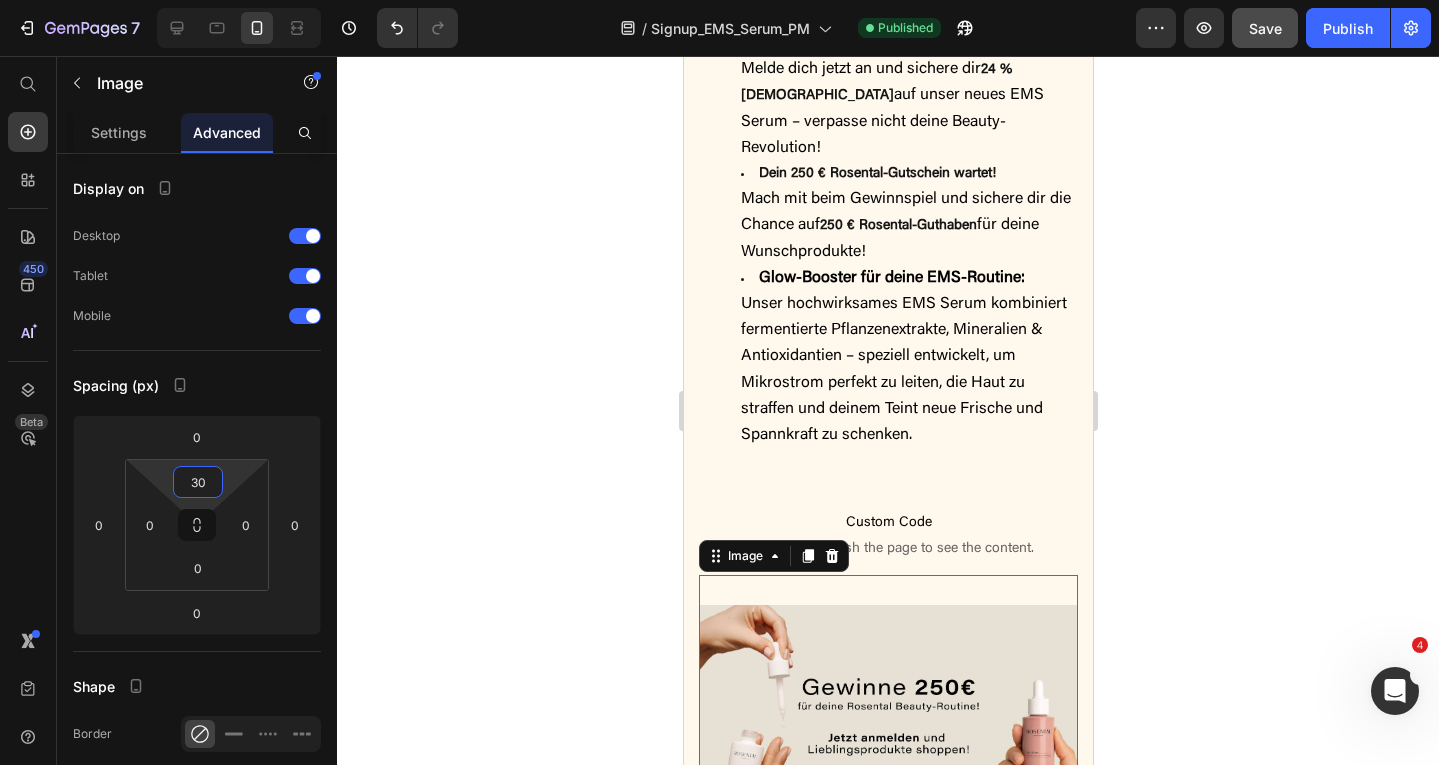 type on "3" 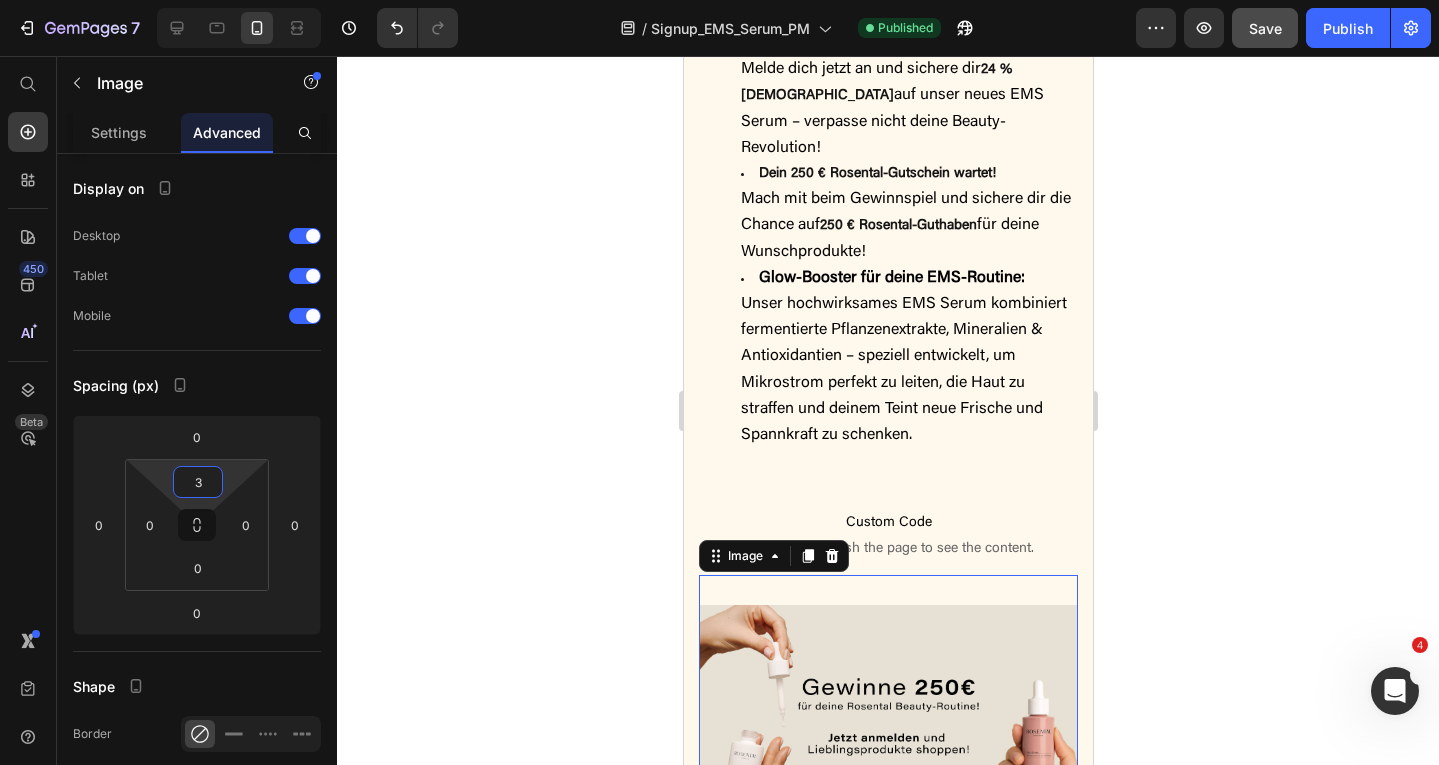 type 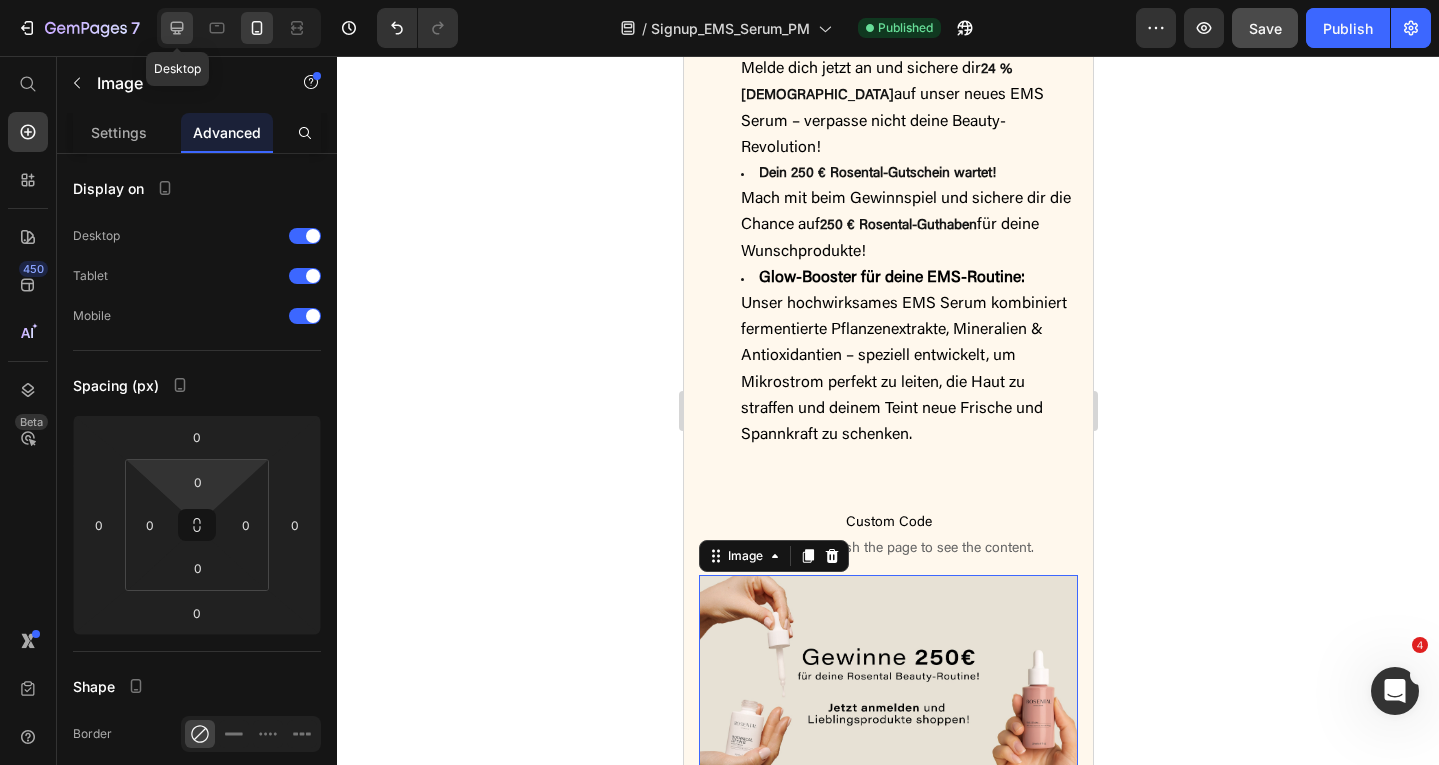 click 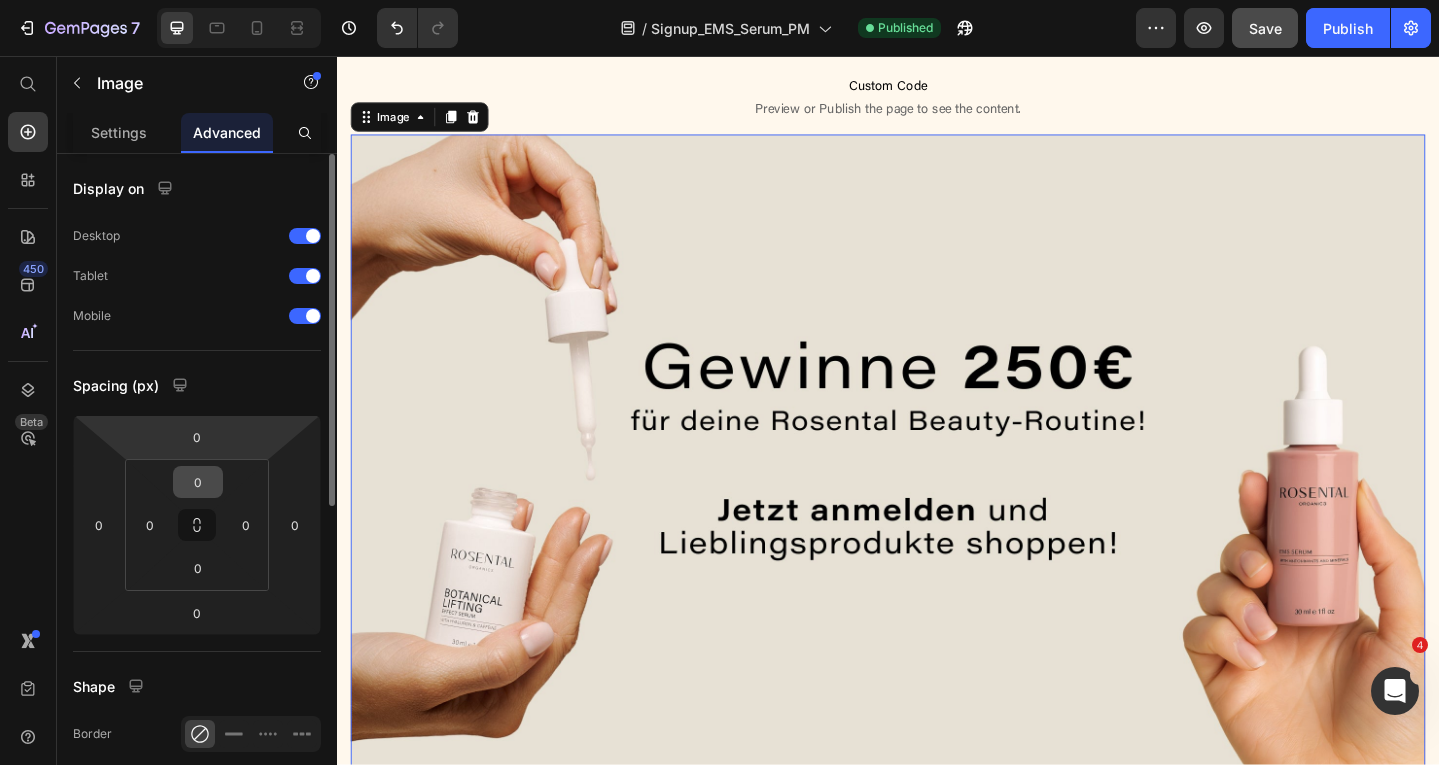 scroll, scrollTop: 1229, scrollLeft: 0, axis: vertical 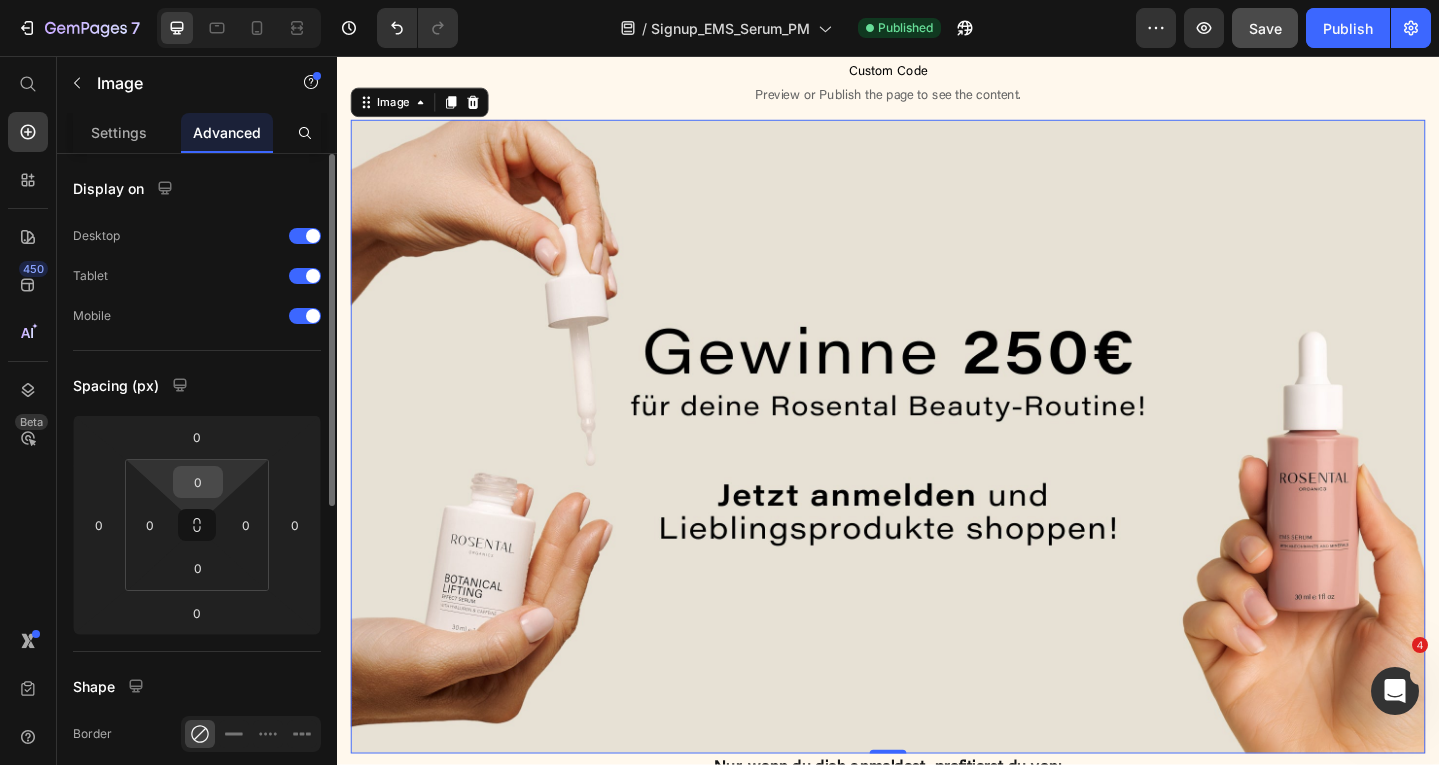 click on "0" at bounding box center [198, 482] 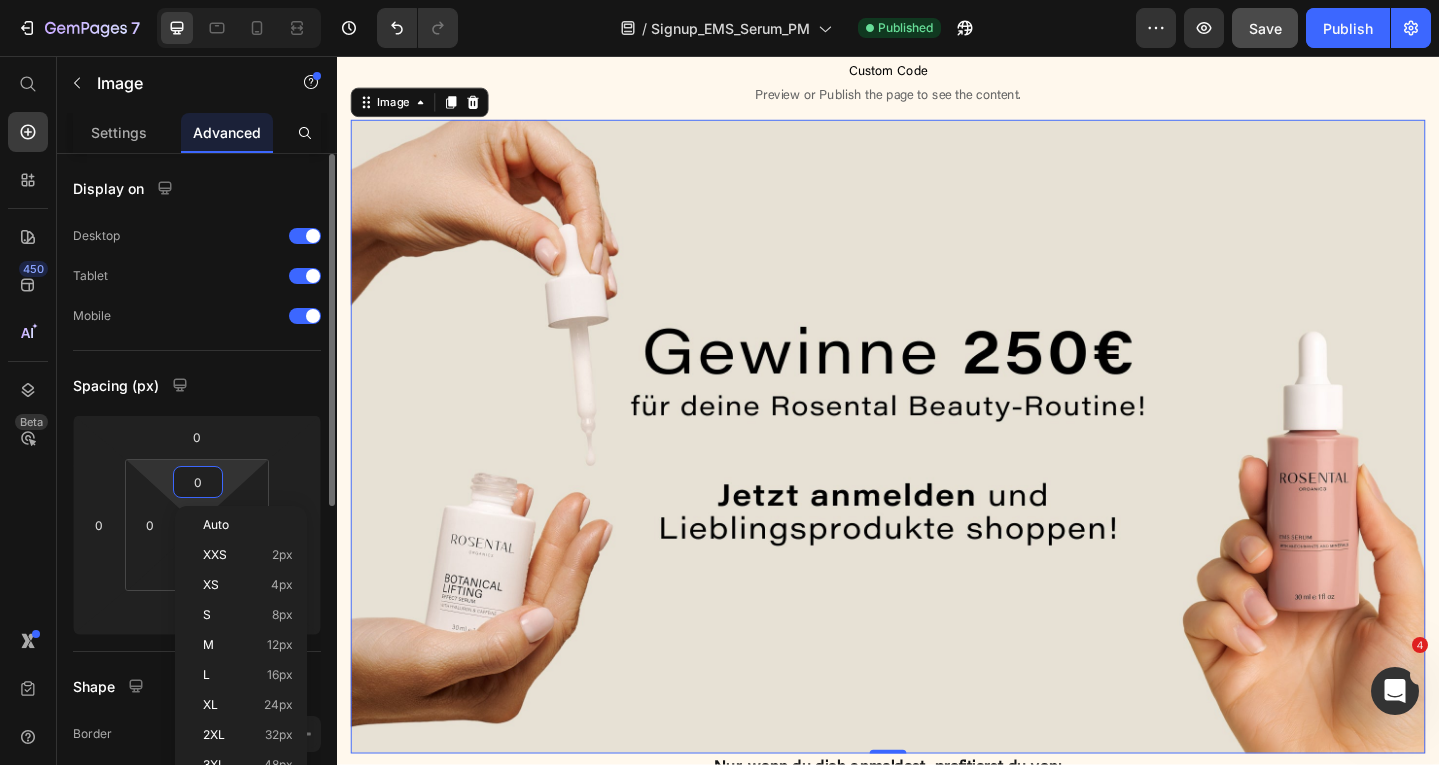click on "0" at bounding box center [198, 482] 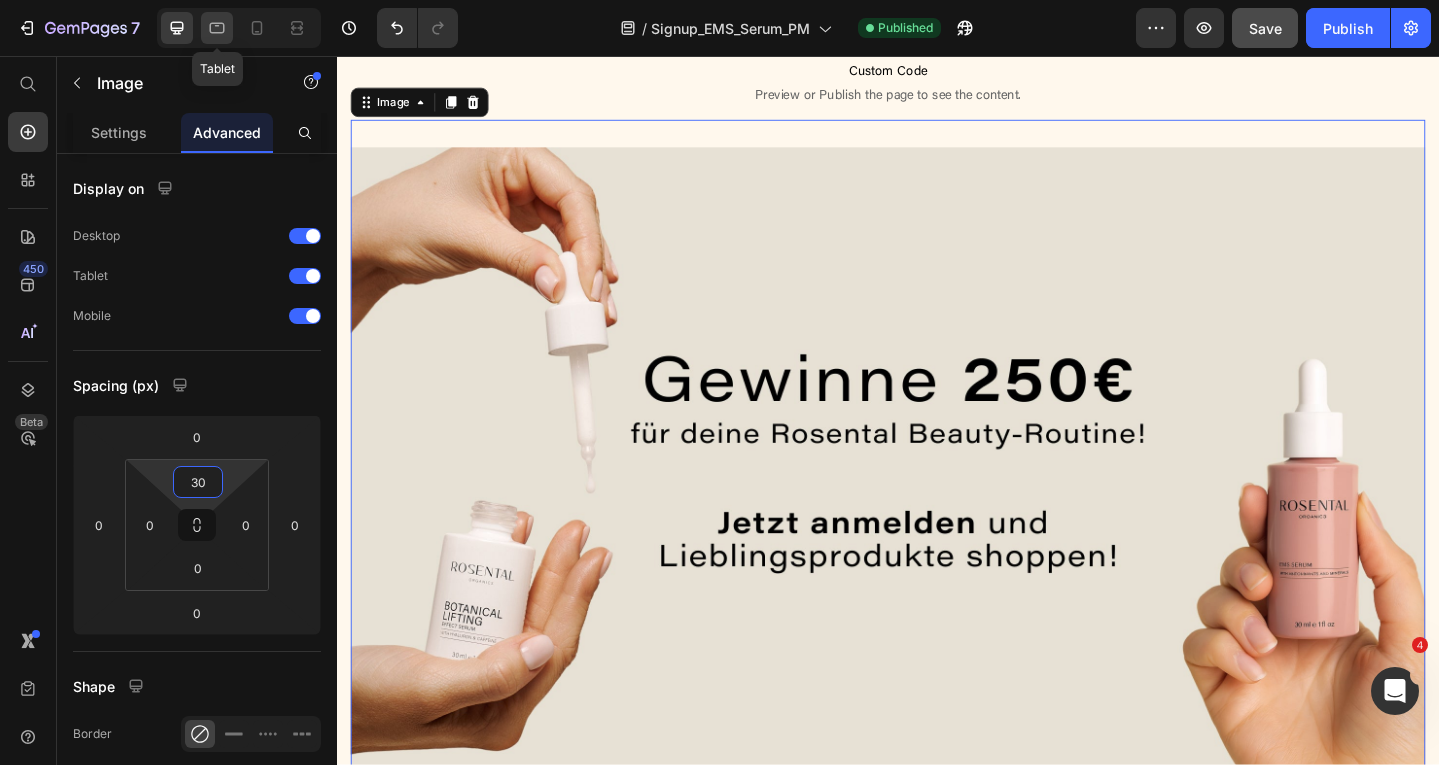 type on "30" 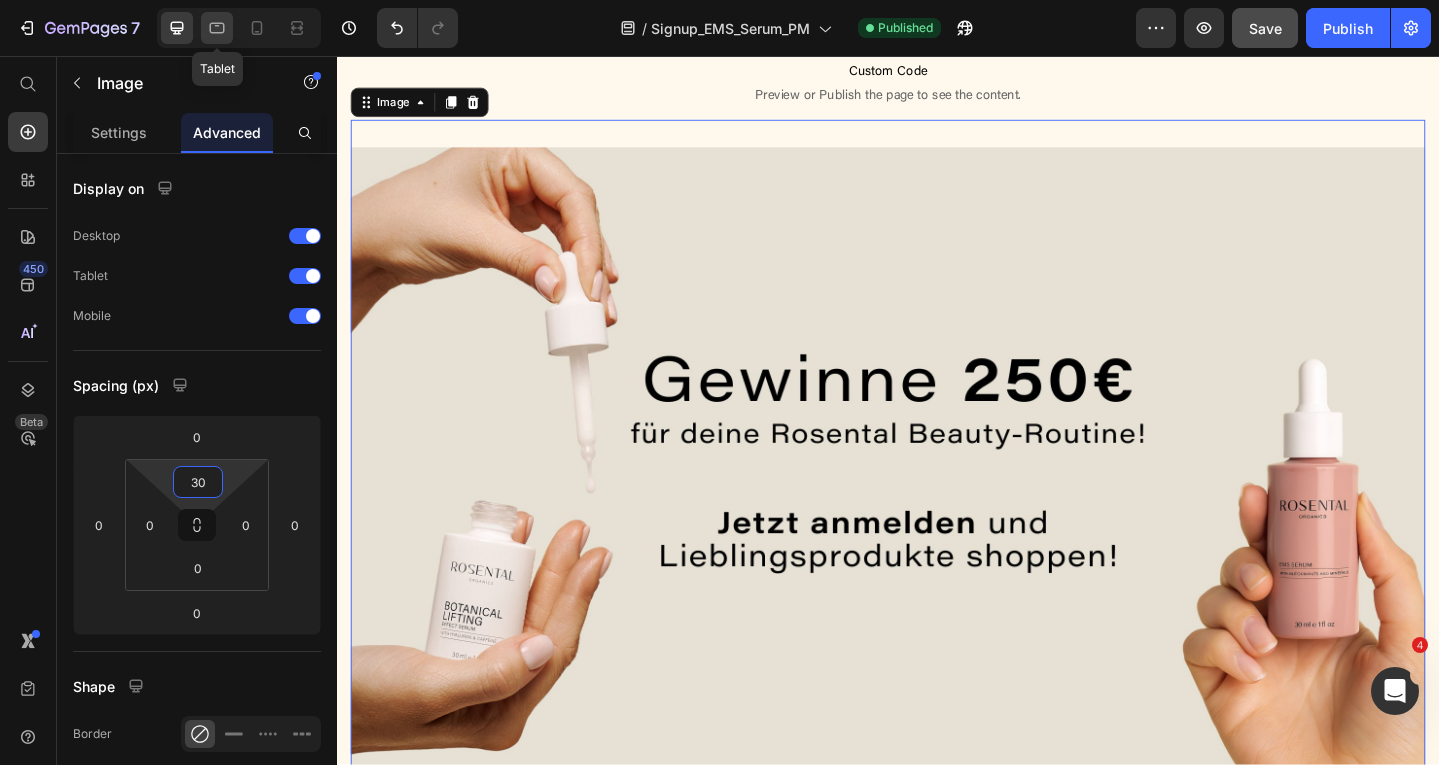 click 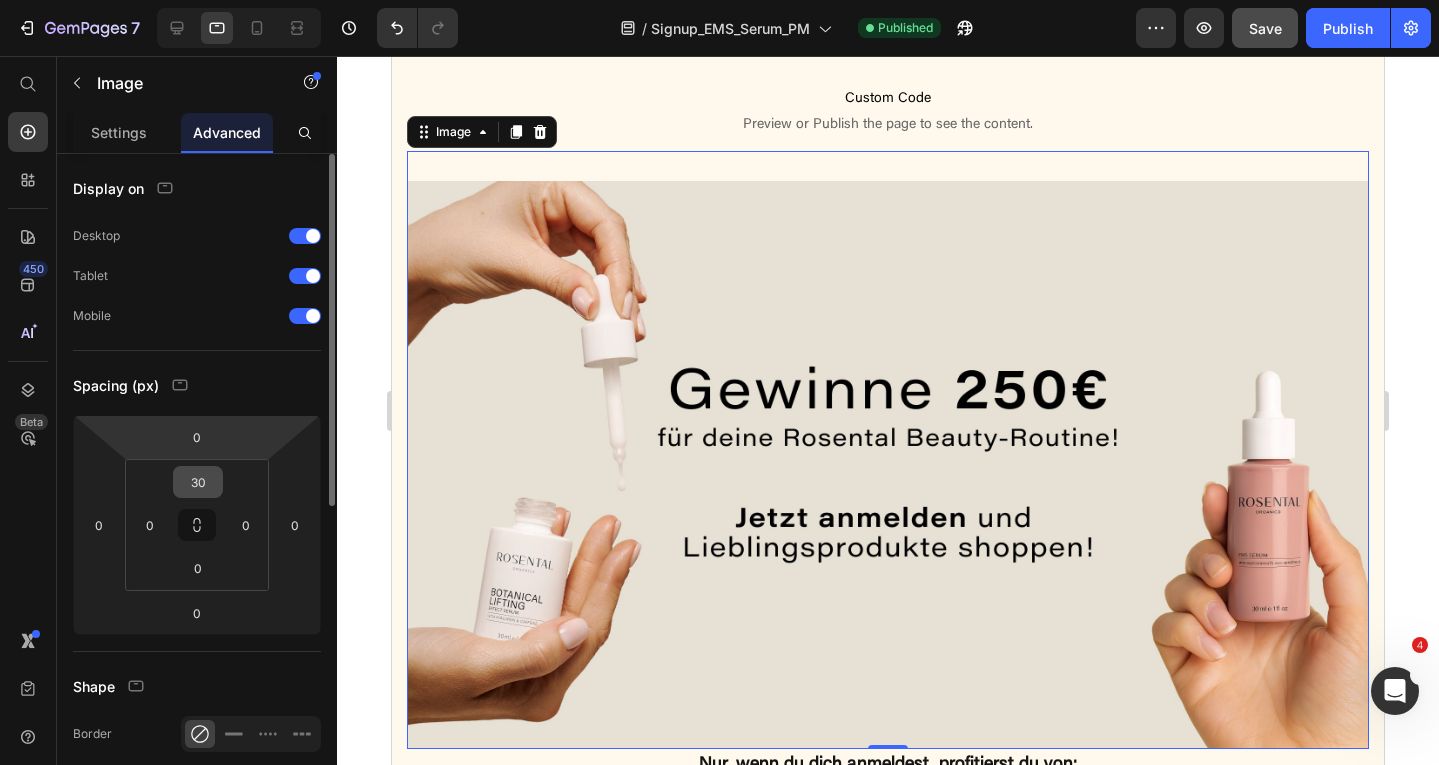 scroll, scrollTop: 1106, scrollLeft: 0, axis: vertical 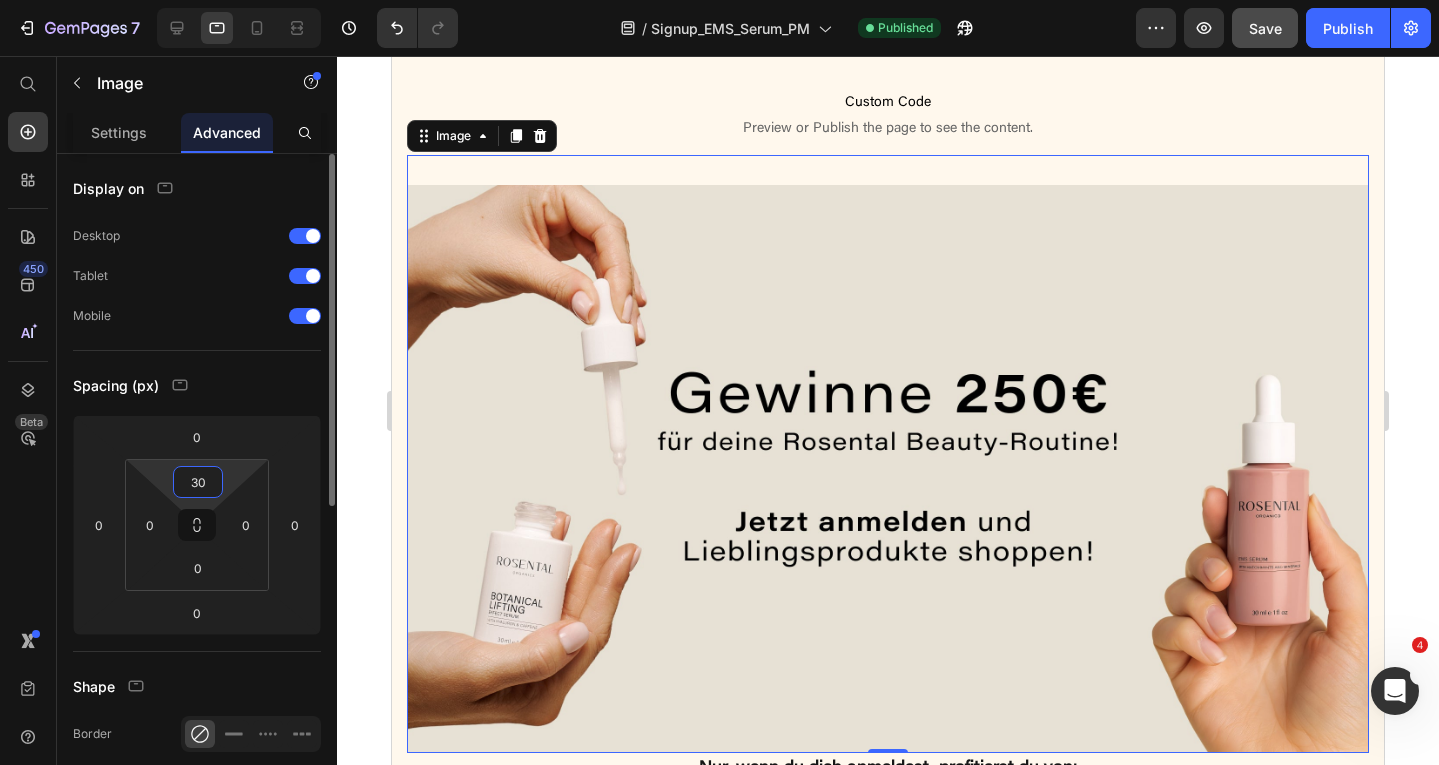 click on "30" at bounding box center (198, 482) 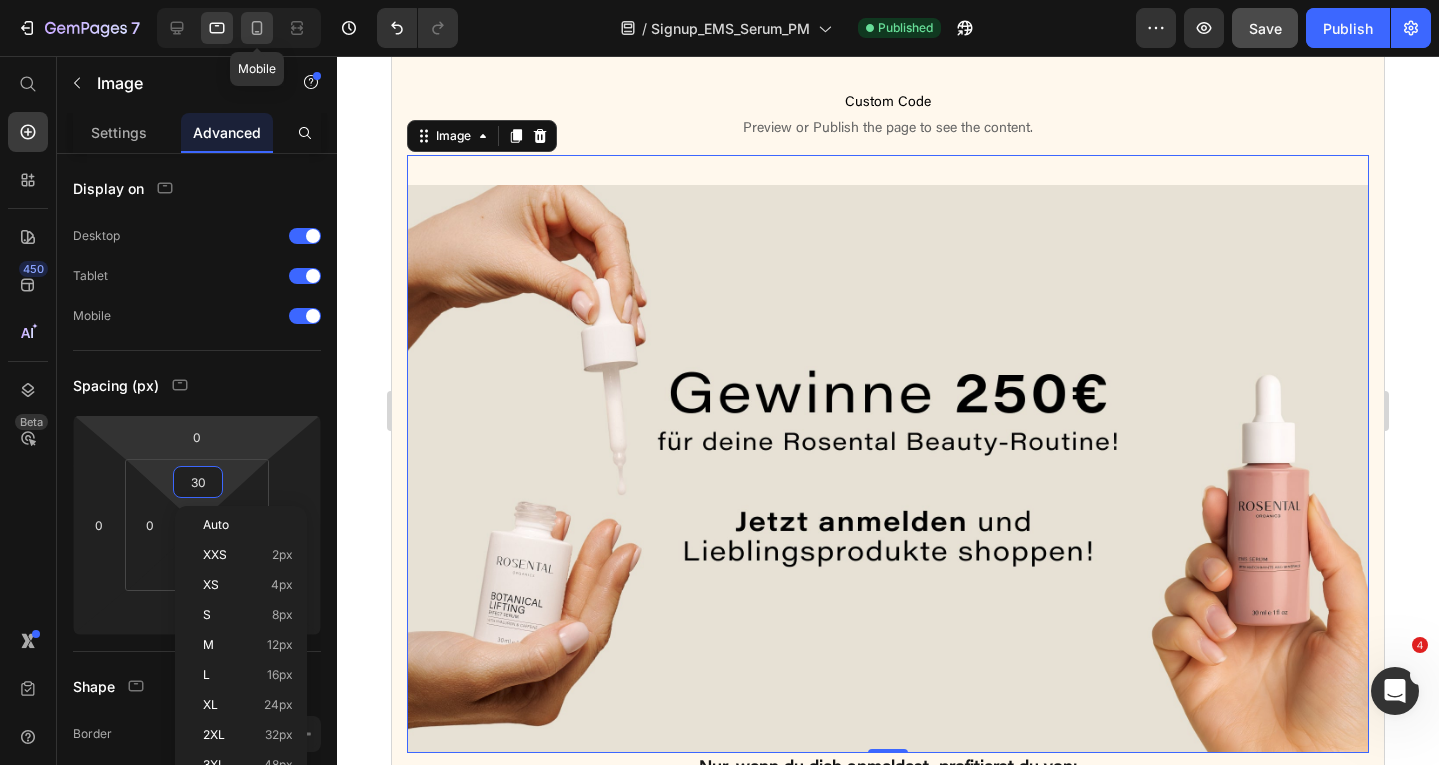 click 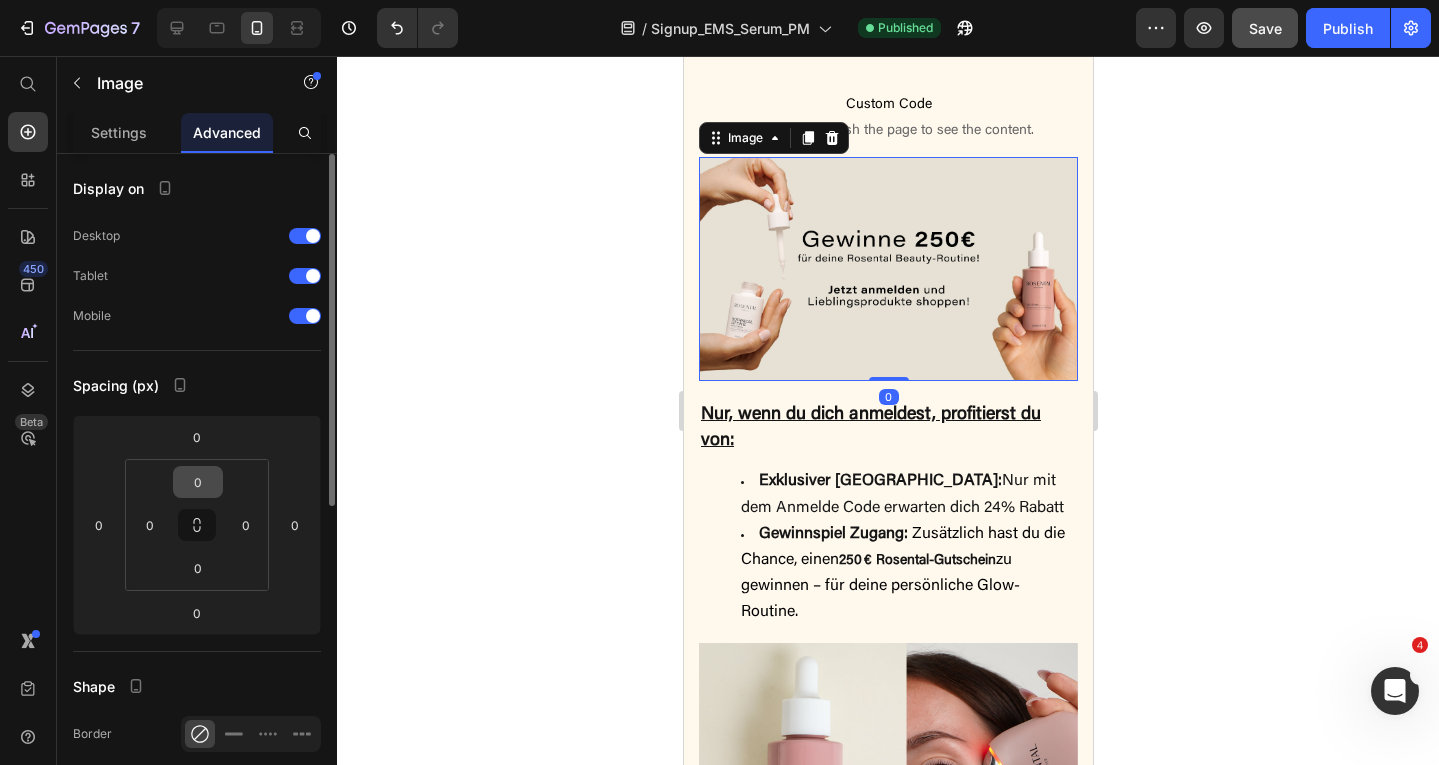scroll, scrollTop: 1540, scrollLeft: 0, axis: vertical 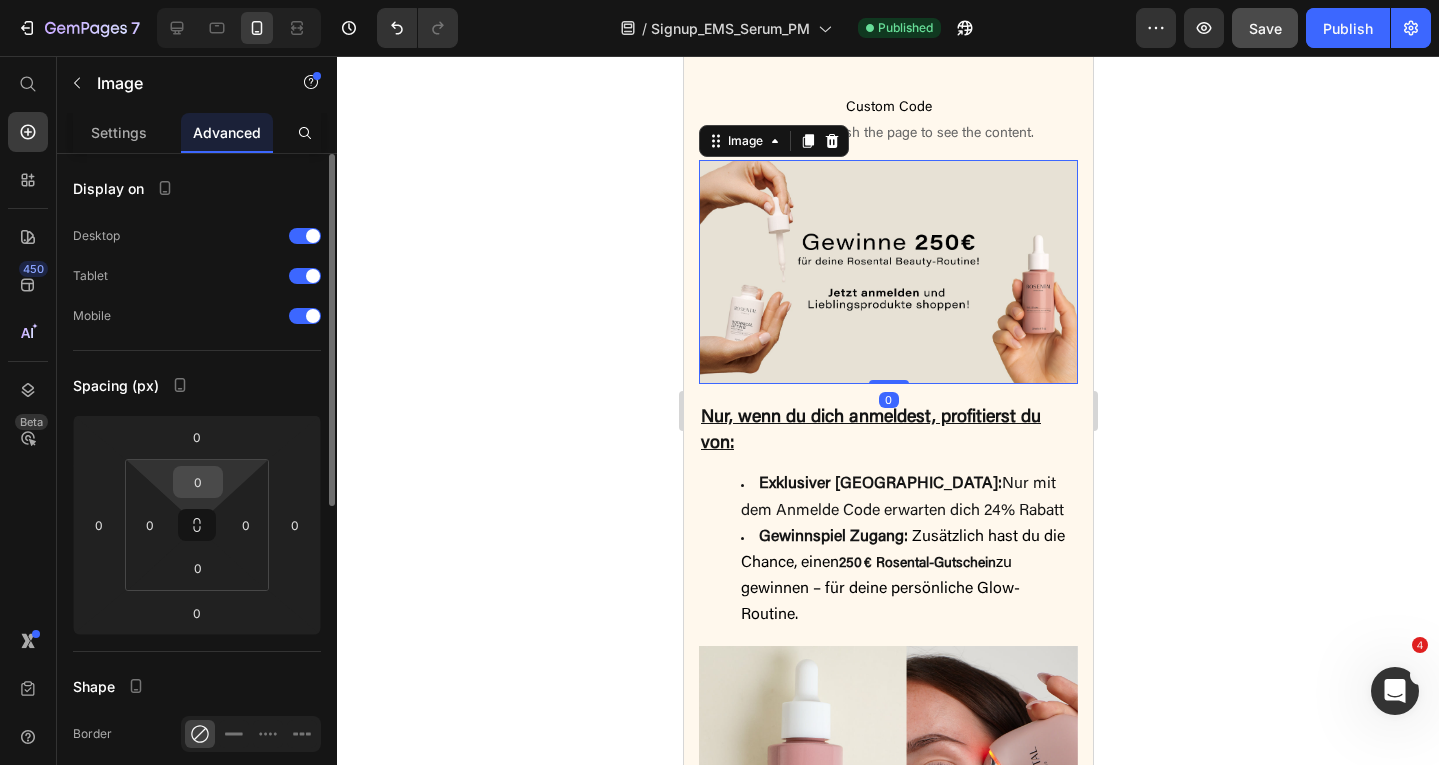 click on "0" at bounding box center (198, 482) 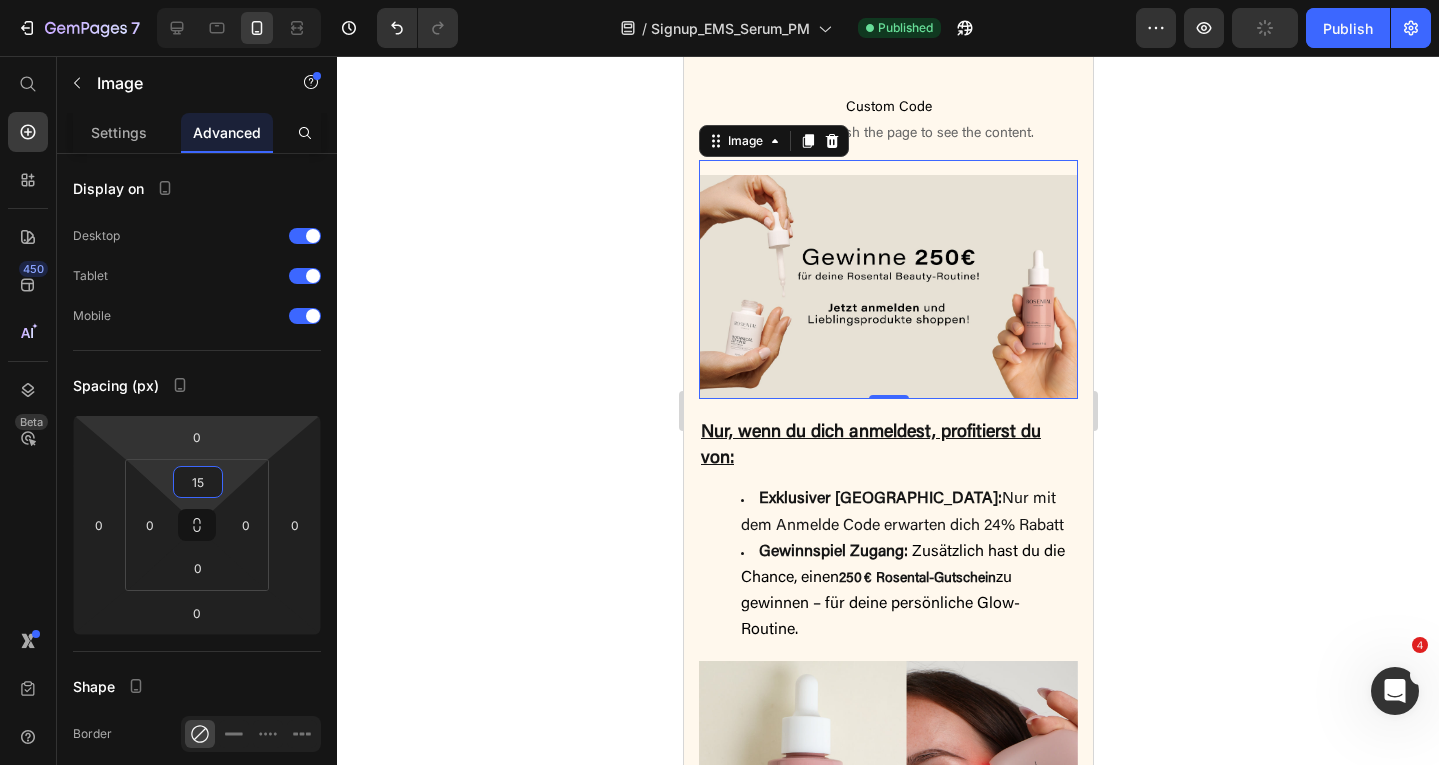 type on "15" 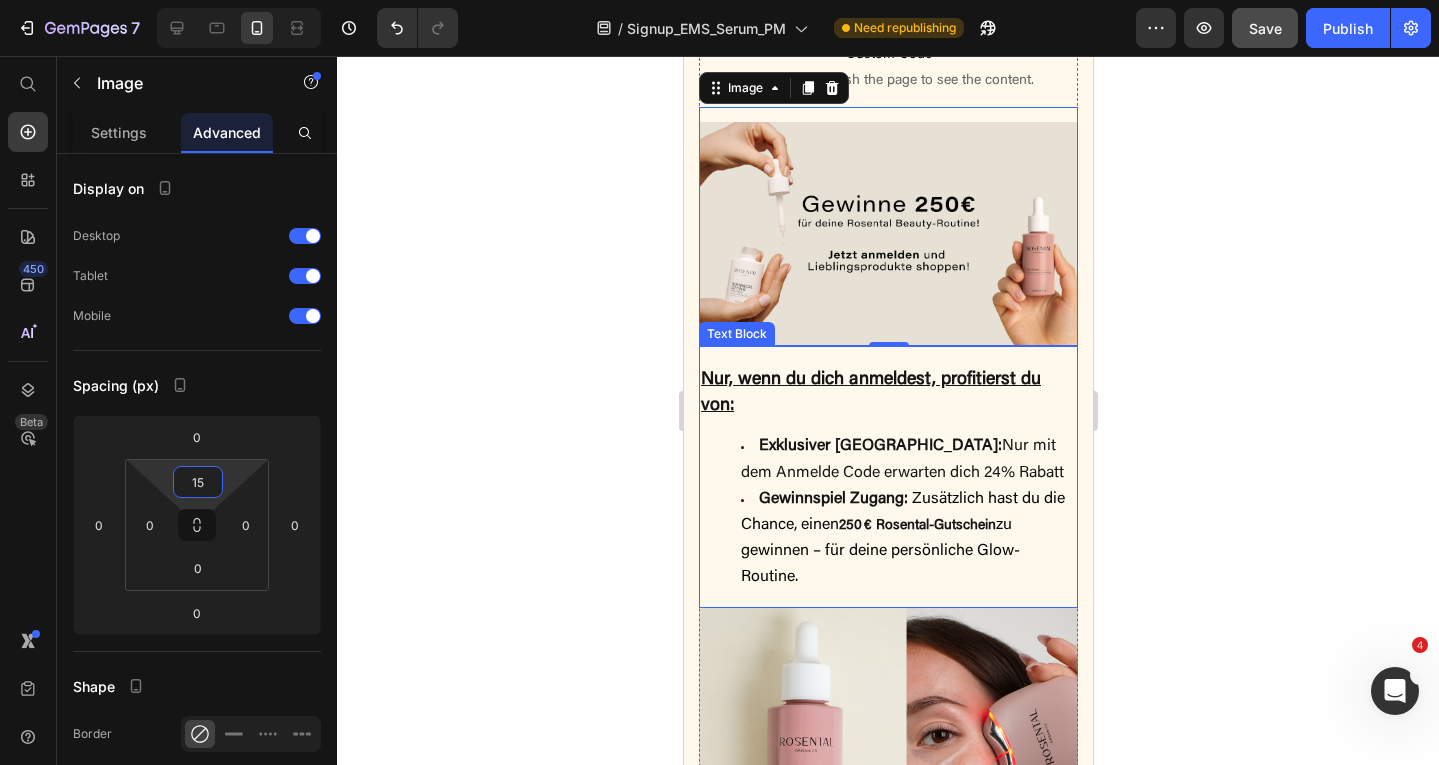 scroll, scrollTop: 1633, scrollLeft: 0, axis: vertical 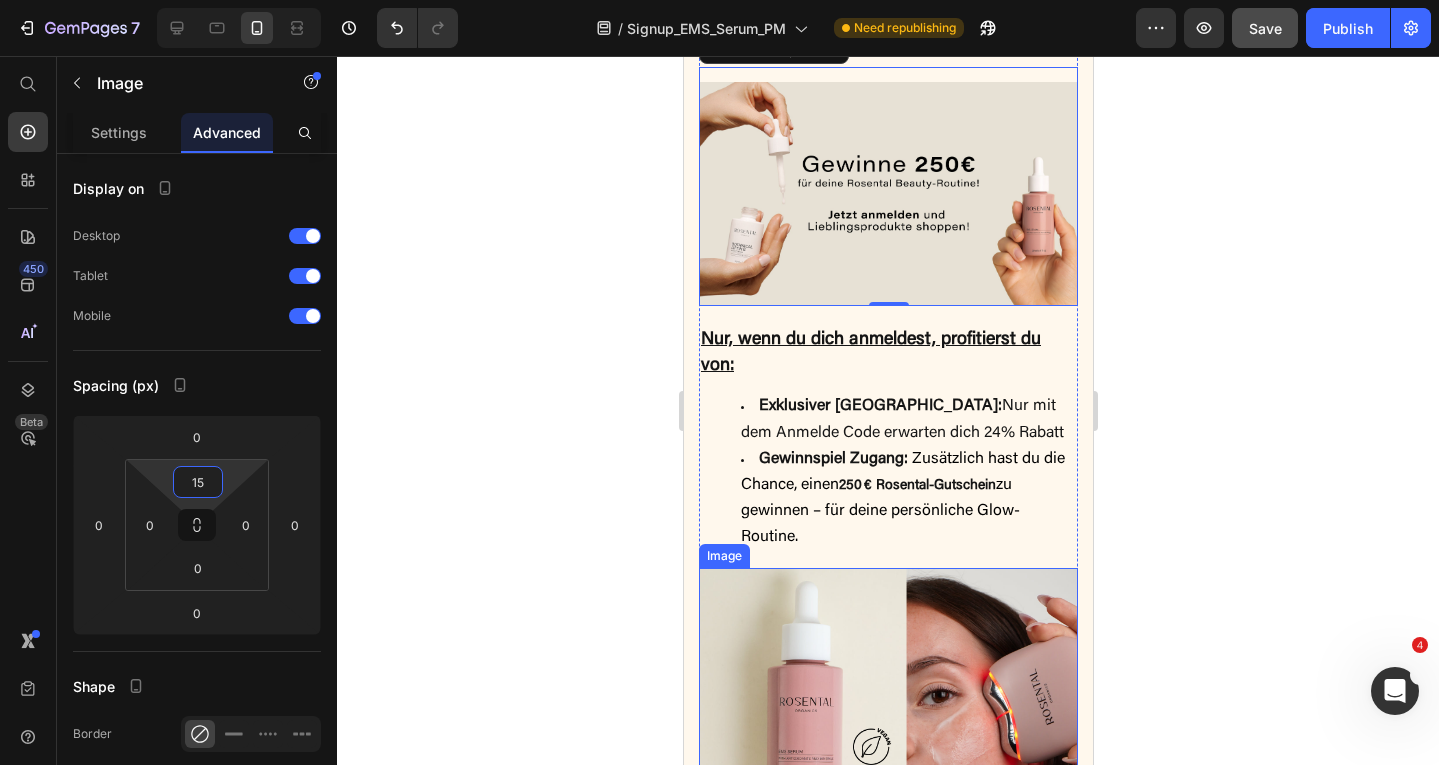 click at bounding box center [887, 757] 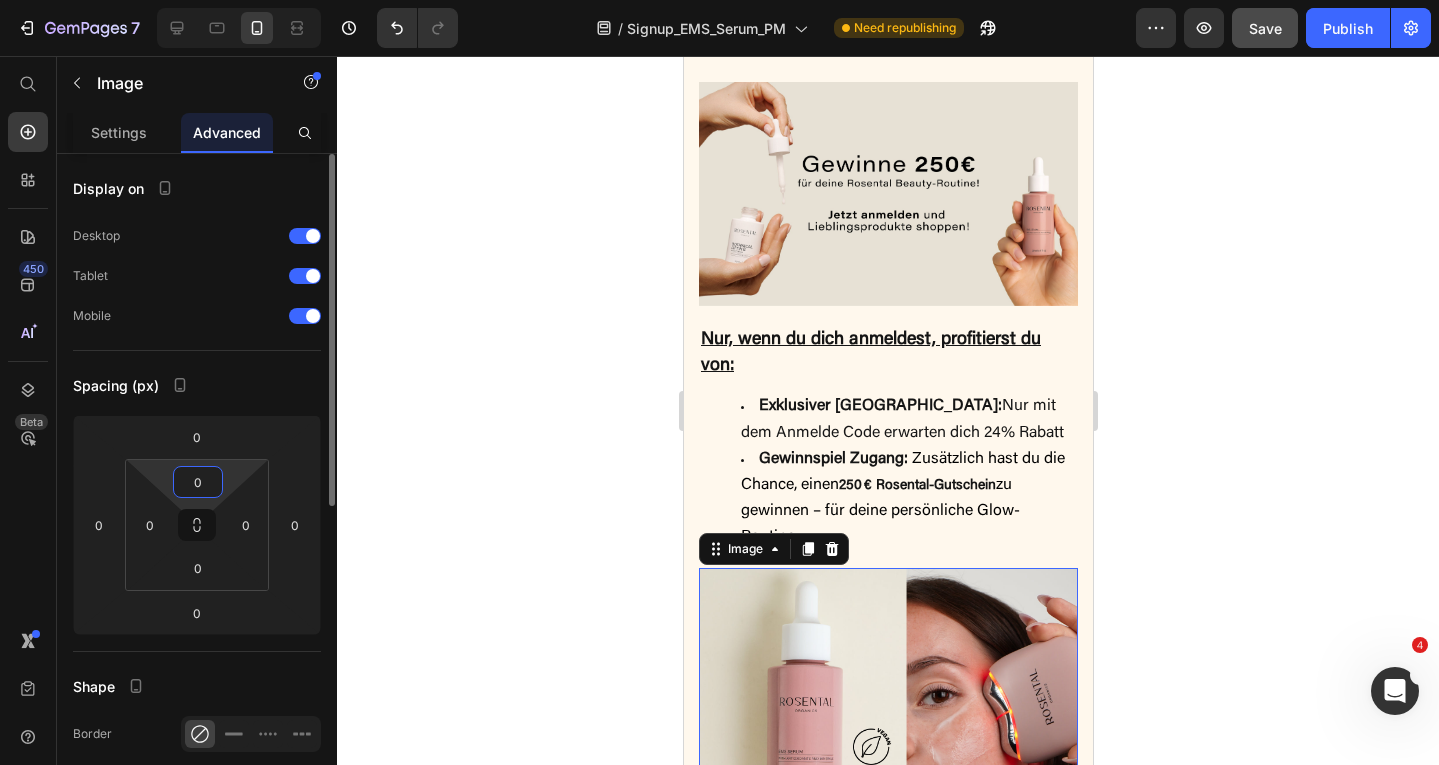 click on "0" at bounding box center (198, 482) 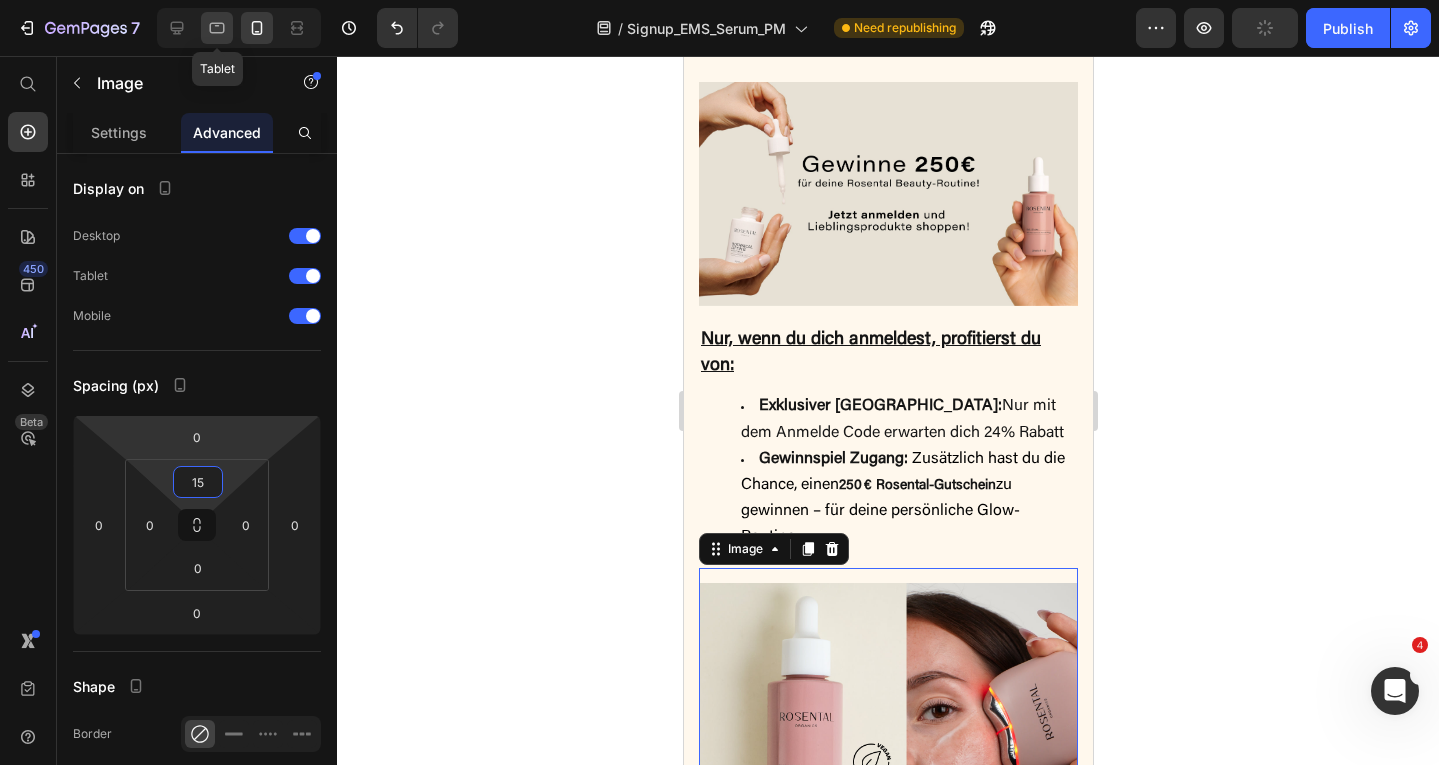 type on "15" 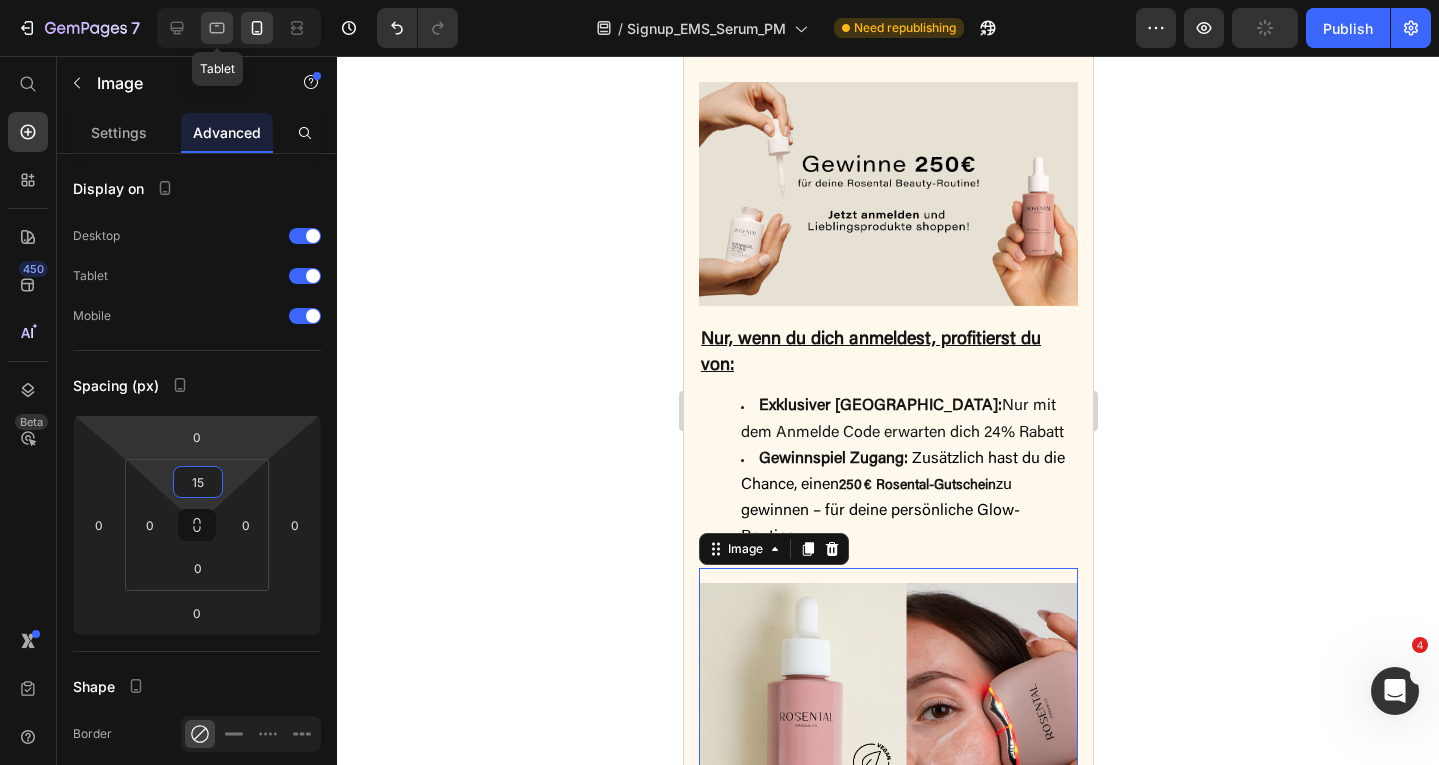 click 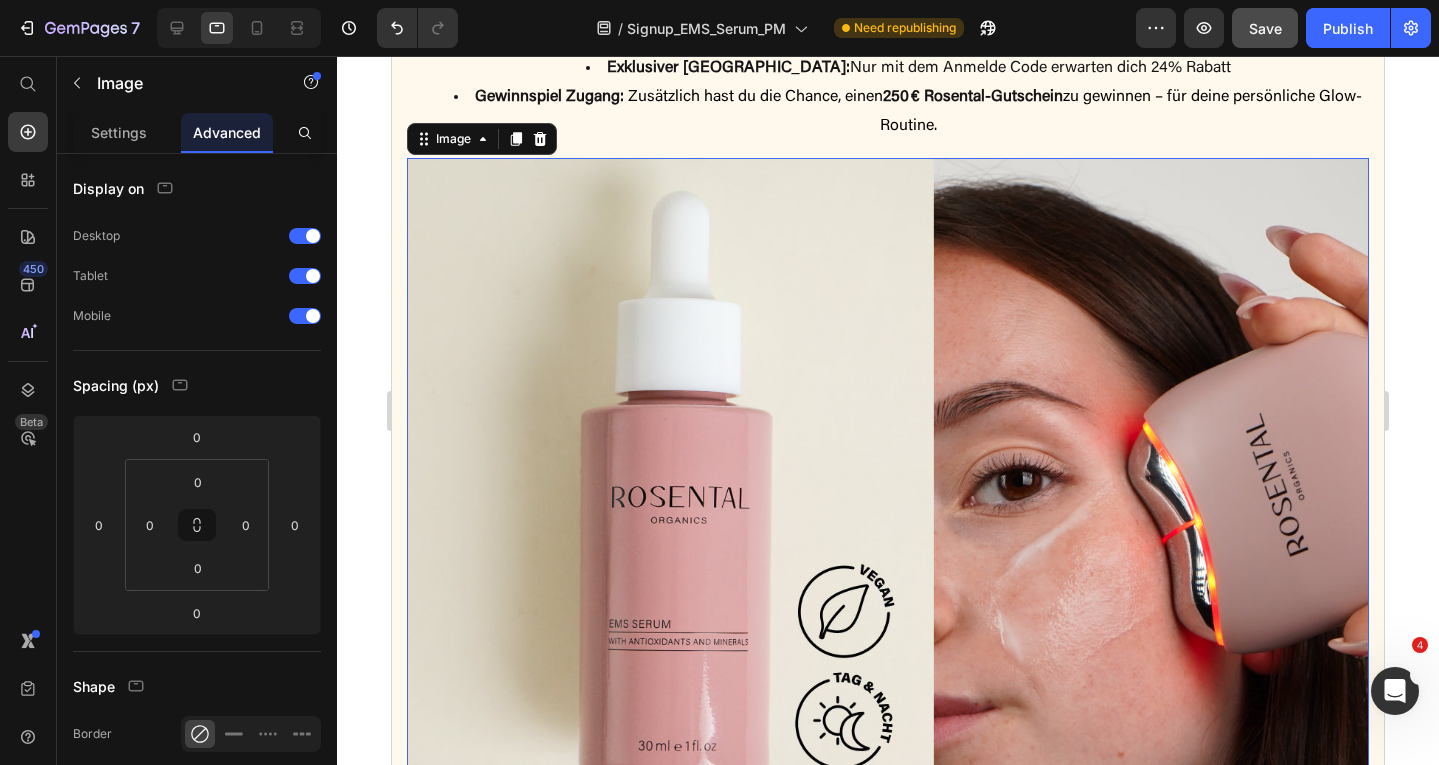 scroll, scrollTop: 2023, scrollLeft: 0, axis: vertical 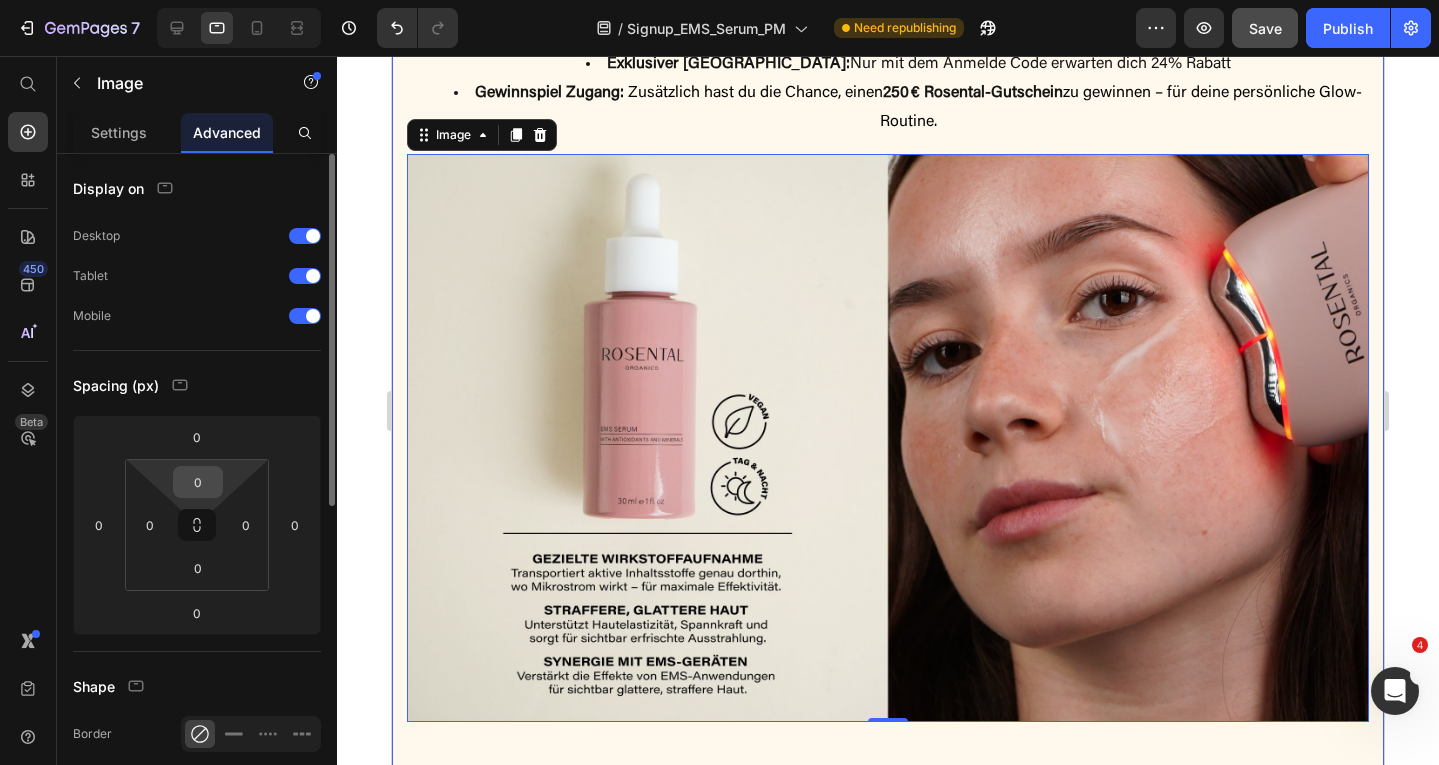 click on "0" at bounding box center (198, 482) 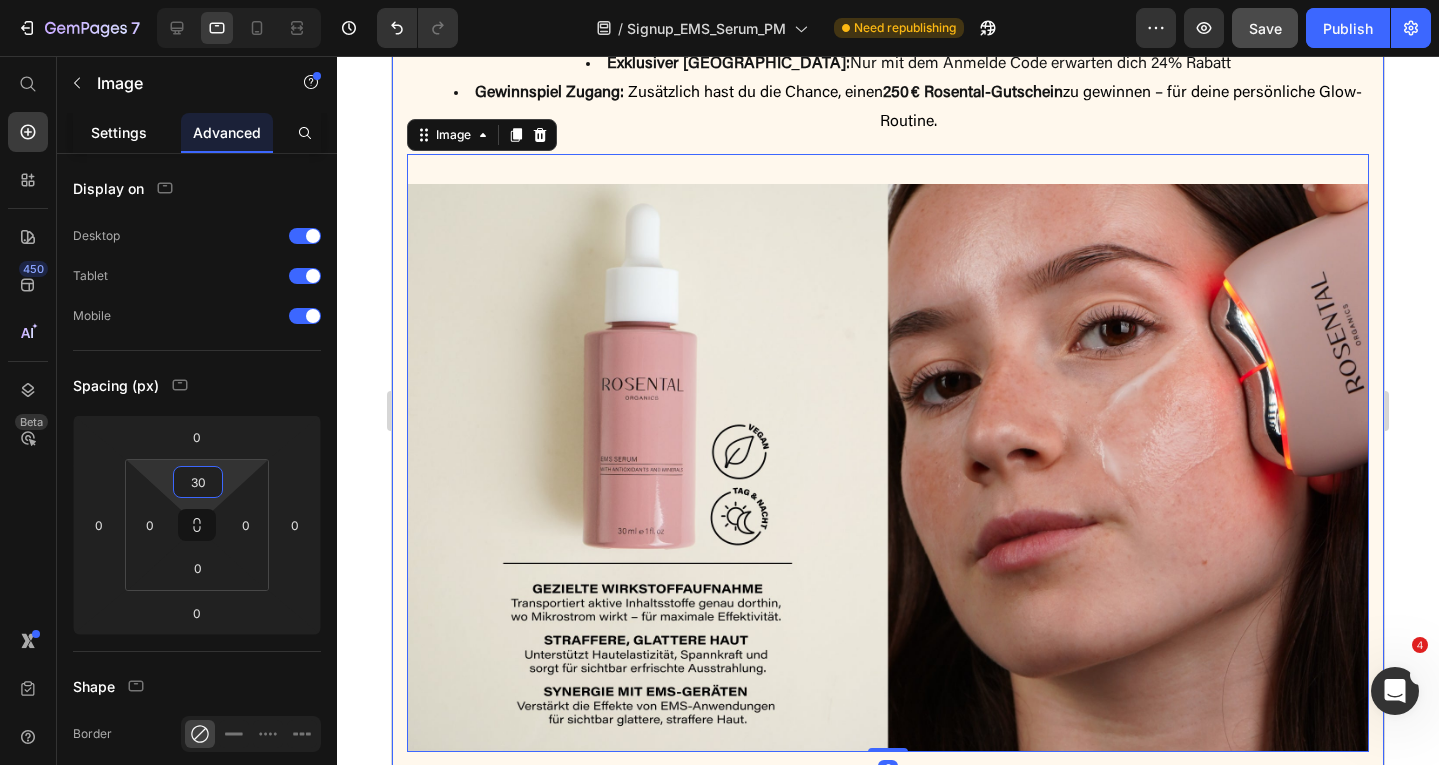 type on "30" 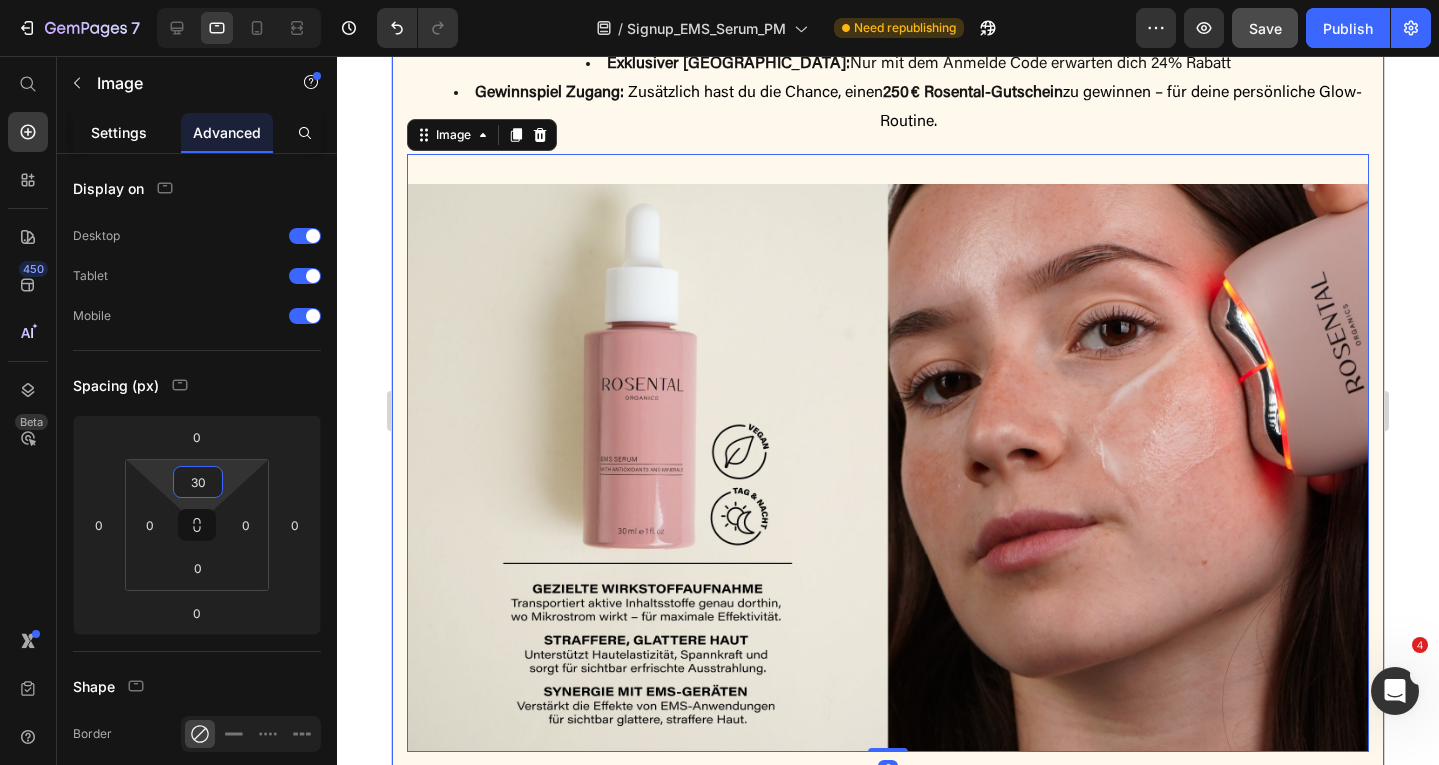 click on "Settings" at bounding box center [119, 132] 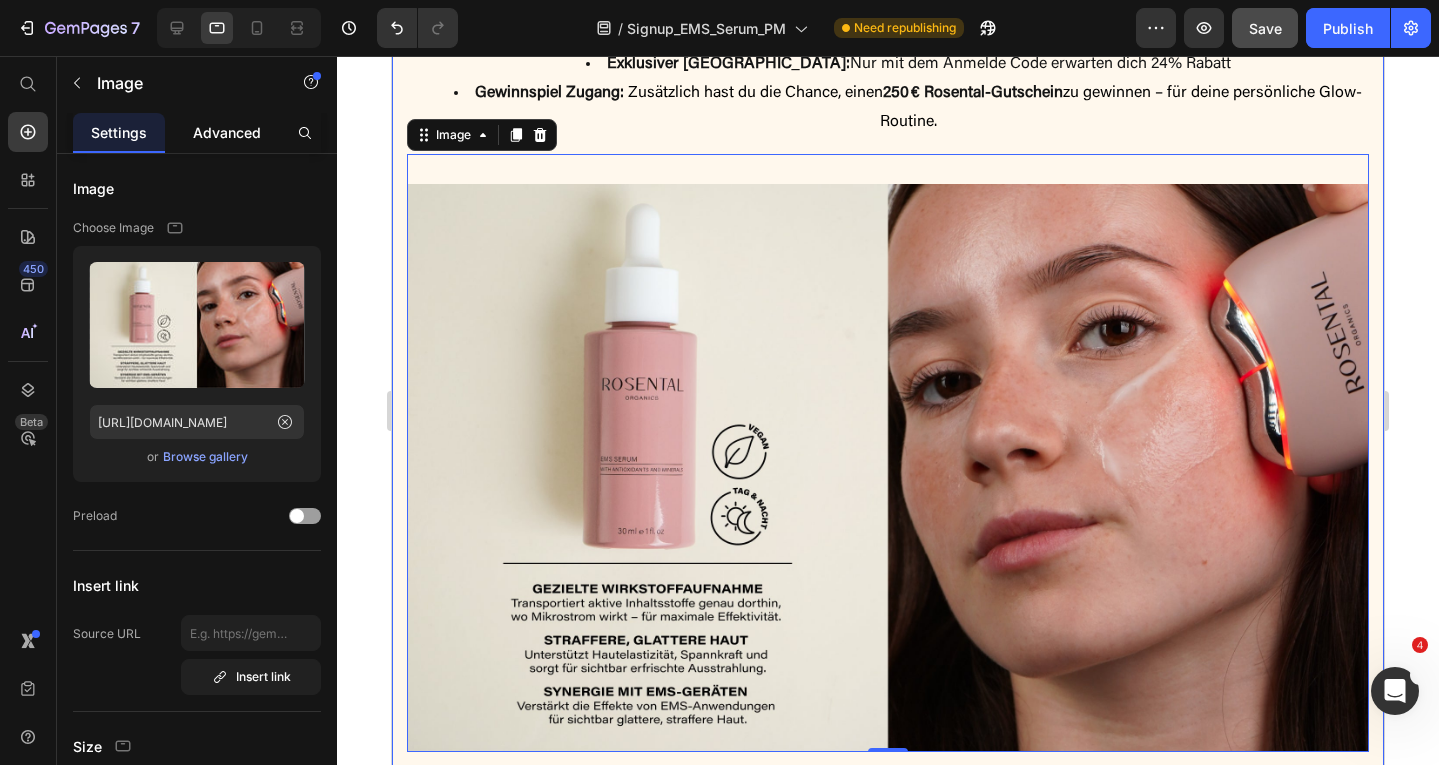 click on "Advanced" 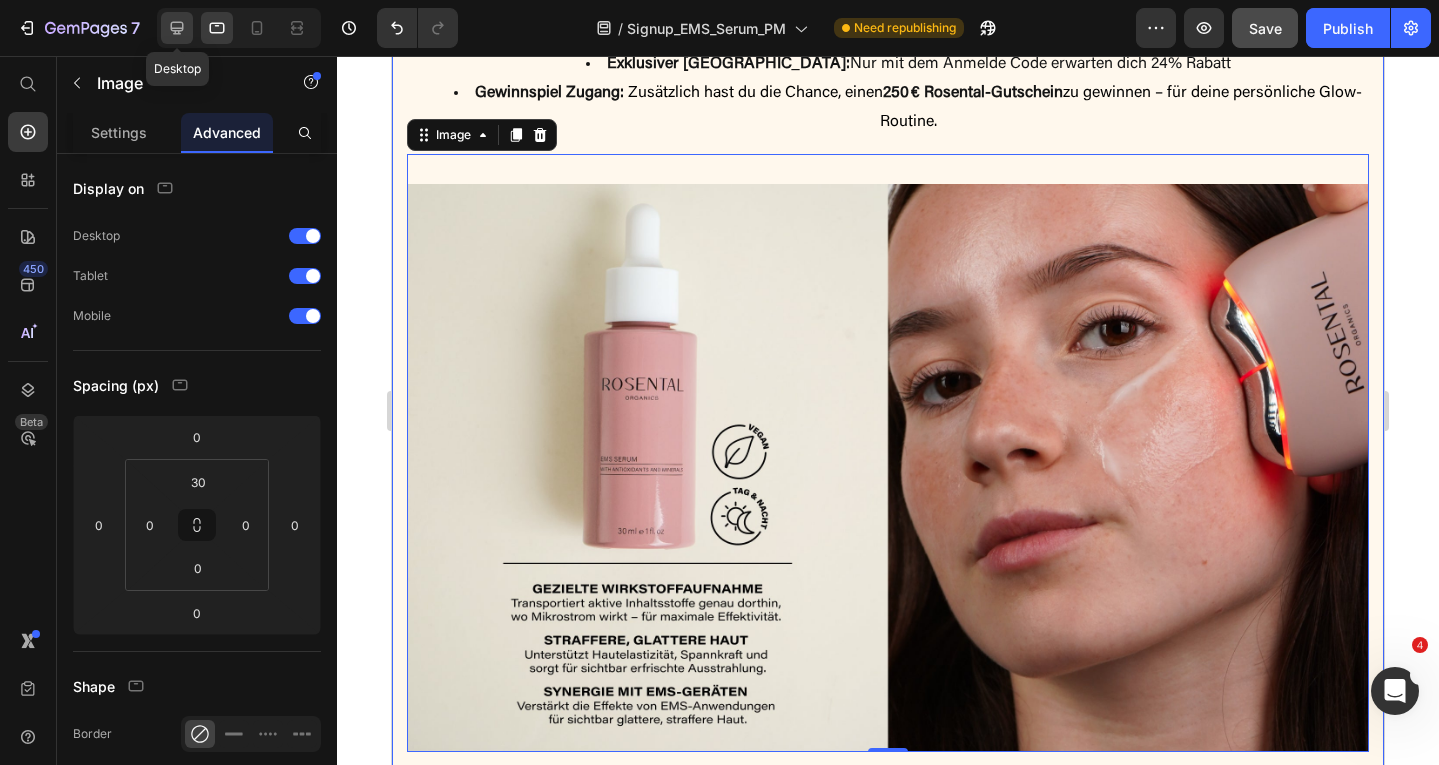 click 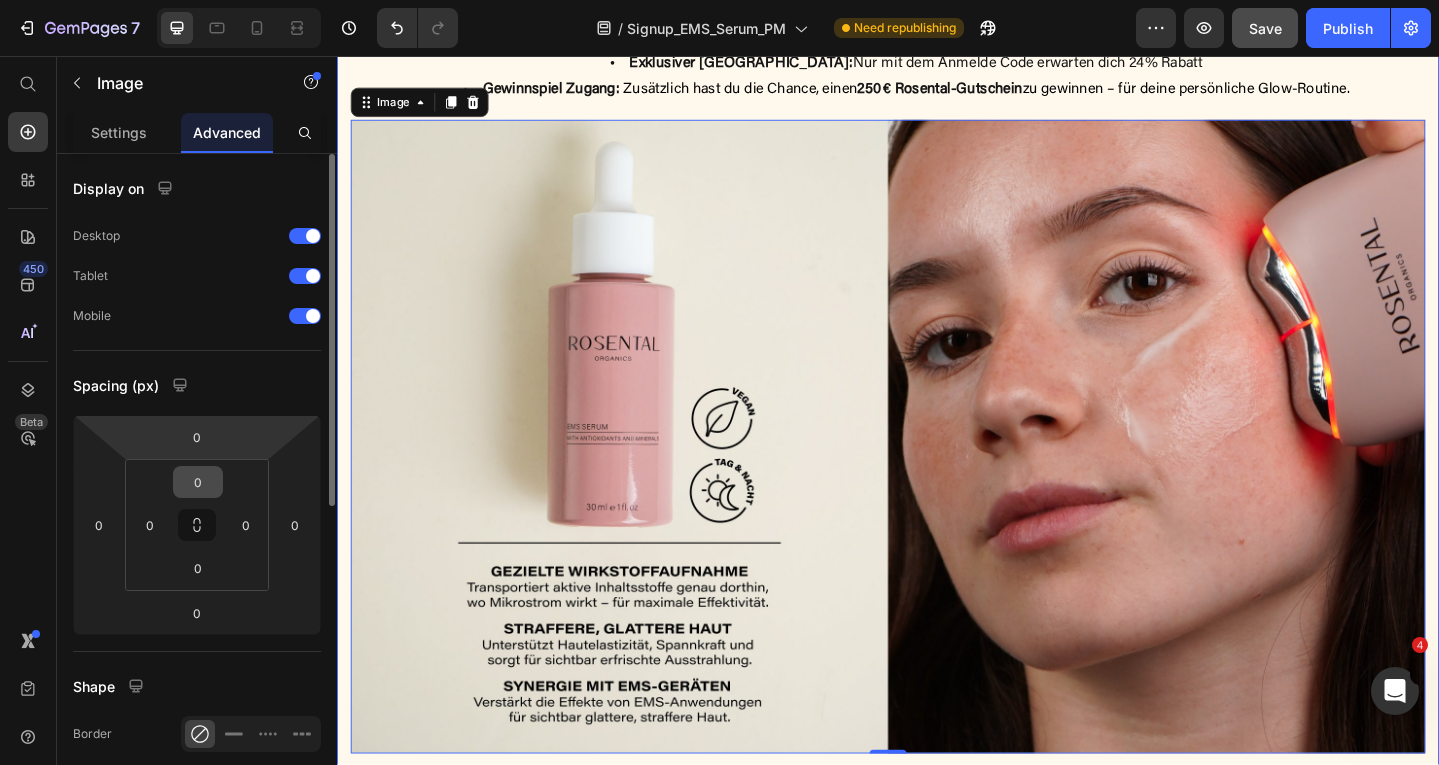 scroll, scrollTop: 2117, scrollLeft: 0, axis: vertical 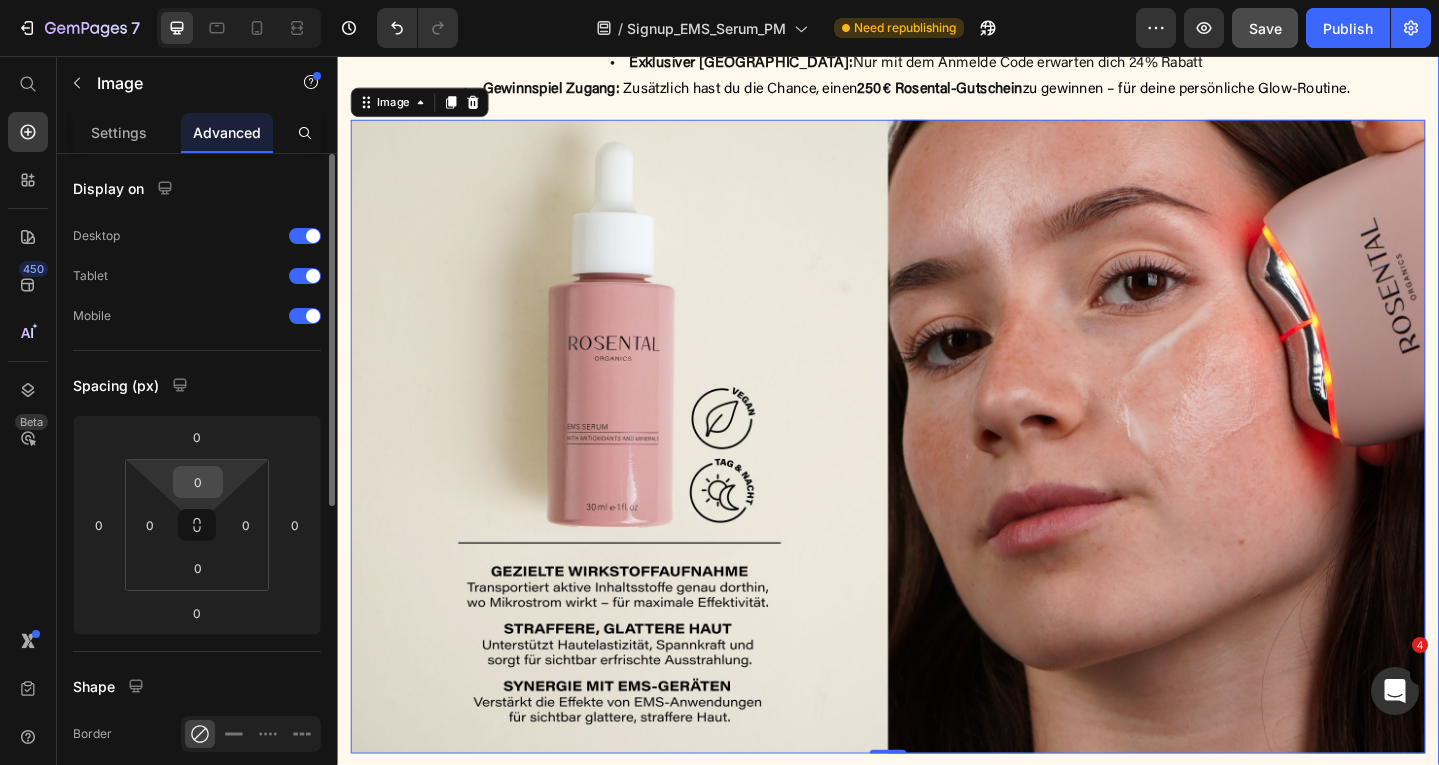 click on "0" at bounding box center (198, 482) 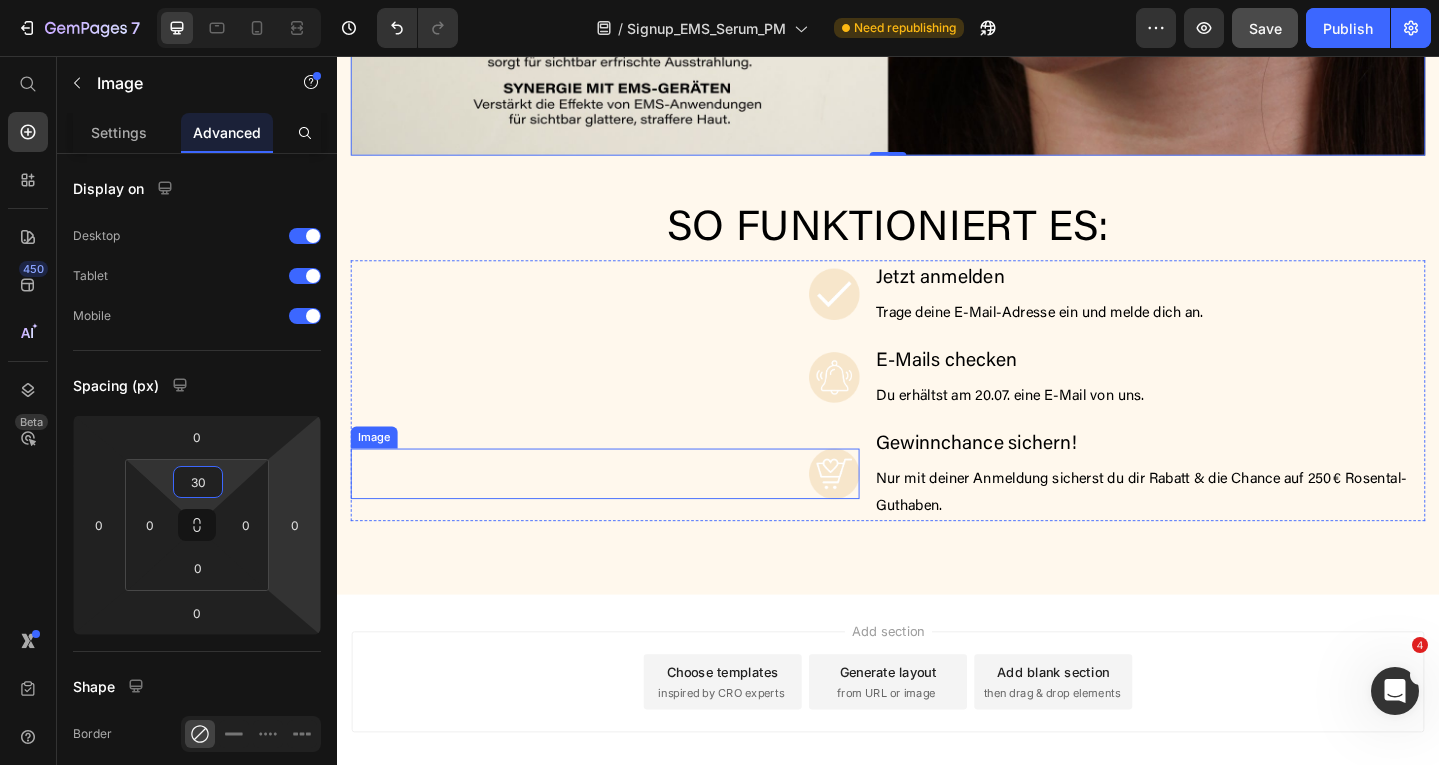 scroll, scrollTop: 2708, scrollLeft: 0, axis: vertical 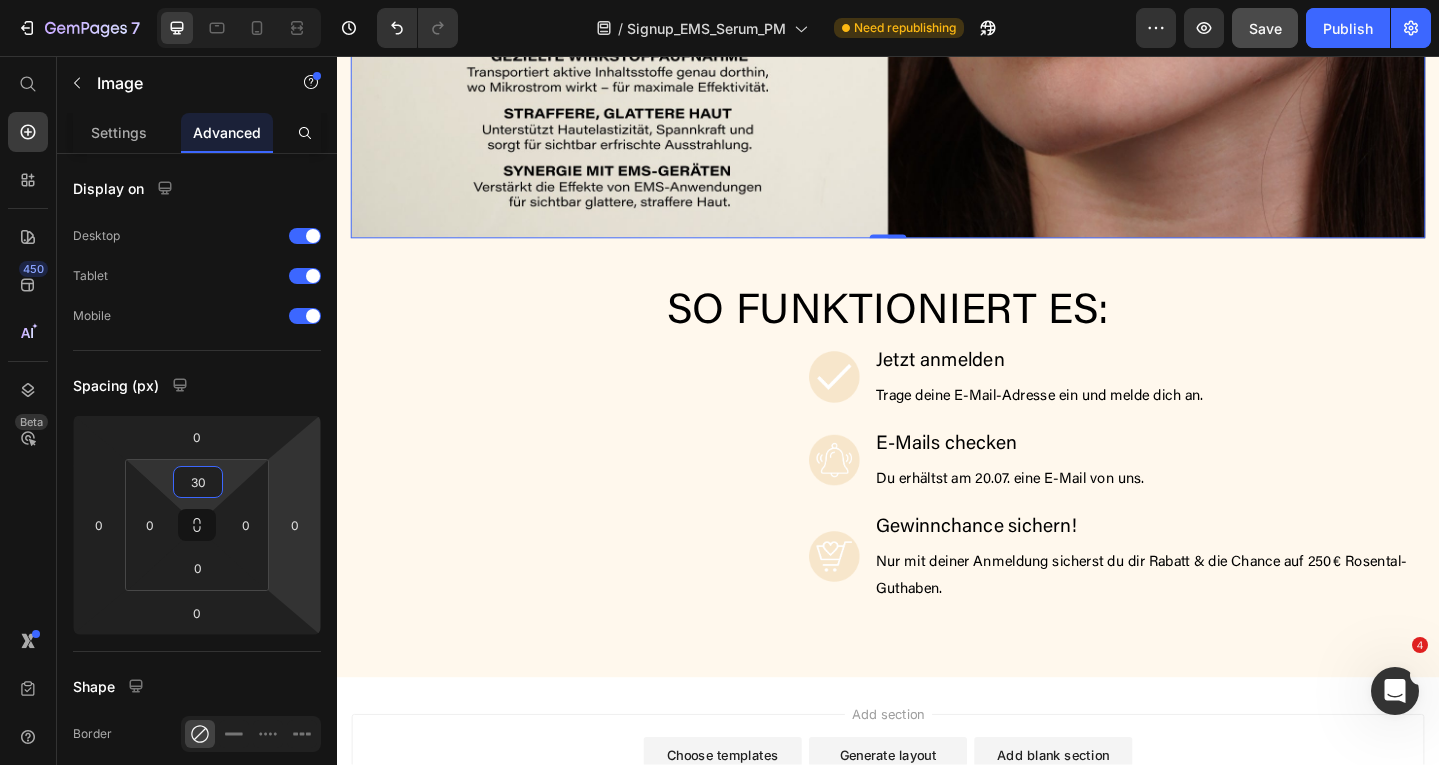 type on "30" 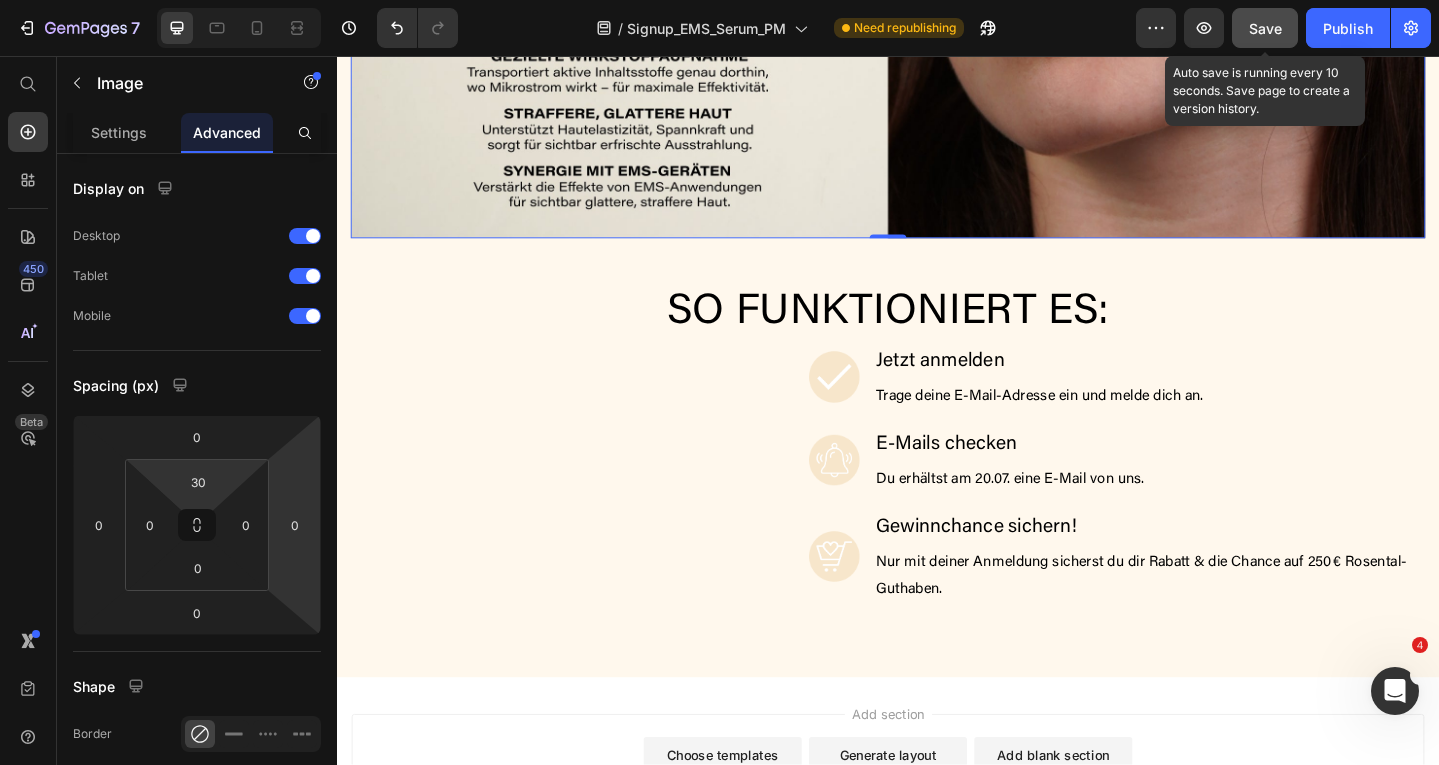 click on "Save" at bounding box center [1265, 28] 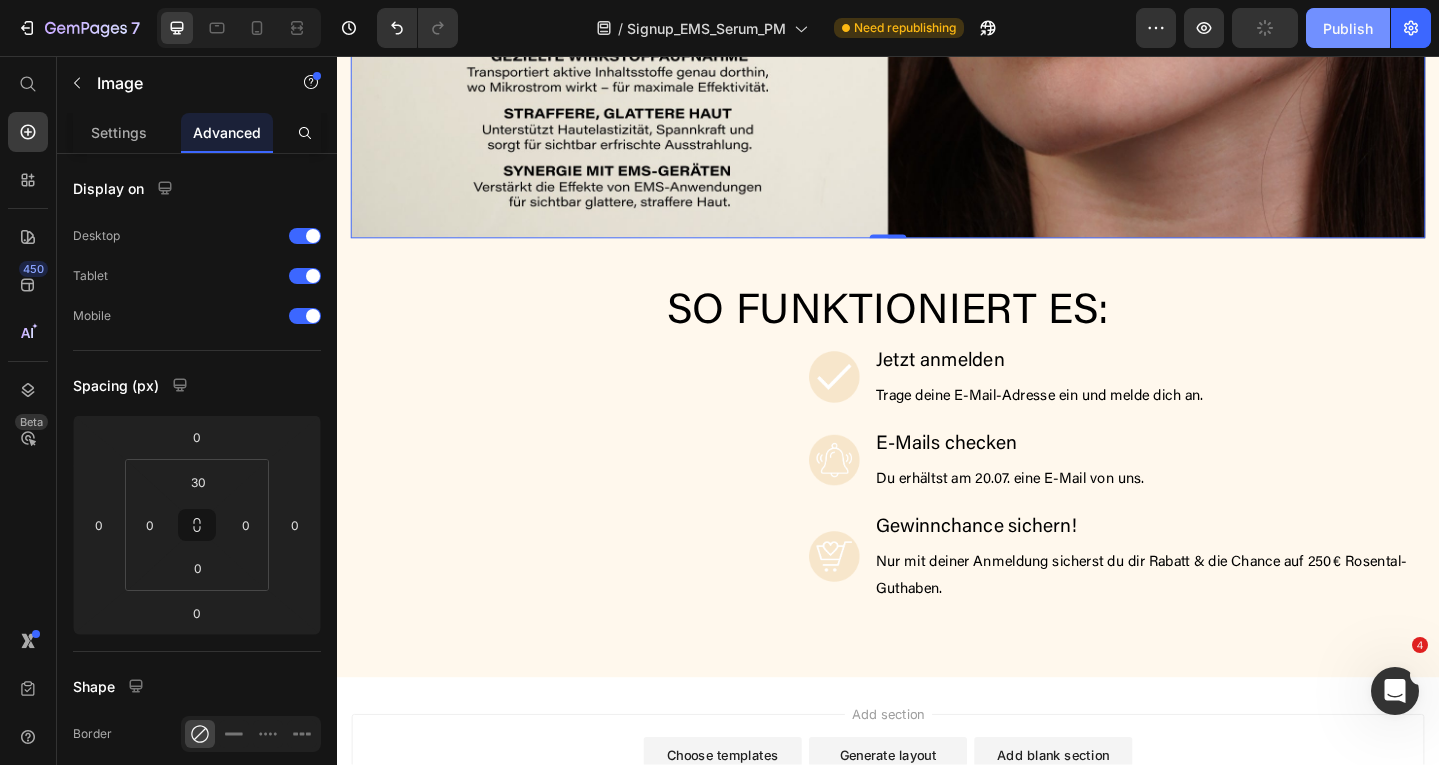 click on "Publish" at bounding box center (1348, 28) 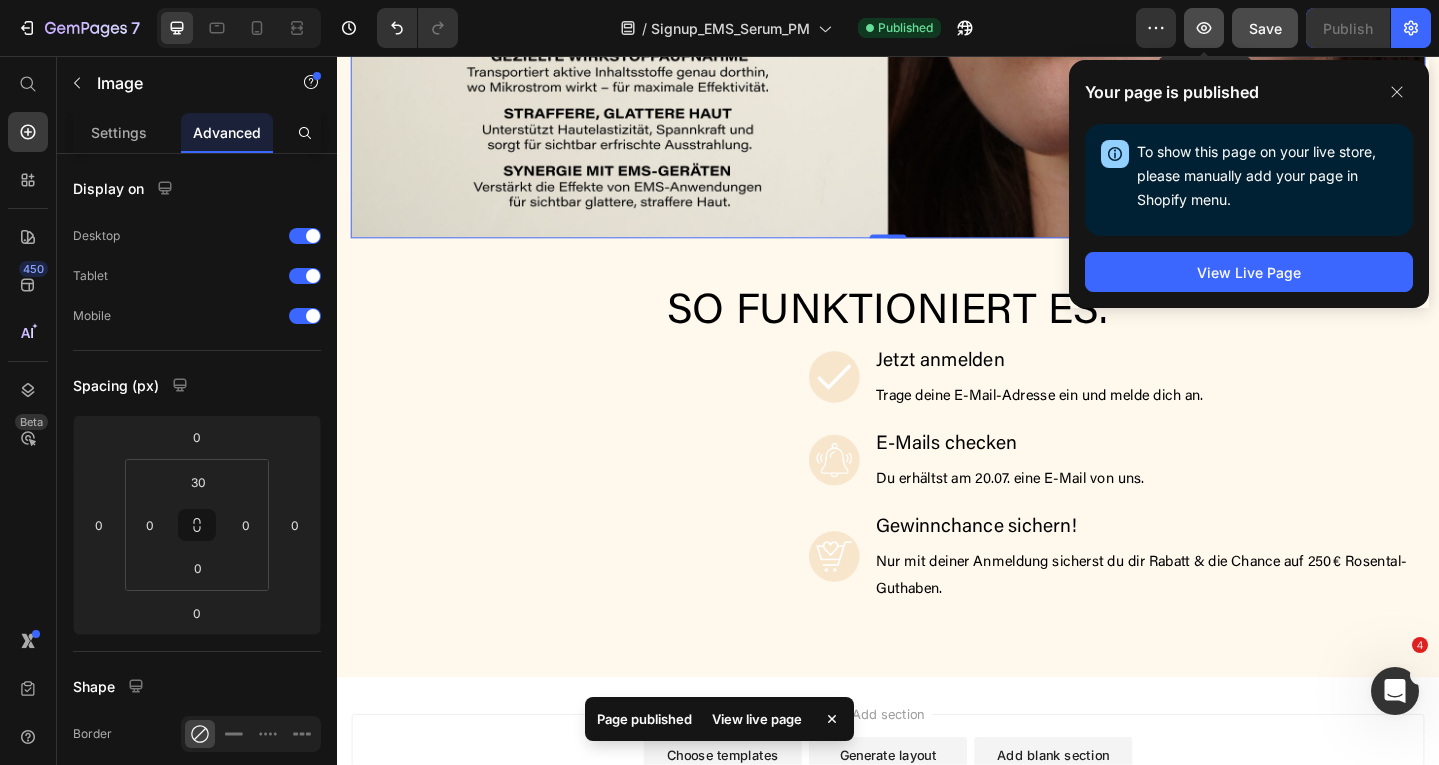 click 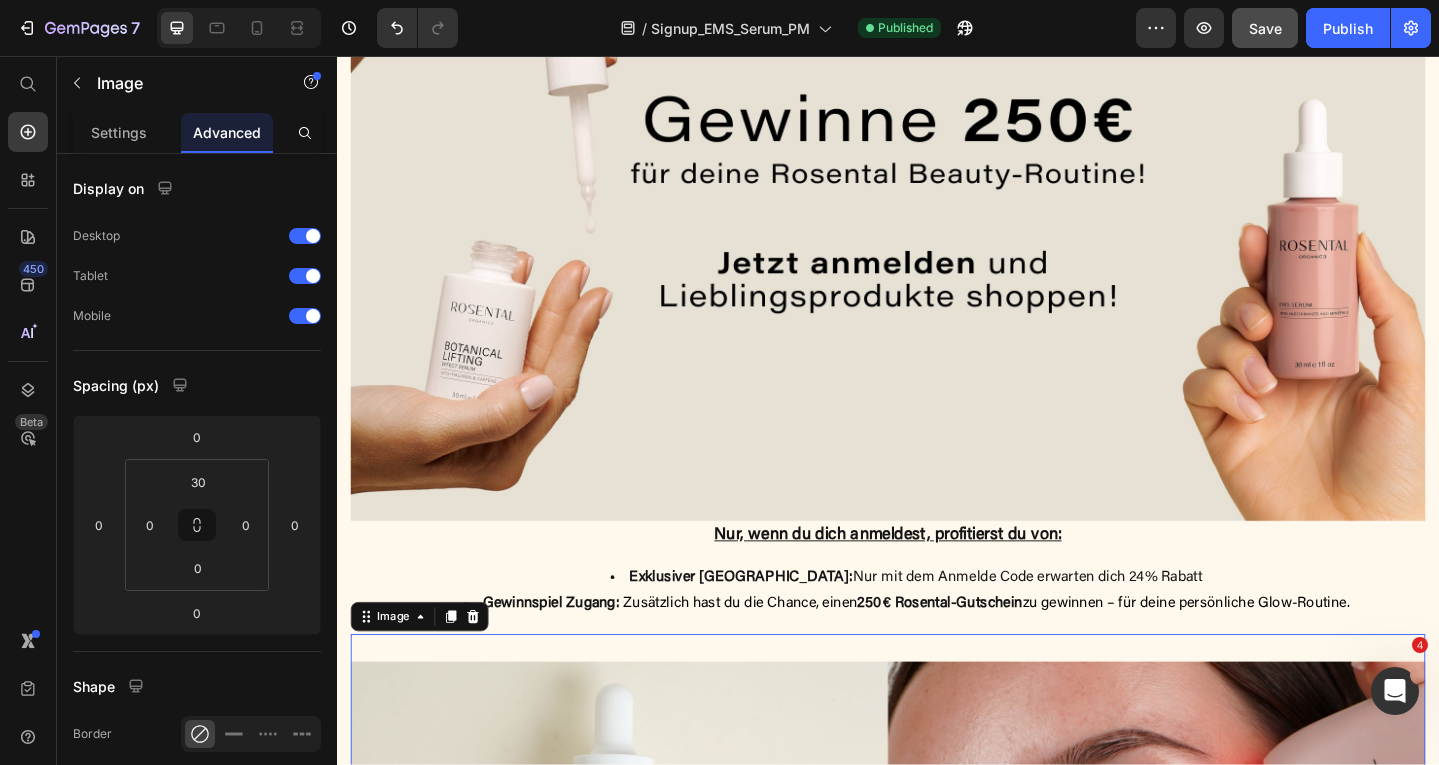scroll, scrollTop: 1311, scrollLeft: 0, axis: vertical 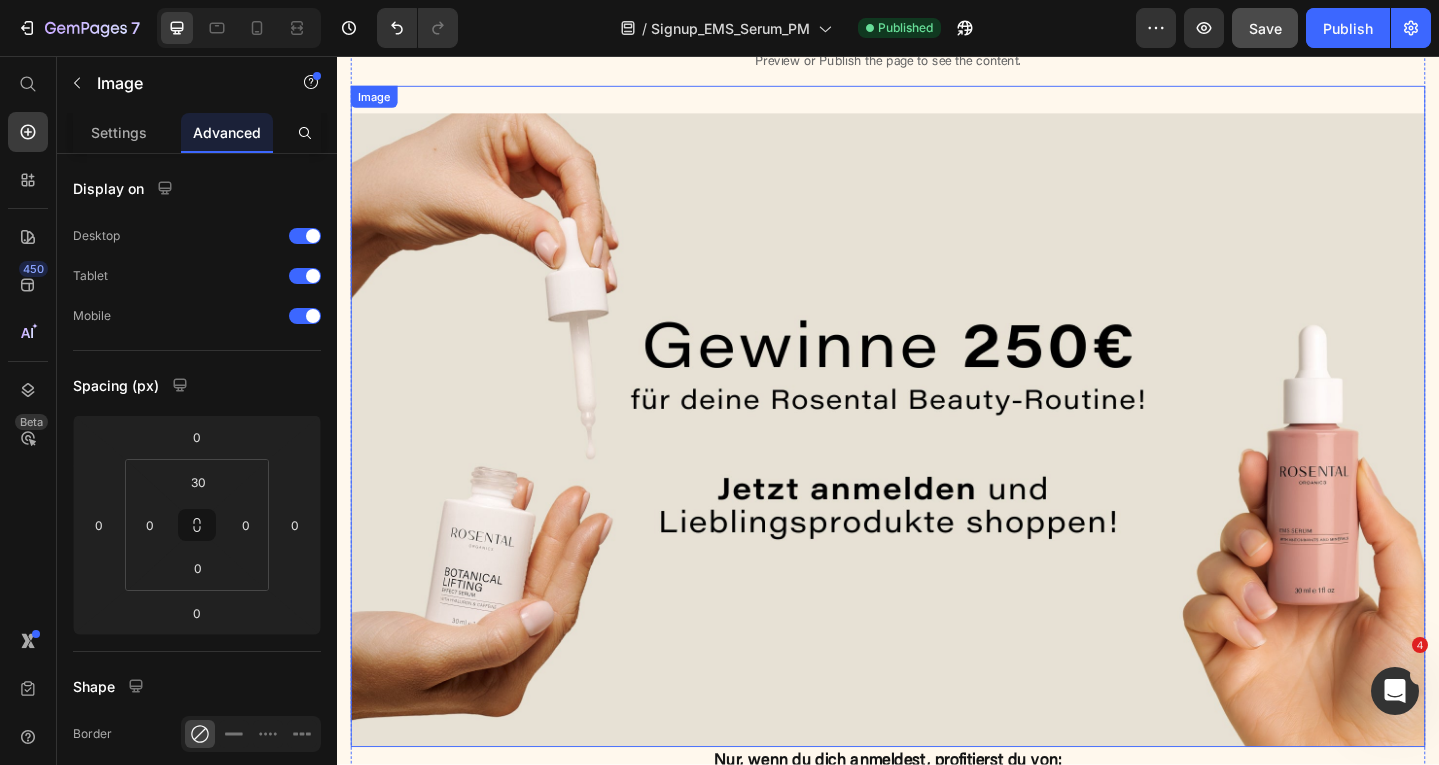 click at bounding box center (937, 449) 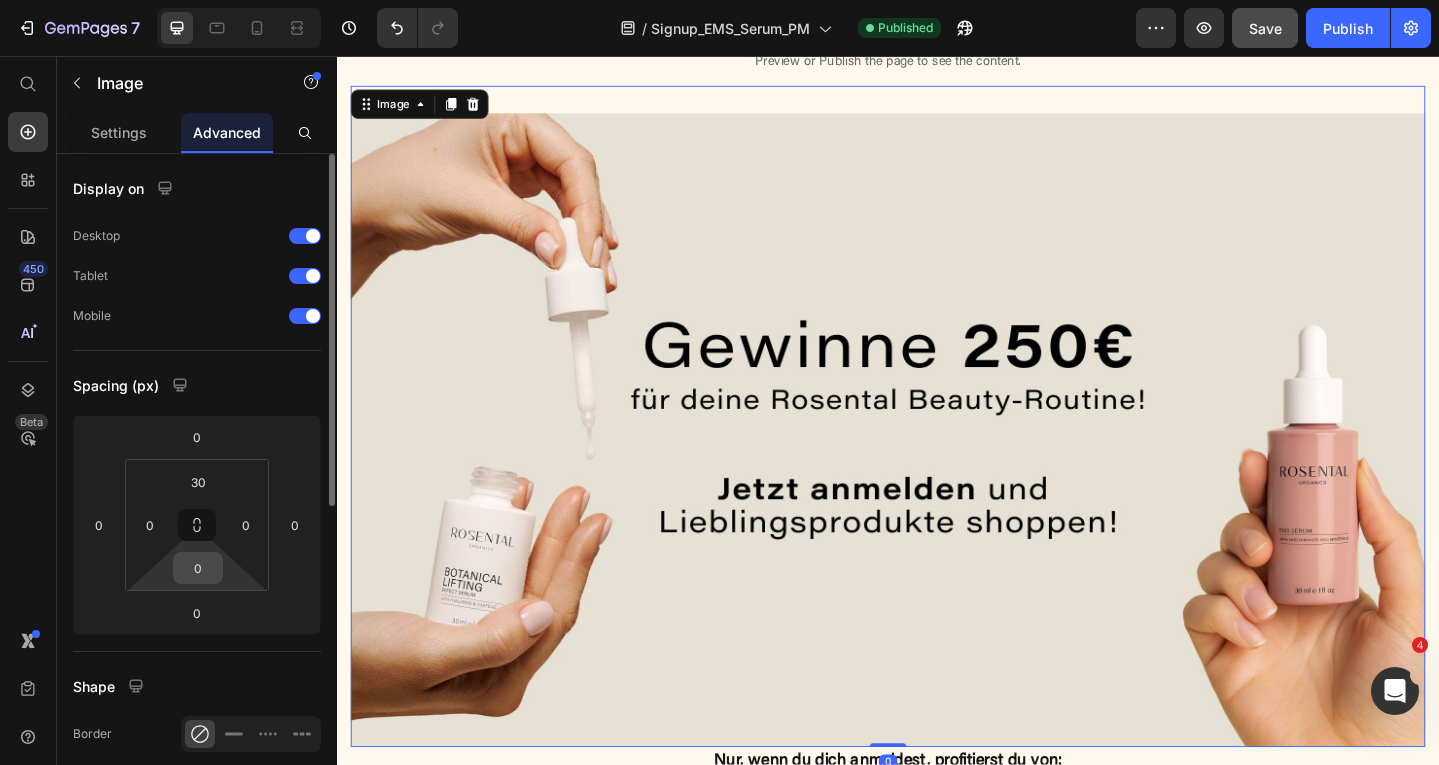 click on "0" at bounding box center [198, 568] 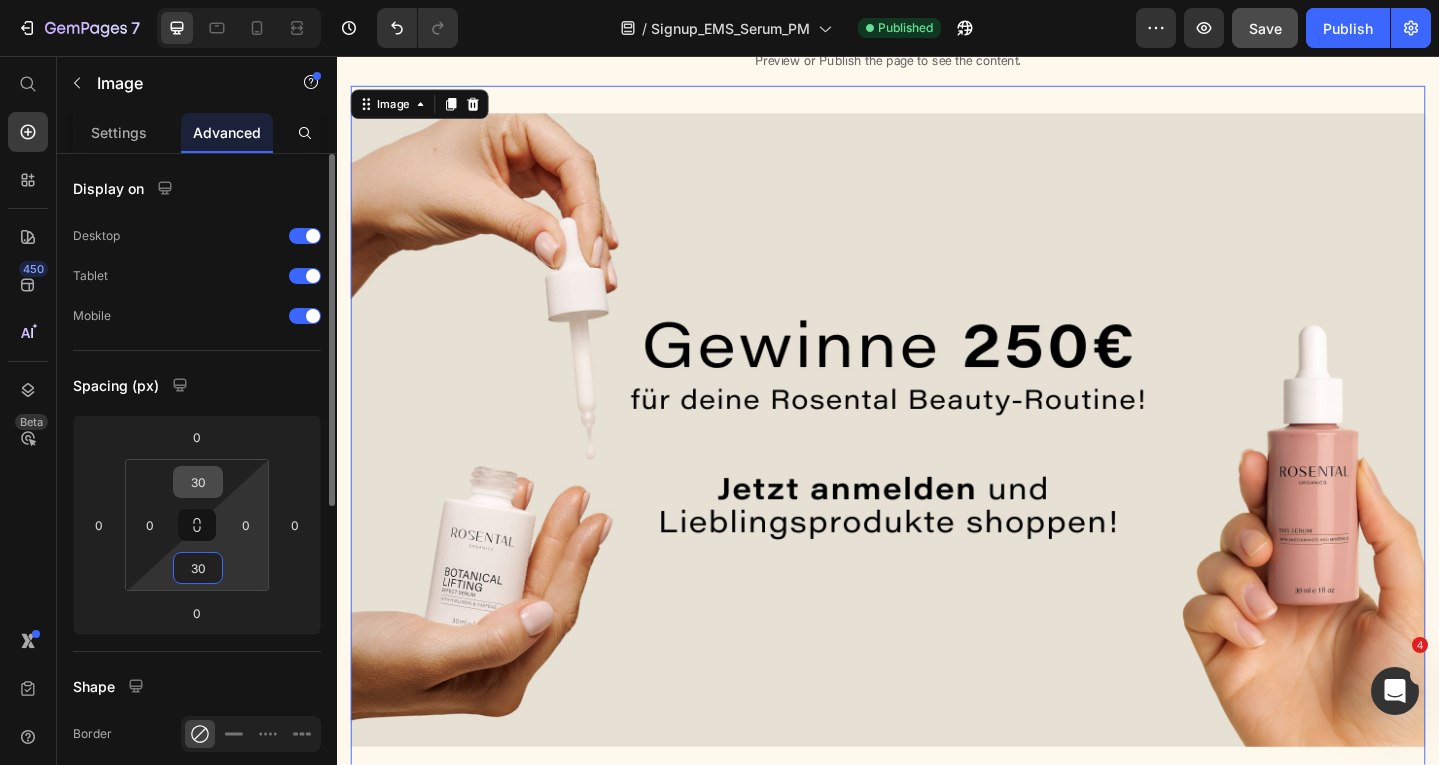 type on "30" 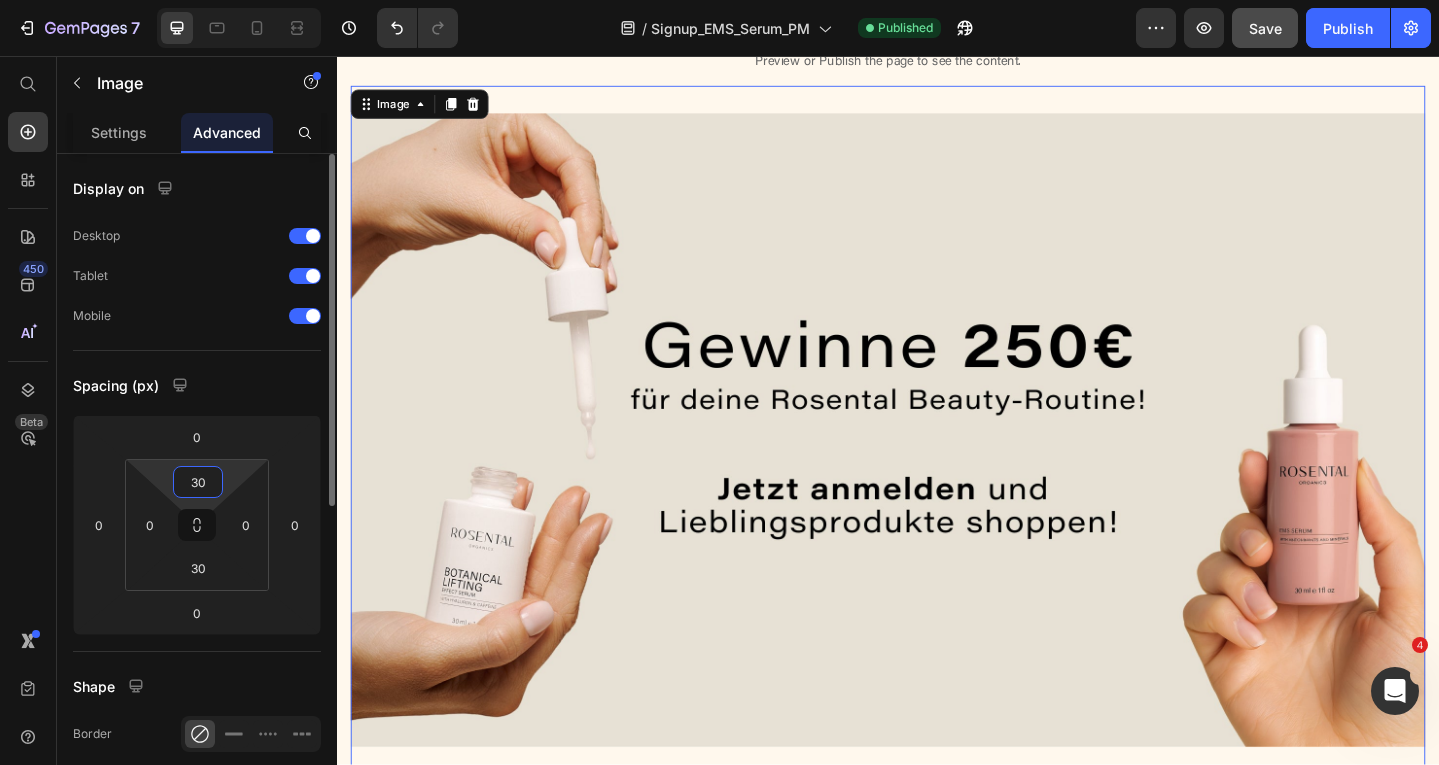click on "30" at bounding box center [198, 482] 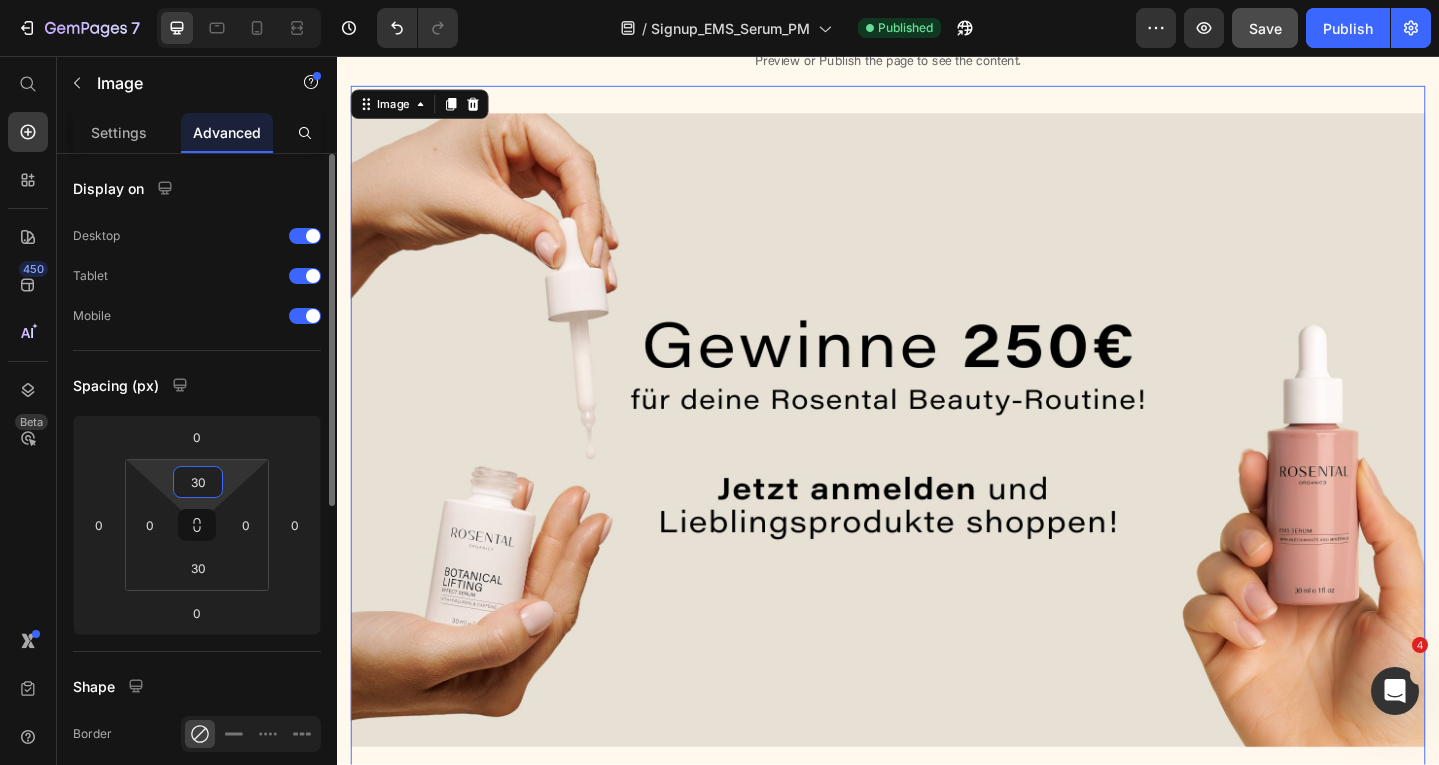 click on "30" at bounding box center (198, 482) 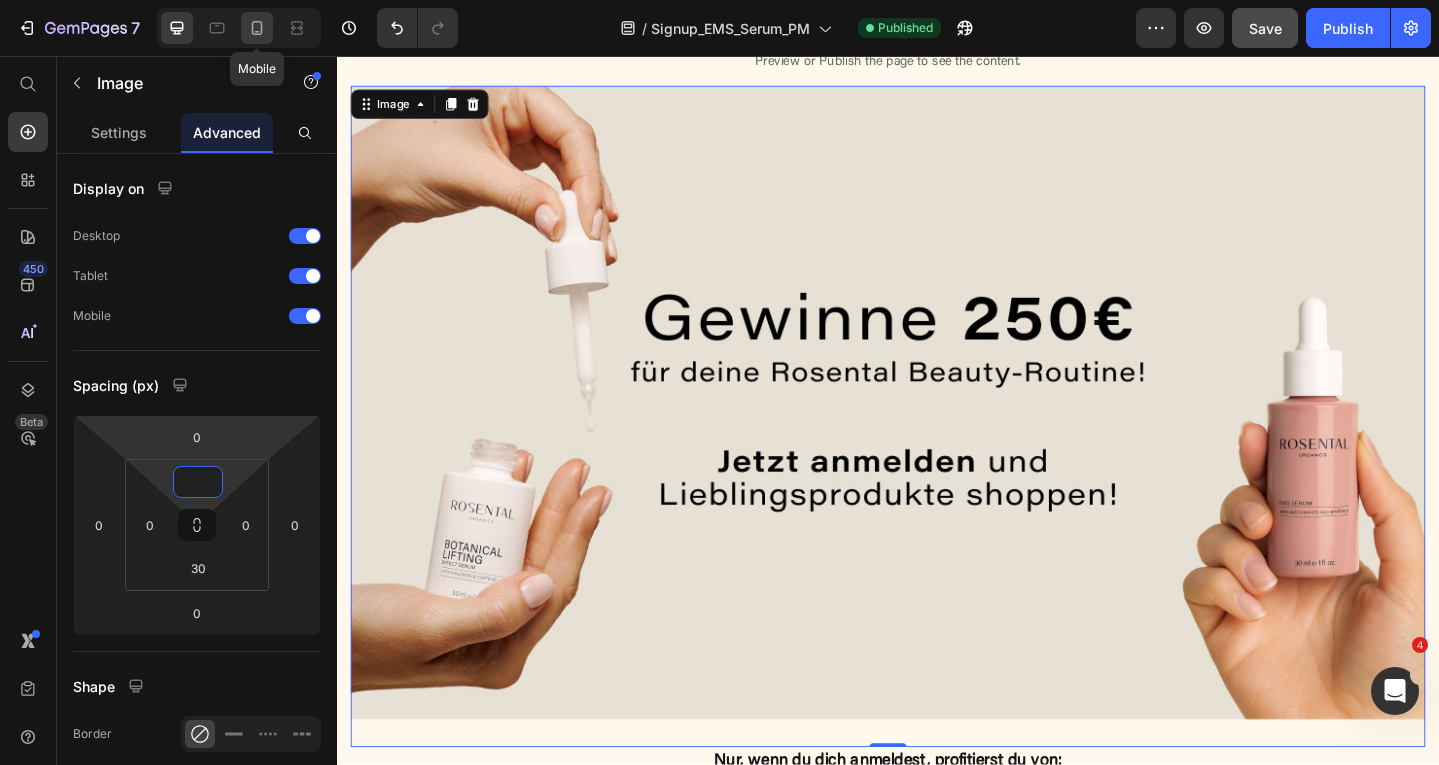 type on "0" 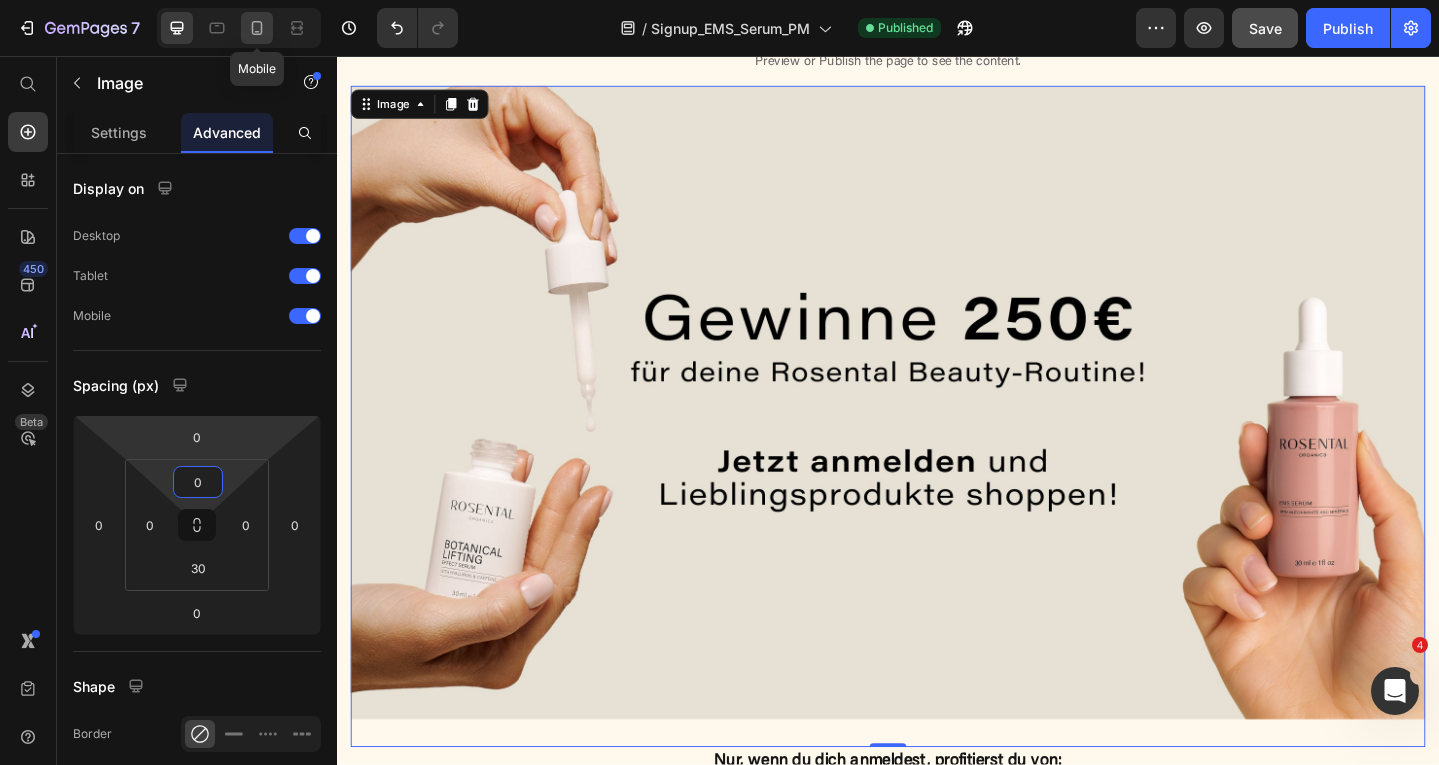click 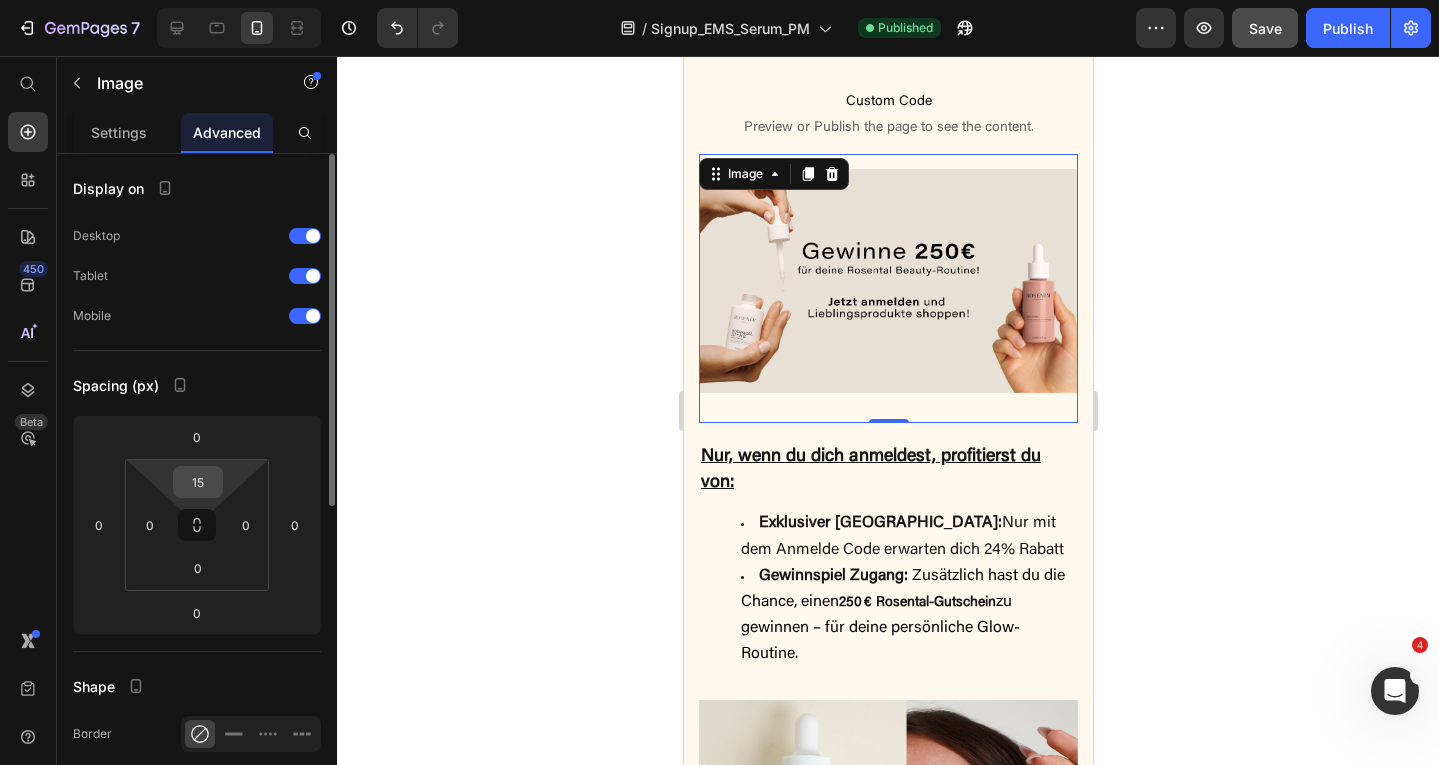 scroll, scrollTop: 1540, scrollLeft: 0, axis: vertical 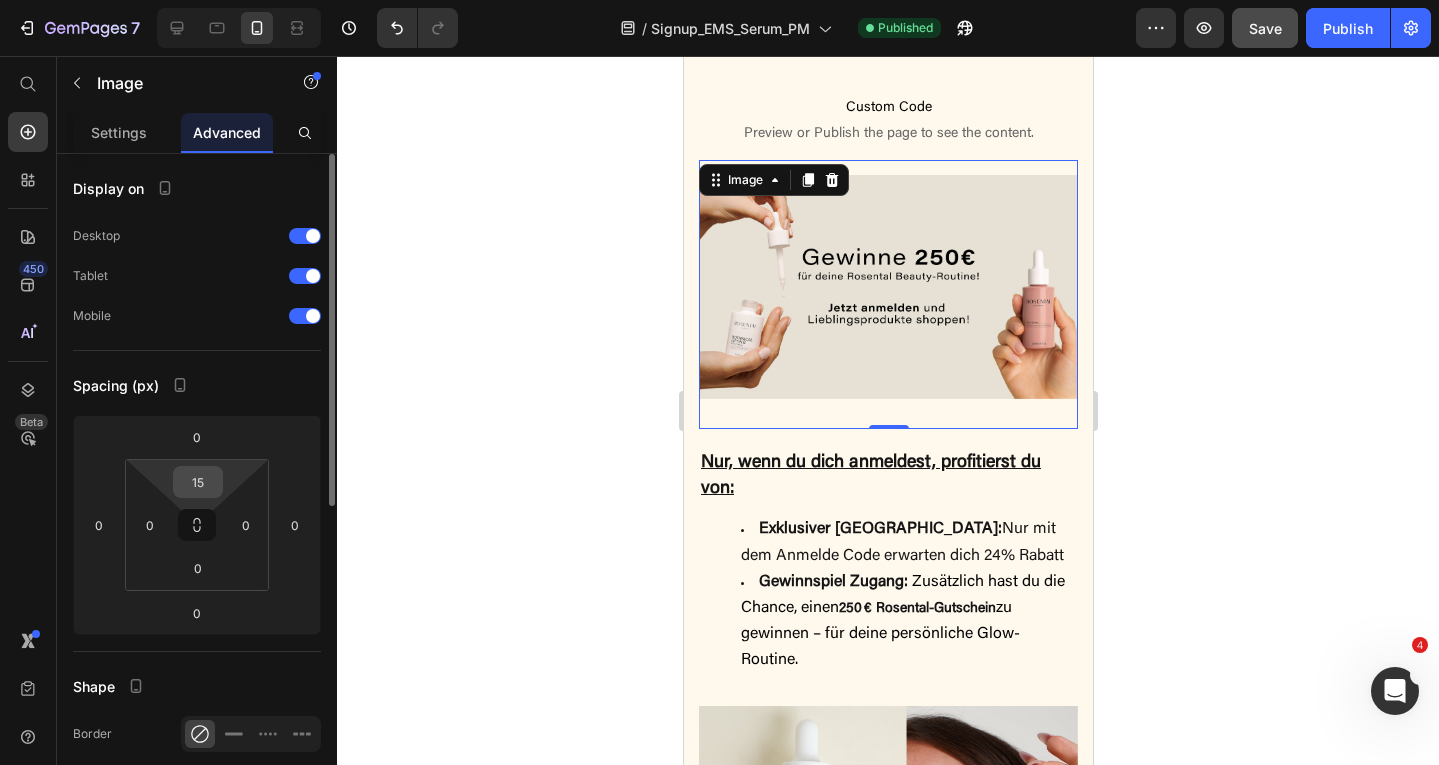 click on "15" at bounding box center [198, 482] 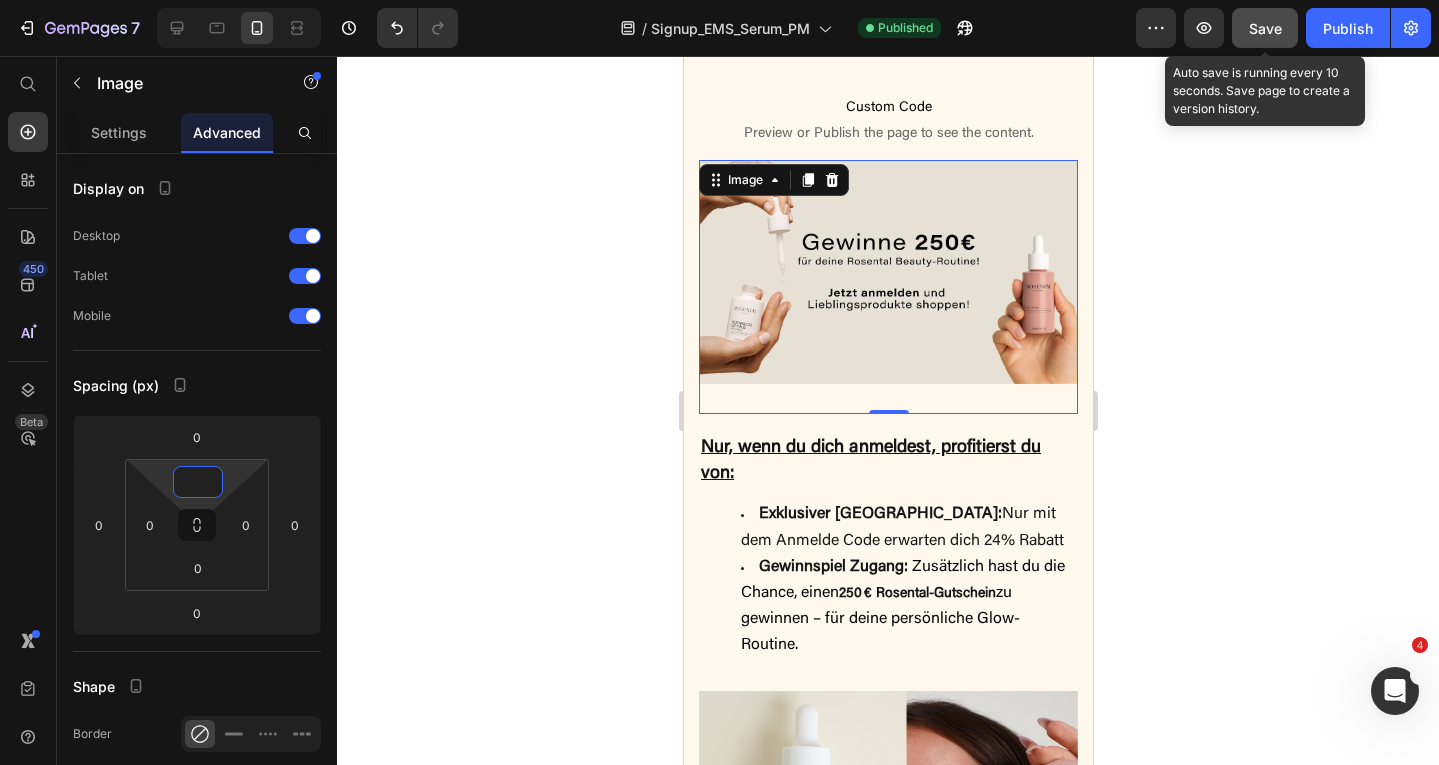 type on "0" 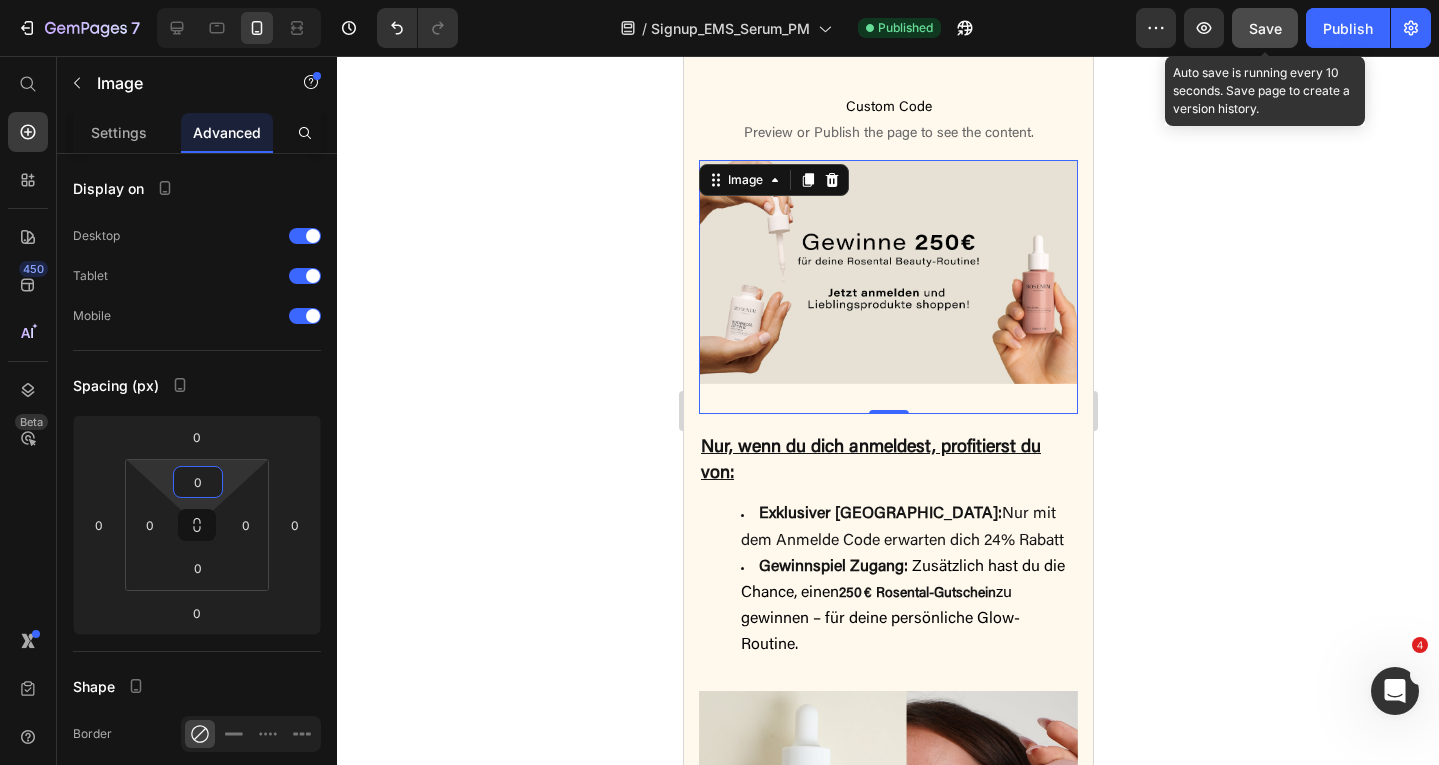 click on "Save" 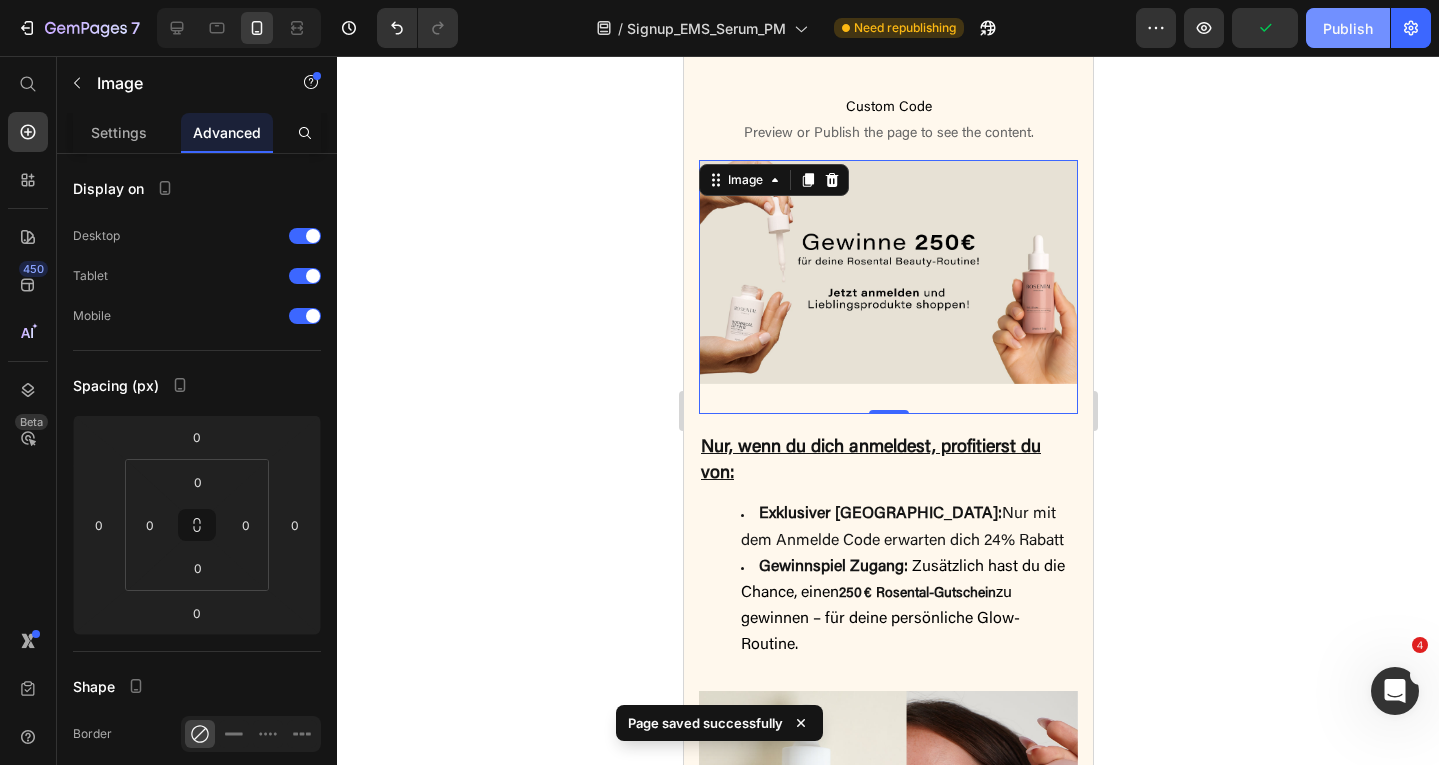click on "Publish" at bounding box center [1348, 28] 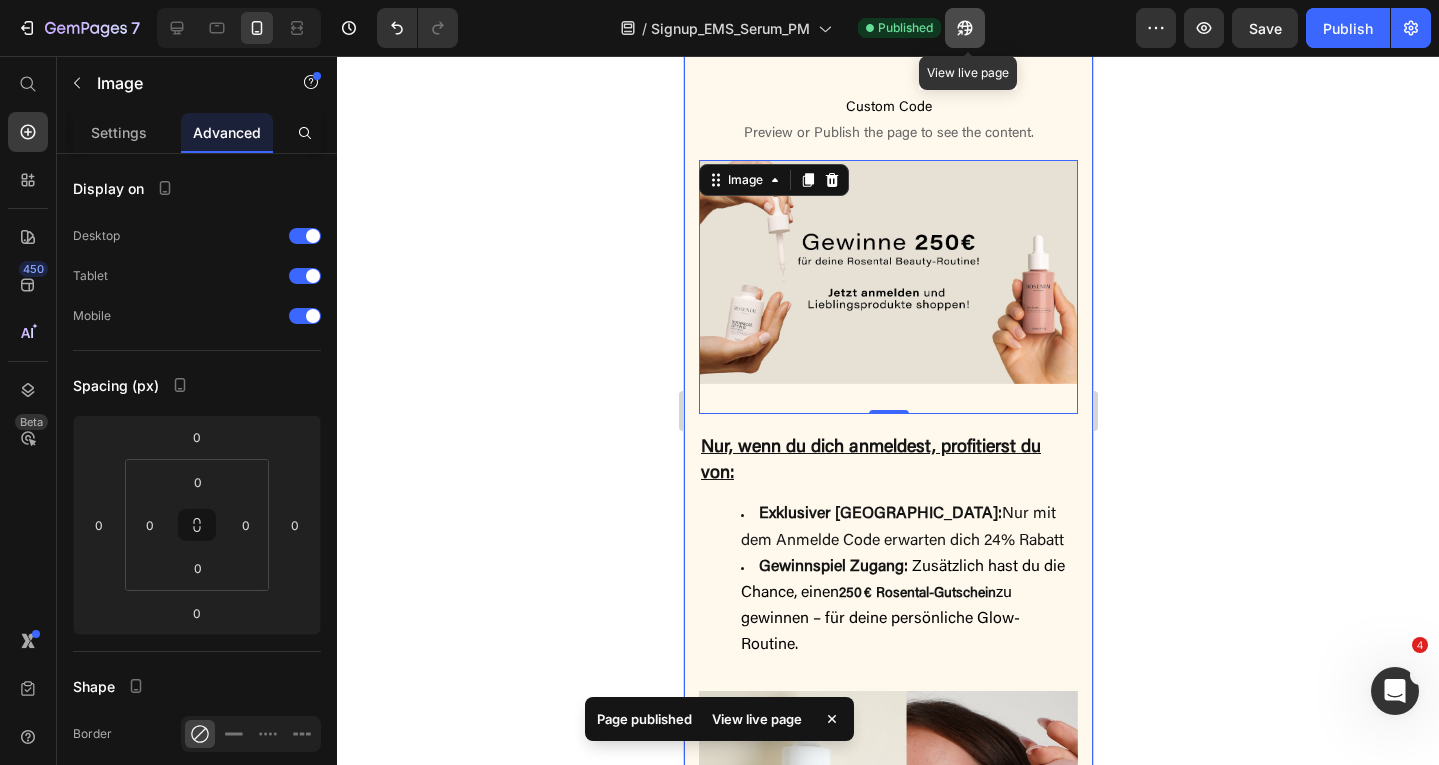 click 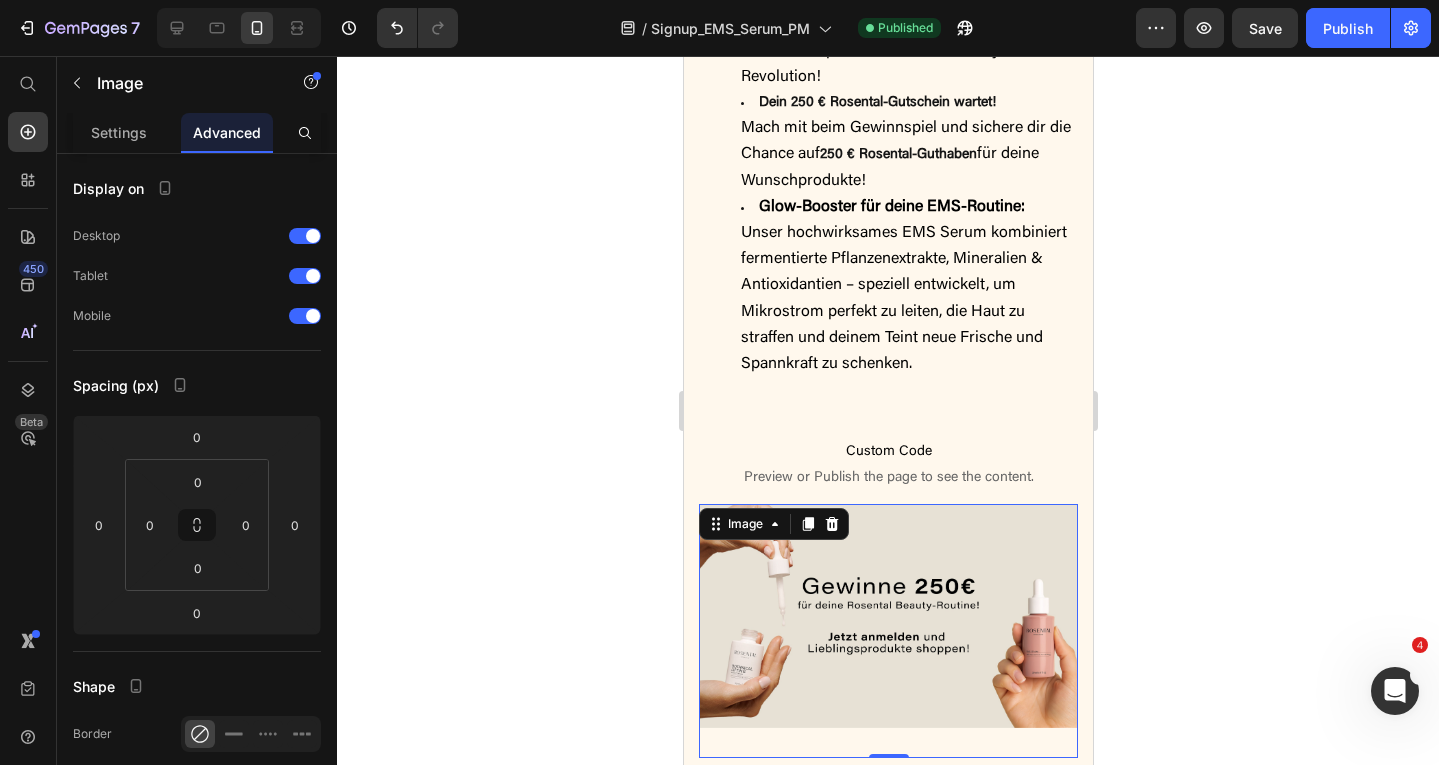 scroll, scrollTop: 841, scrollLeft: 0, axis: vertical 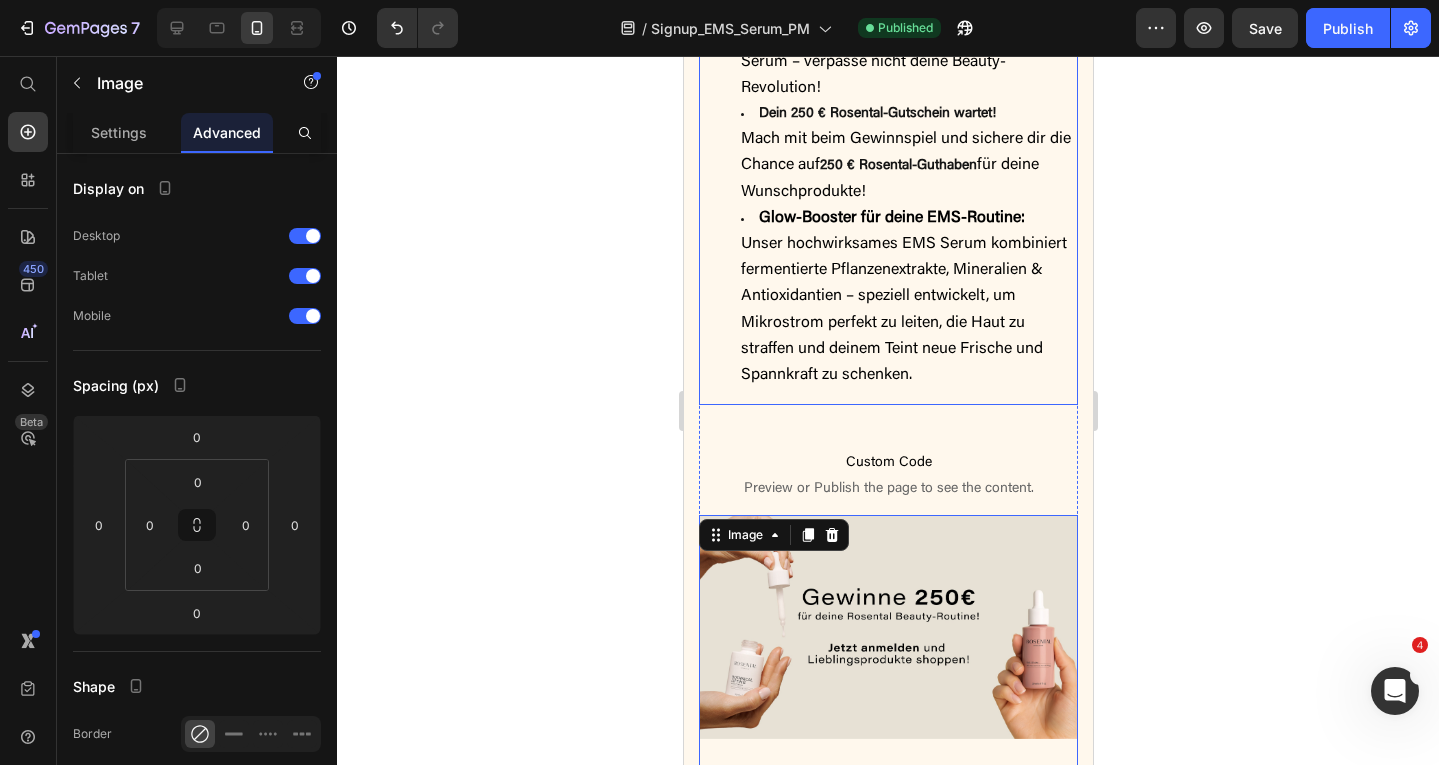 click on "Glow-Booster für deine EMS-Routine: Unser hochwirksames EMS Serum kombiniert fermentierte Pflanzenextrakte, Mineralien & Antioxidantien – speziell entwickelt, um Mikrostrom perfekt zu leiten, die Haut zu straffen und deinem Teint neue Frische und Spannkraft zu schenken." at bounding box center [907, 297] 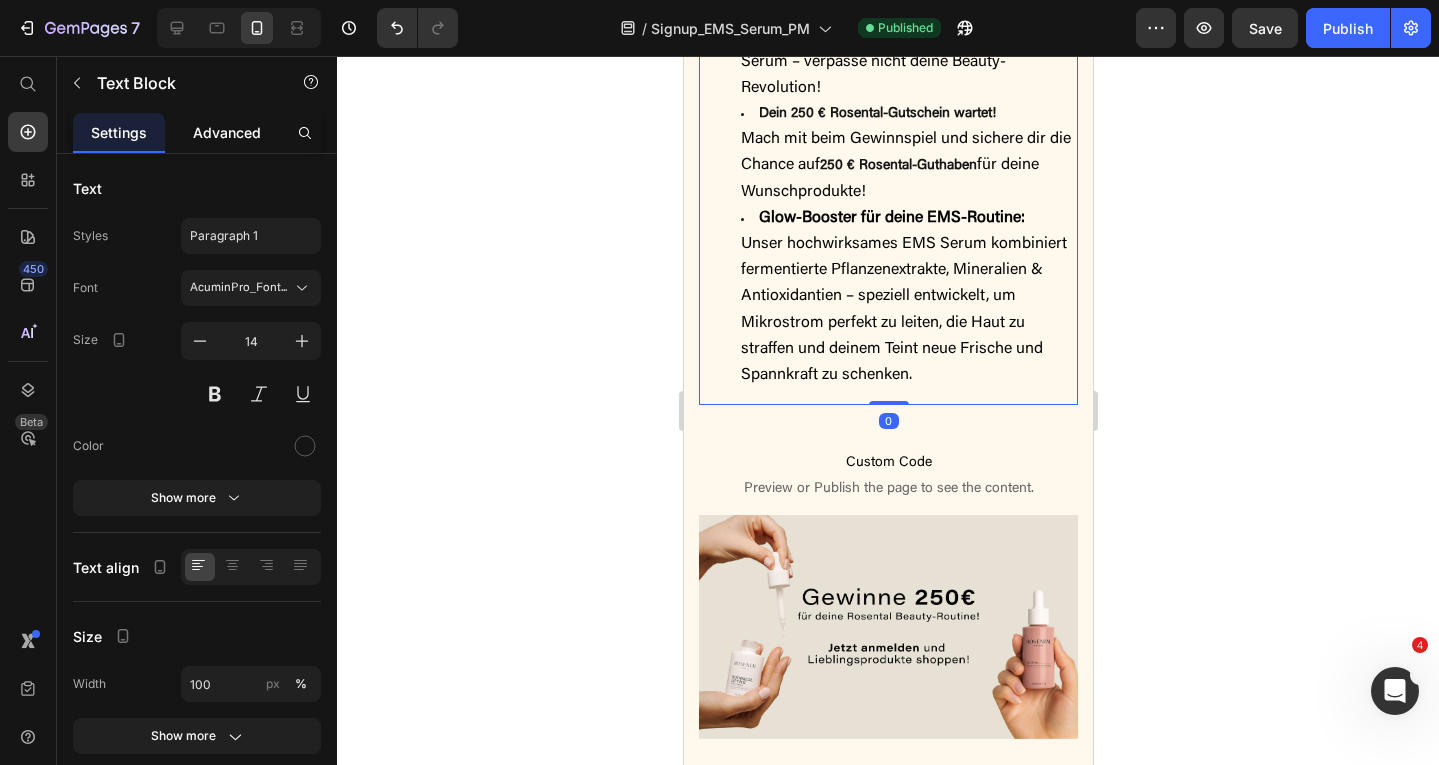click on "Advanced" at bounding box center [227, 132] 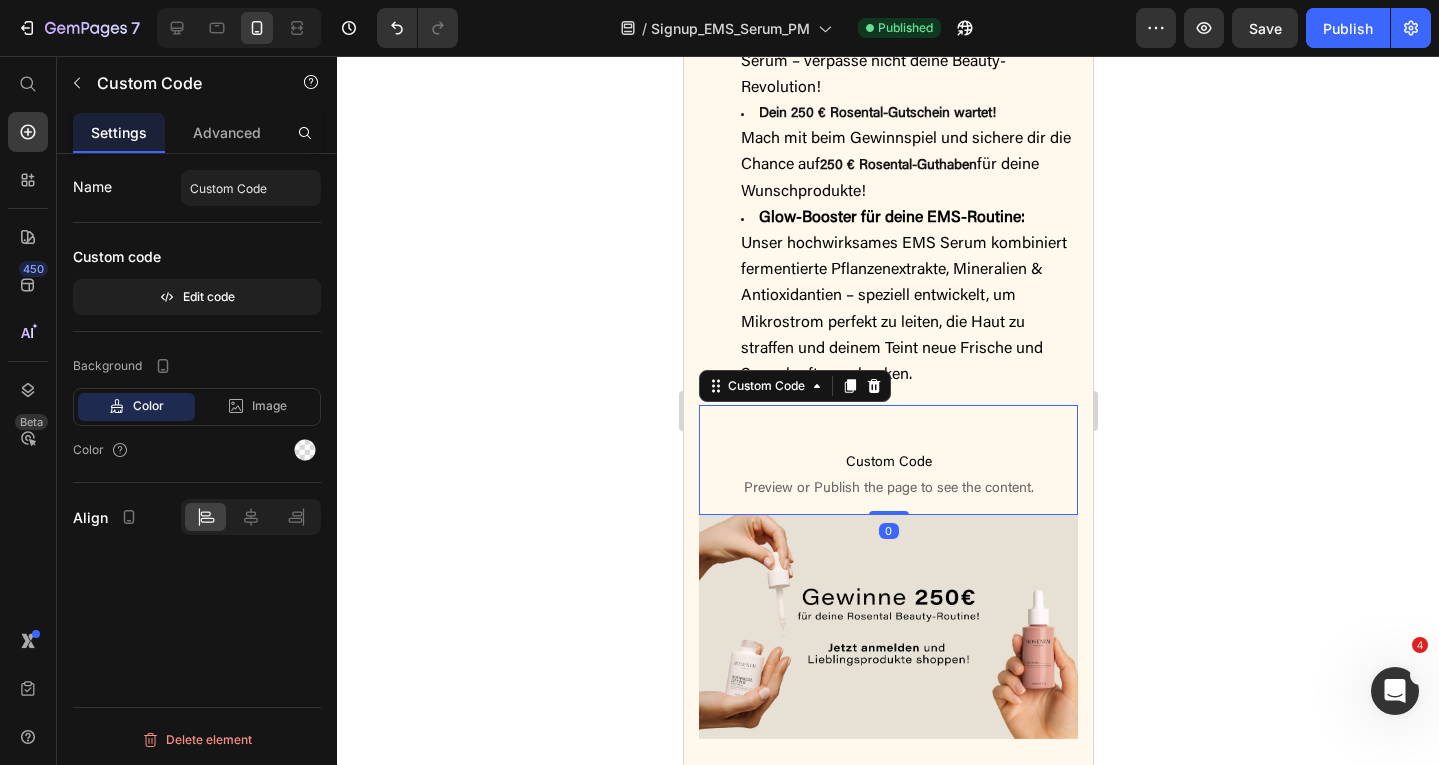 click on "Custom Code" at bounding box center [887, 463] 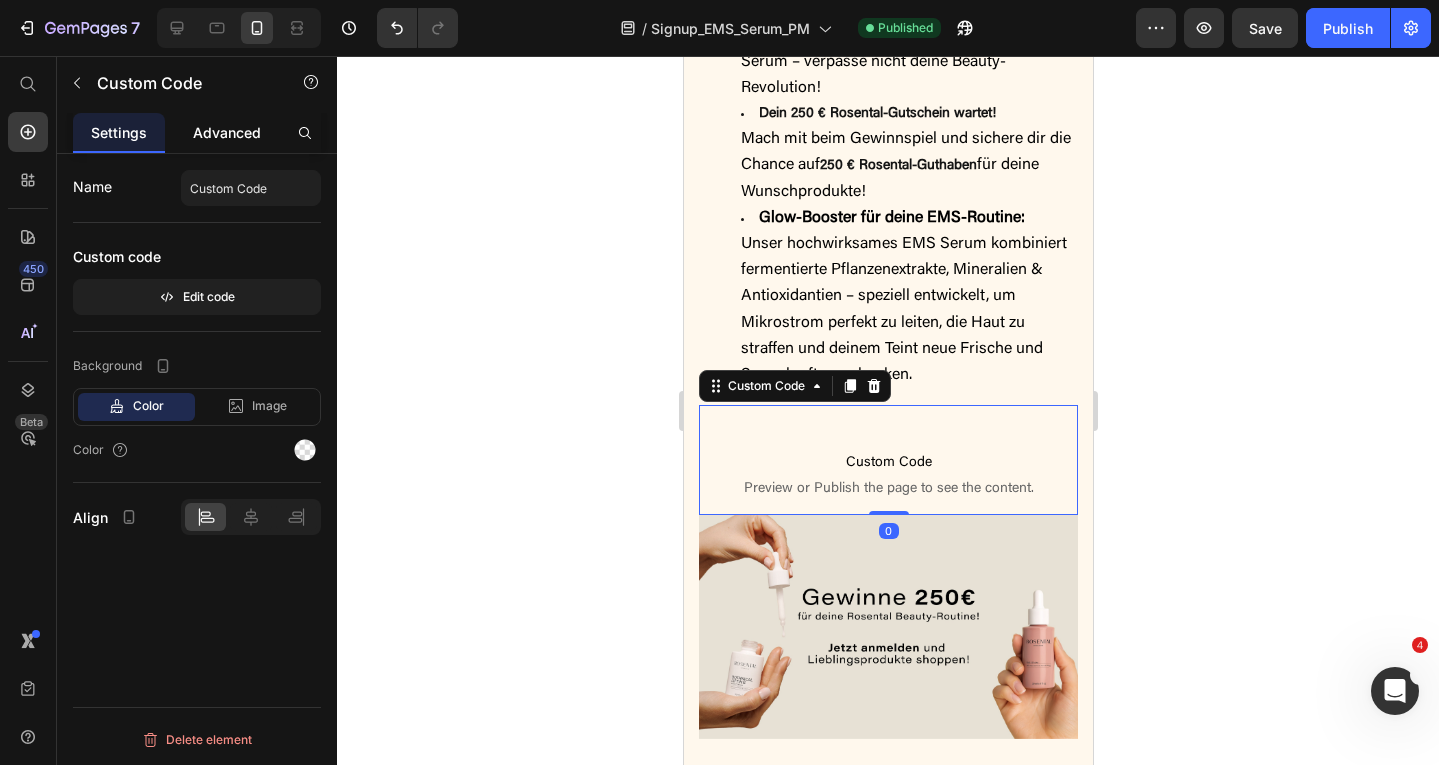 click on "Advanced" 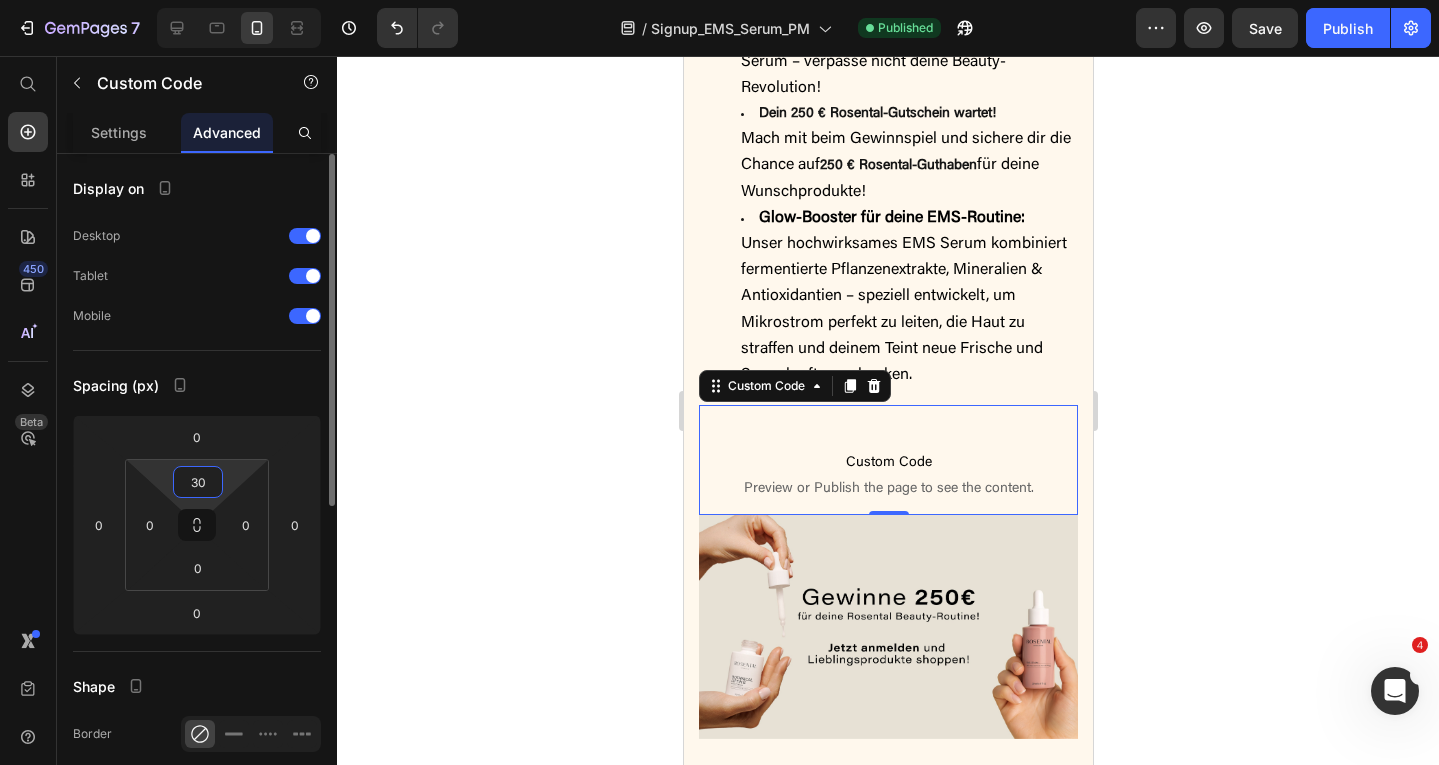 click on "30" at bounding box center (198, 482) 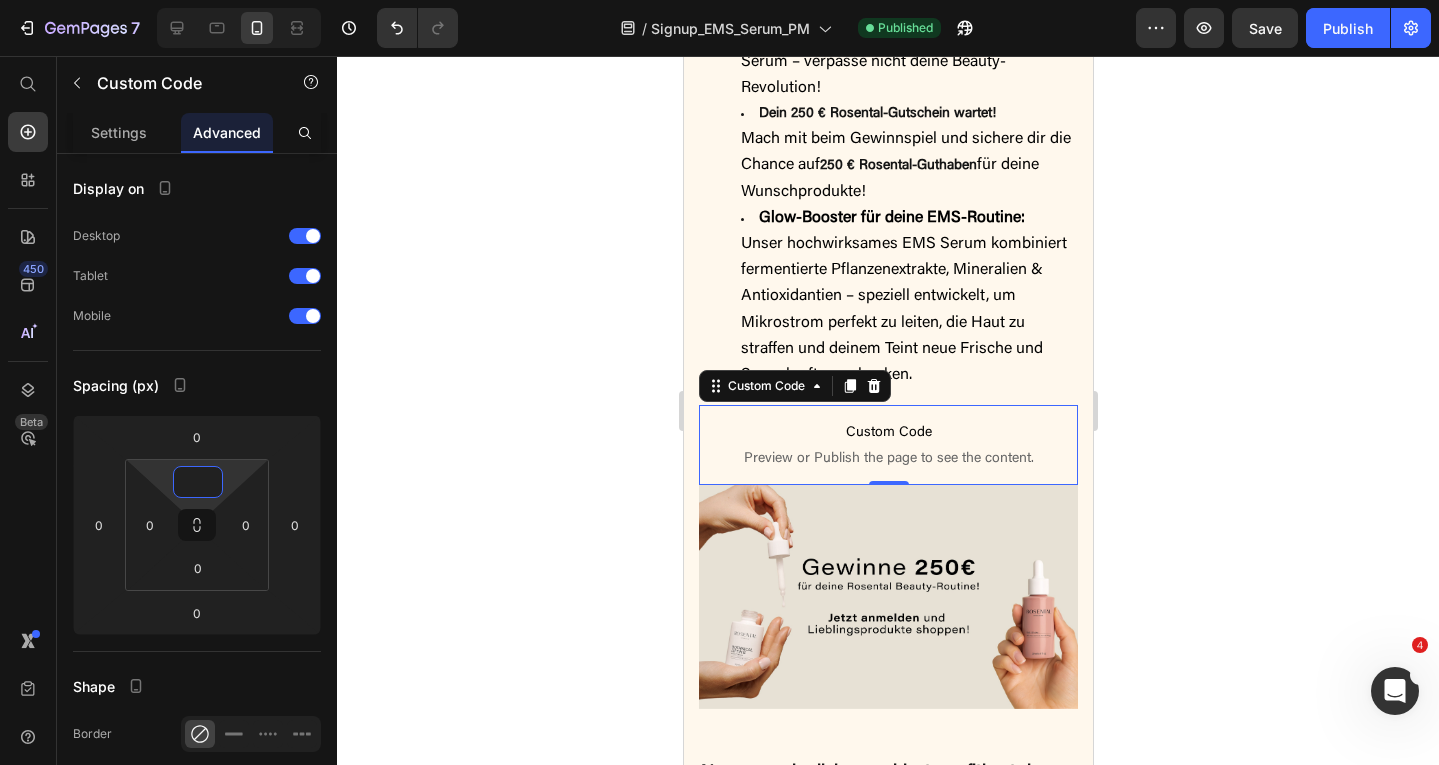 type on "0" 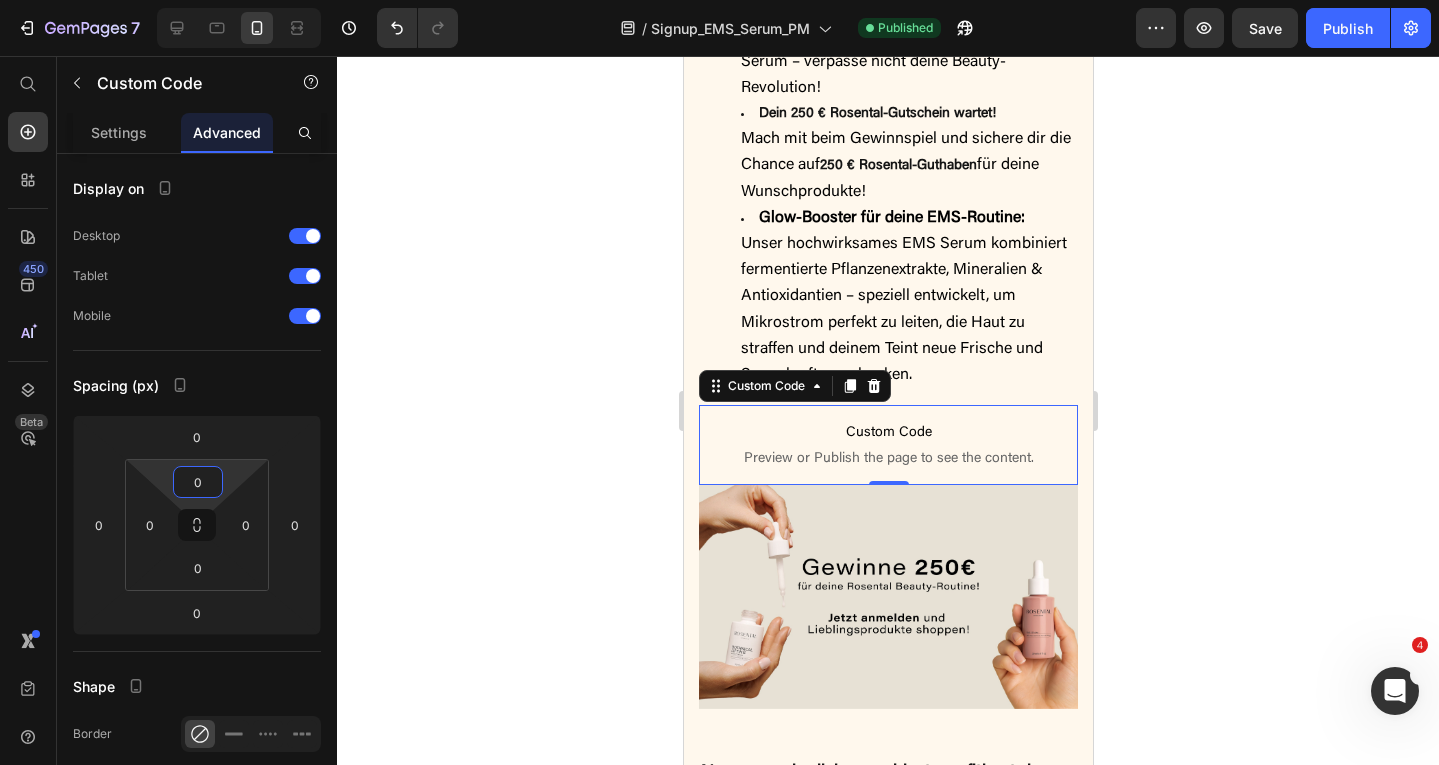 click on "Save" at bounding box center (1265, 28) 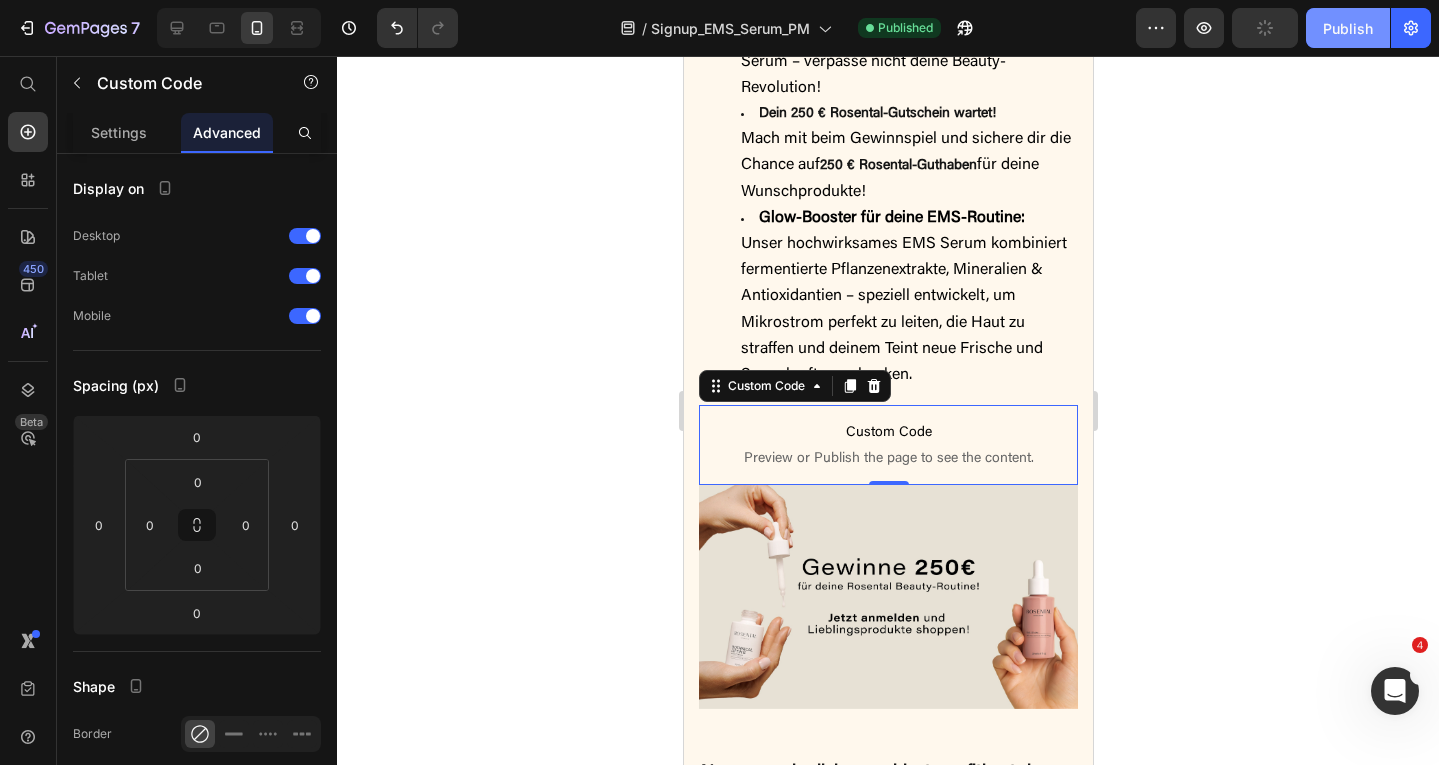 click on "Publish" at bounding box center [1348, 28] 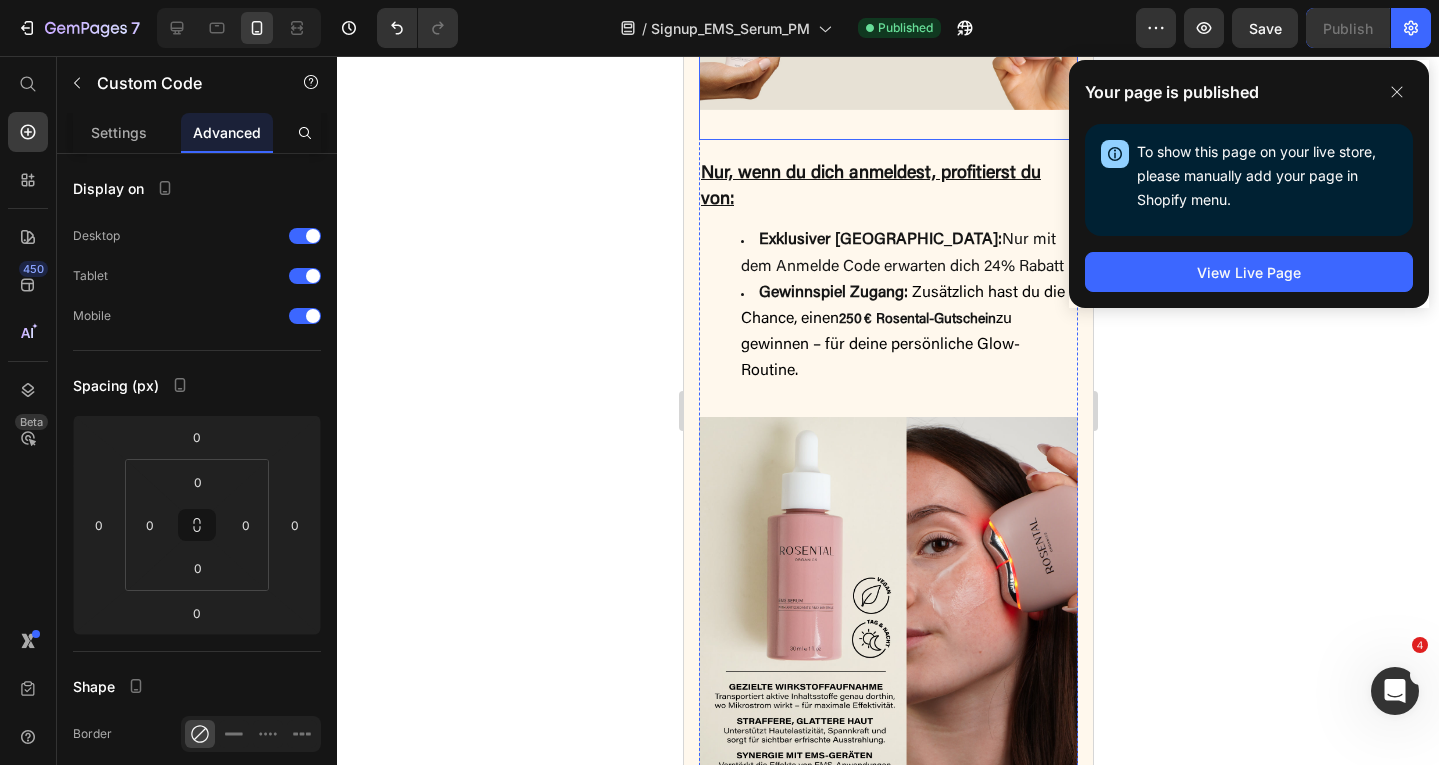 scroll, scrollTop: 1340, scrollLeft: 0, axis: vertical 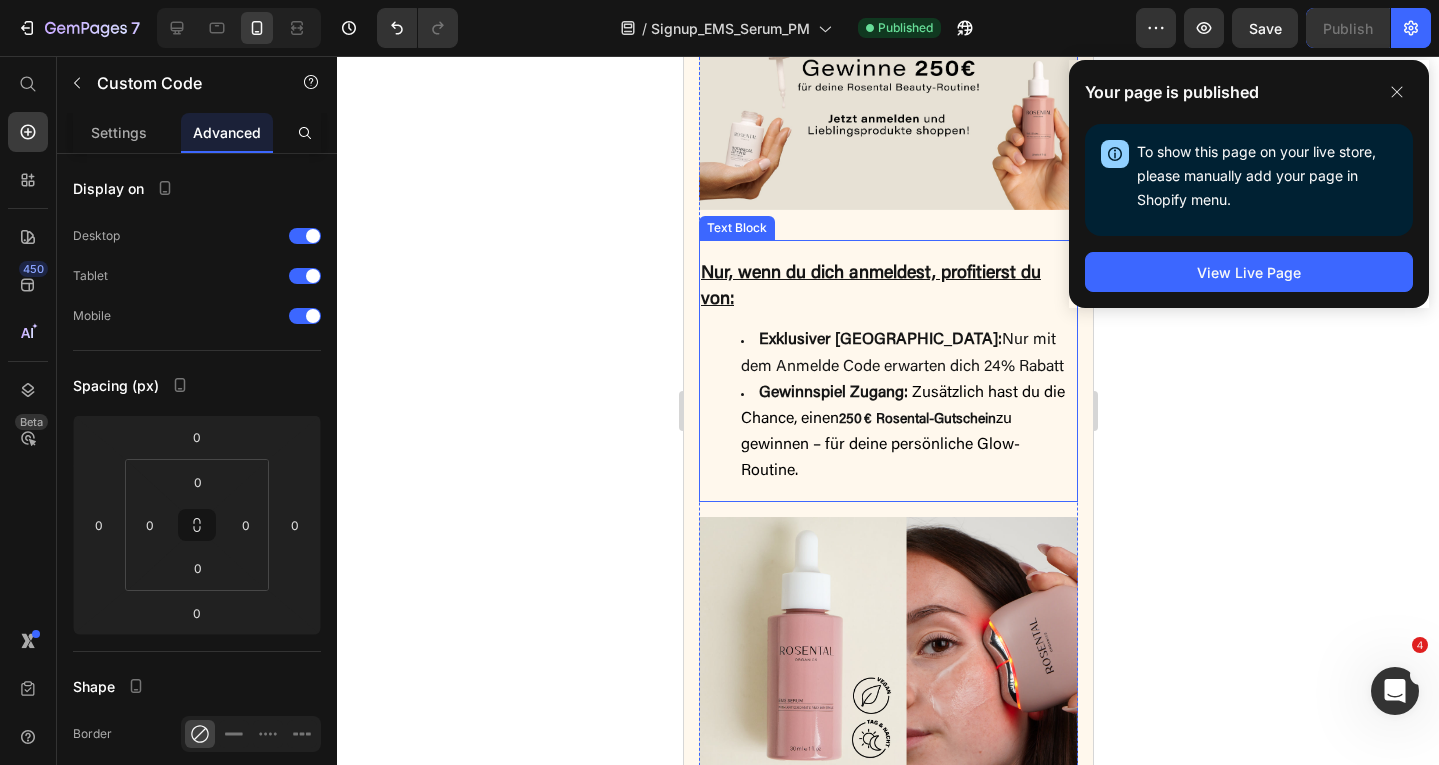click on "250 € Rosental-Gutschein" at bounding box center [916, 420] 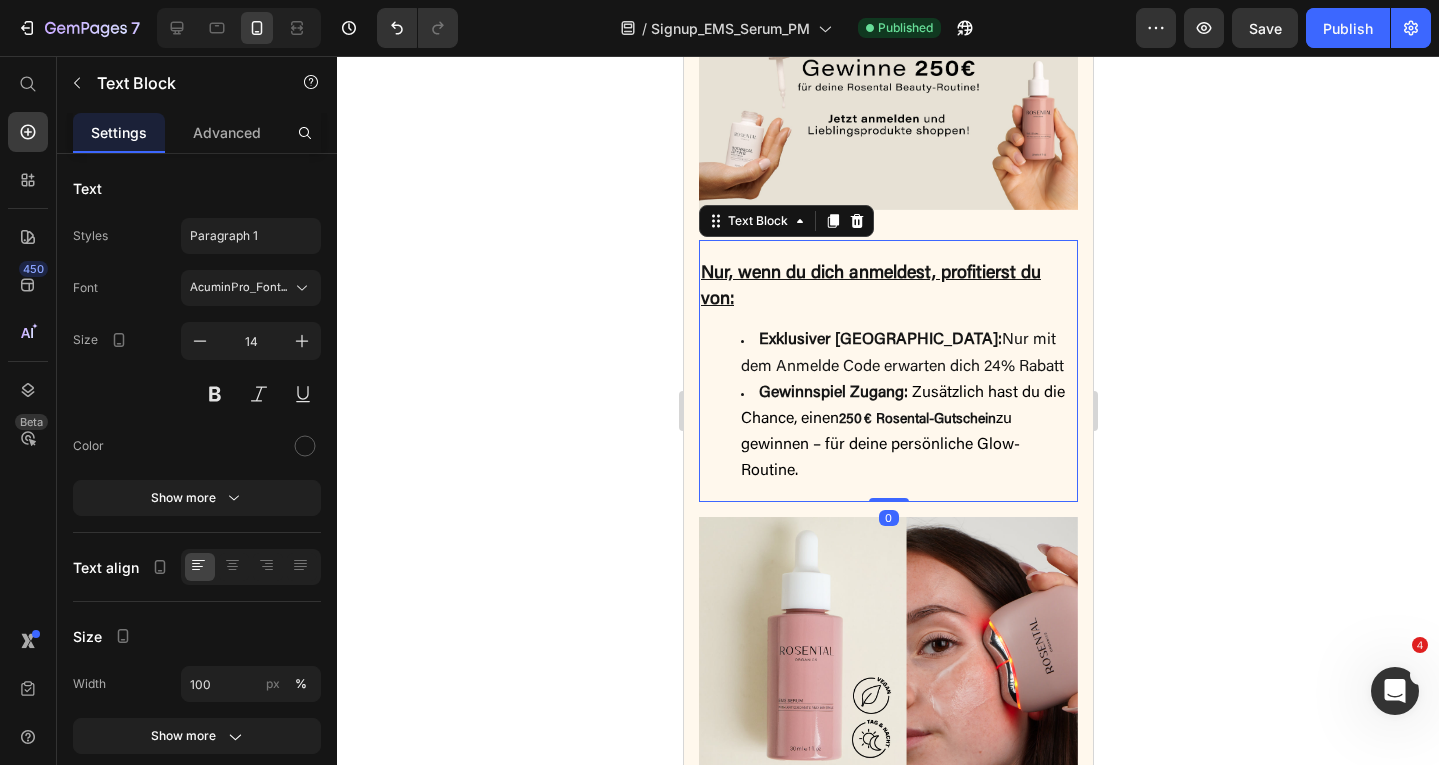 click on "250 € Rosental-Gutschein" at bounding box center [916, 420] 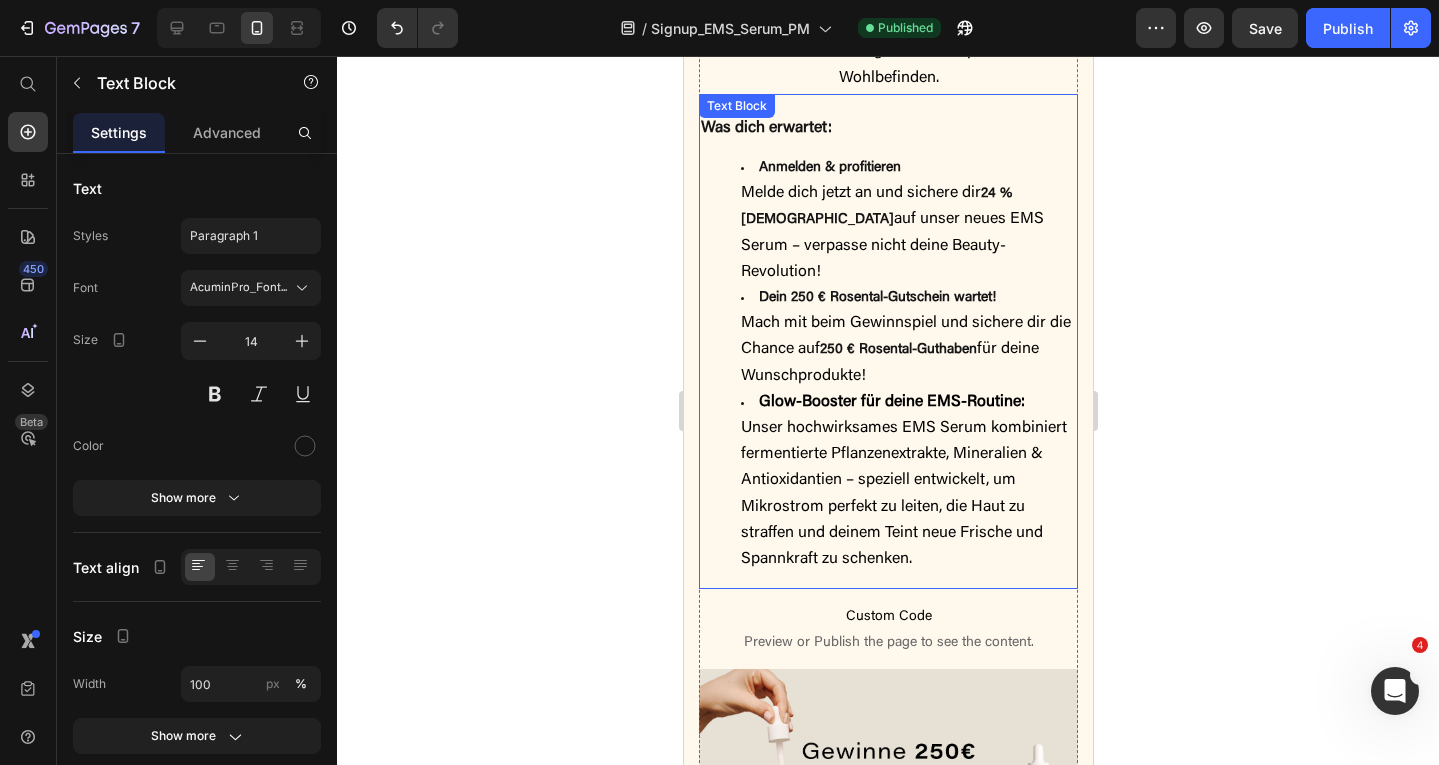 scroll, scrollTop: 637, scrollLeft: 0, axis: vertical 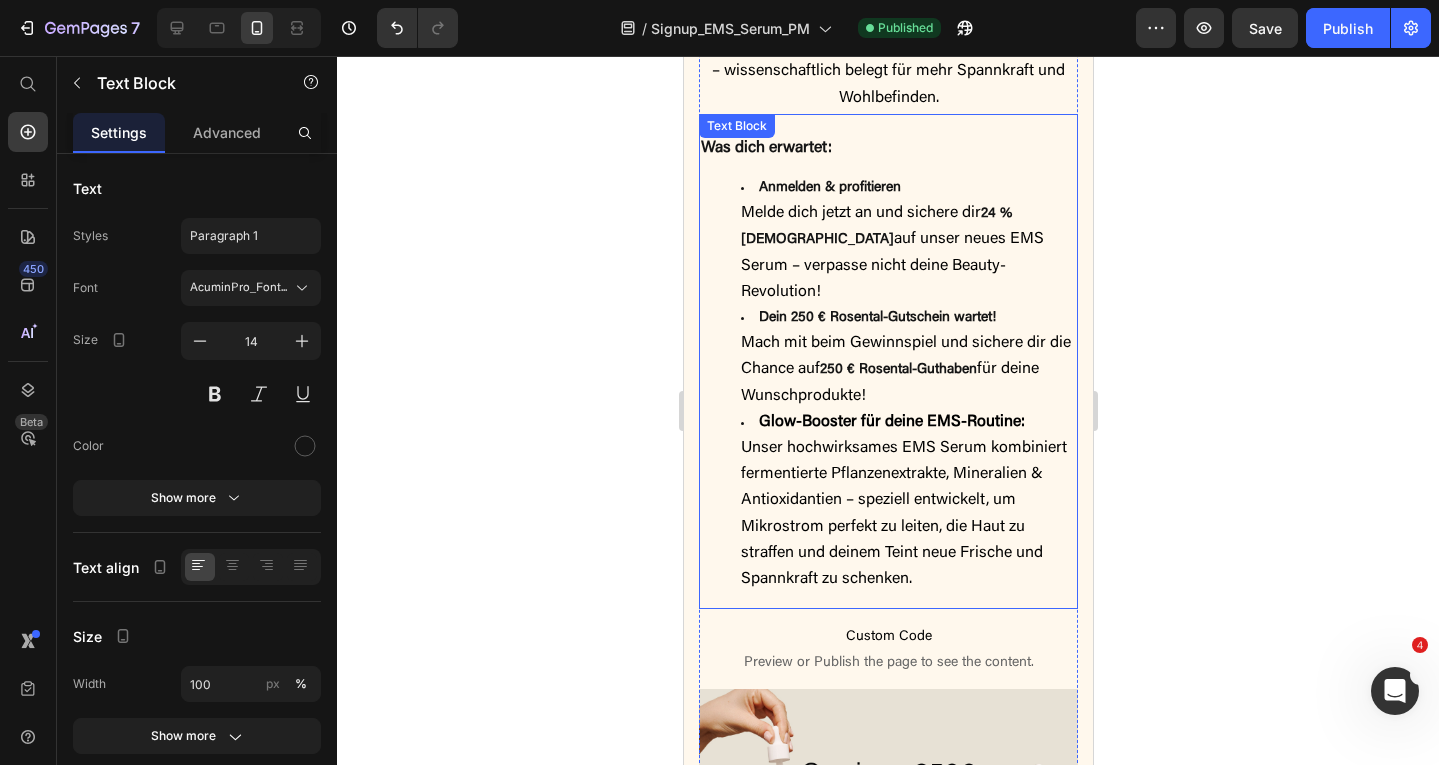 click on "Glow-Booster für deine EMS-Routine:" at bounding box center [891, 422] 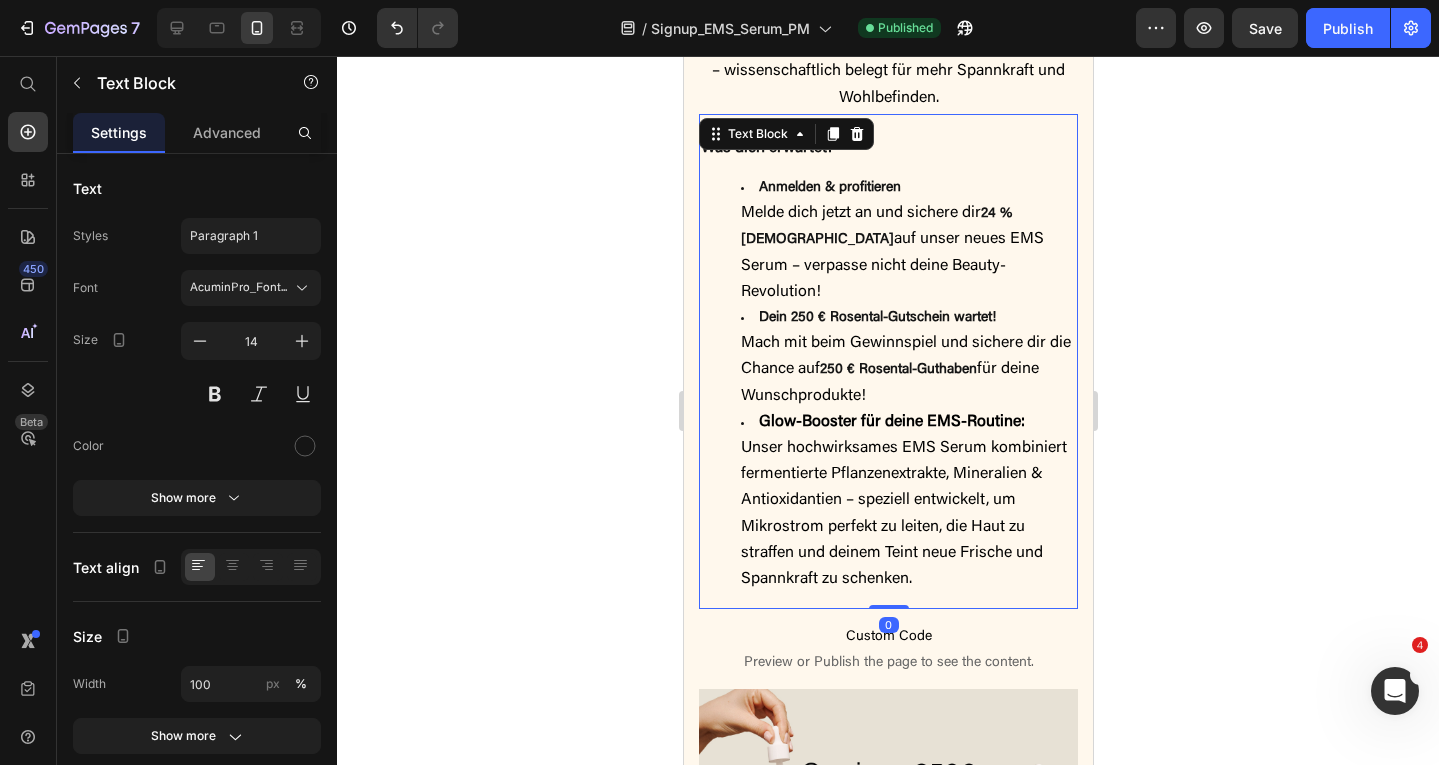 click on "Glow-Booster für deine EMS-Routine:" at bounding box center (891, 422) 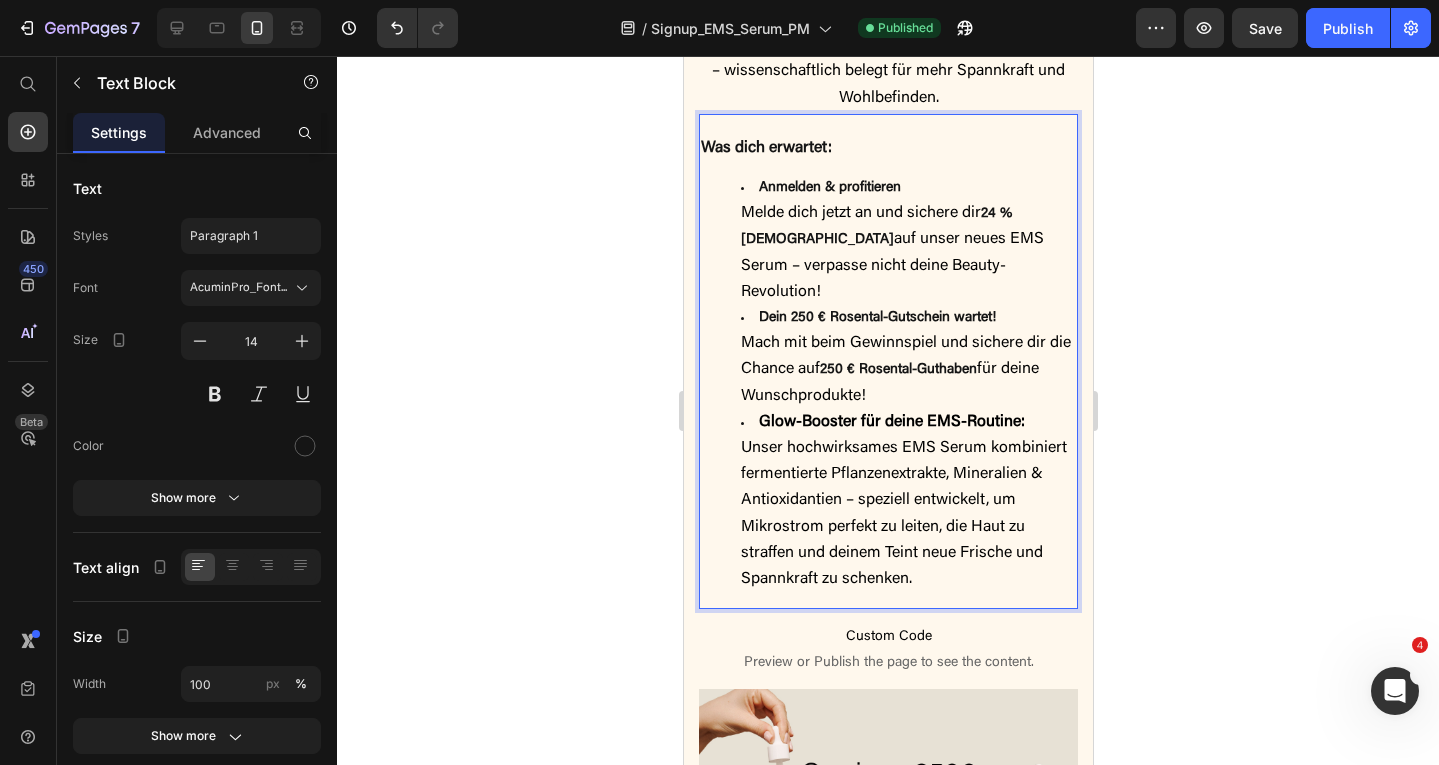 click on "Dein 250 € Rosental-Gutschein wartet!" at bounding box center [876, 318] 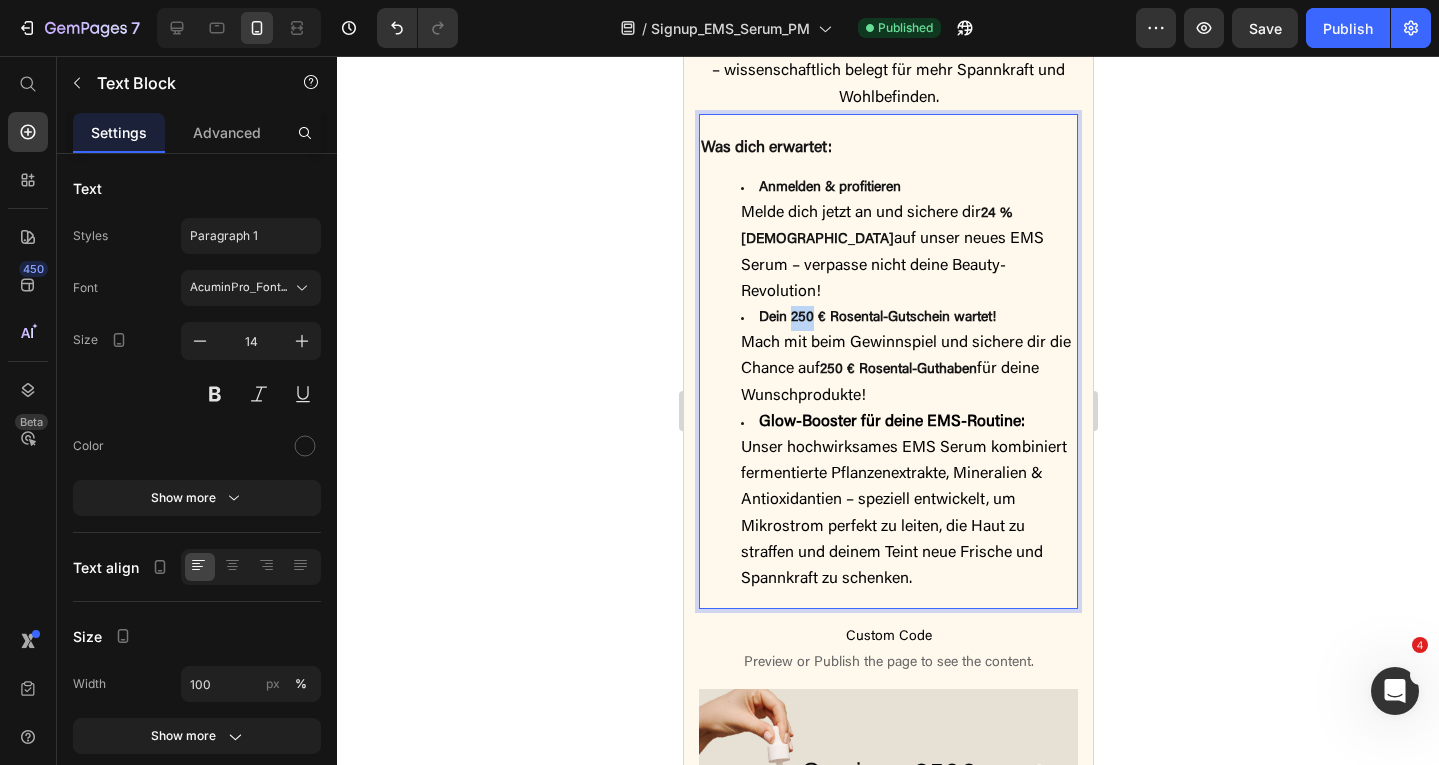 click on "Dein 250 € Rosental-Gutschein wartet!" at bounding box center (876, 318) 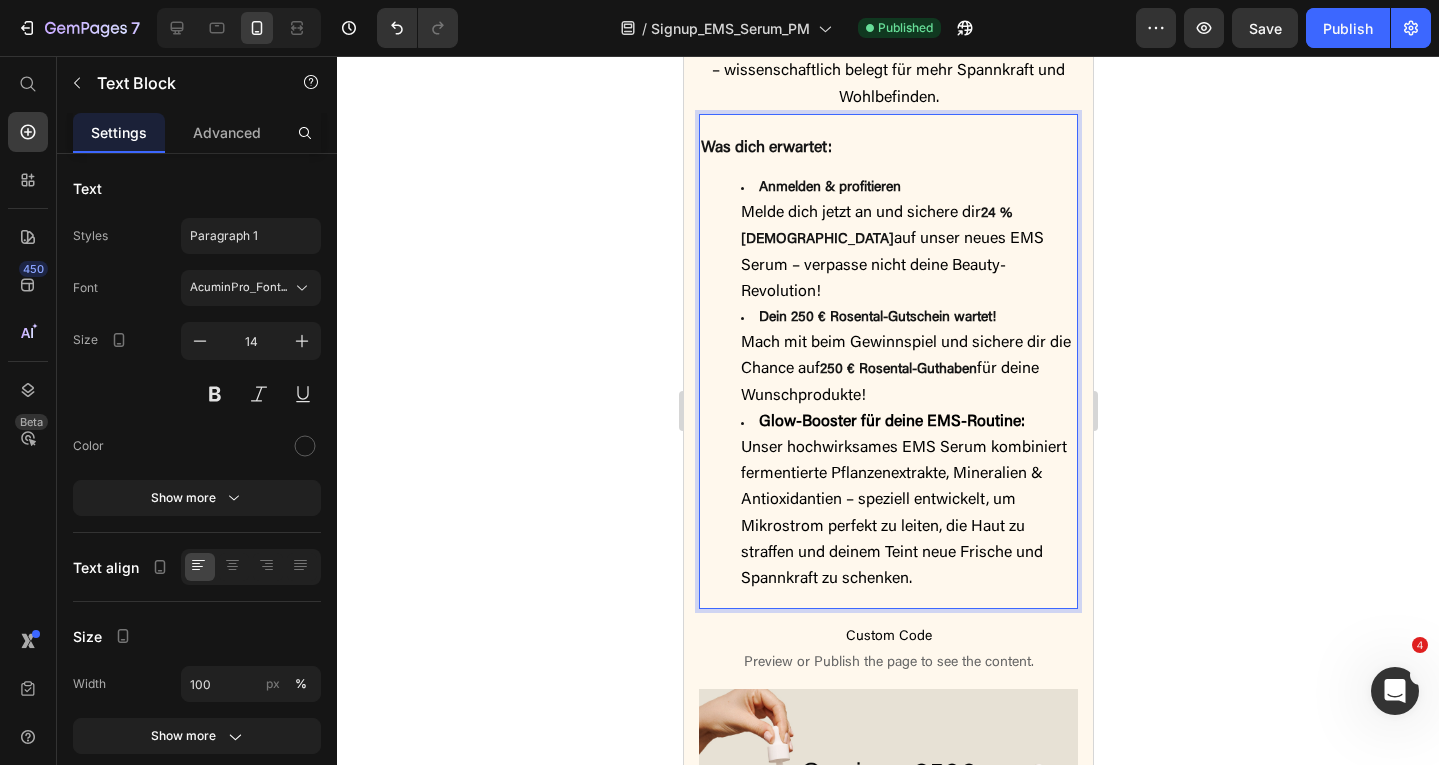 click on "Glow-Booster für deine EMS-Routine:" at bounding box center (891, 422) 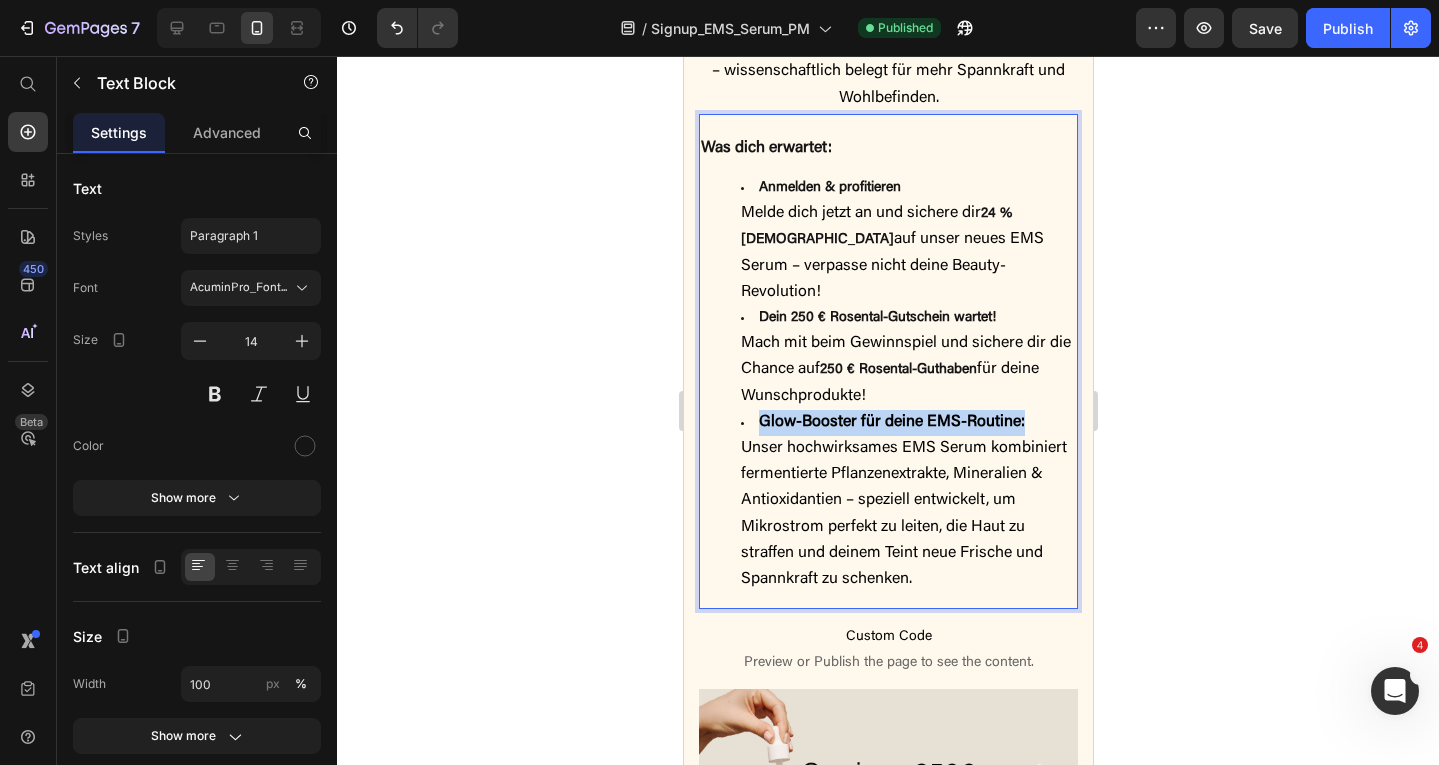 drag, startPoint x: 760, startPoint y: 391, endPoint x: 1027, endPoint y: 389, distance: 267.00748 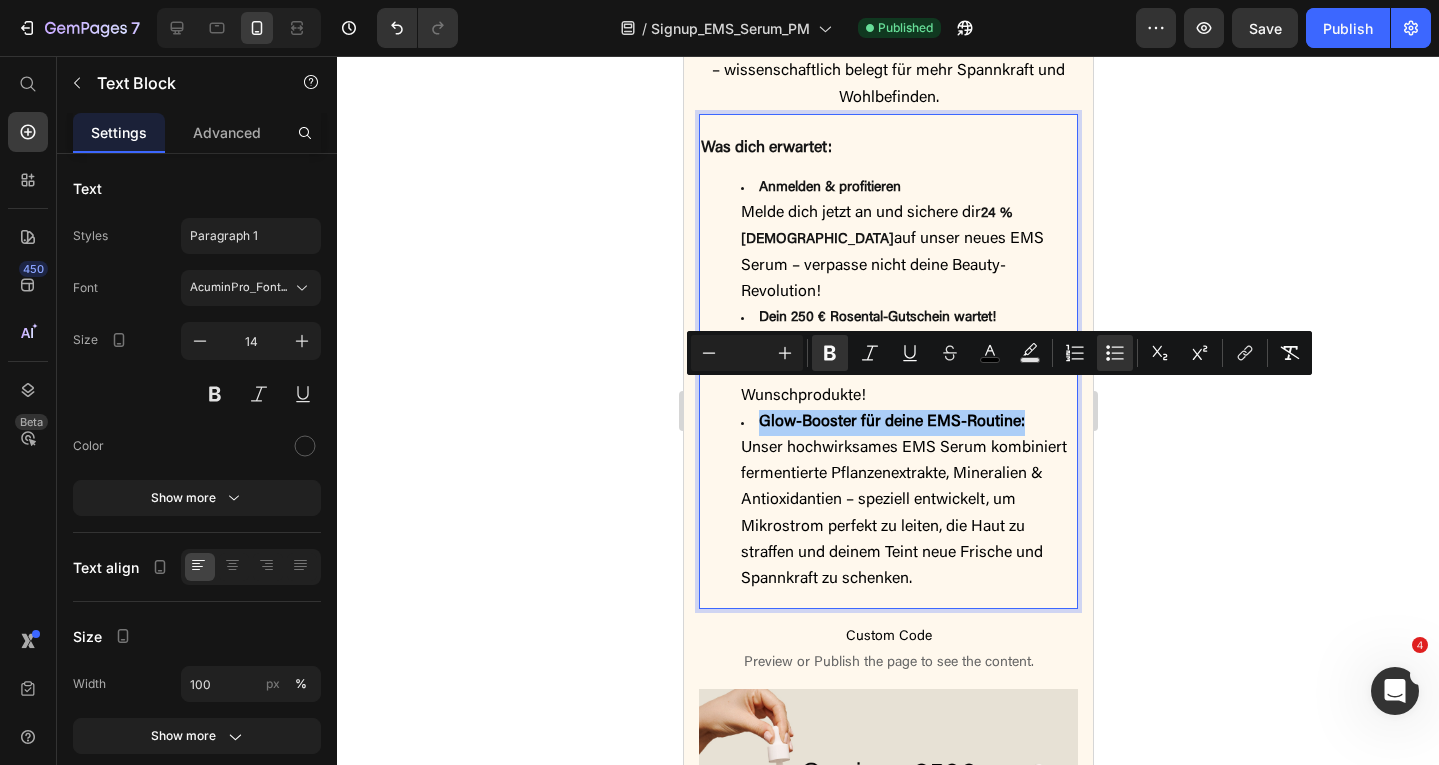 click at bounding box center [747, 353] 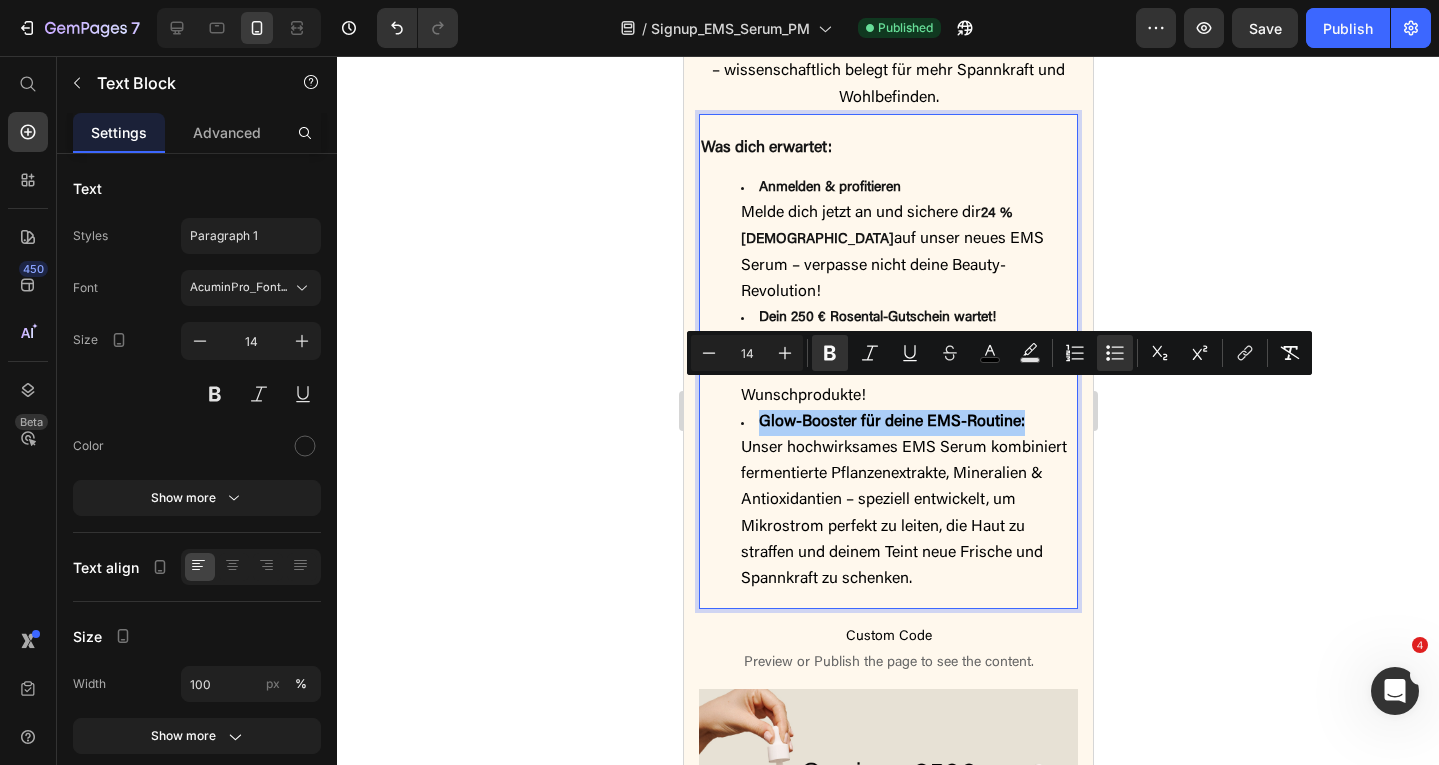type on "14" 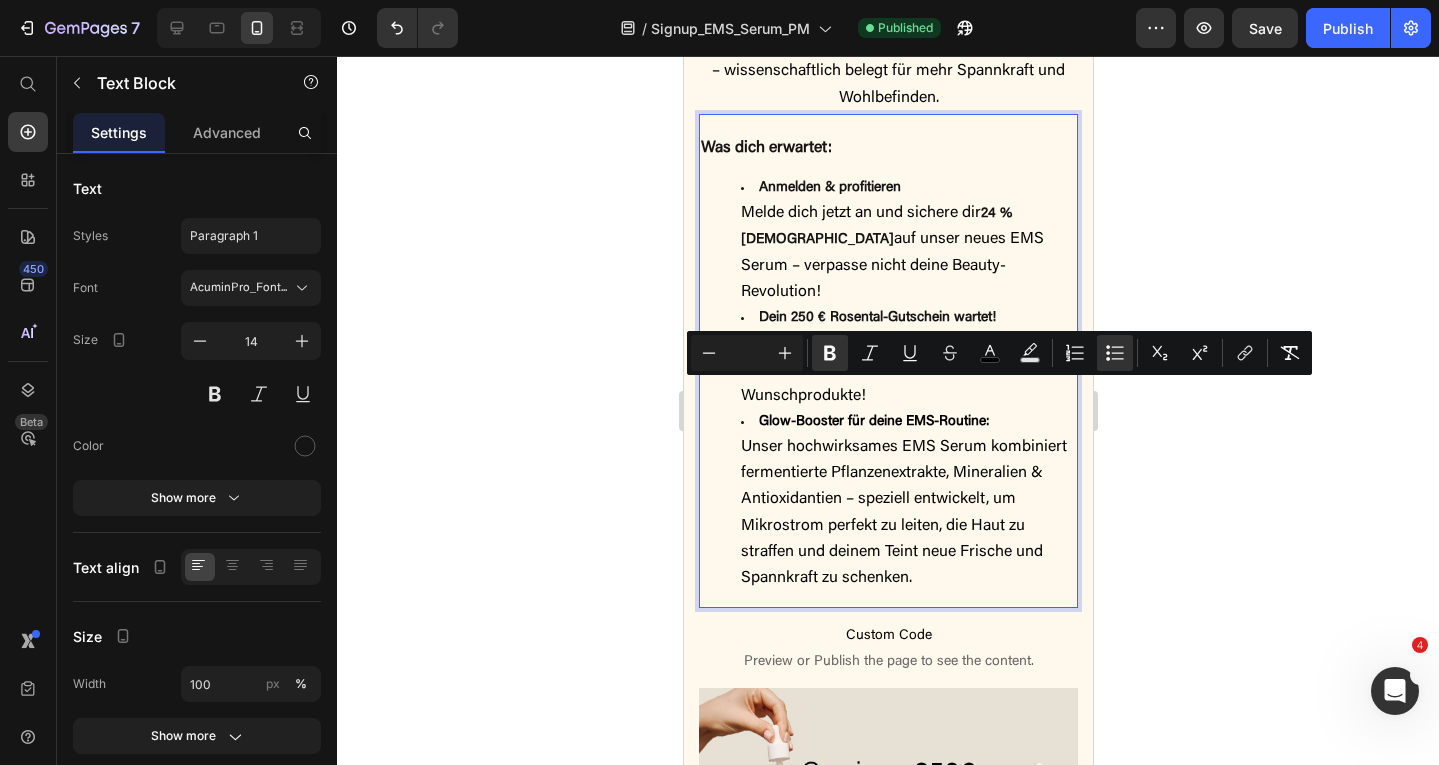 click on "Unser hochwirksames EMS Serum kombiniert fermentierte Pflanzenextrakte, Mineralien & Antioxidantien – speziell entwickelt, um Mikrostrom perfekt zu leiten, die Haut zu straffen und deinem Teint neue Frische und Spannkraft zu schenken." at bounding box center (903, 512) 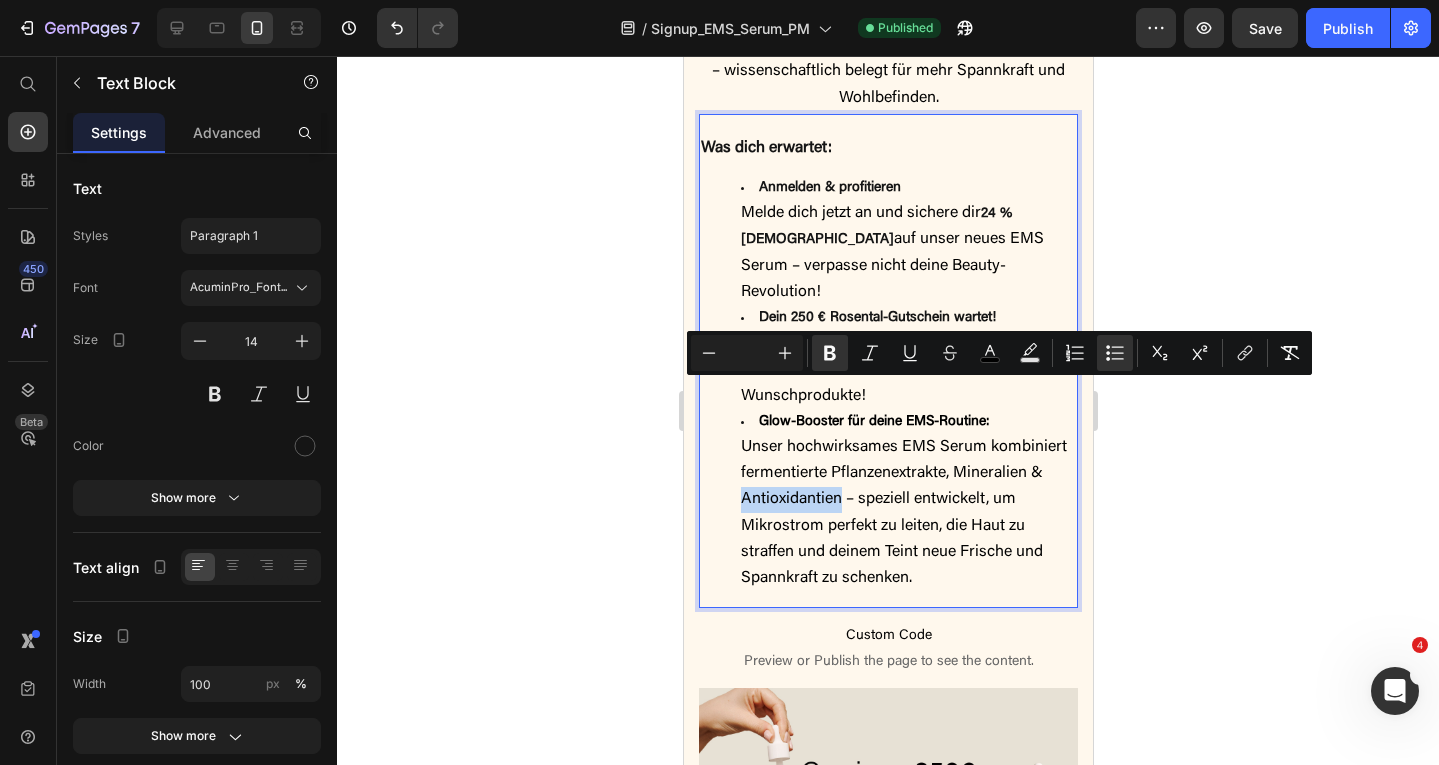 click on "Unser hochwirksames EMS Serum kombiniert fermentierte Pflanzenextrakte, Mineralien & Antioxidantien – speziell entwickelt, um Mikrostrom perfekt zu leiten, die Haut zu straffen und deinem Teint neue Frische und Spannkraft zu schenken." at bounding box center (903, 512) 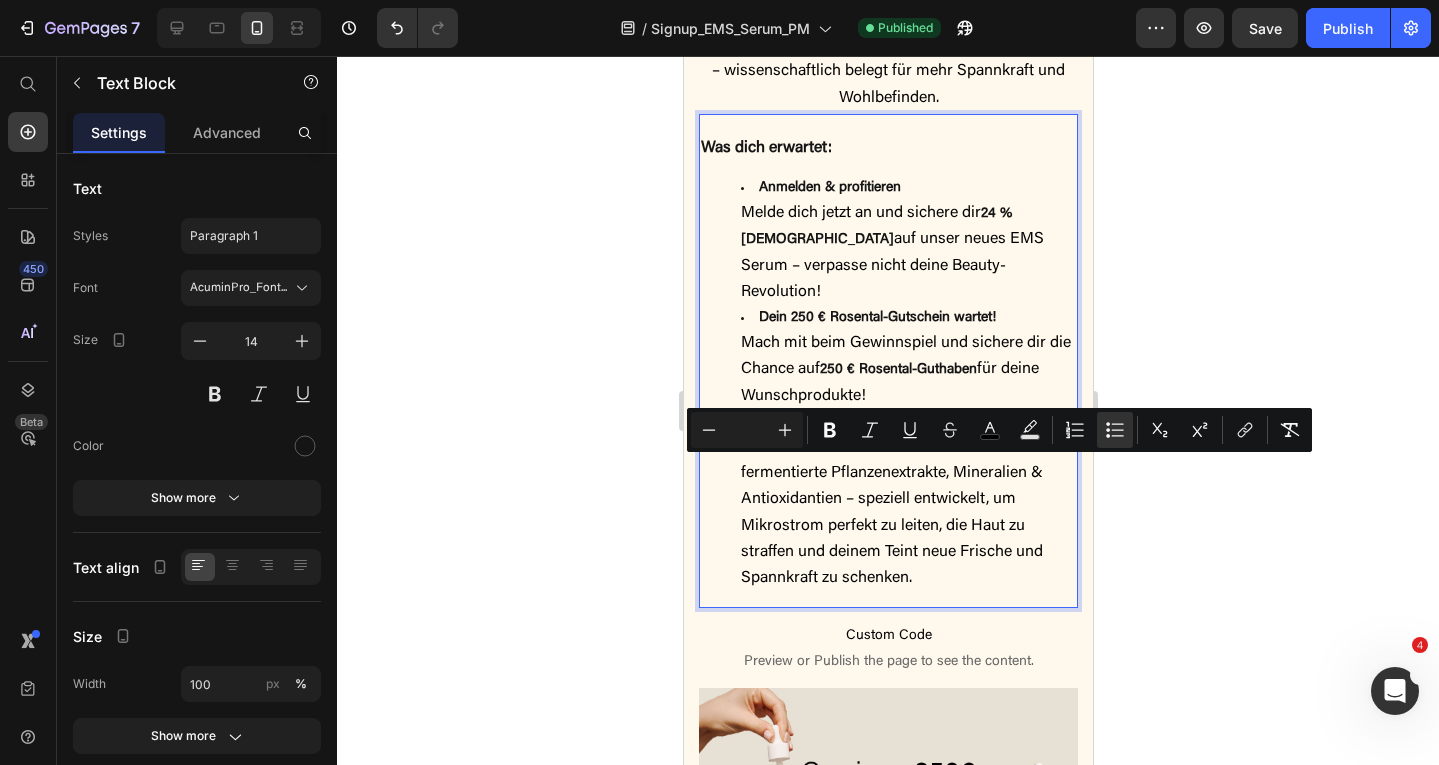 click on "Mach mit beim Gewinnspiel und sichere dir die Chance auf" at bounding box center (905, 356) 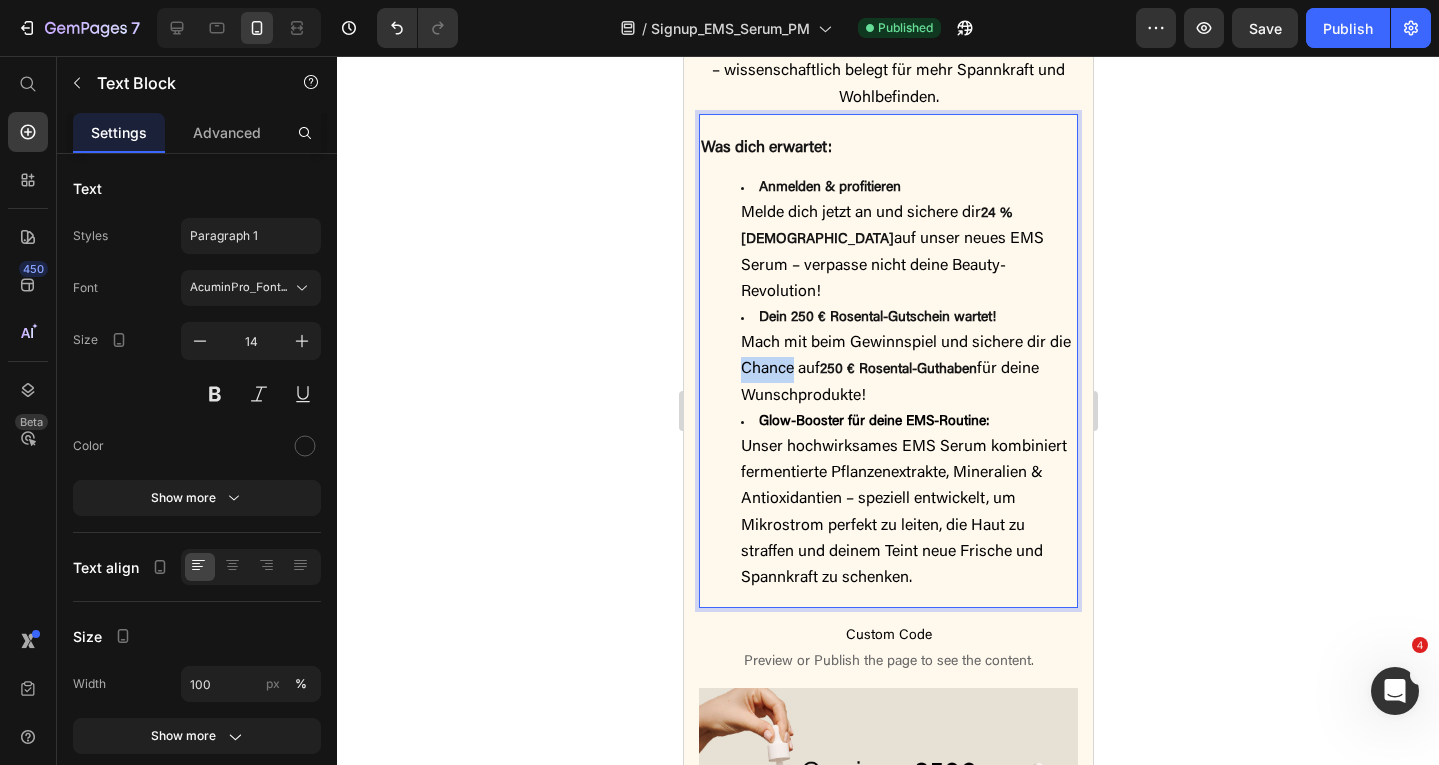 click on "Mach mit beim Gewinnspiel und sichere dir die Chance auf" at bounding box center (905, 356) 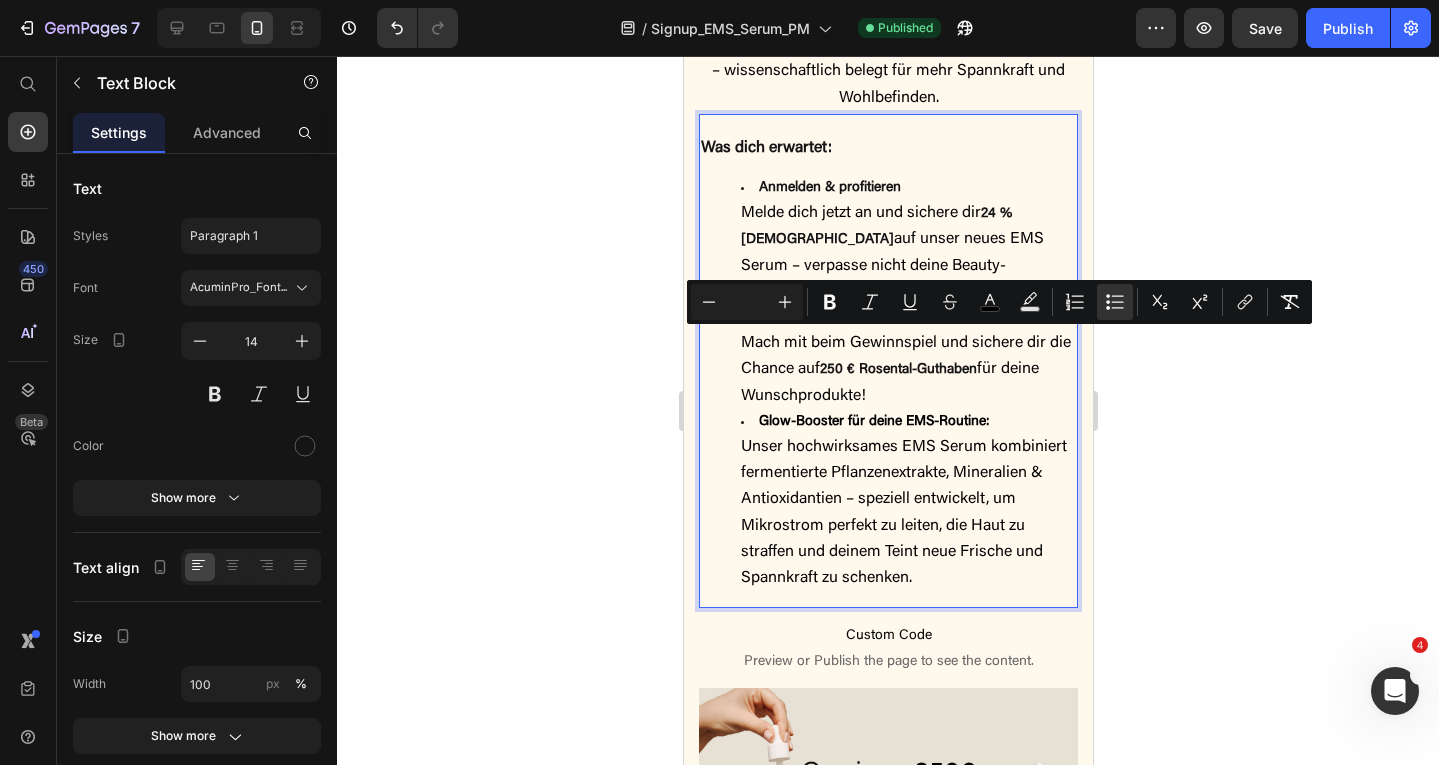 click on "Unser hochwirksames EMS Serum kombiniert fermentierte Pflanzenextrakte, Mineralien & Antioxidantien – speziell entwickelt, um Mikrostrom perfekt zu leiten, die Haut zu straffen und deinem Teint neue Frische und Spannkraft zu schenken." at bounding box center (903, 512) 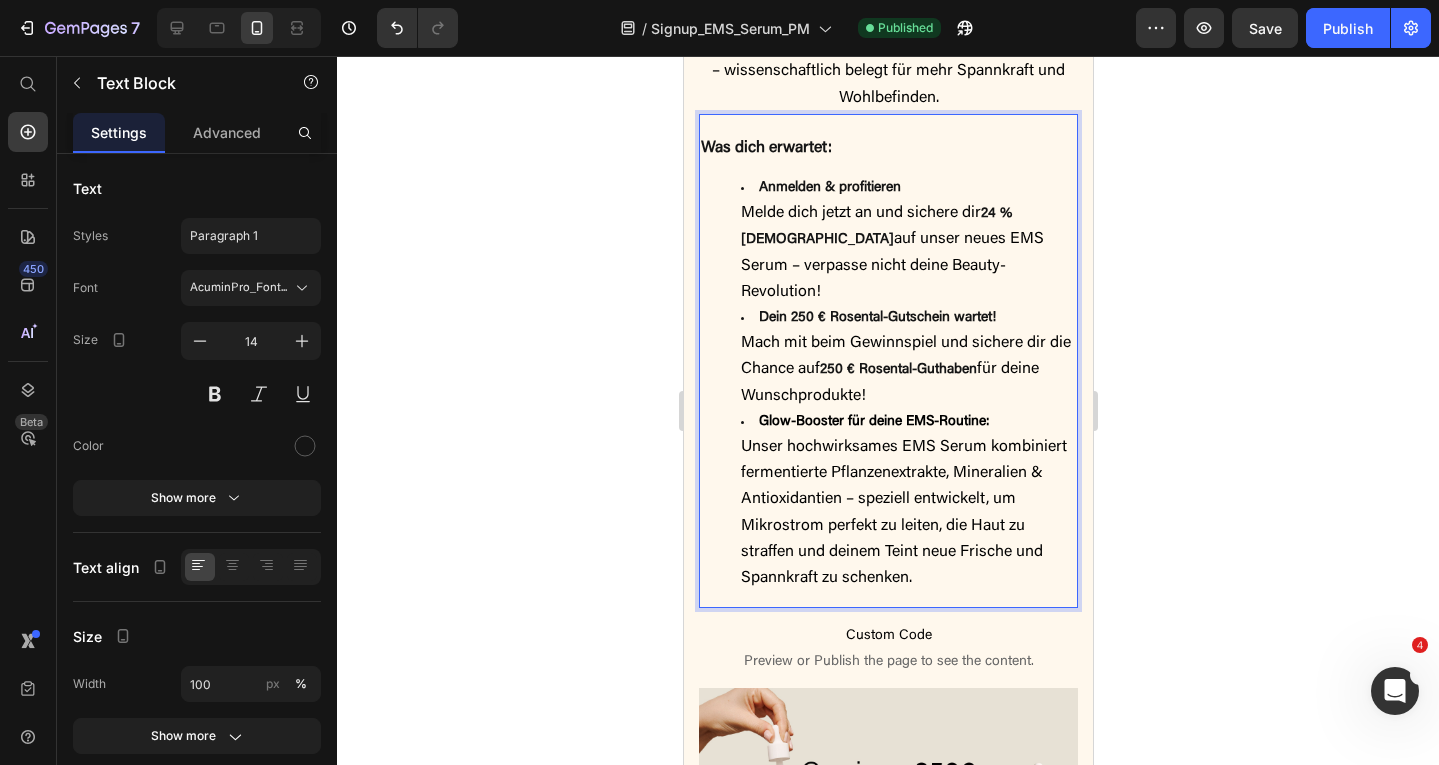 drag, startPoint x: 738, startPoint y: 209, endPoint x: 923, endPoint y: 262, distance: 192.4422 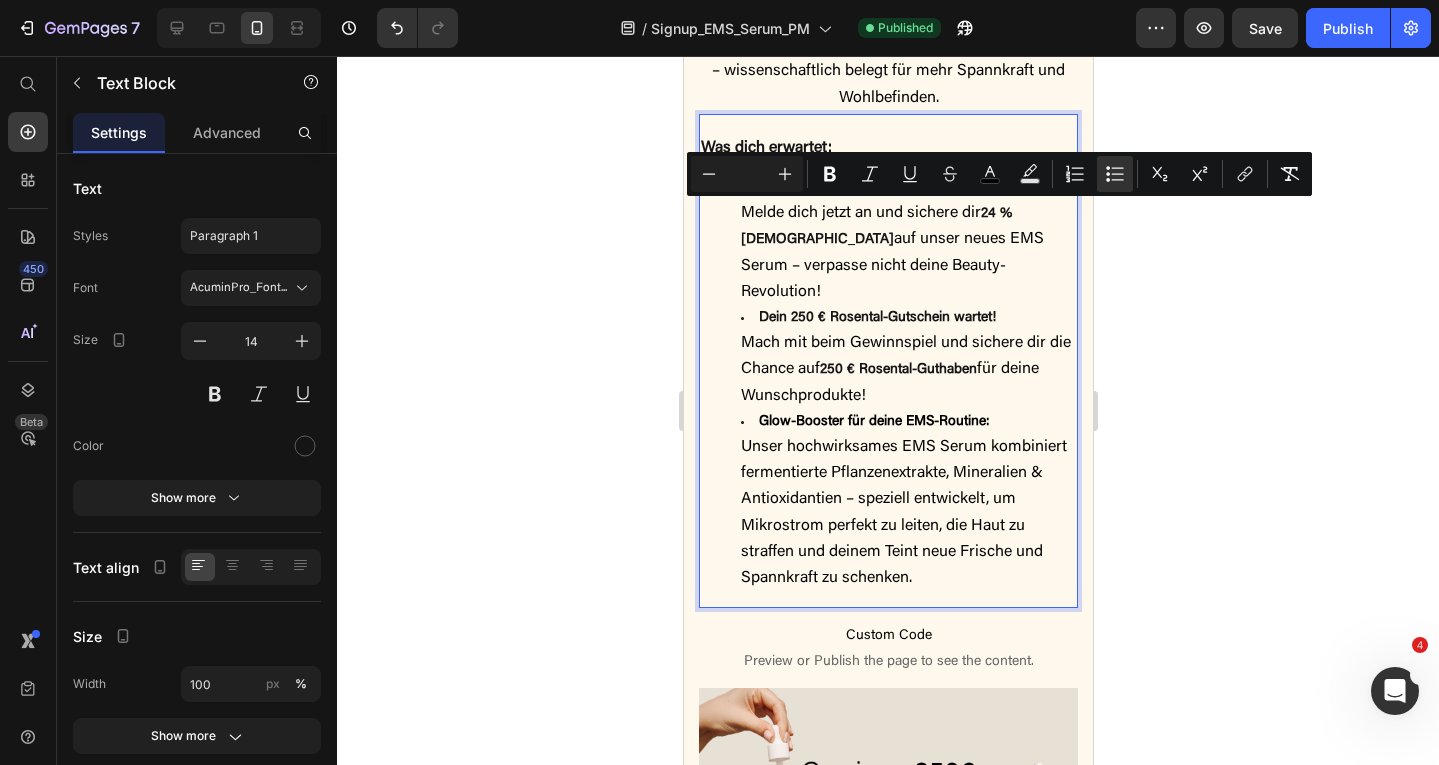 click at bounding box center (747, 174) 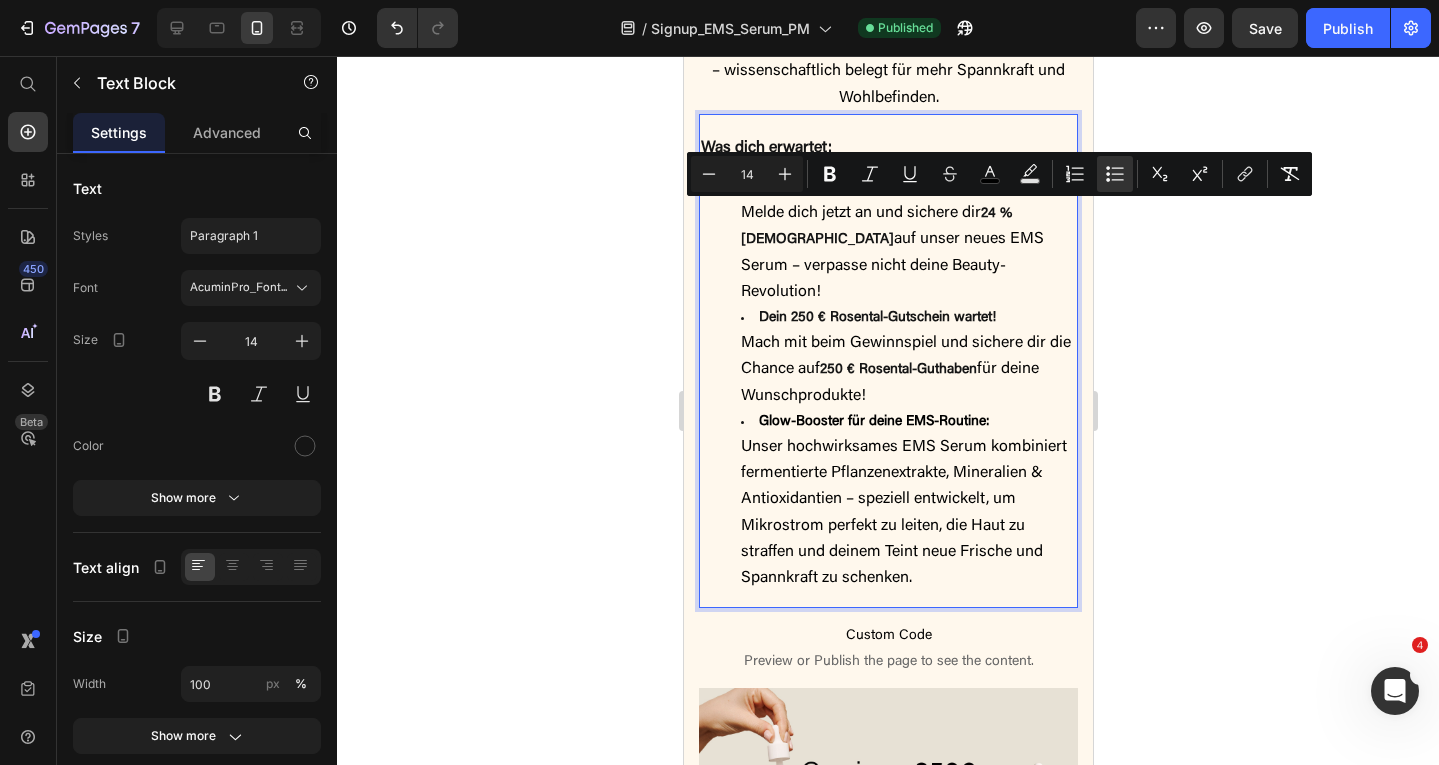 type on "14" 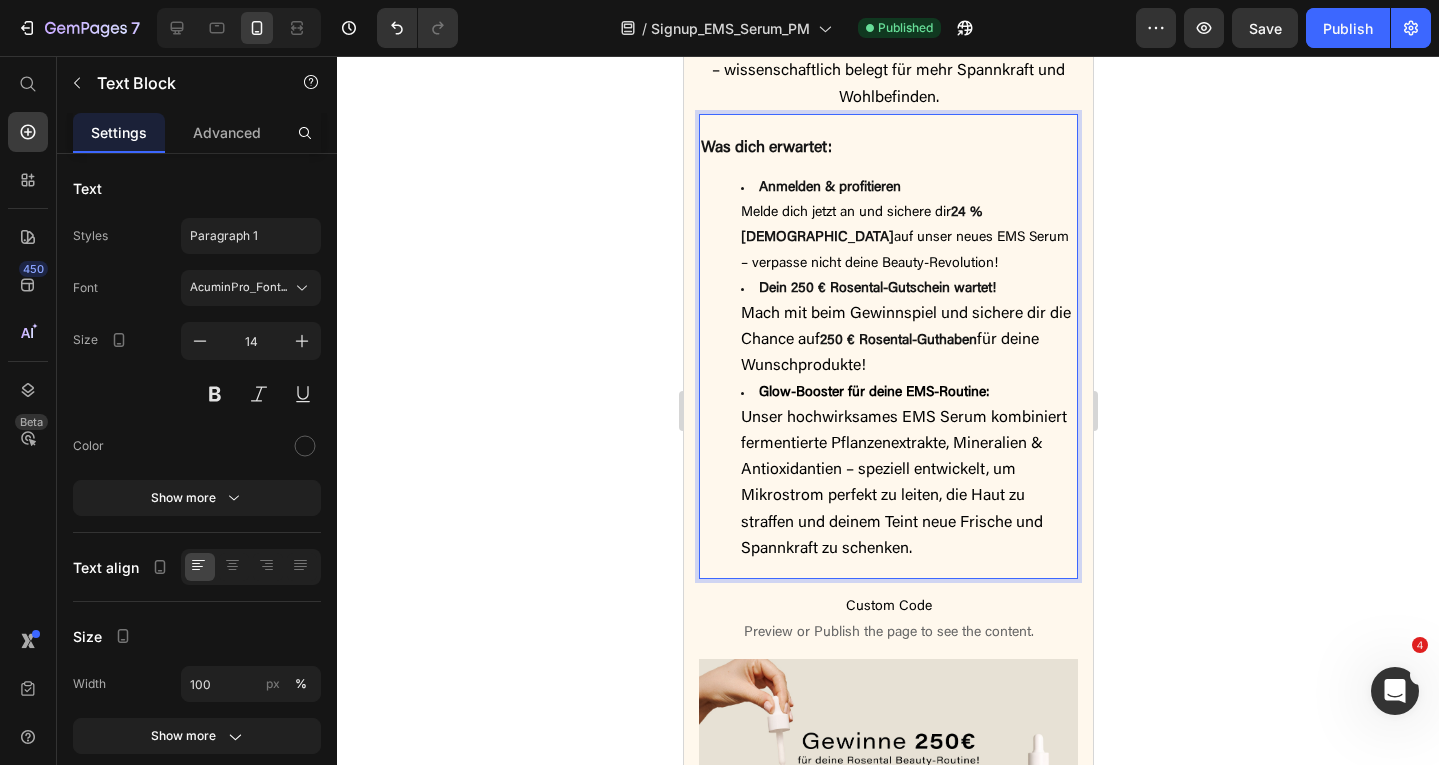 click on "Dein 250 € Rosental-Gutschein wartet! Mach mit beim Gewinnspiel und sichere dir die Chance auf  250 € Rosental-Guthaben  für deine Wunschprodukte!" at bounding box center (907, 329) 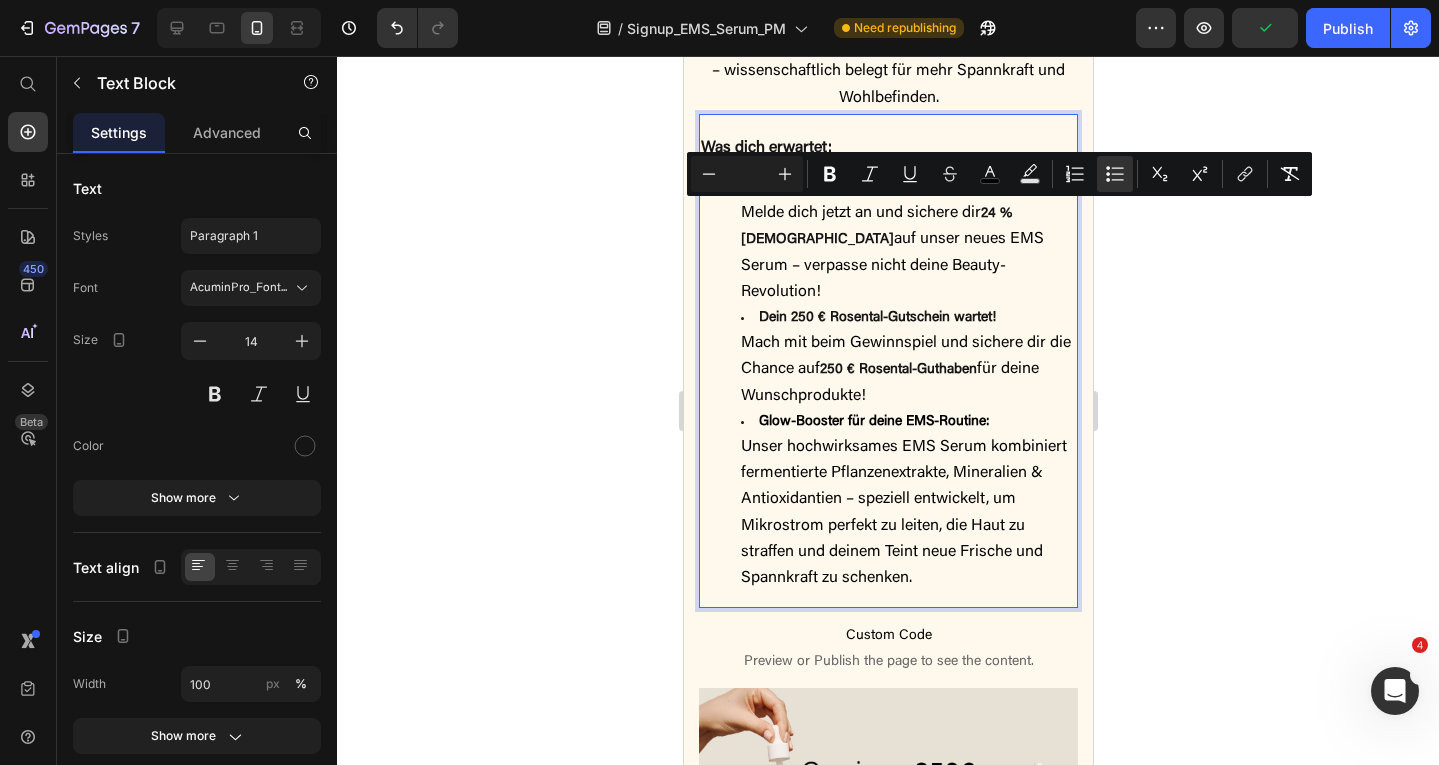 click on "Dein 250 € Rosental-Gutschein wartet! Mach mit beim Gewinnspiel und sichere dir die Chance auf  250 € Rosental-Guthaben  für deine Wunschprodukte!" at bounding box center [907, 358] 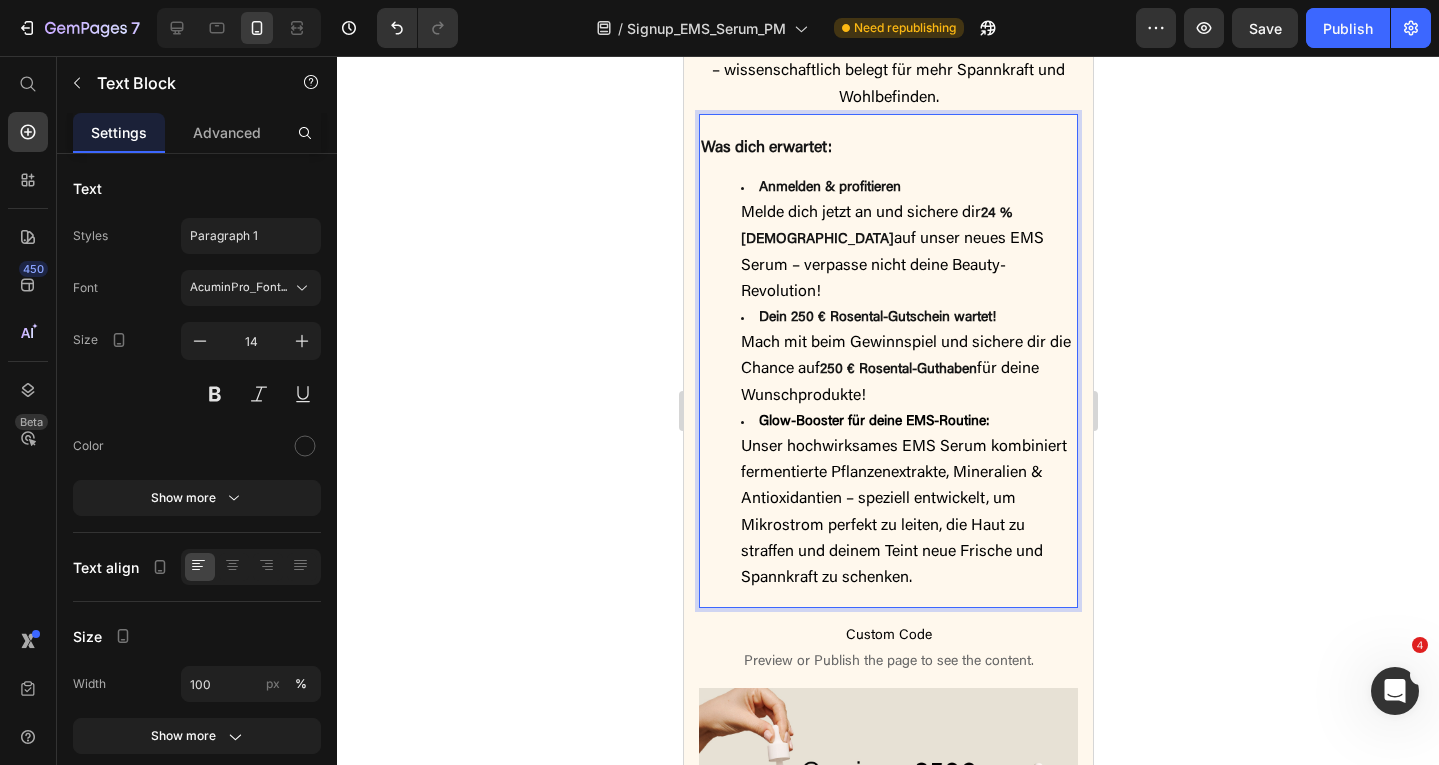 click on "Melde dich jetzt an und sichere dir" at bounding box center [860, 213] 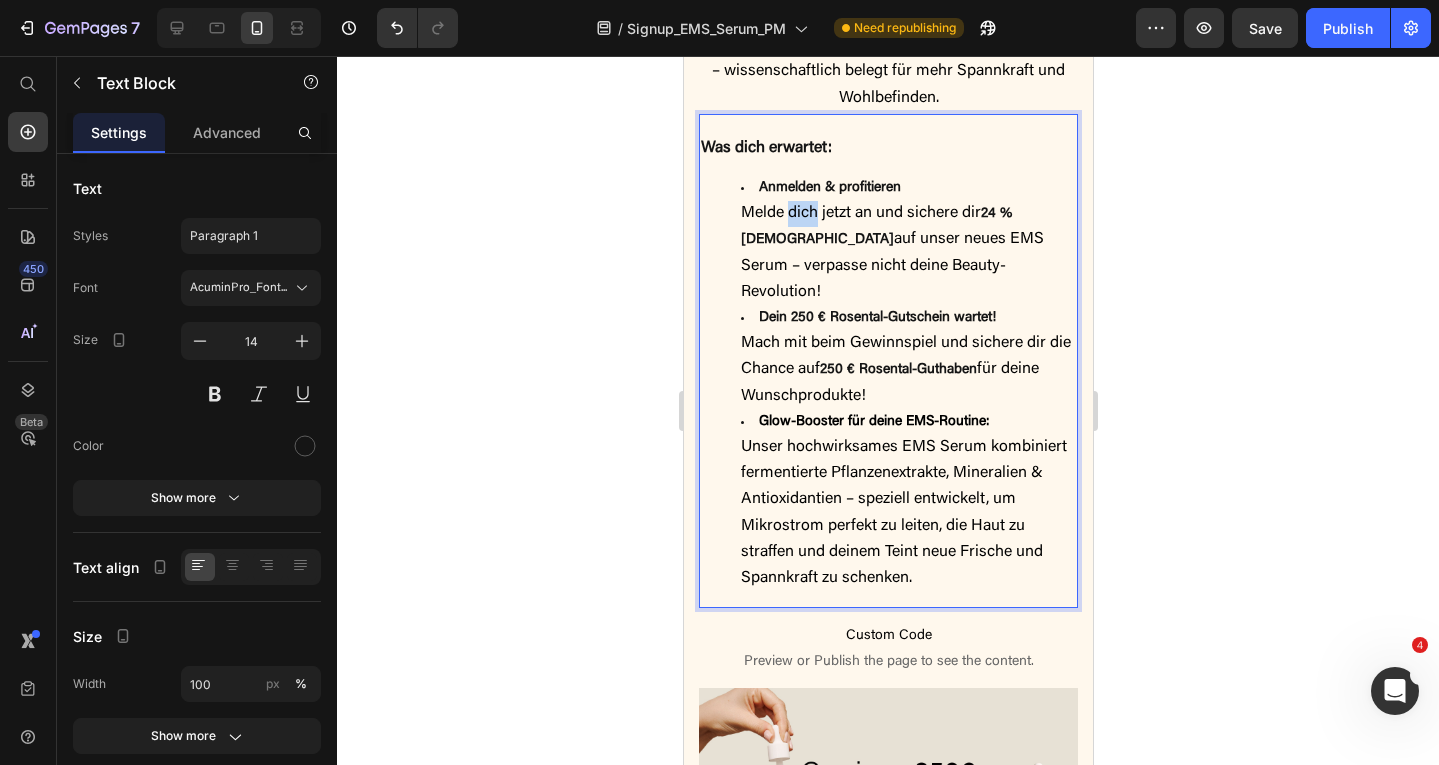 click on "Melde dich jetzt an und sichere dir" at bounding box center (860, 213) 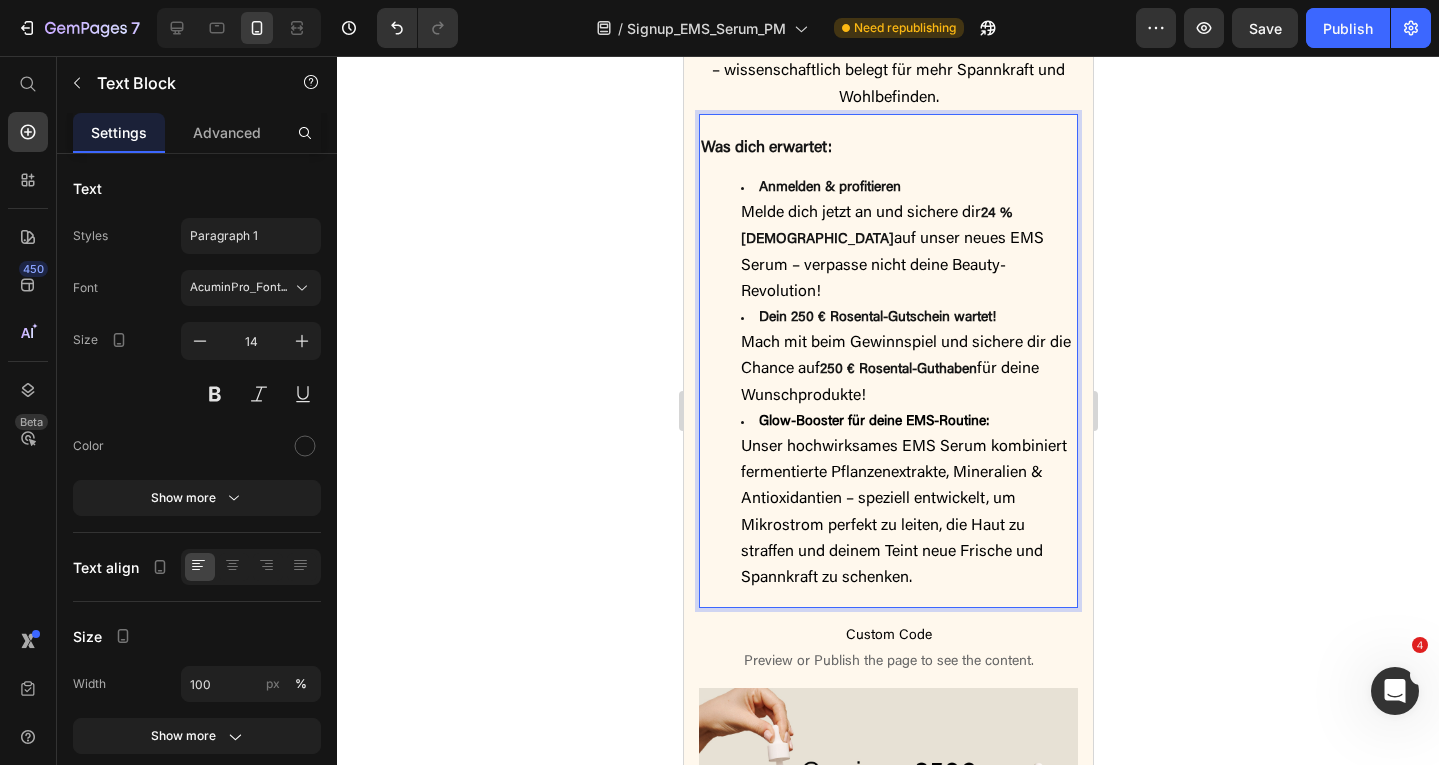 click on "auf unser neues EMS Serum – verpasse nicht deine Beauty-Revolution!" at bounding box center [891, 265] 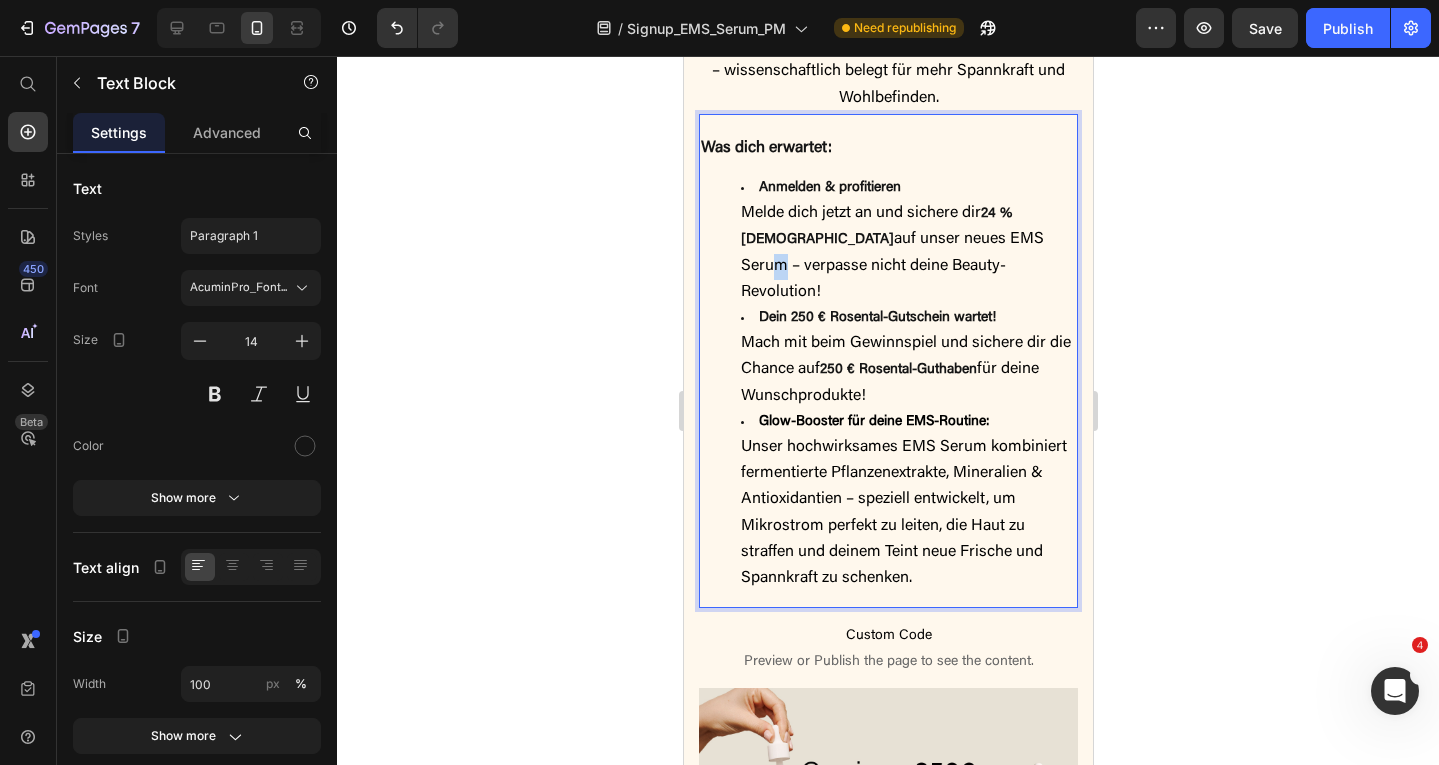 click on "auf unser neues EMS Serum – verpasse nicht deine Beauty-Revolution!" at bounding box center [891, 265] 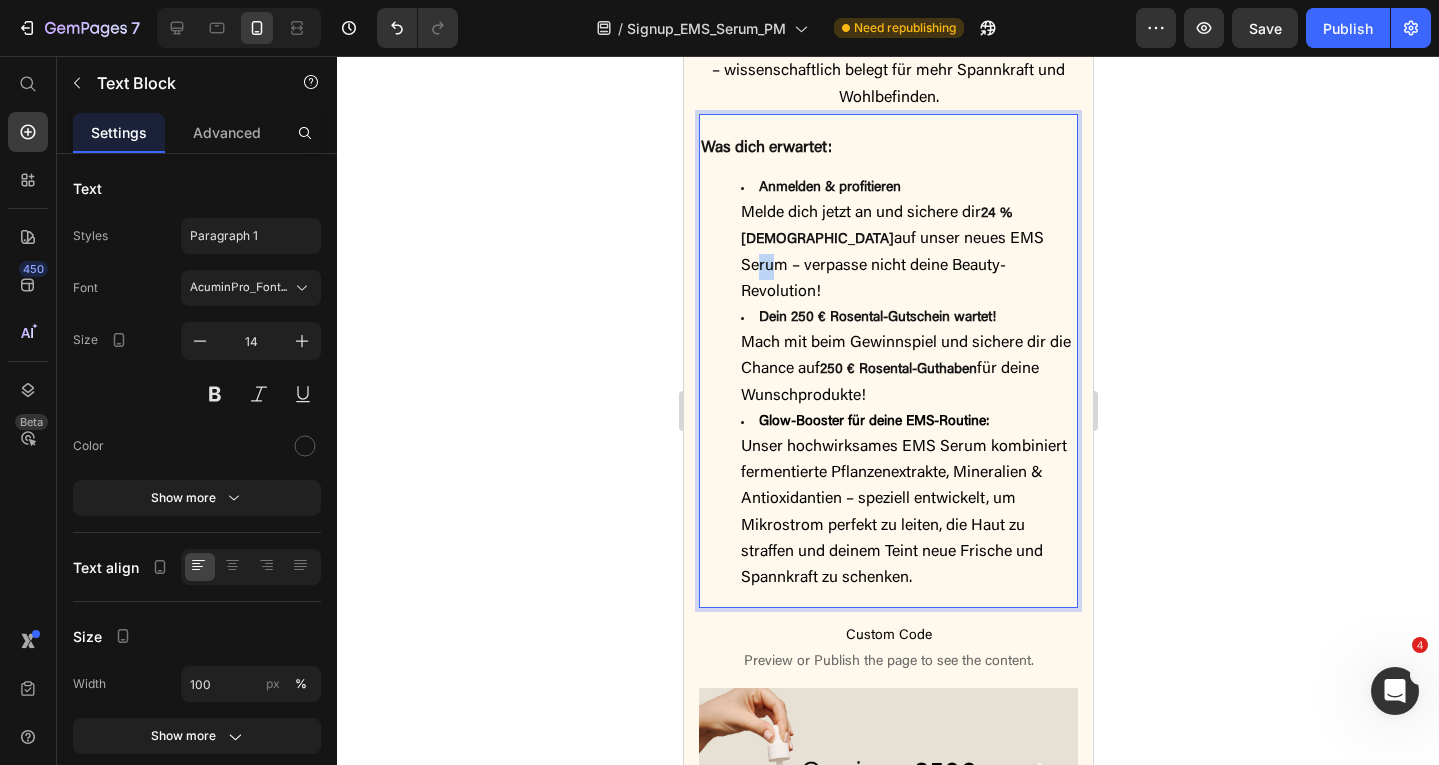 click on "auf unser neues EMS Serum – verpasse nicht deine Beauty-Revolution!" at bounding box center (891, 265) 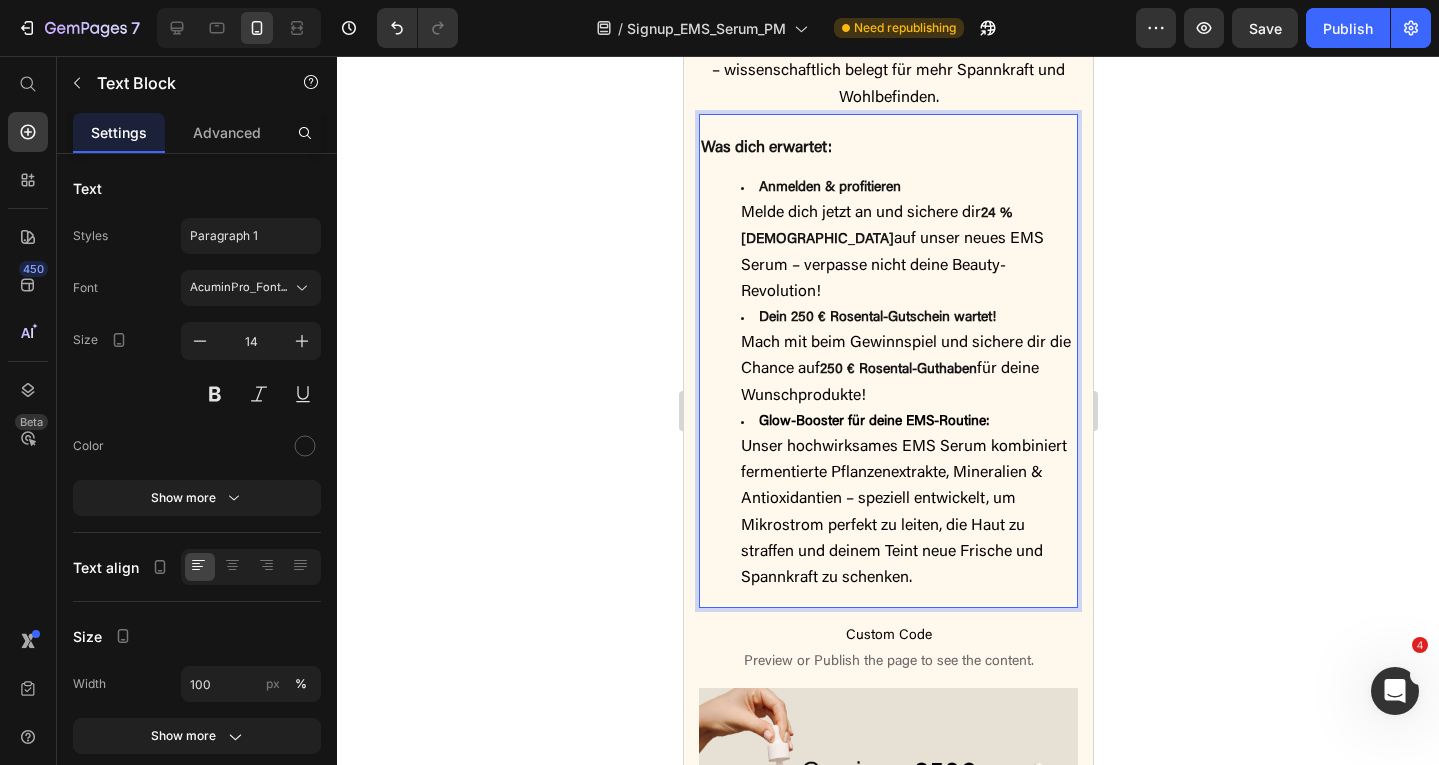 click on "Anmelden & profitieren Melde dich jetzt an und sichere dir  24 % Rabatt  auf unser neues EMS Serum – verpasse nicht deine Beauty-Revolution!" at bounding box center (907, 241) 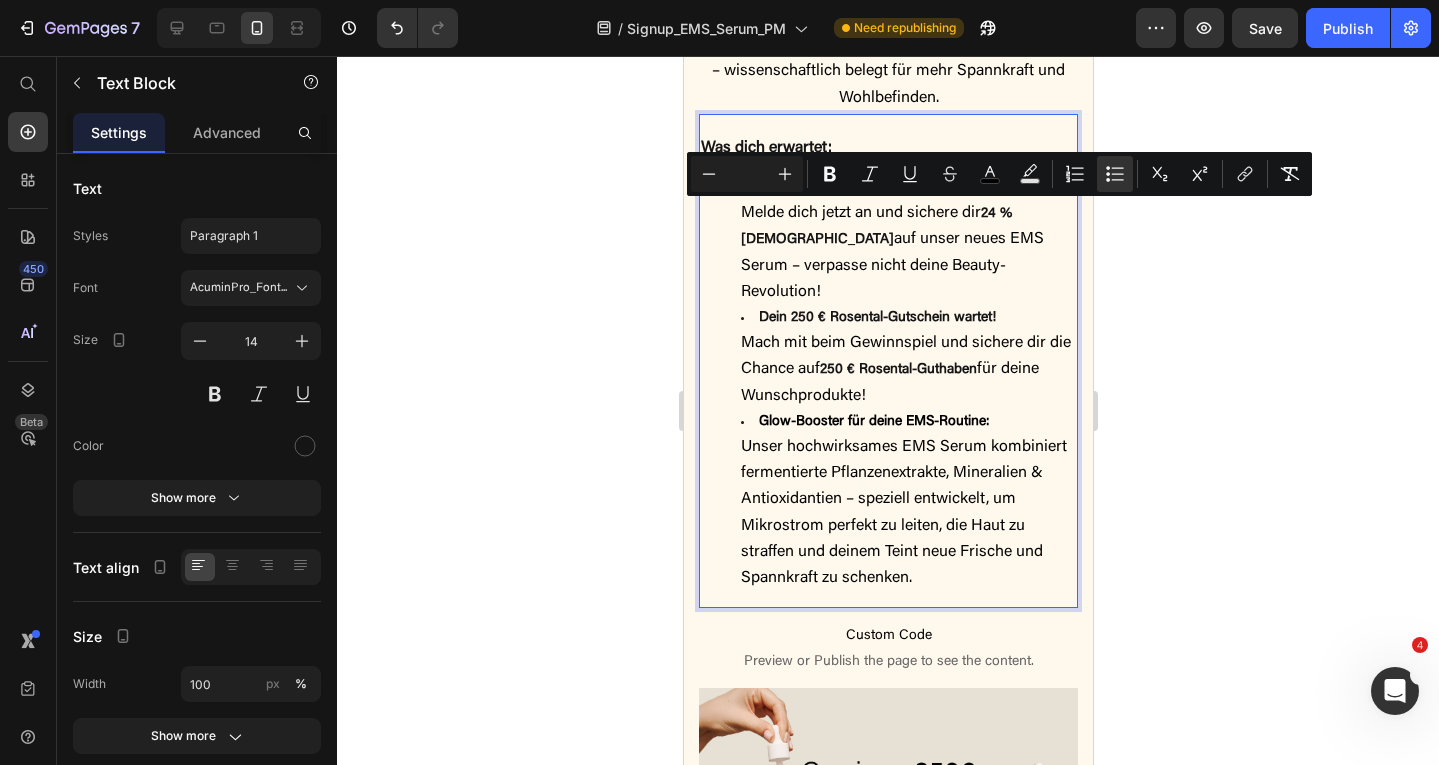 click at bounding box center (747, 174) 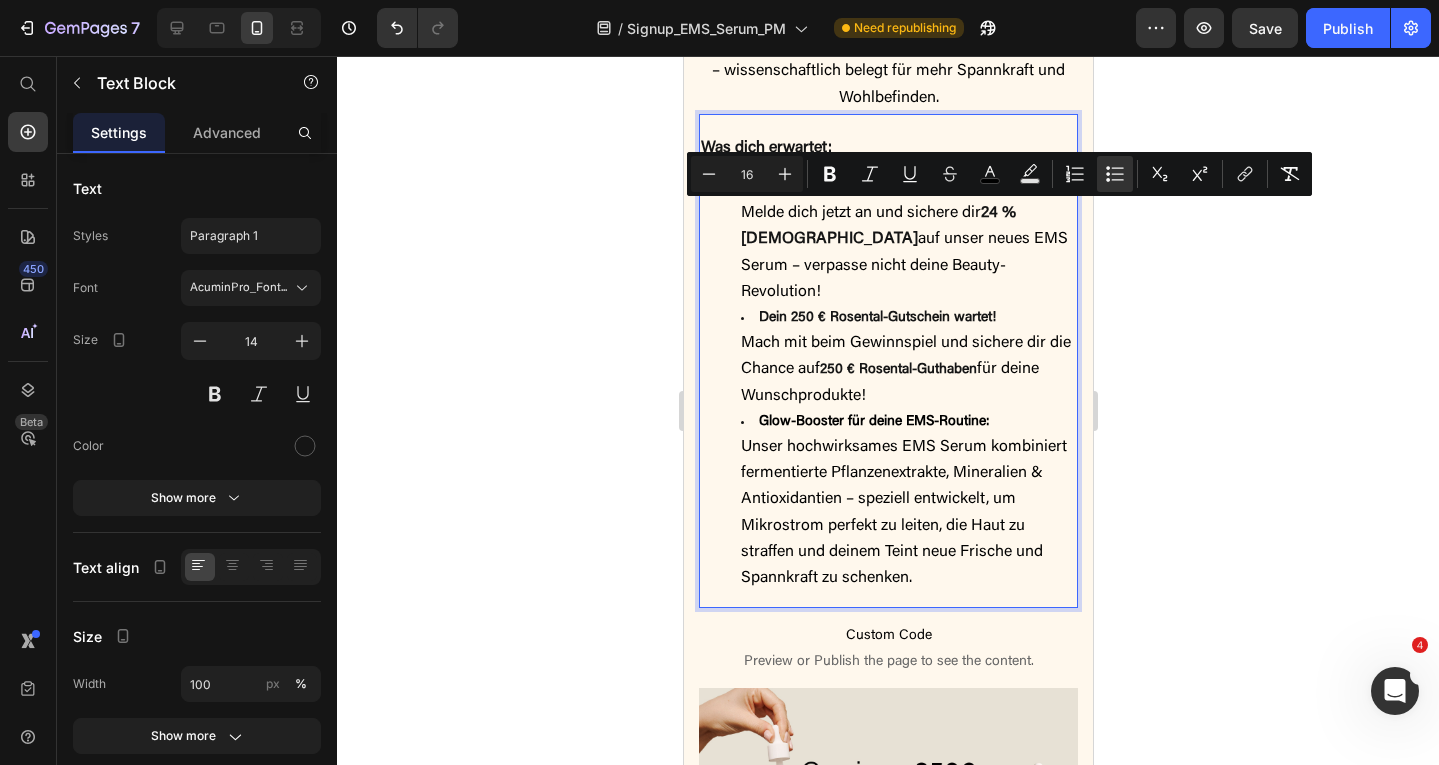 type on "14" 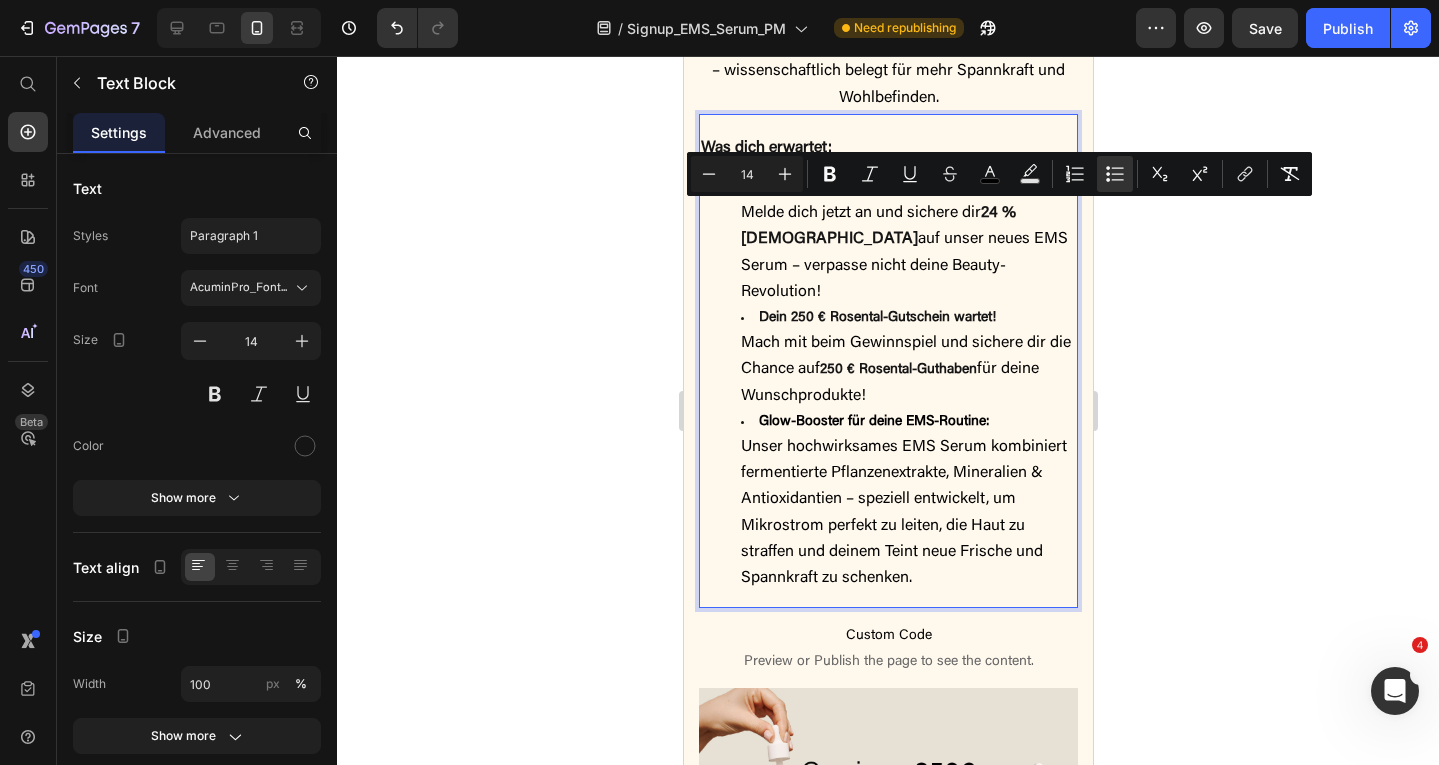 click on "250 € Rosental-Guthaben" at bounding box center (897, 370) 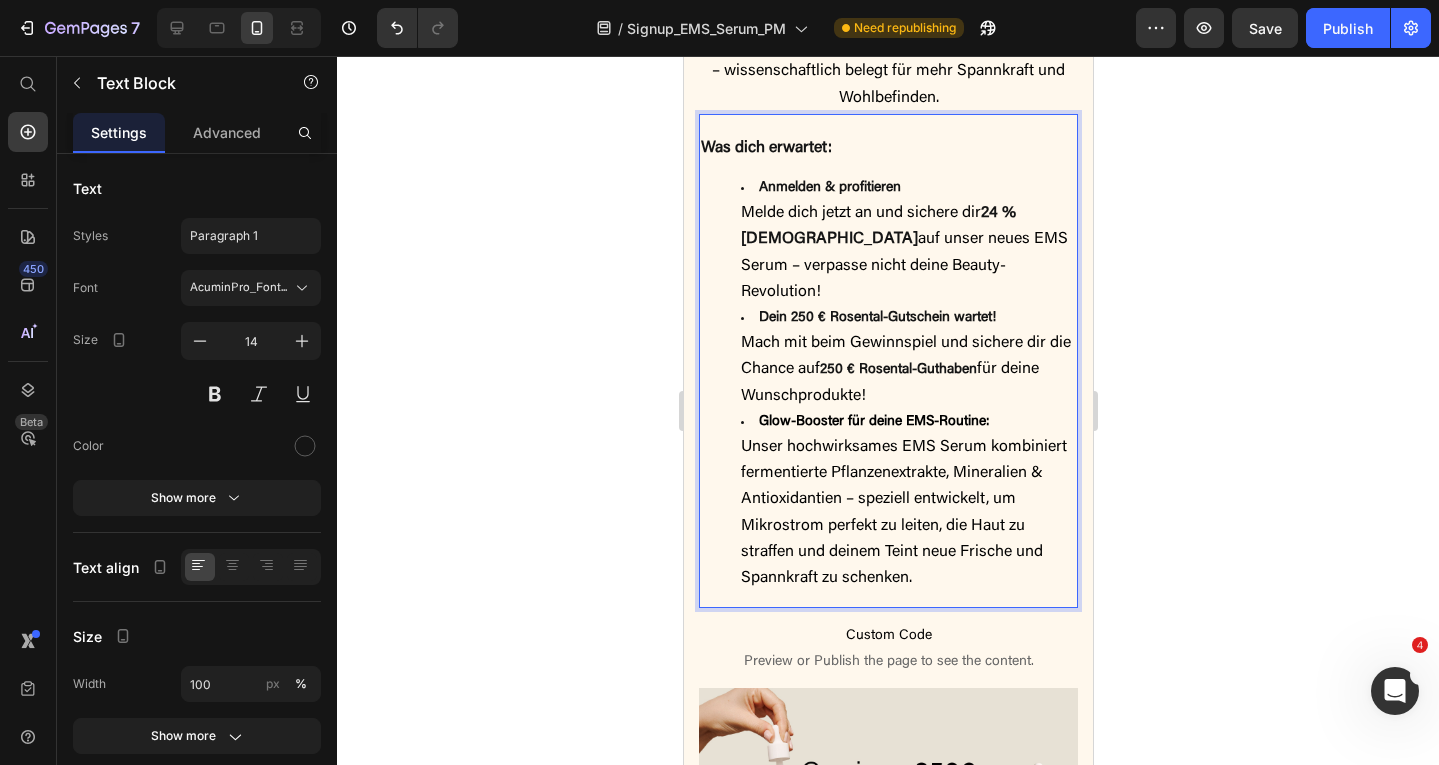 click on "250 € Rosental-Guthaben" at bounding box center [897, 370] 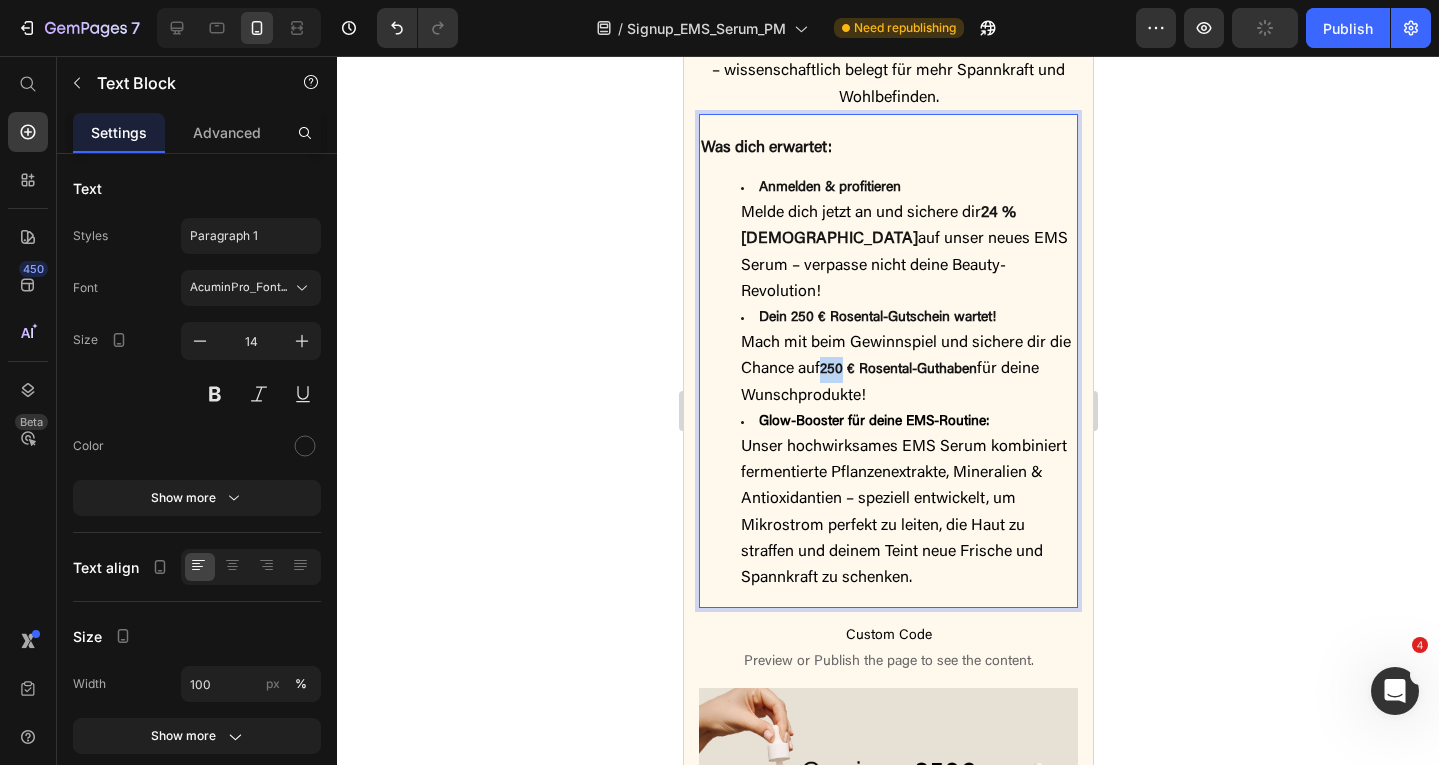 click on "250 € Rosental-Guthaben" at bounding box center [897, 370] 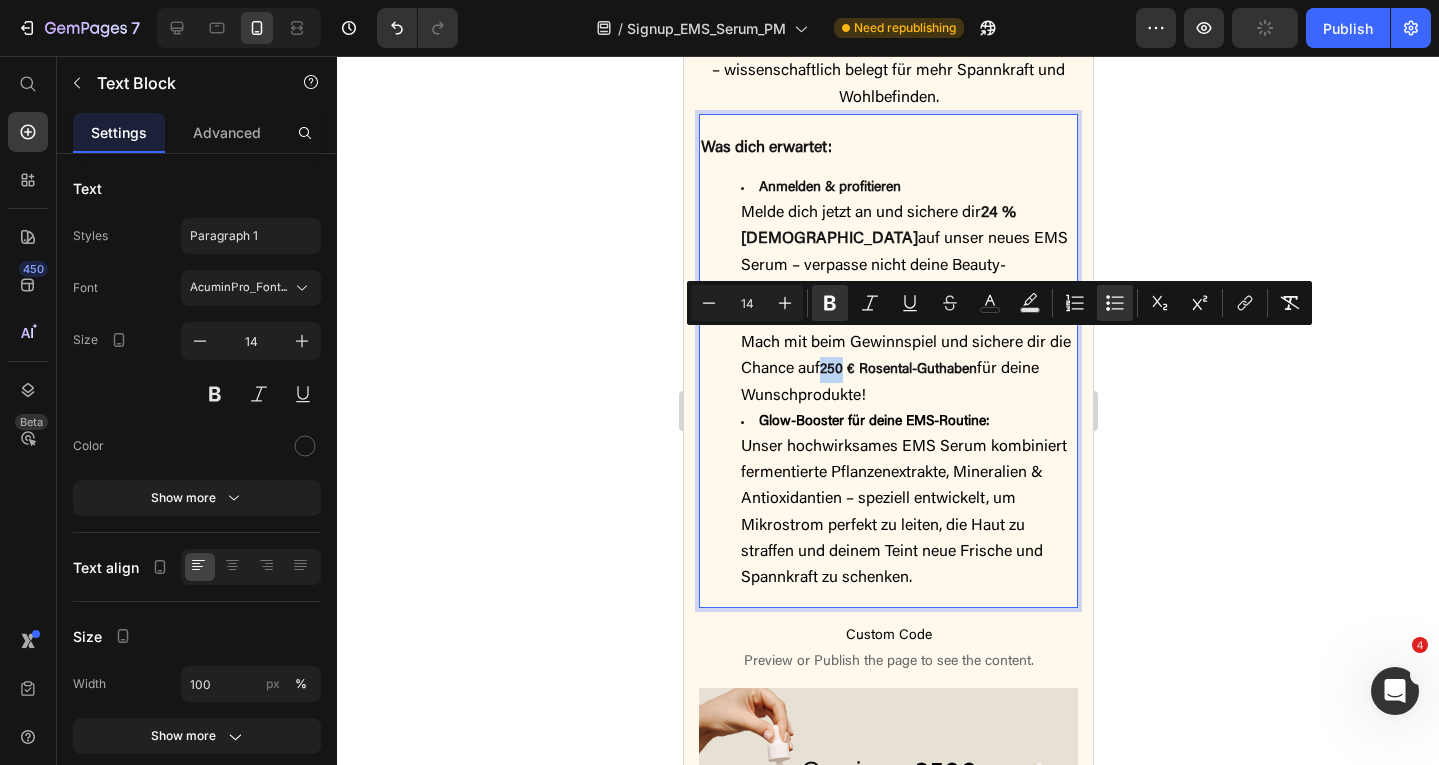 type 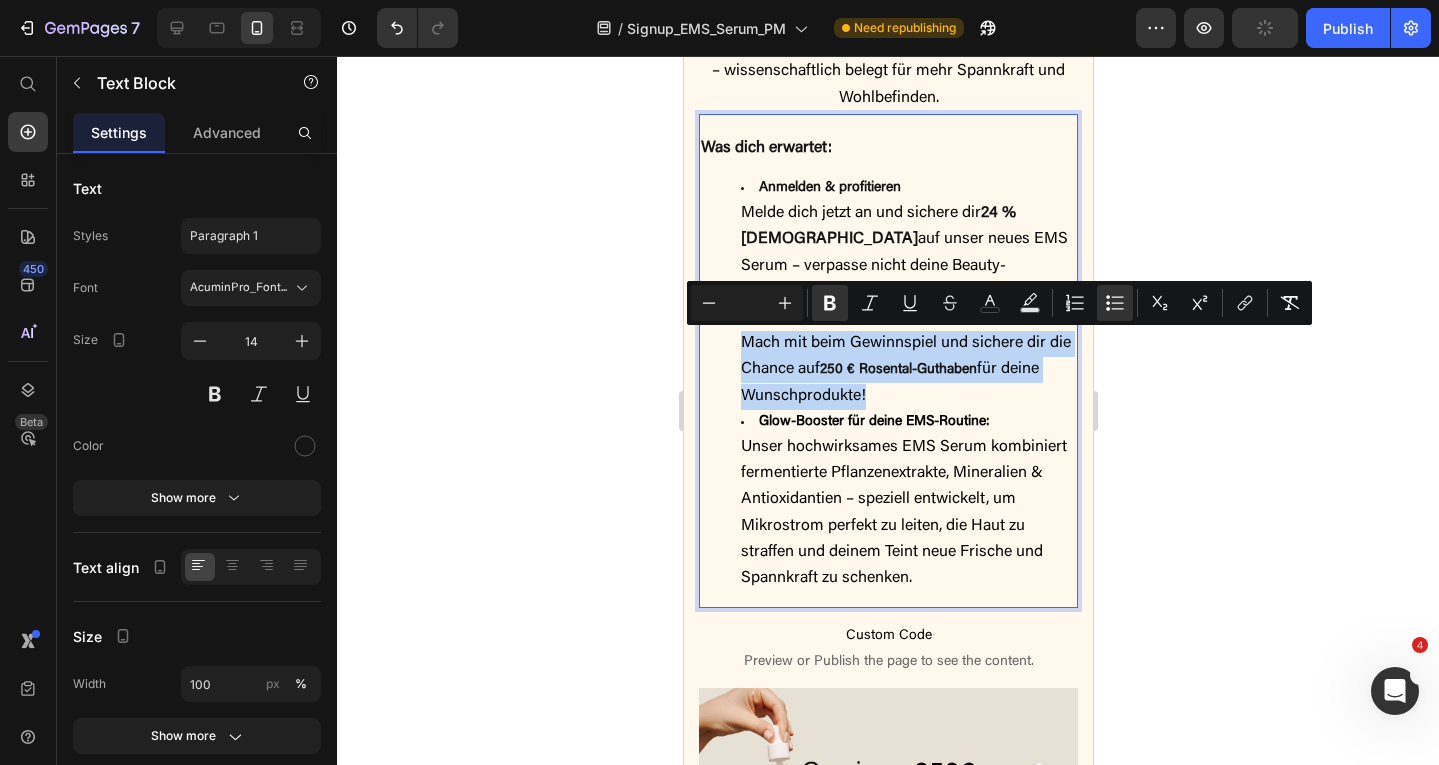 click on "250 € Rosental-Guthaben" at bounding box center [897, 370] 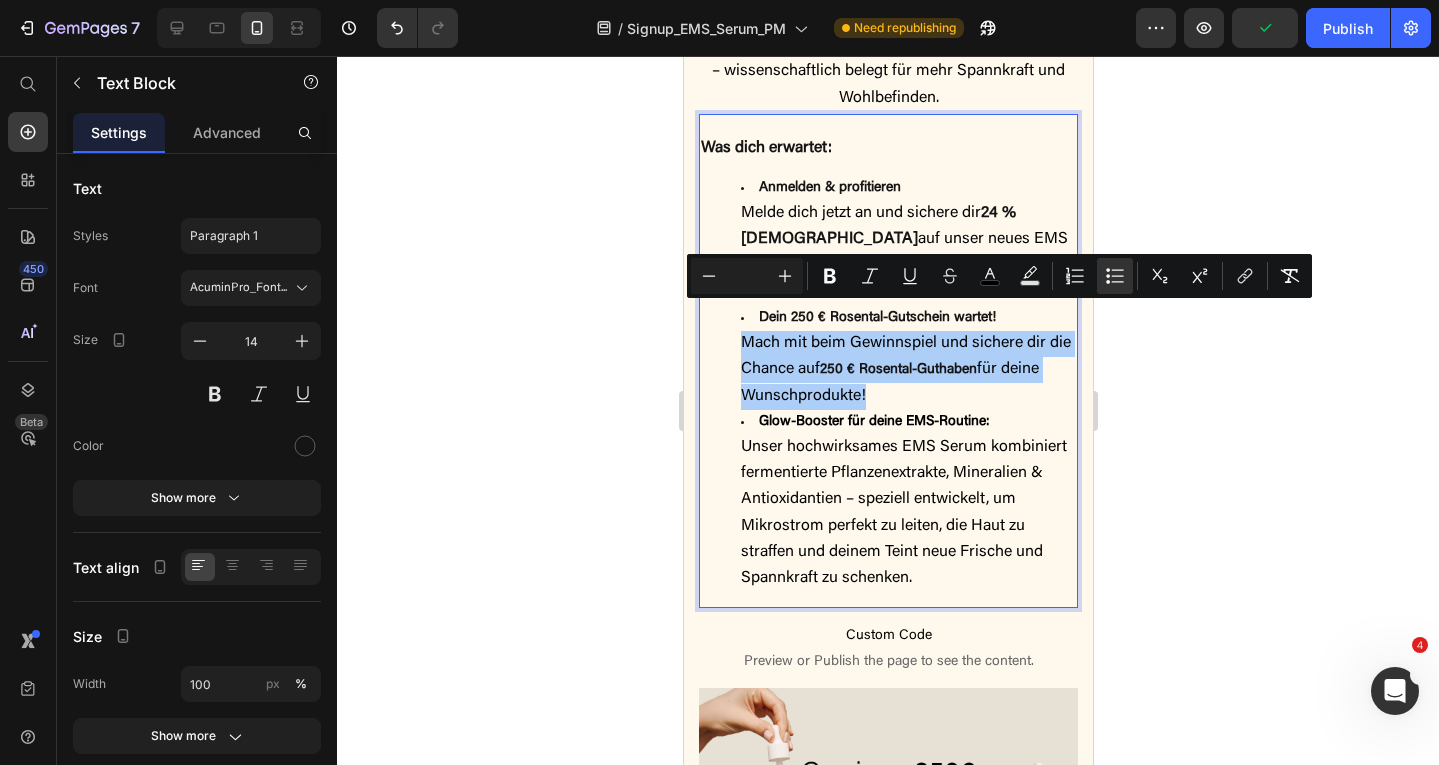 click at bounding box center (747, 276) 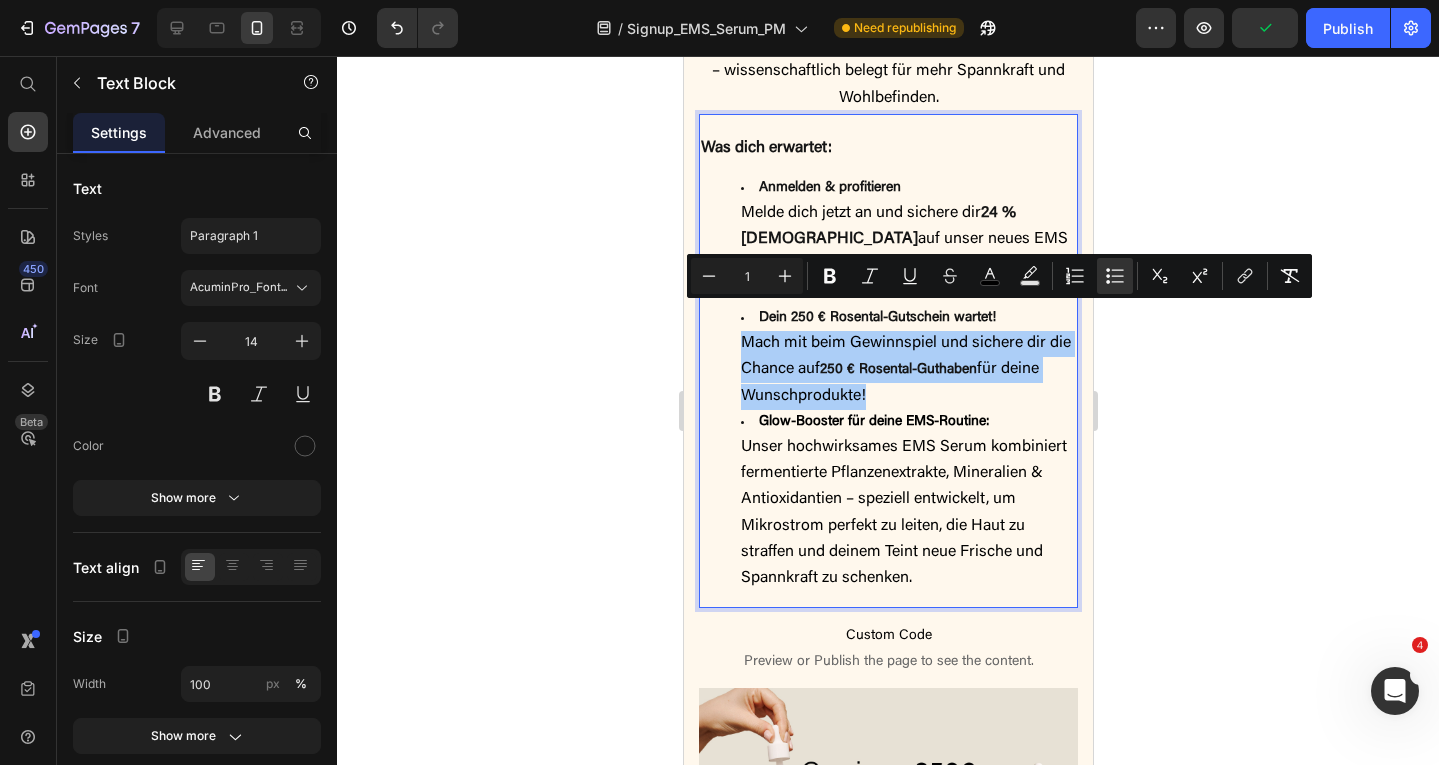 type on "16" 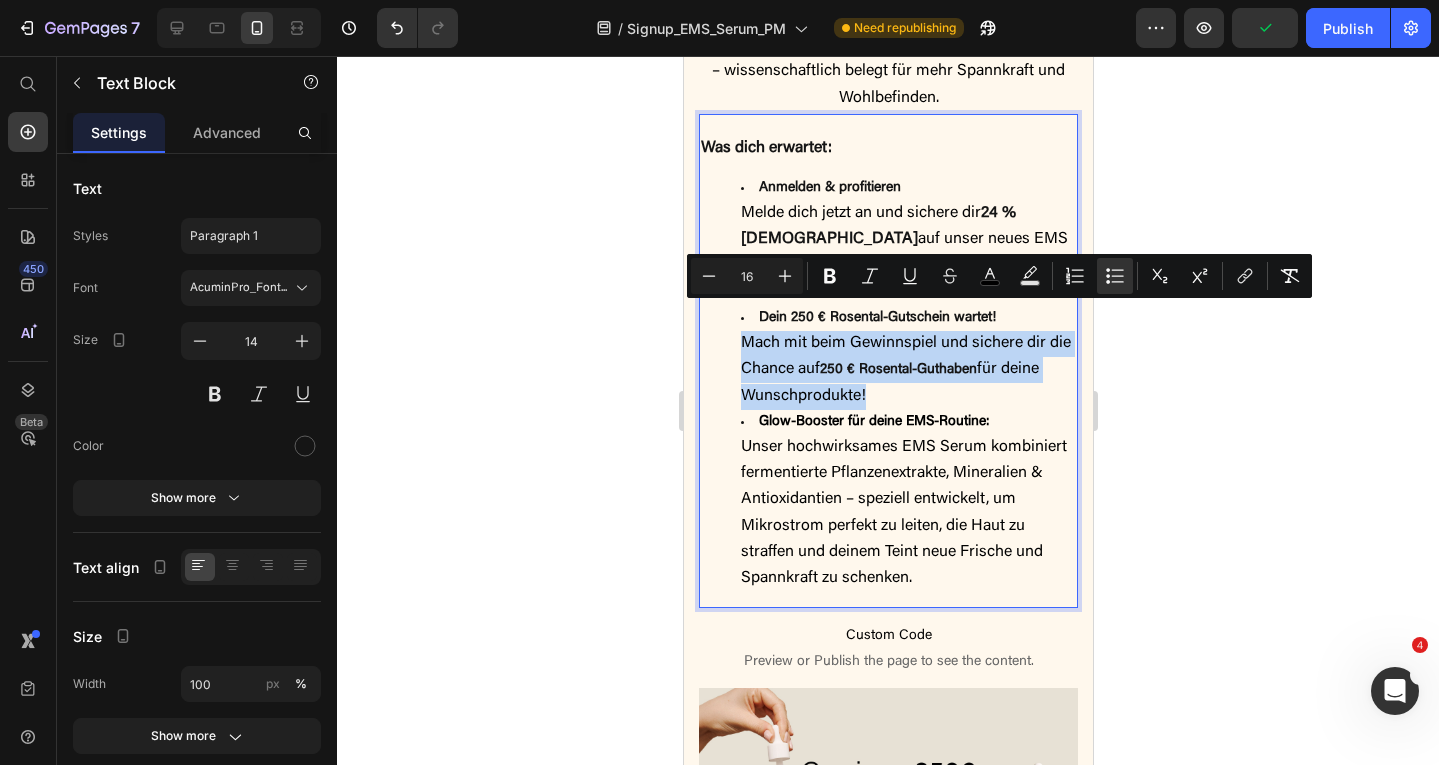 type 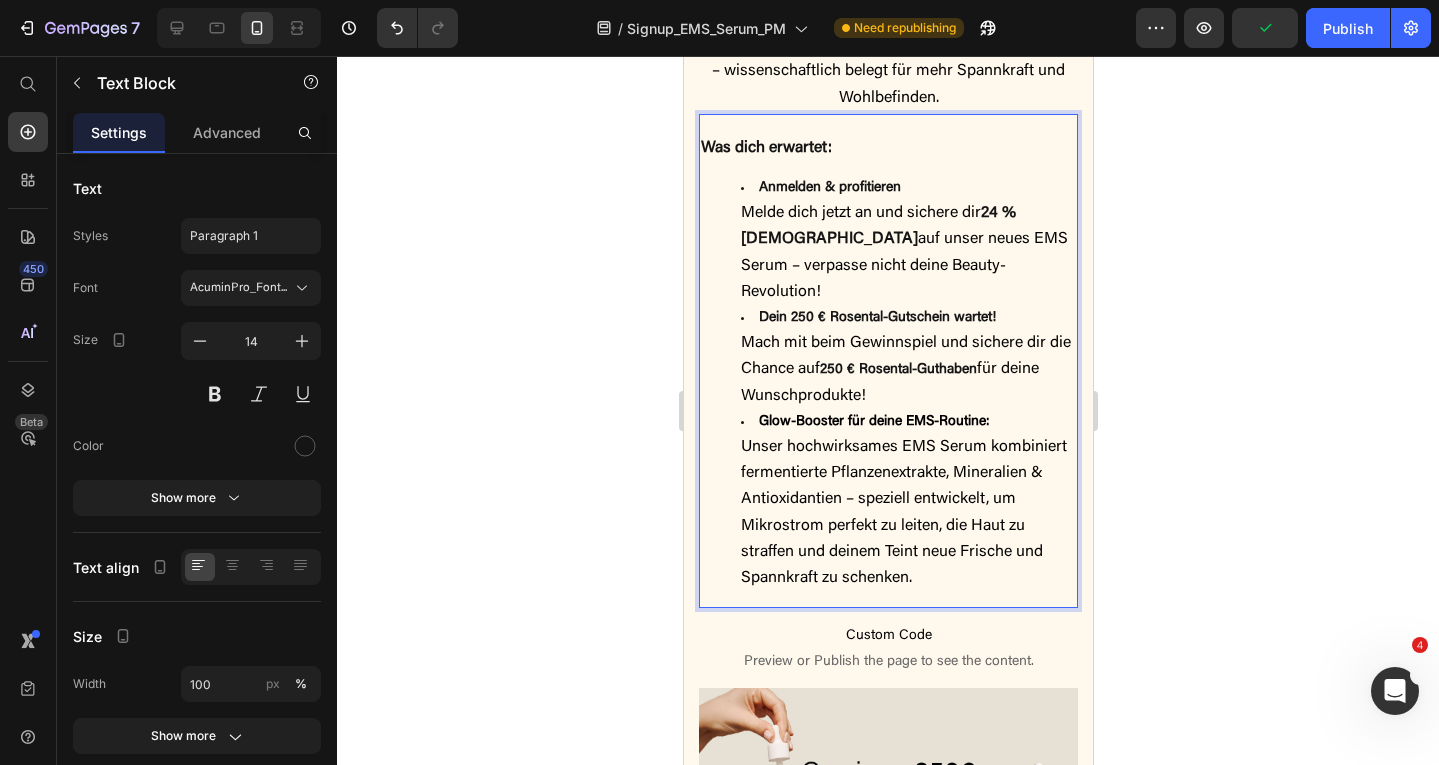 click on "Unser hochwirksames EMS Serum kombiniert fermentierte Pflanzenextrakte, Mineralien & Antioxidantien – speziell entwickelt, um Mikrostrom perfekt zu leiten, die Haut zu straffen und deinem Teint neue Frische und Spannkraft zu schenken." at bounding box center (903, 512) 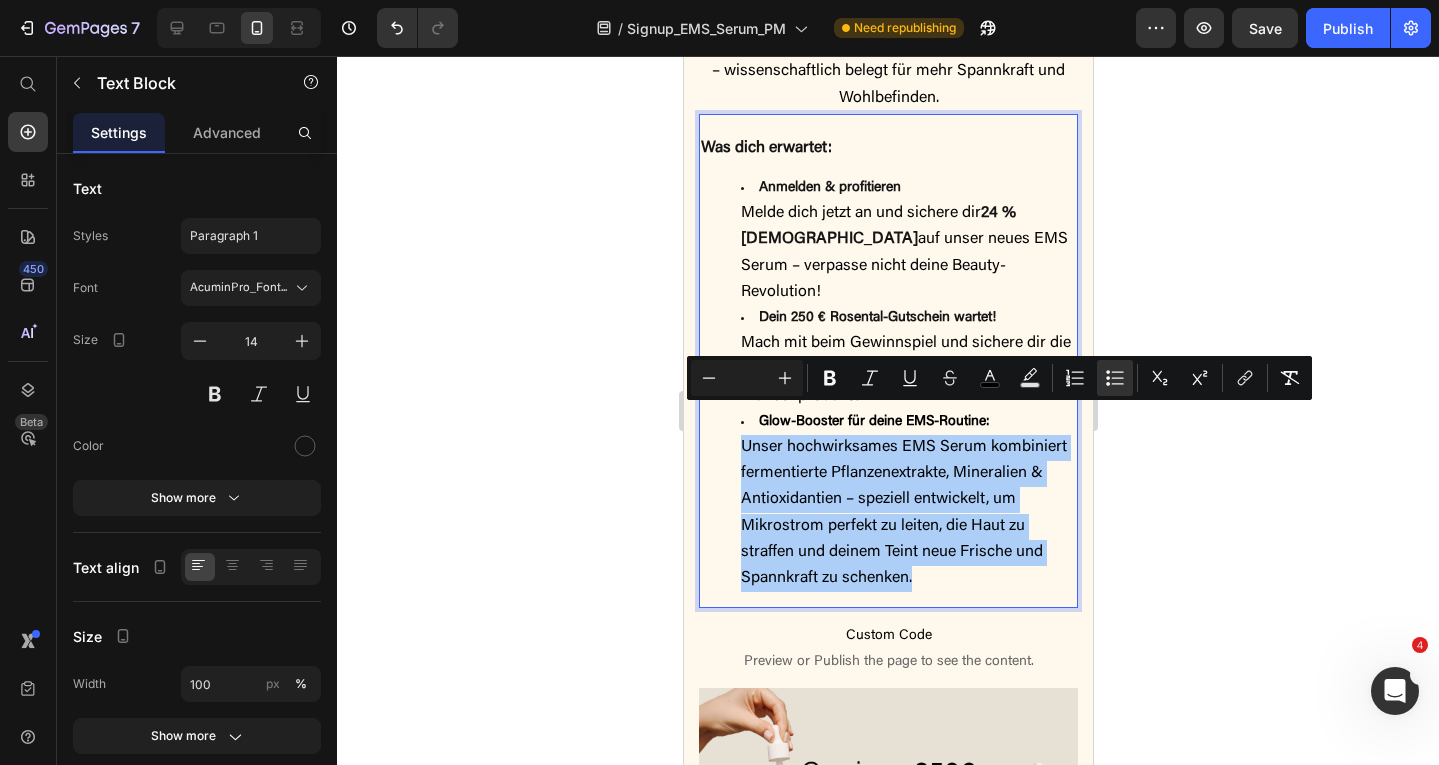 click at bounding box center [747, 378] 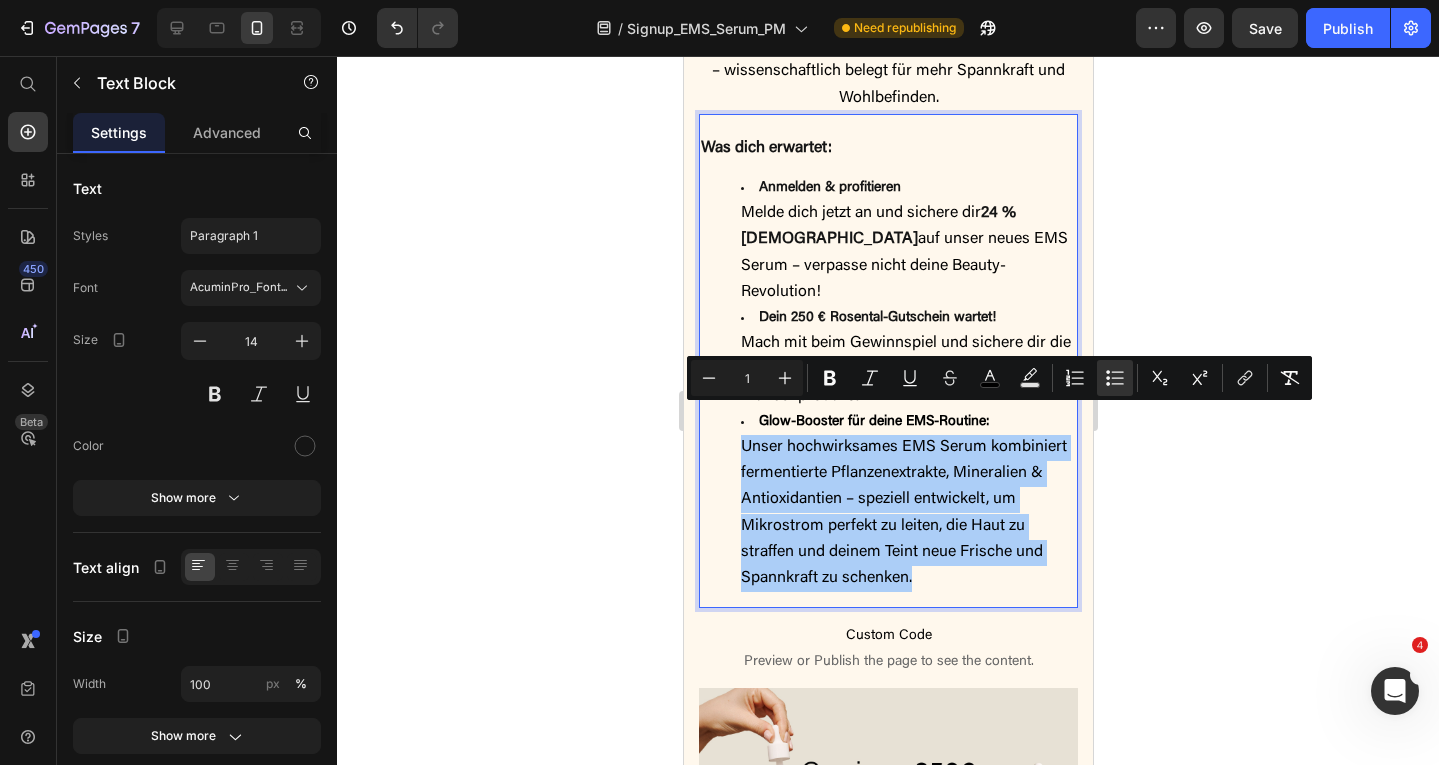 type on "16" 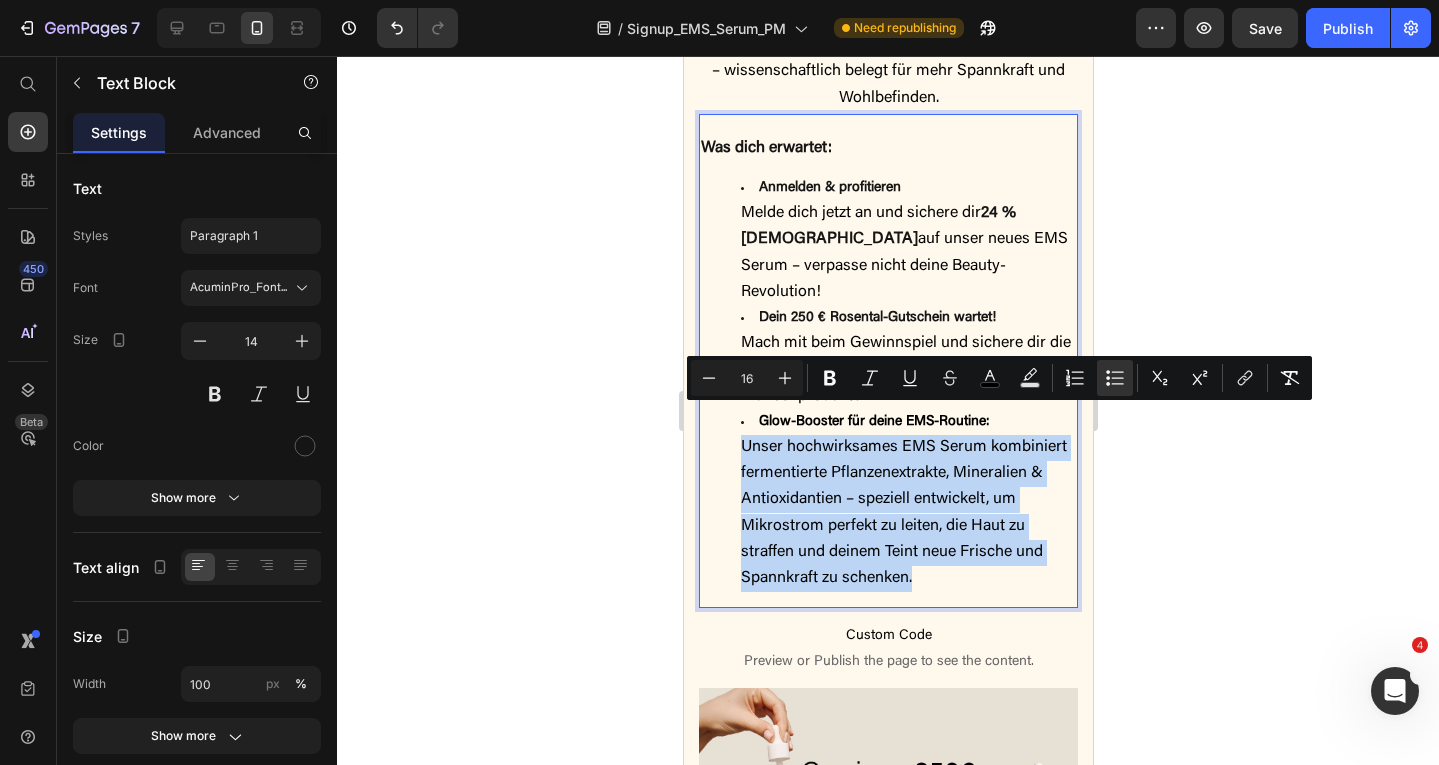 type 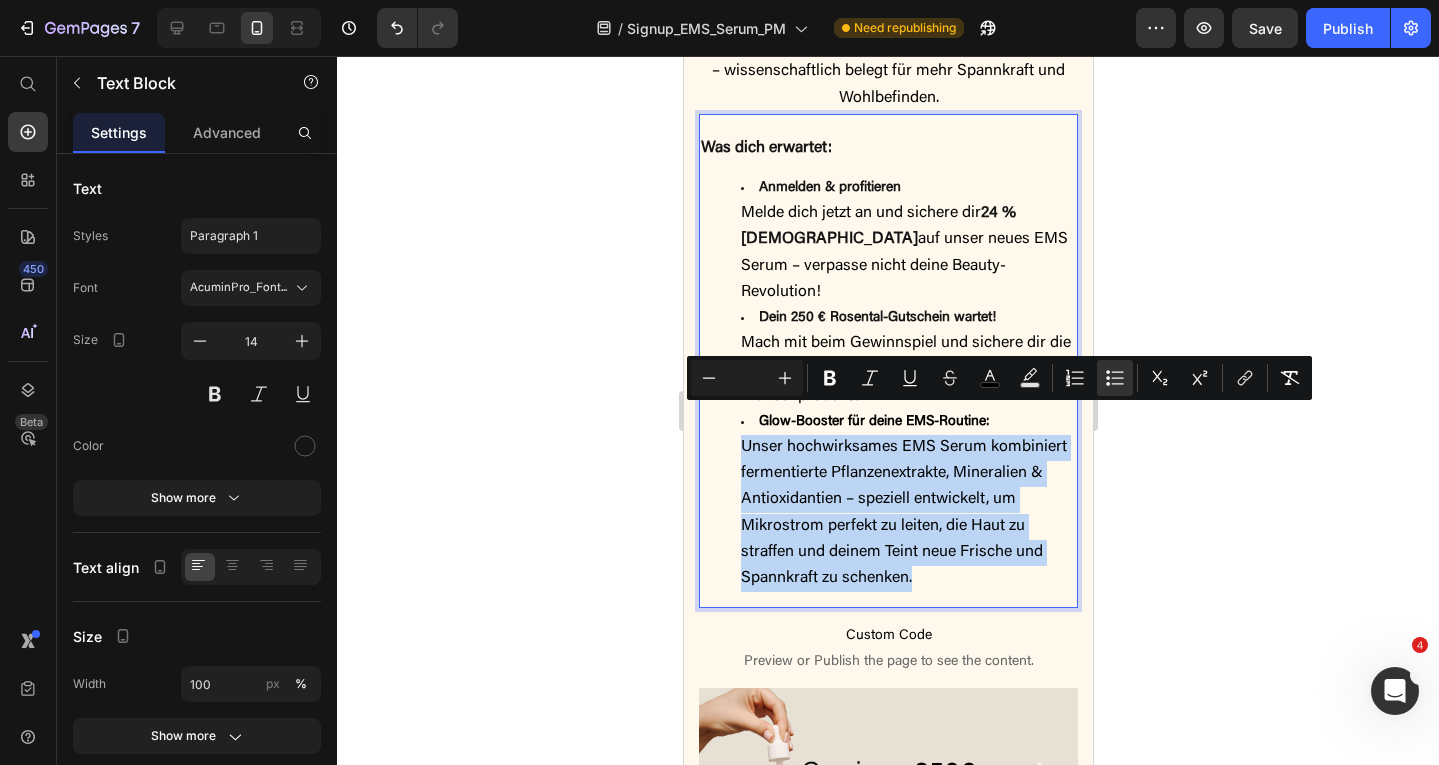 click on "Unser hochwirksames EMS Serum kombiniert fermentierte Pflanzenextrakte, Mineralien & Antioxidantien – speziell entwickelt, um Mikrostrom perfekt zu leiten, die Haut zu straffen und deinem Teint neue Frische und Spannkraft zu schenken." at bounding box center (903, 512) 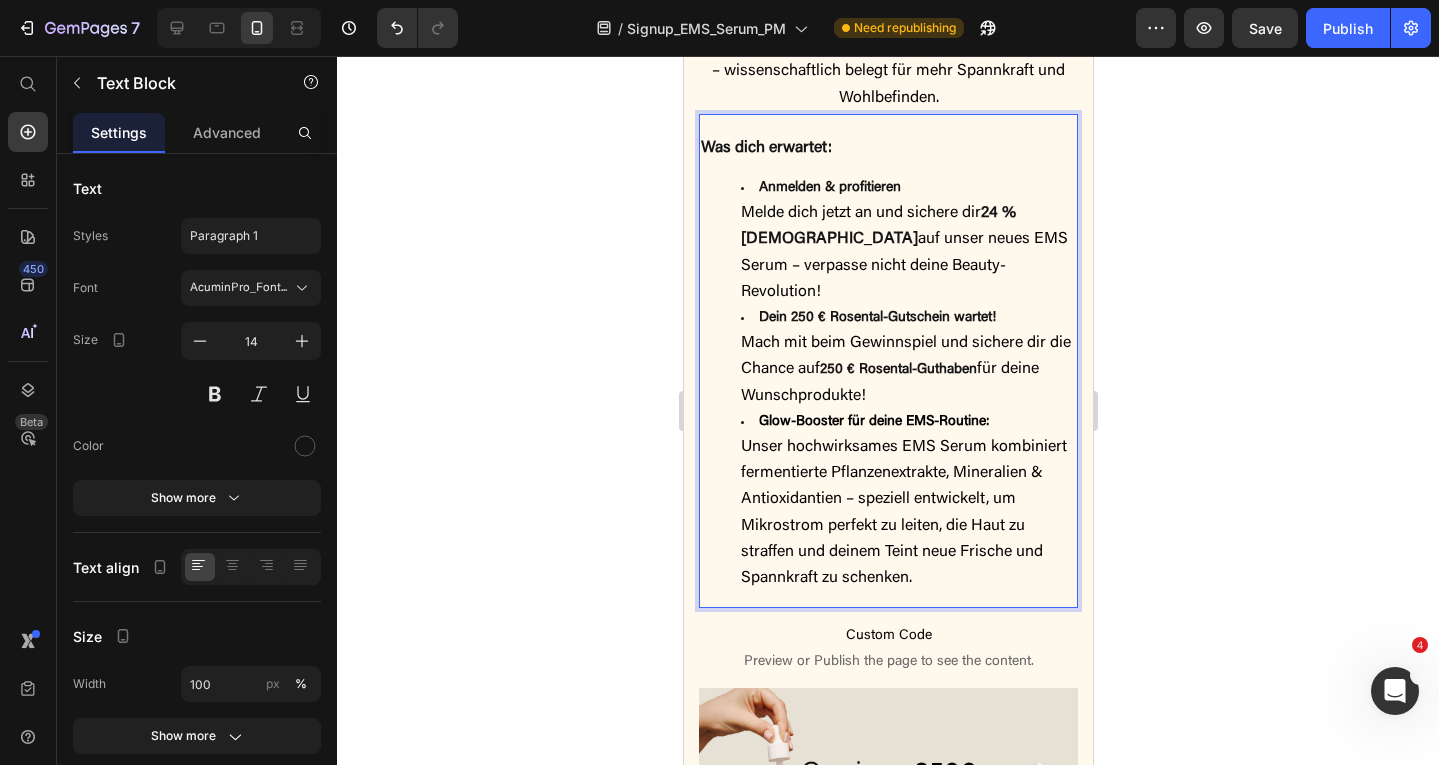 click on "Anmelden & profitieren Melde dich jetzt an und sichere dir  24 % Rabatt  auf unser neues EMS Serum – verpasse nicht deine Beauty-Revolution!" at bounding box center (907, 241) 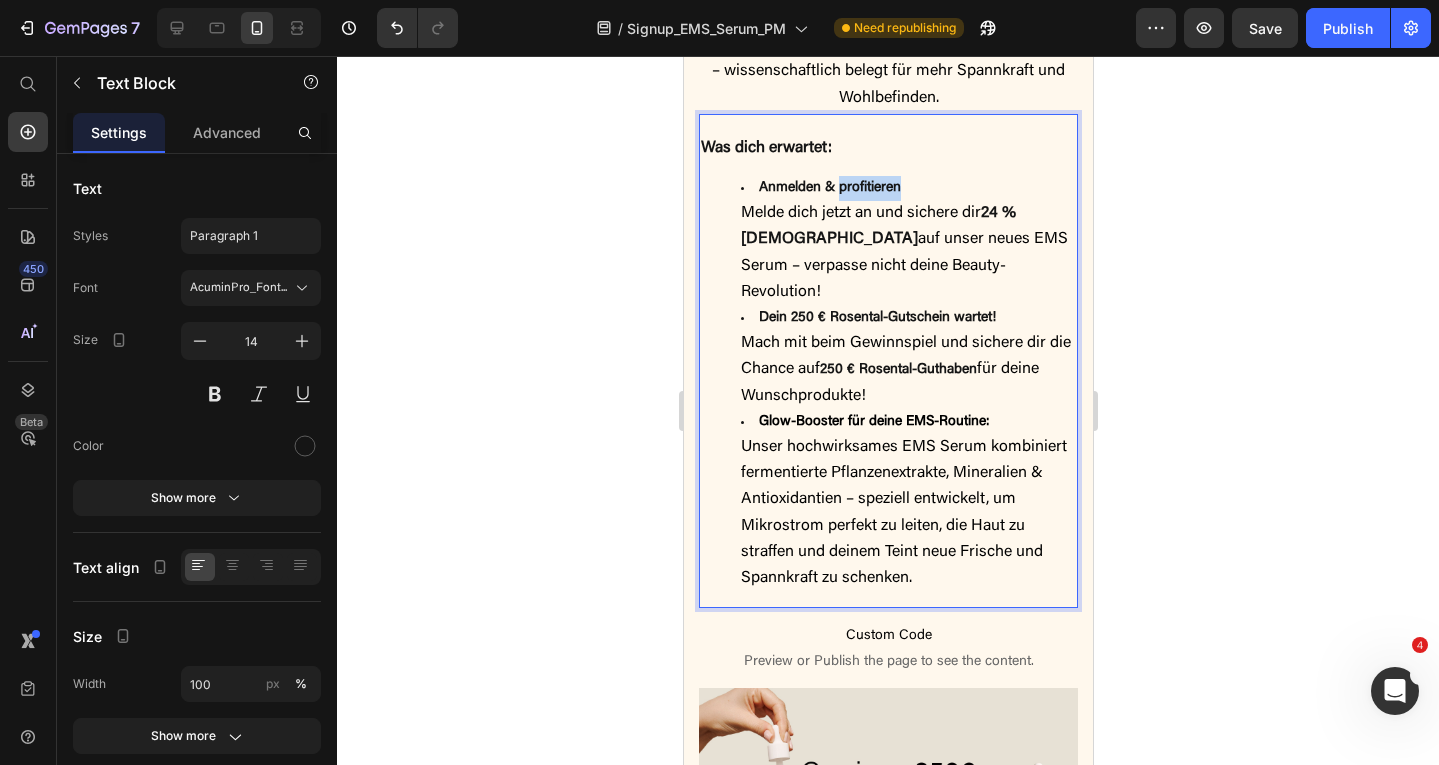 click on "Anmelden & profitieren Melde dich jetzt an und sichere dir  24 % Rabatt  auf unser neues EMS Serum – verpasse nicht deine Beauty-Revolution!" at bounding box center (907, 241) 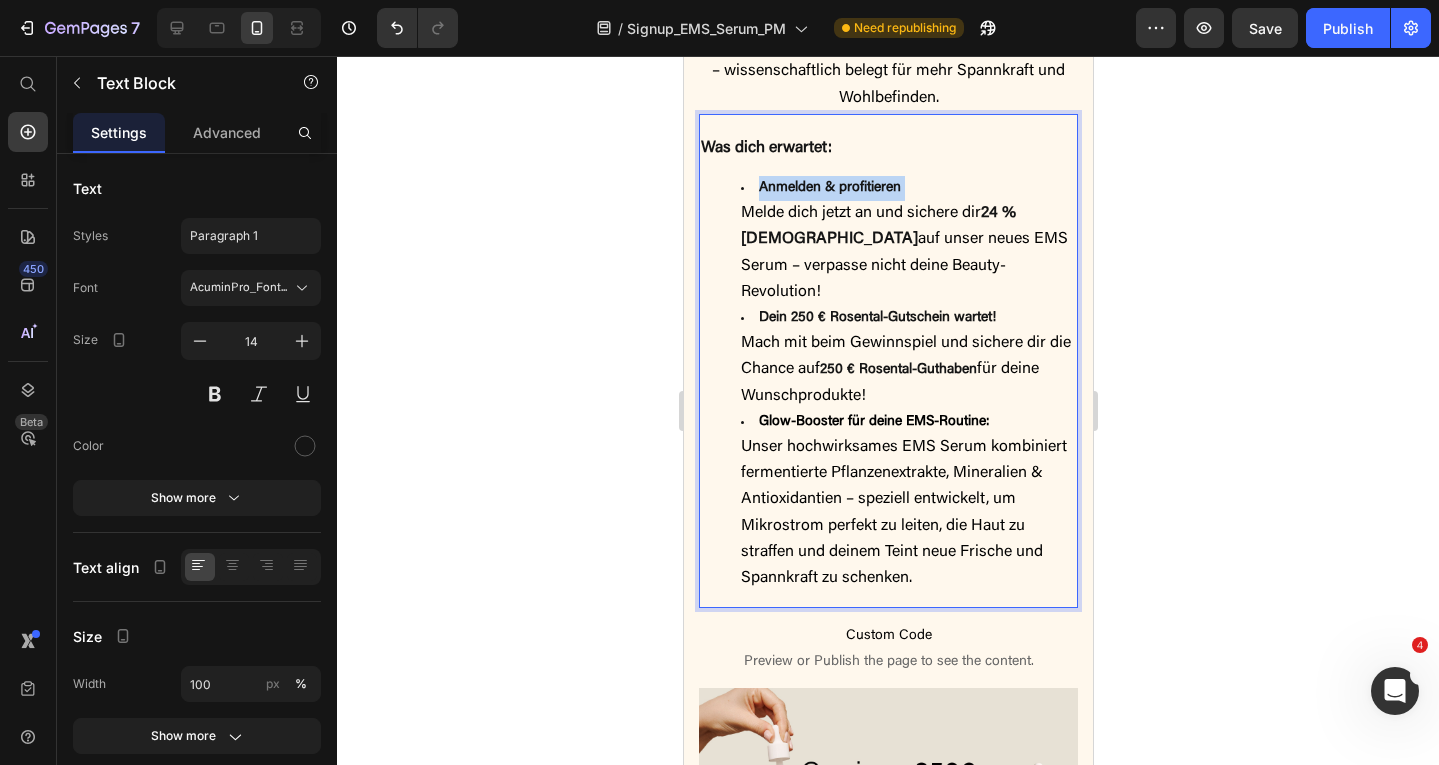 click on "Anmelden & profitieren Melde dich jetzt an und sichere dir  24 % Rabatt  auf unser neues EMS Serum – verpasse nicht deine Beauty-Revolution!" at bounding box center [907, 241] 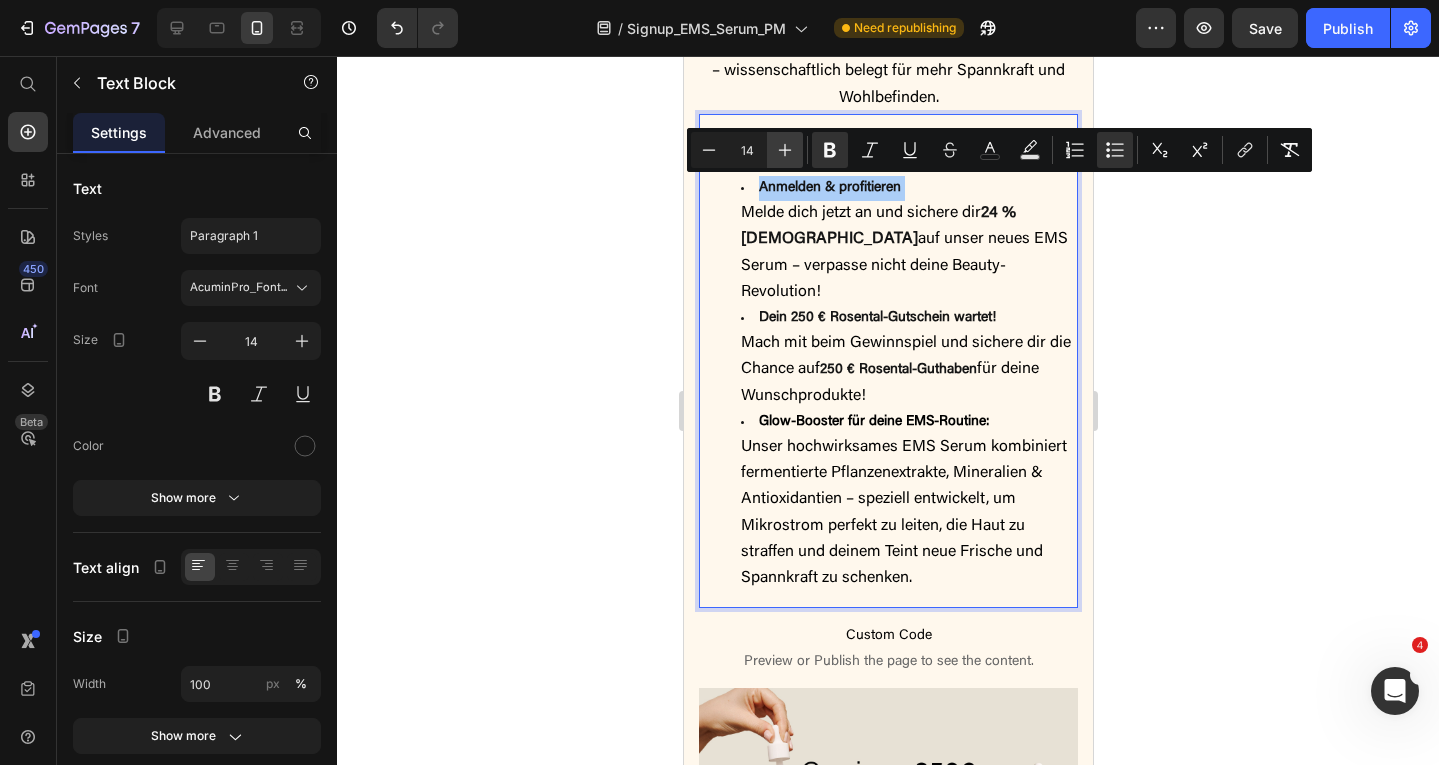click on "Plus" at bounding box center [785, 150] 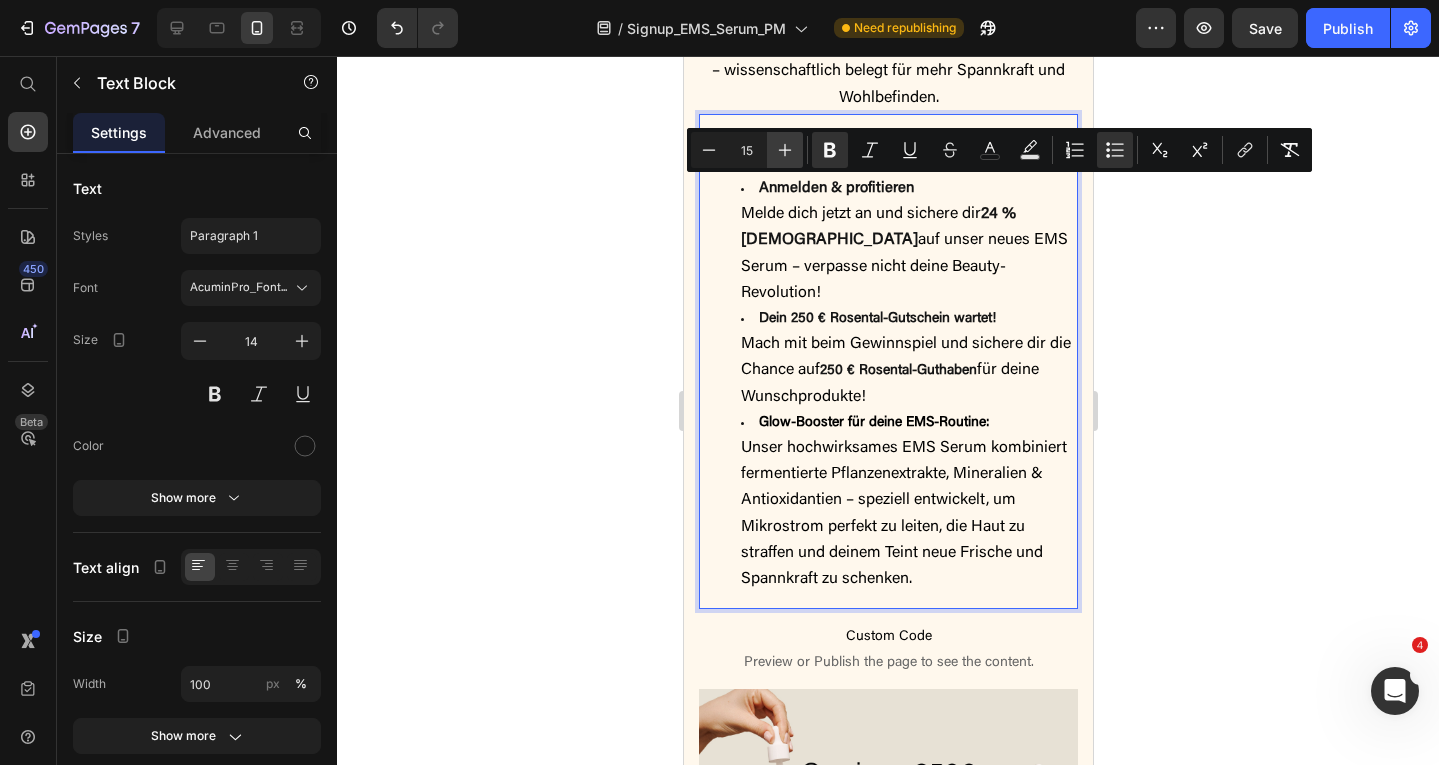 click on "Plus" at bounding box center (785, 150) 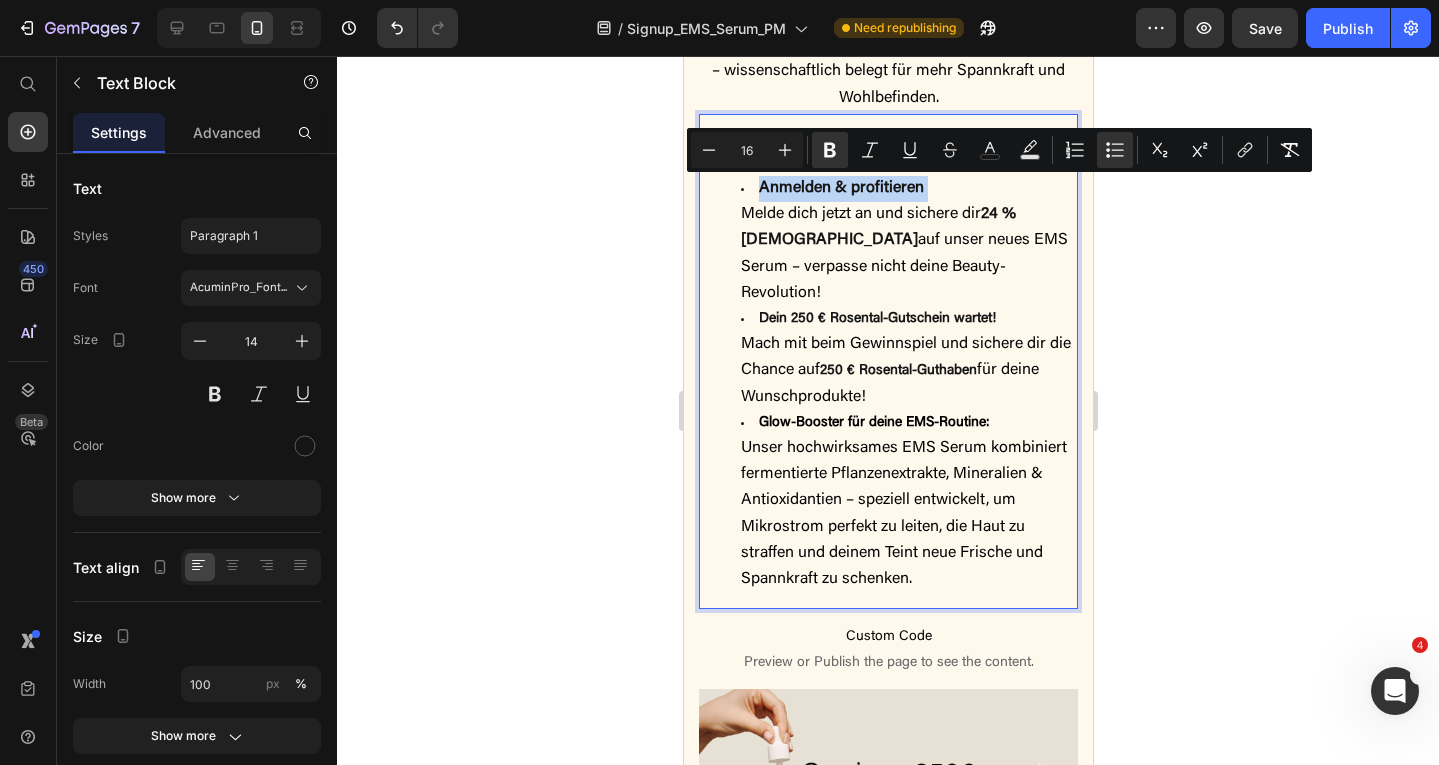 type on "14" 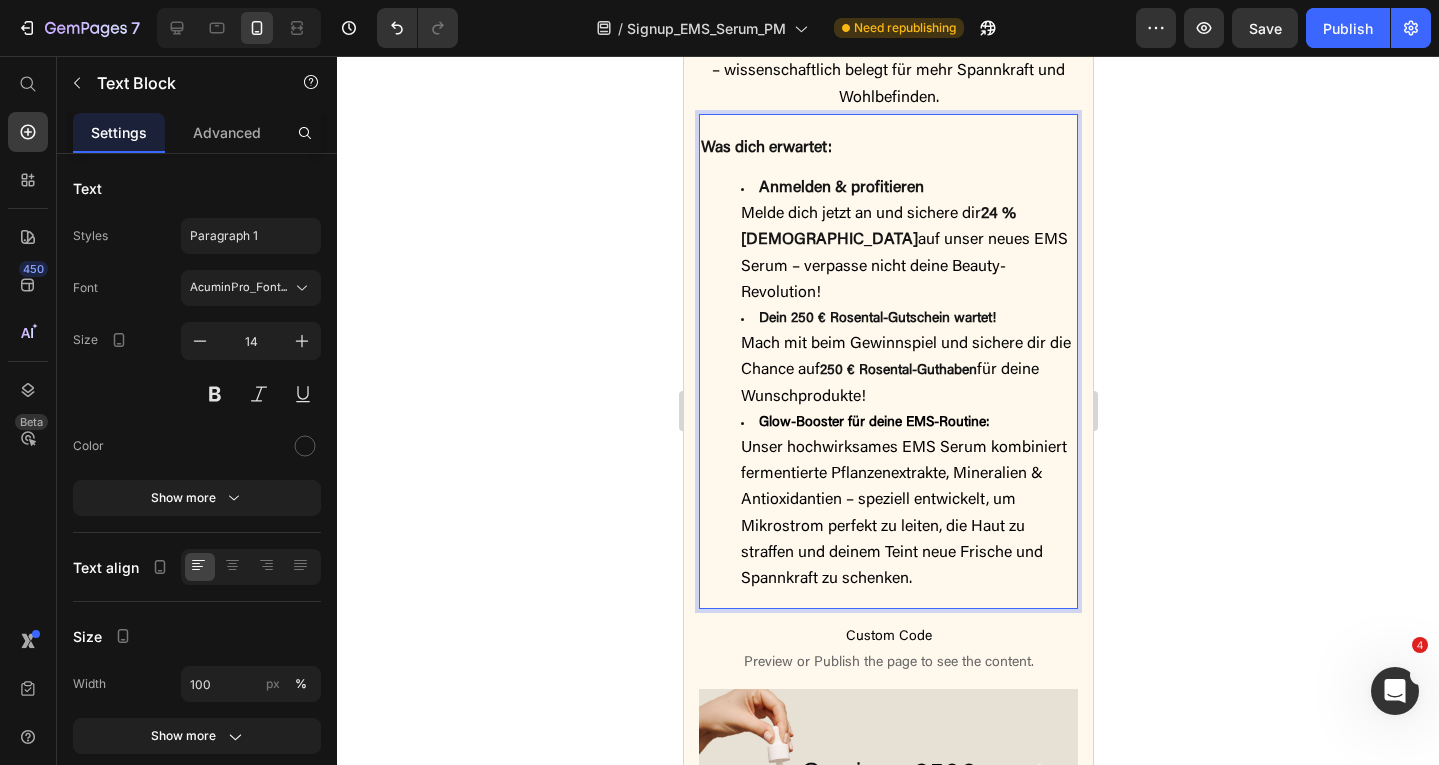 click on "Dein 250 € Rosental-Gutschein wartet!" at bounding box center (876, 319) 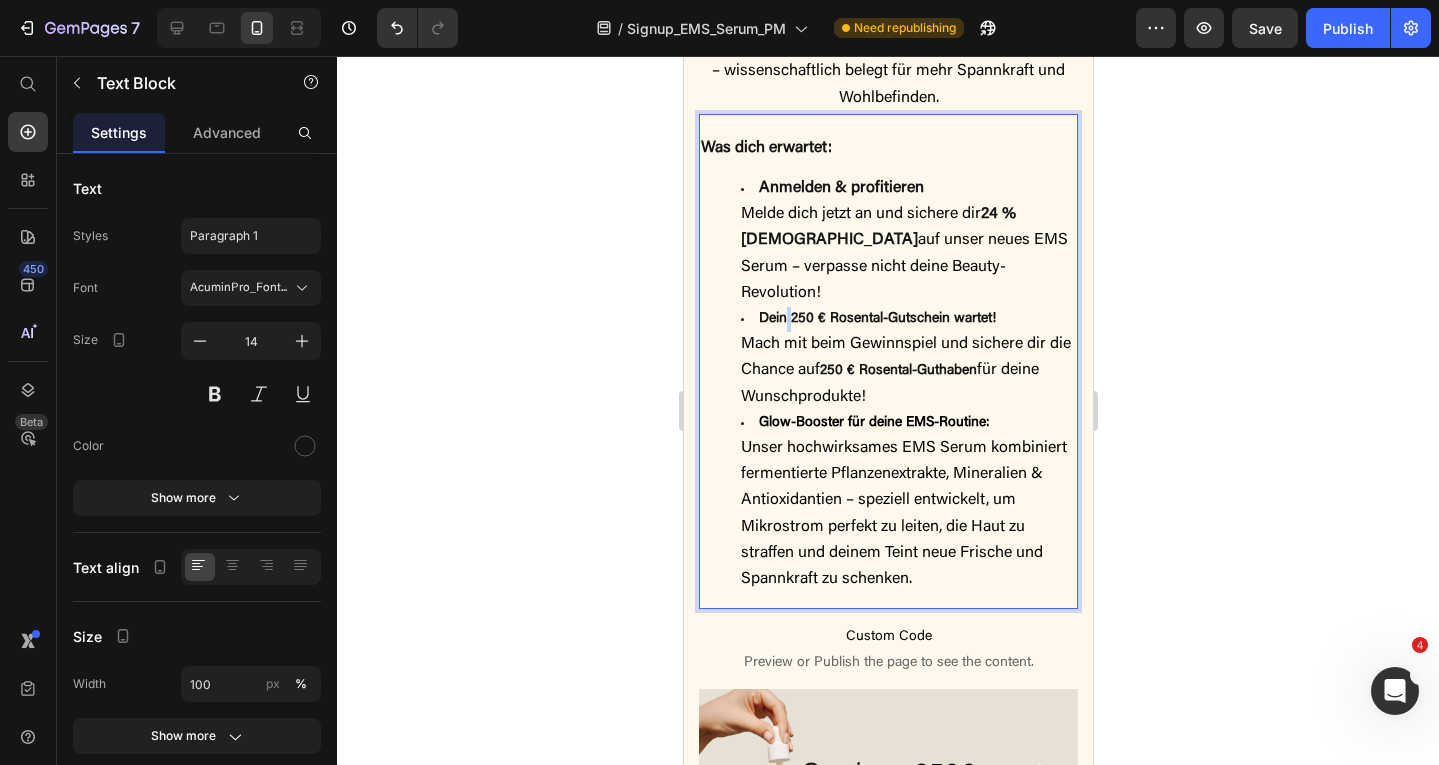 click on "Dein 250 € Rosental-Gutschein wartet!" at bounding box center [876, 319] 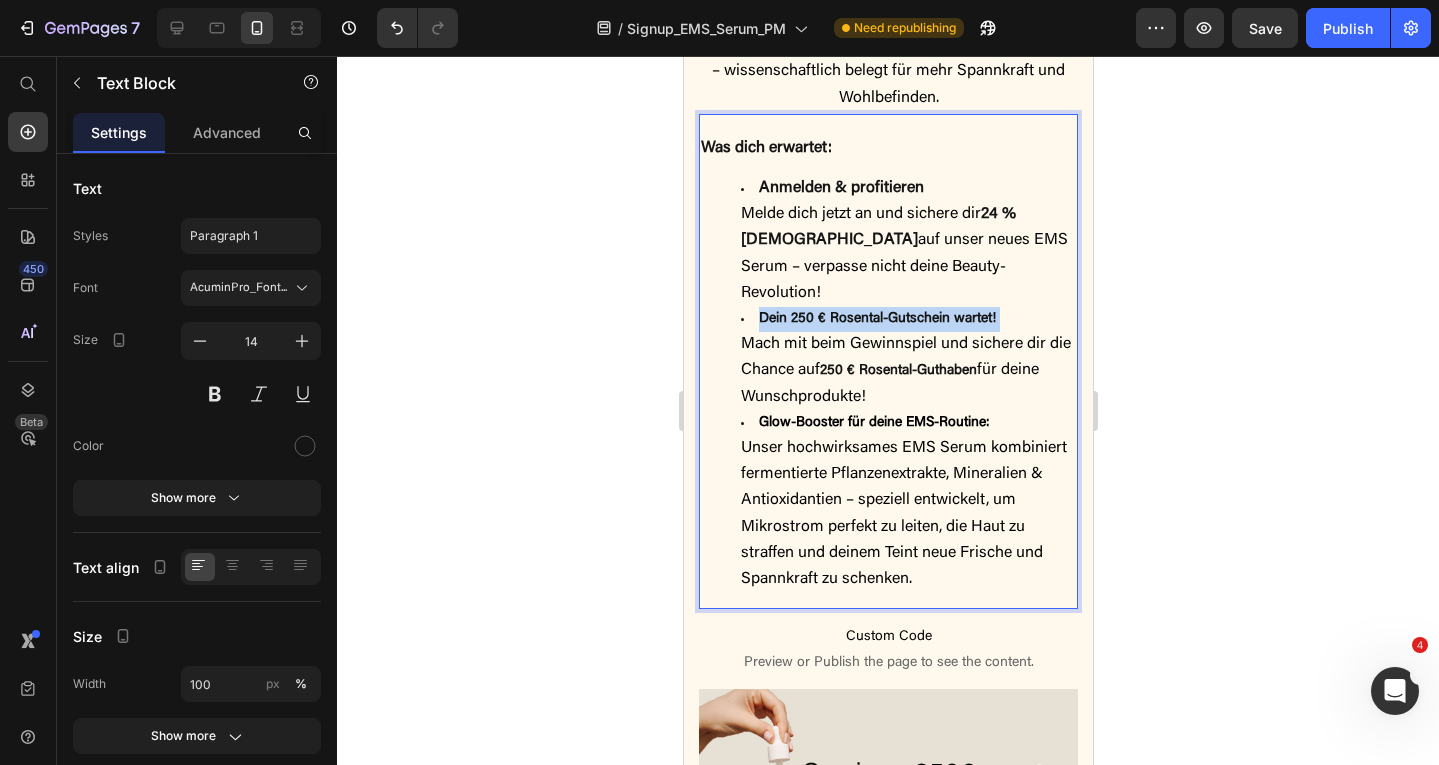click on "Dein 250 € Rosental-Gutschein wartet!" at bounding box center (876, 319) 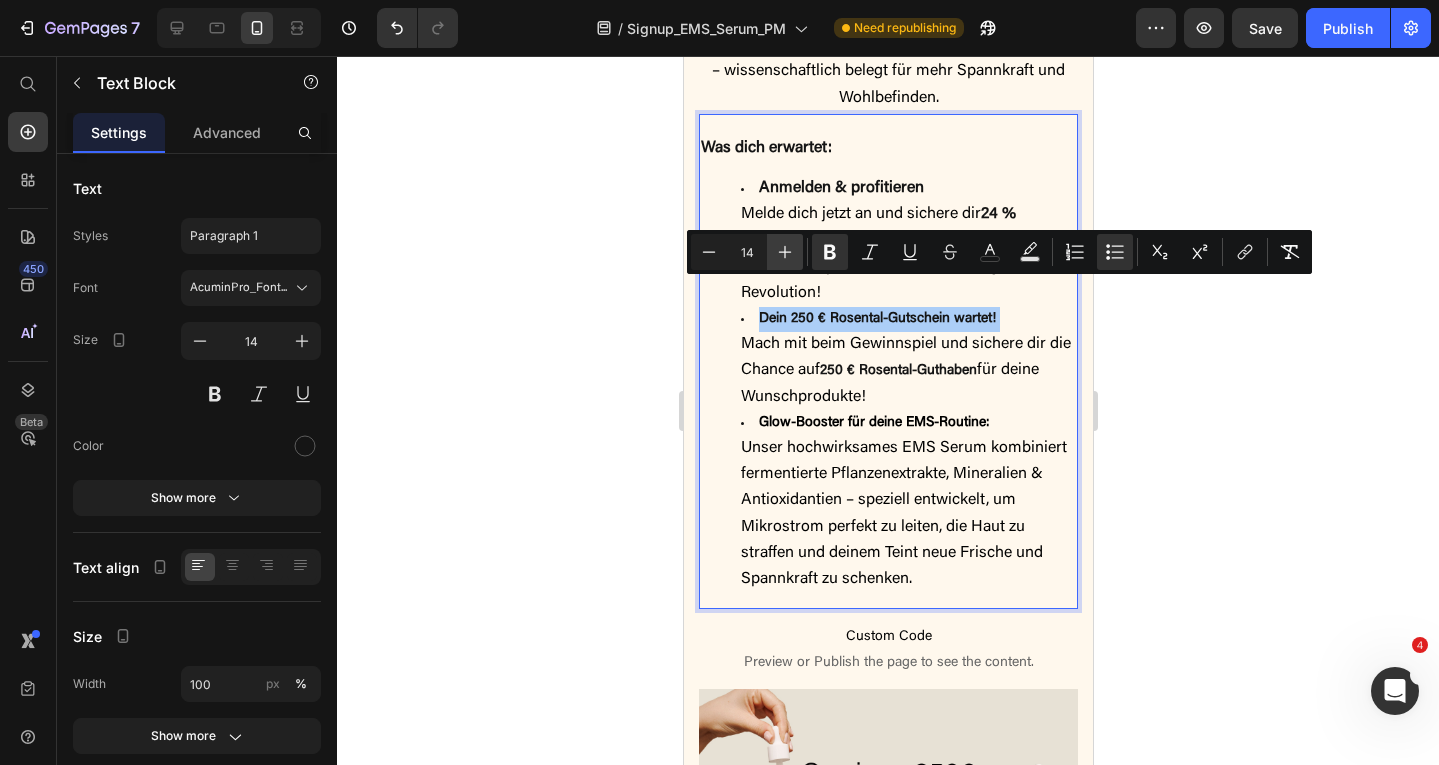 click 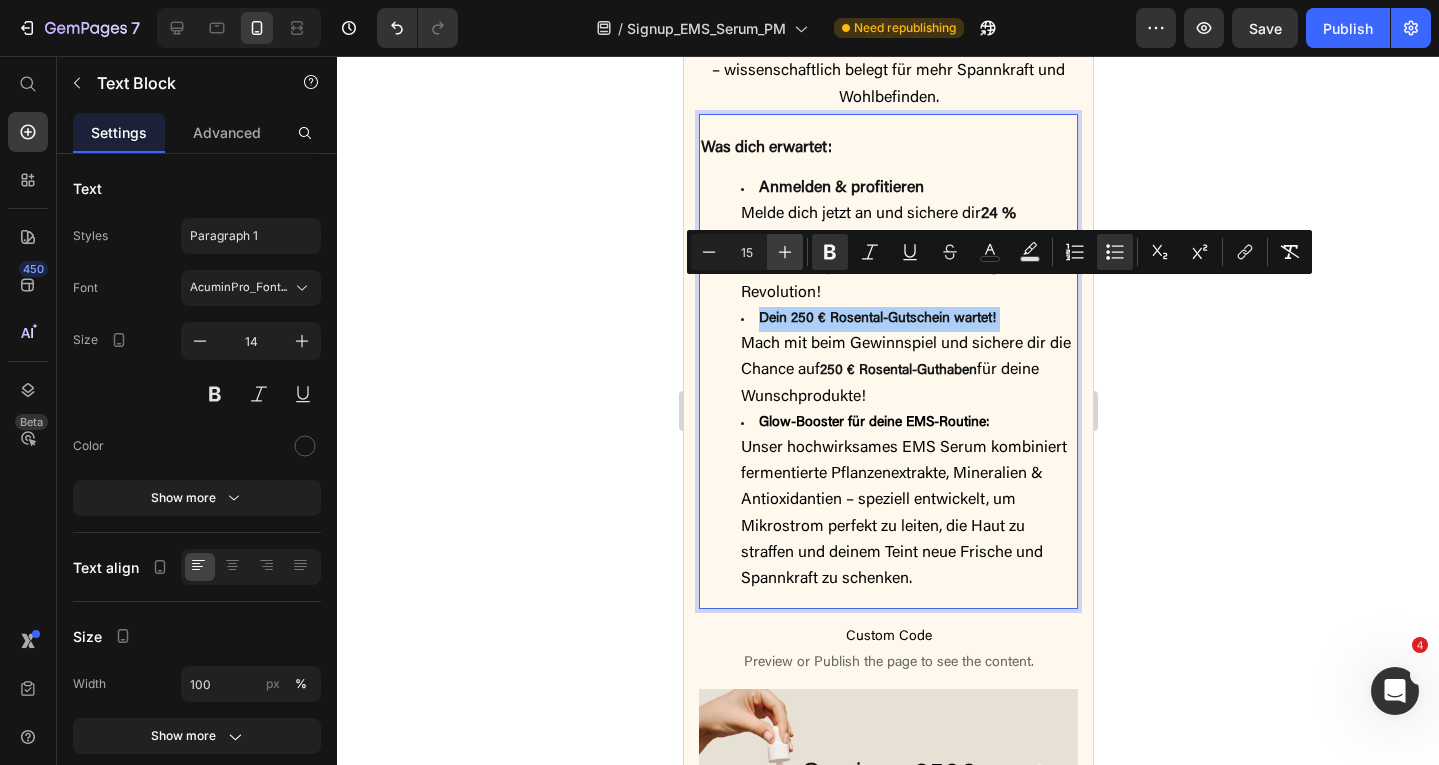 click 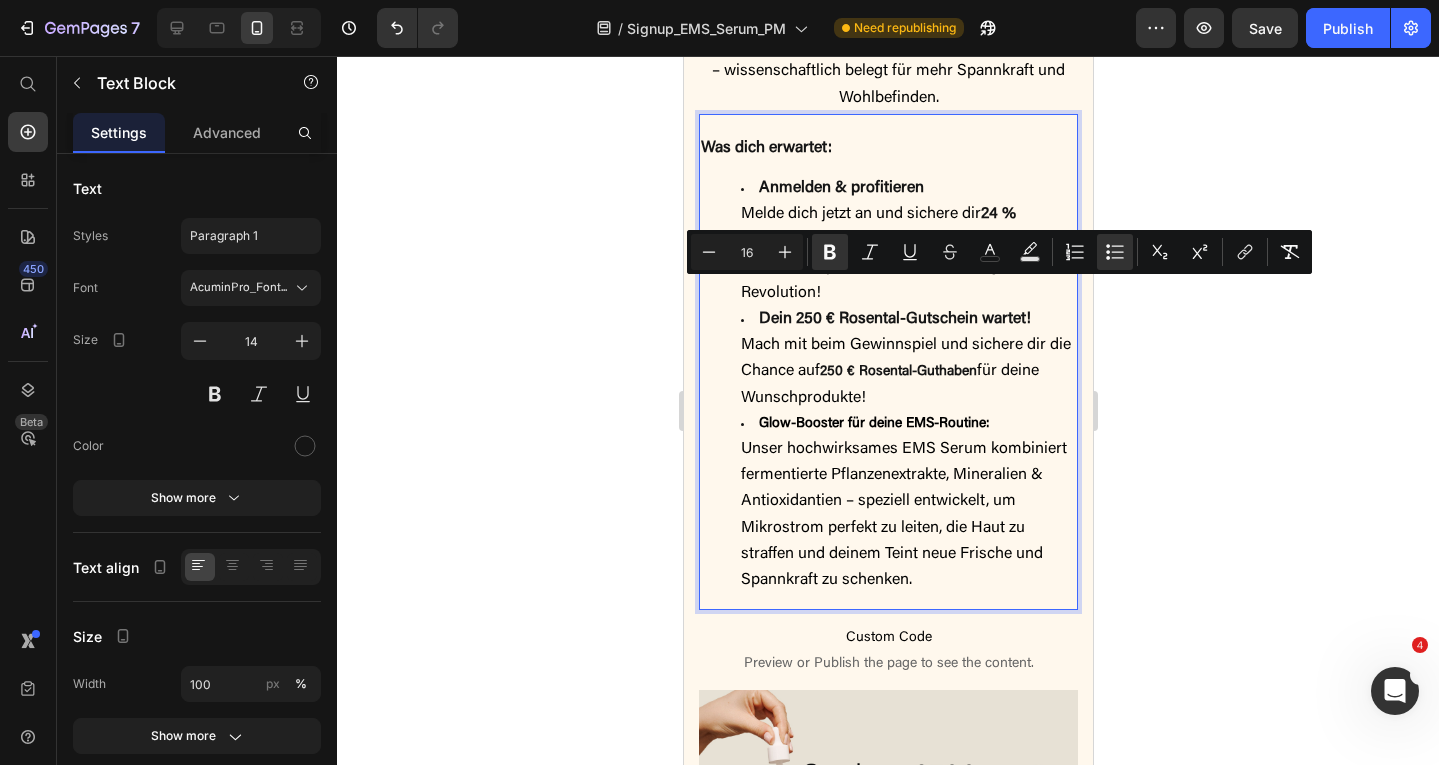 type on "14" 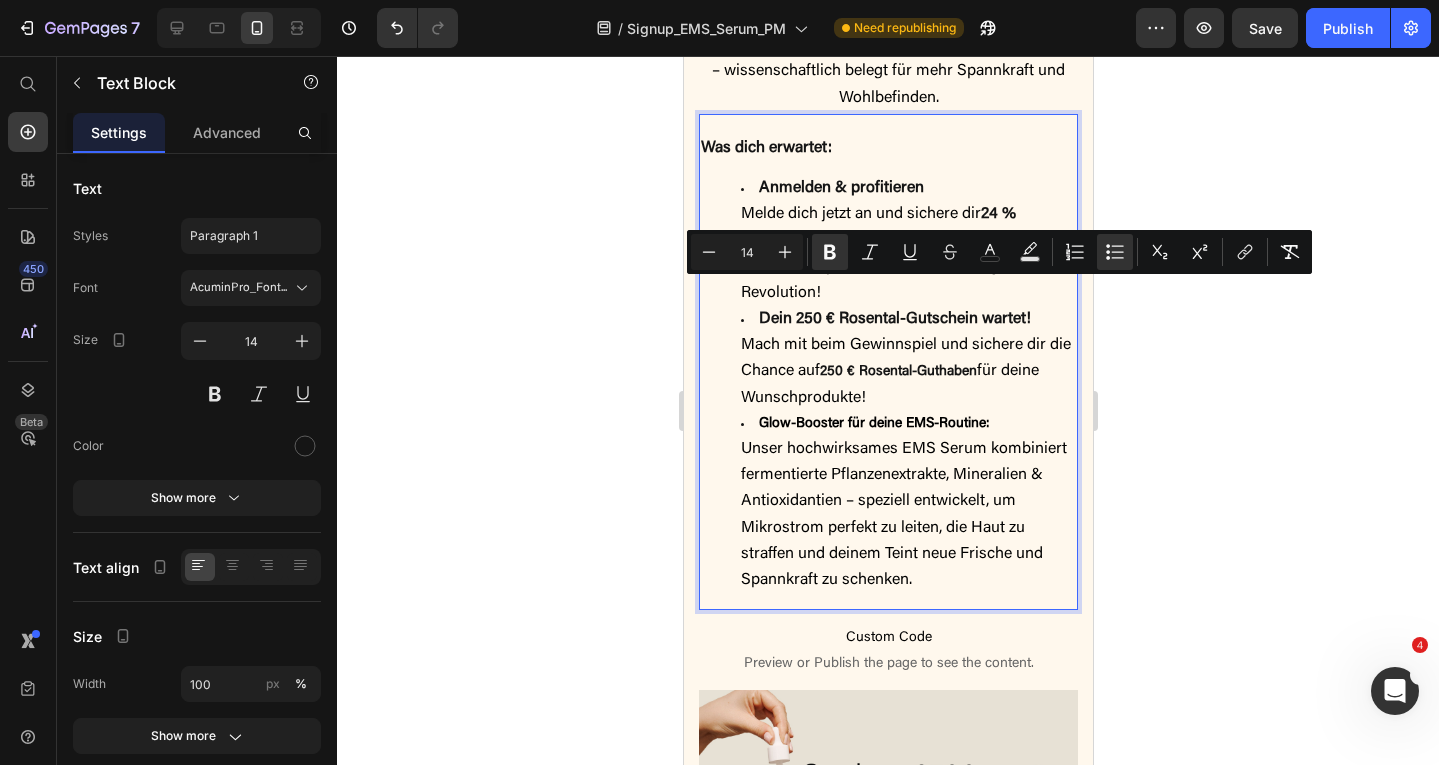 click on "Glow-Booster für deine EMS-Routine:" at bounding box center [873, 424] 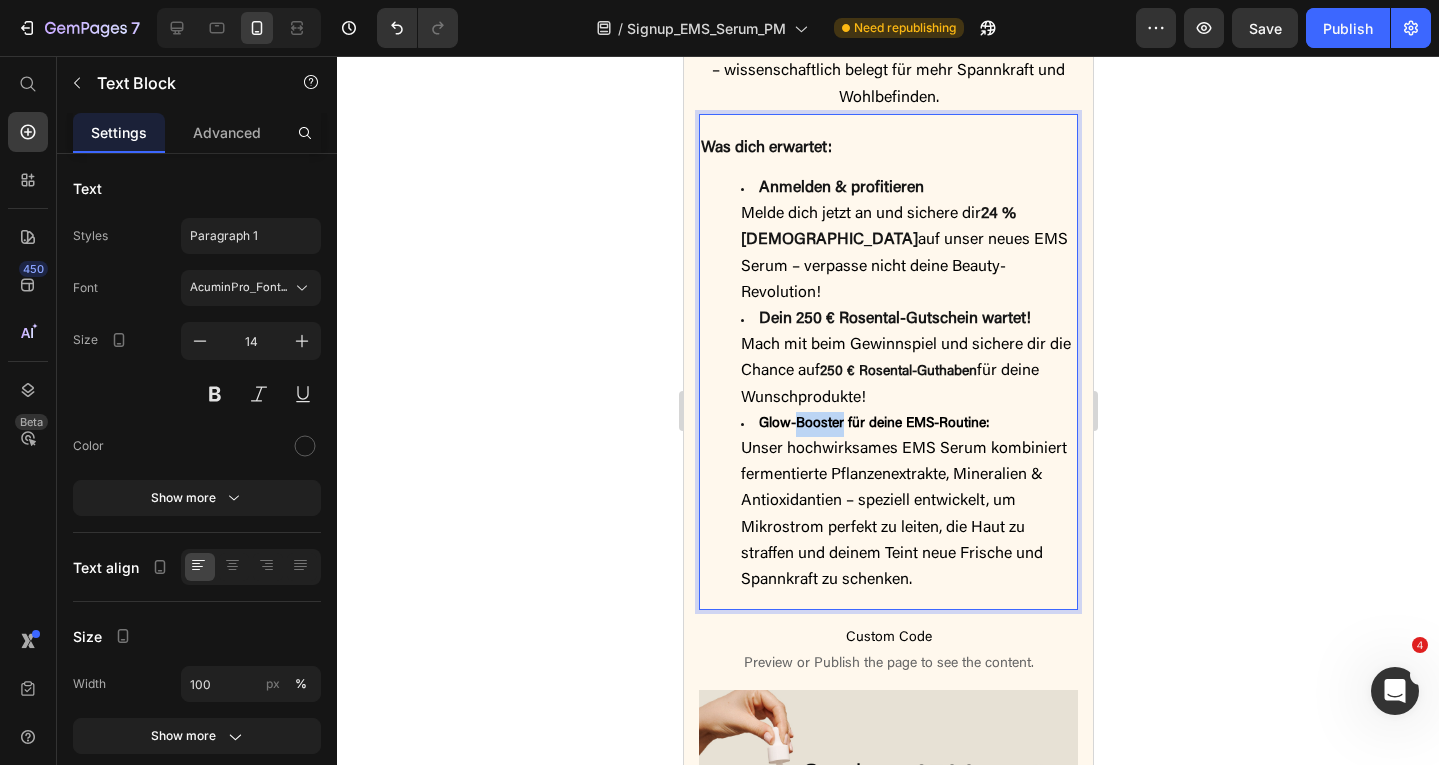click on "Glow-Booster für deine EMS-Routine:" at bounding box center (873, 424) 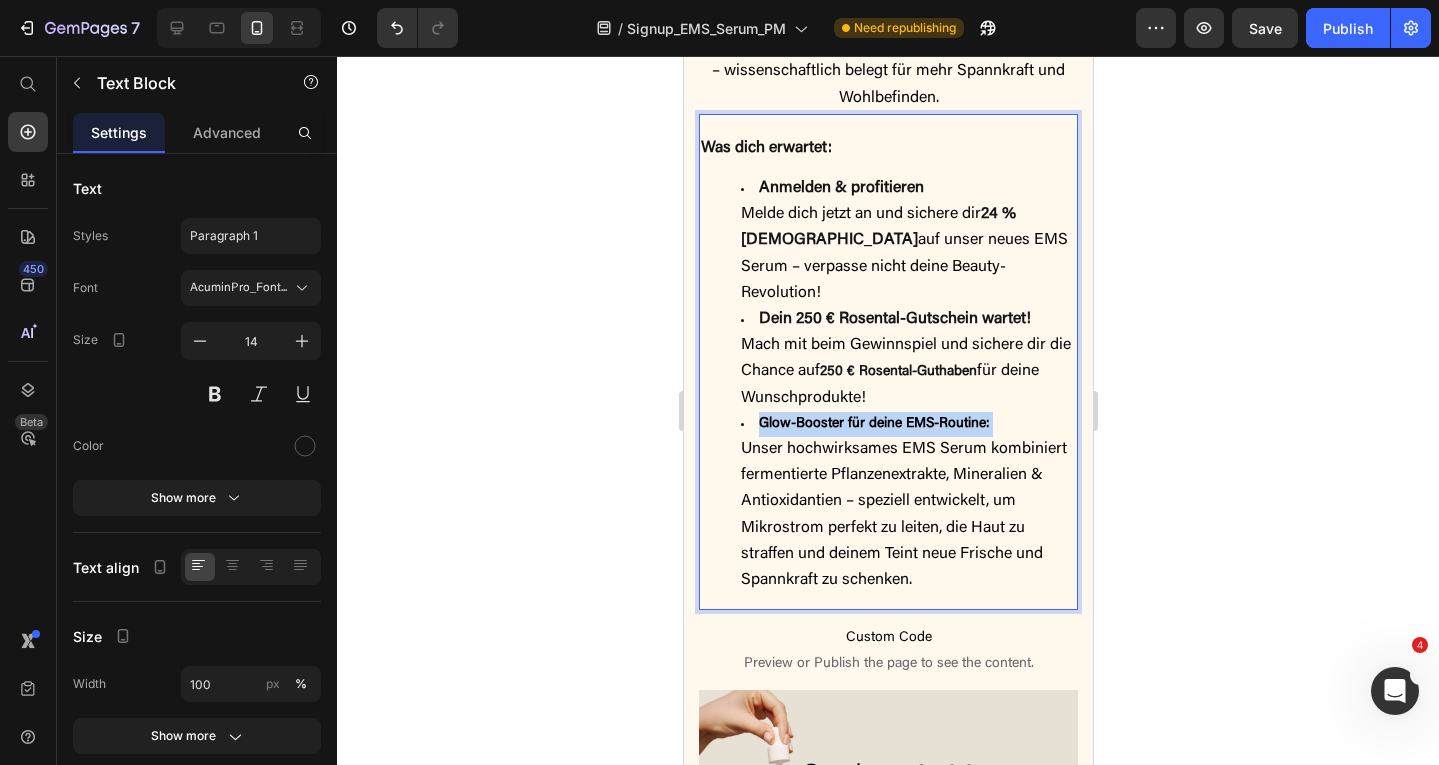 click on "Glow-Booster für deine EMS-Routine:" at bounding box center [873, 424] 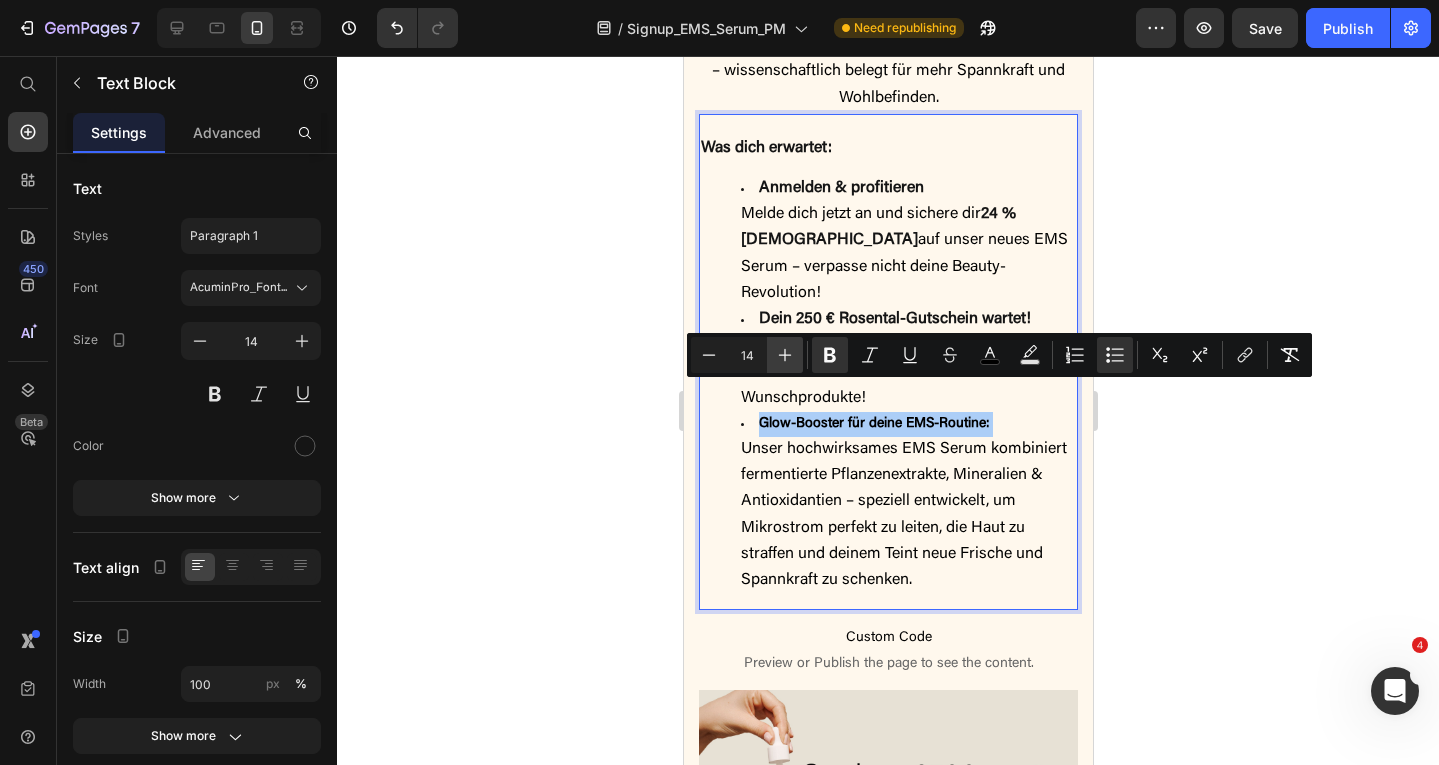 click on "Plus" at bounding box center [785, 355] 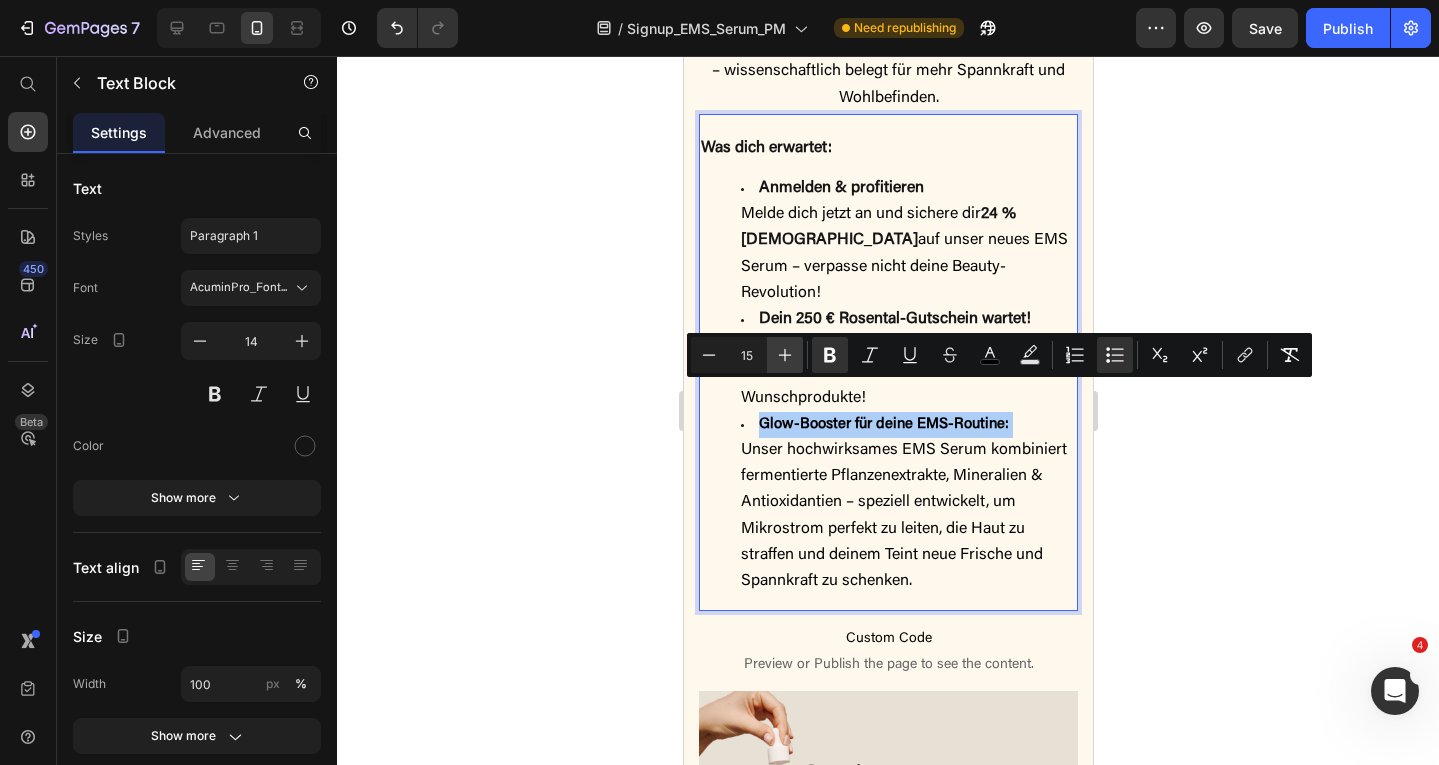 click on "Plus" at bounding box center [785, 355] 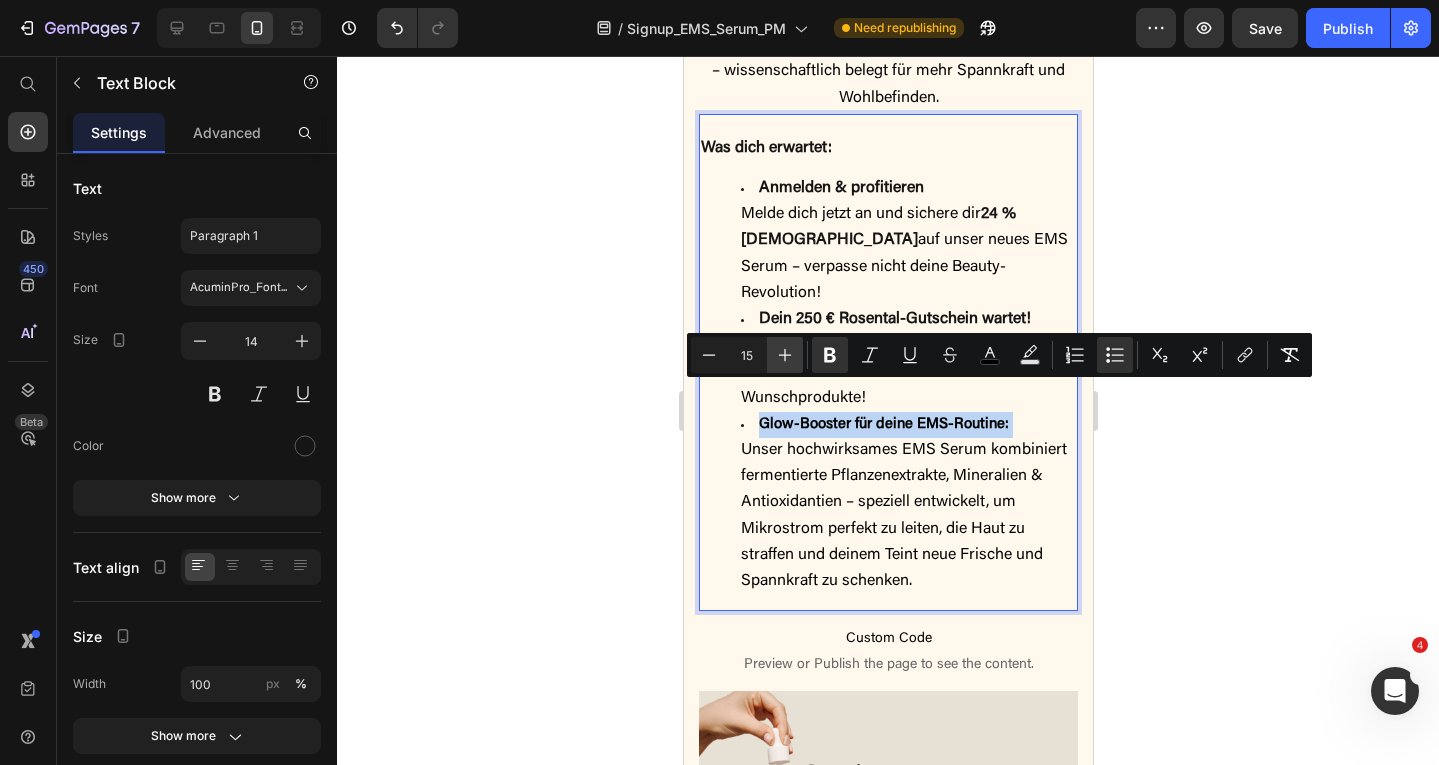 type on "16" 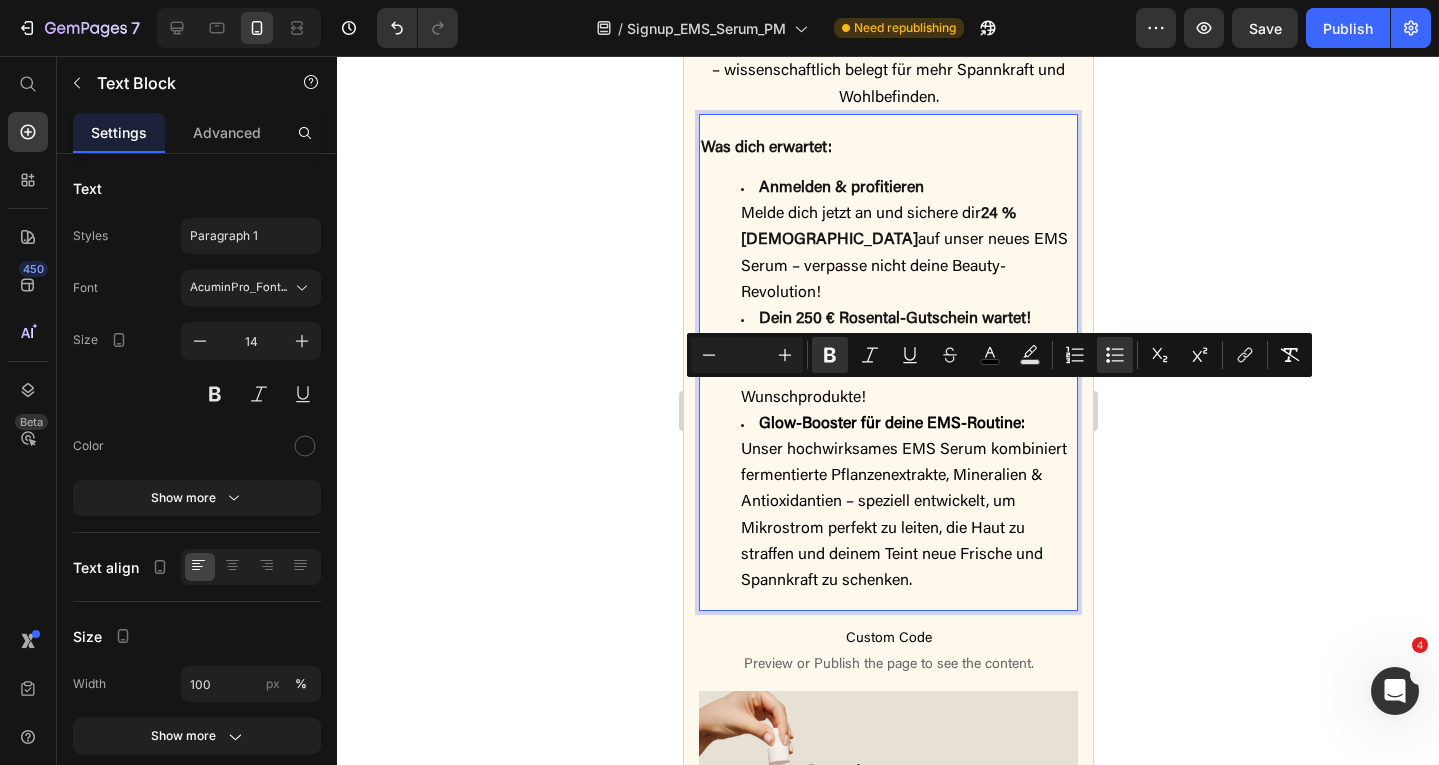 click on "Unser hochwirksames EMS Serum kombiniert fermentierte Pflanzenextrakte, Mineralien & Antioxidantien – speziell entwickelt, um Mikrostrom perfekt zu leiten, die Haut zu straffen und deinem Teint neue Frische und Spannkraft zu schenken." at bounding box center [903, 515] 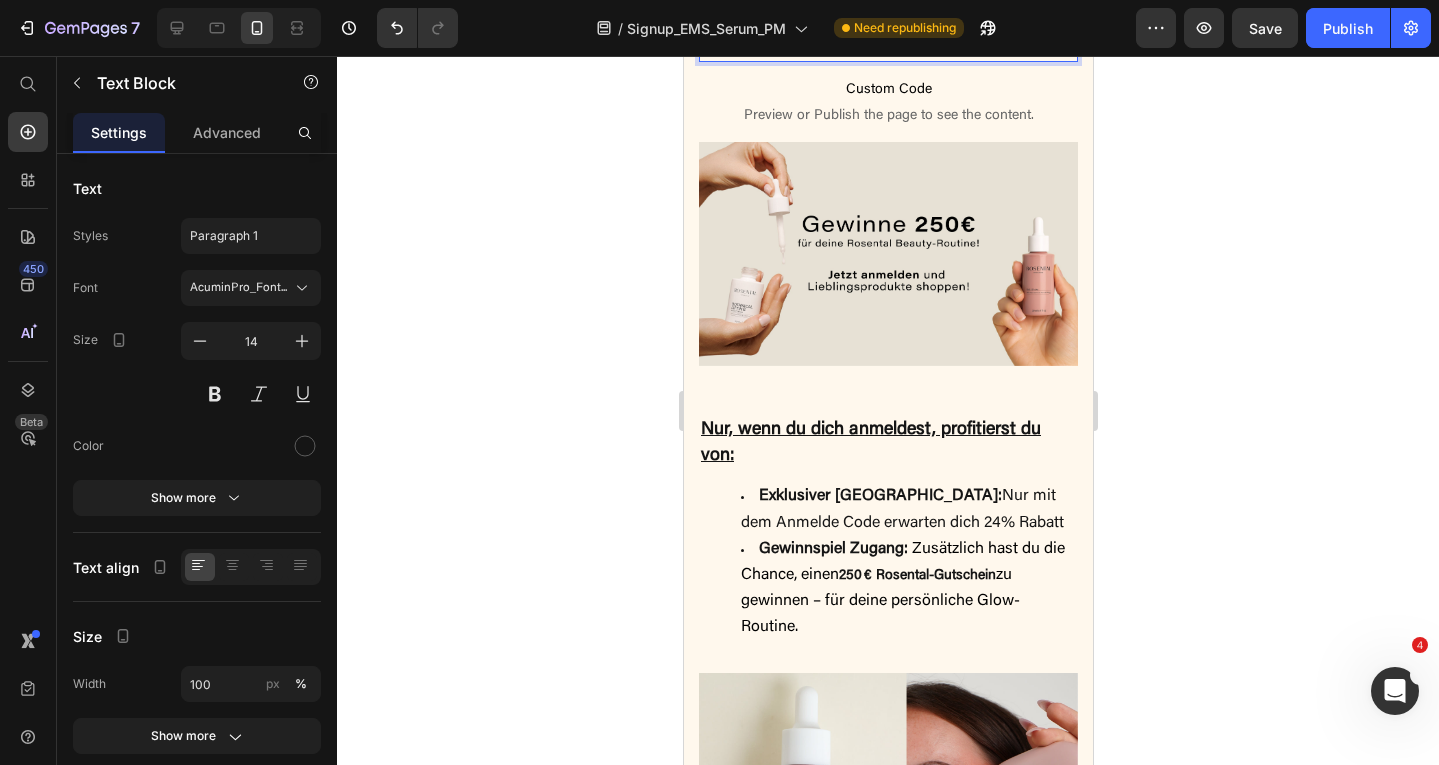 scroll, scrollTop: 1257, scrollLeft: 0, axis: vertical 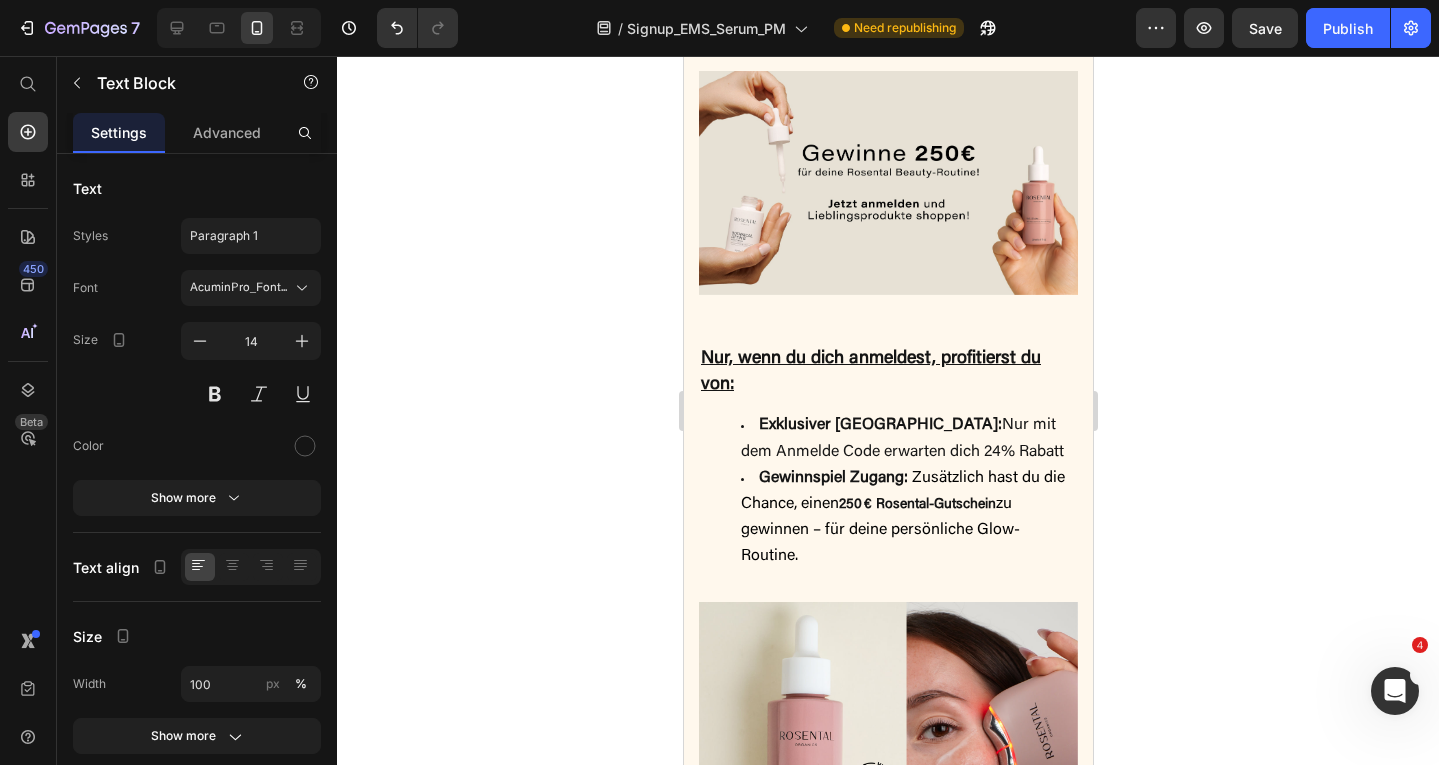click on "Exklusiver Rabatt:  Nur mit dem Anmelde Code erwarten dich 24% Rabatt" at bounding box center [907, 439] 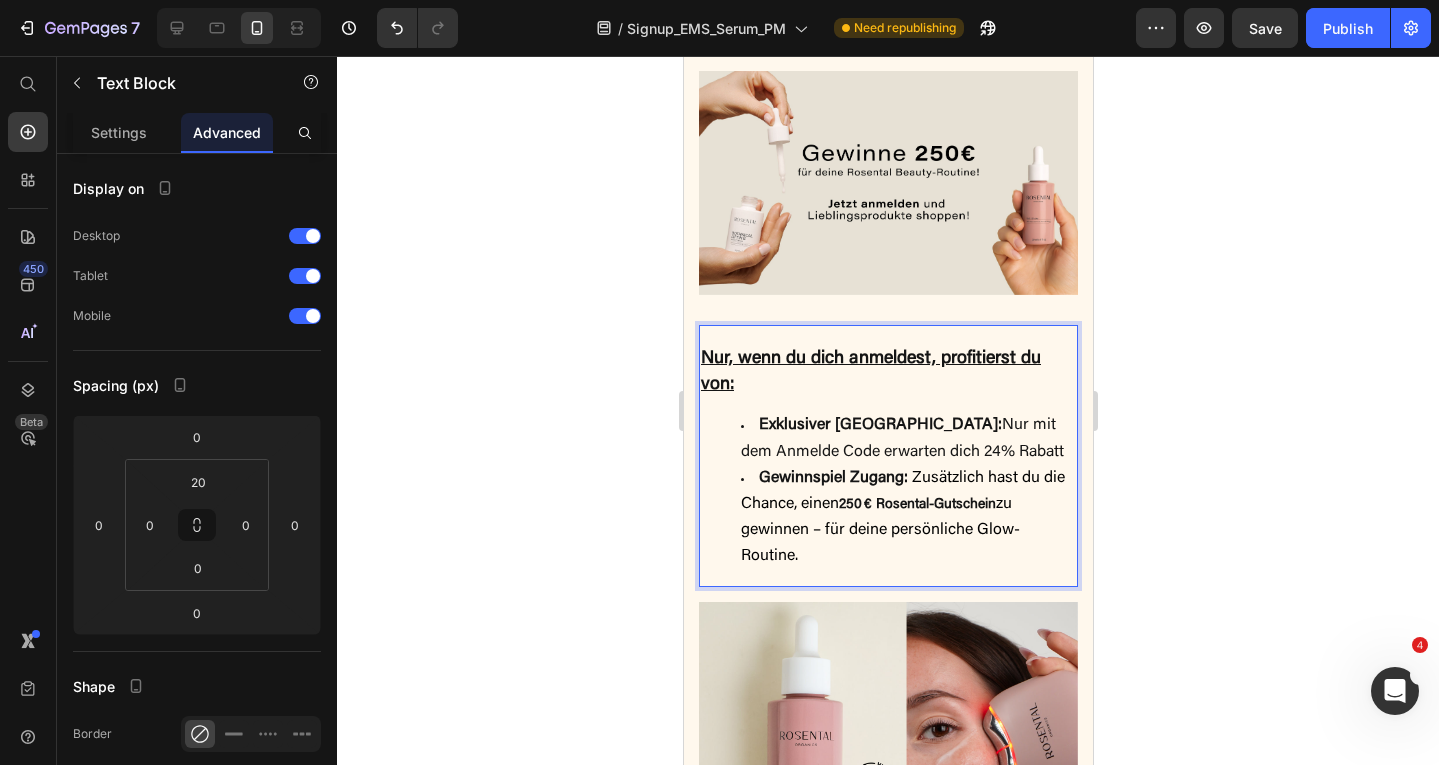 click on "Exklusiver [GEOGRAPHIC_DATA]:" at bounding box center (879, 425) 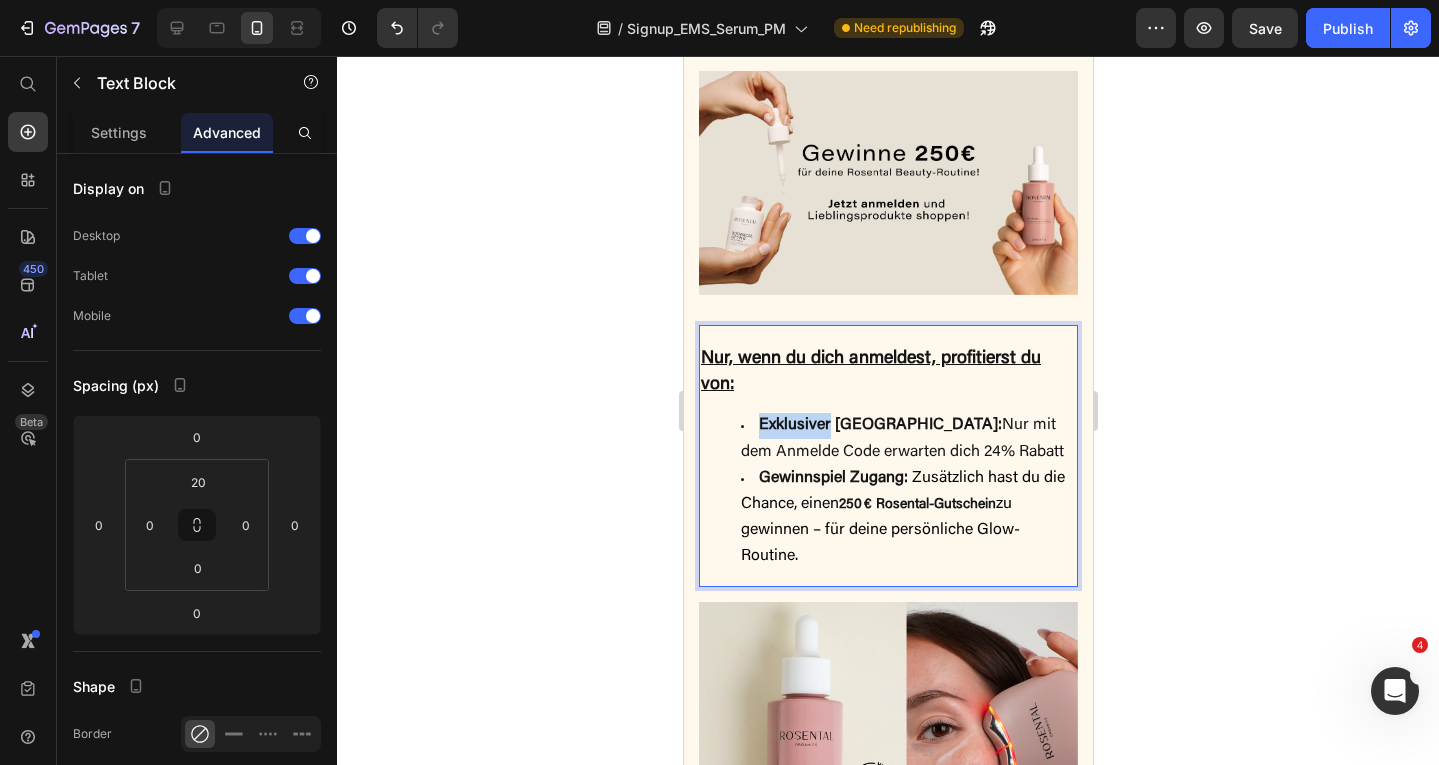 click on "Exklusiver [GEOGRAPHIC_DATA]:" at bounding box center [879, 425] 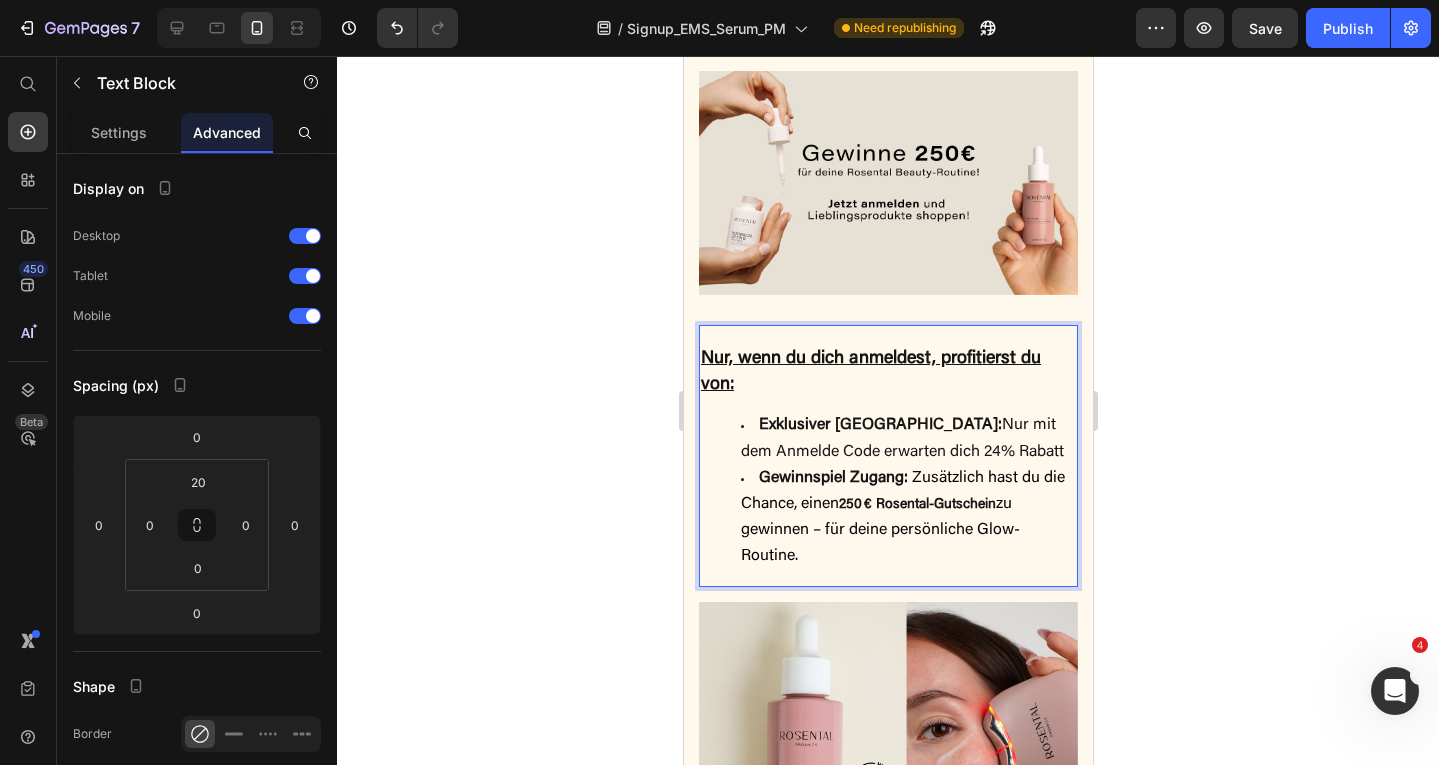 click on "Exklusiver Rabatt:  Nur mit dem Anmelde Code erwarten dich 24% Rabatt" at bounding box center [901, 438] 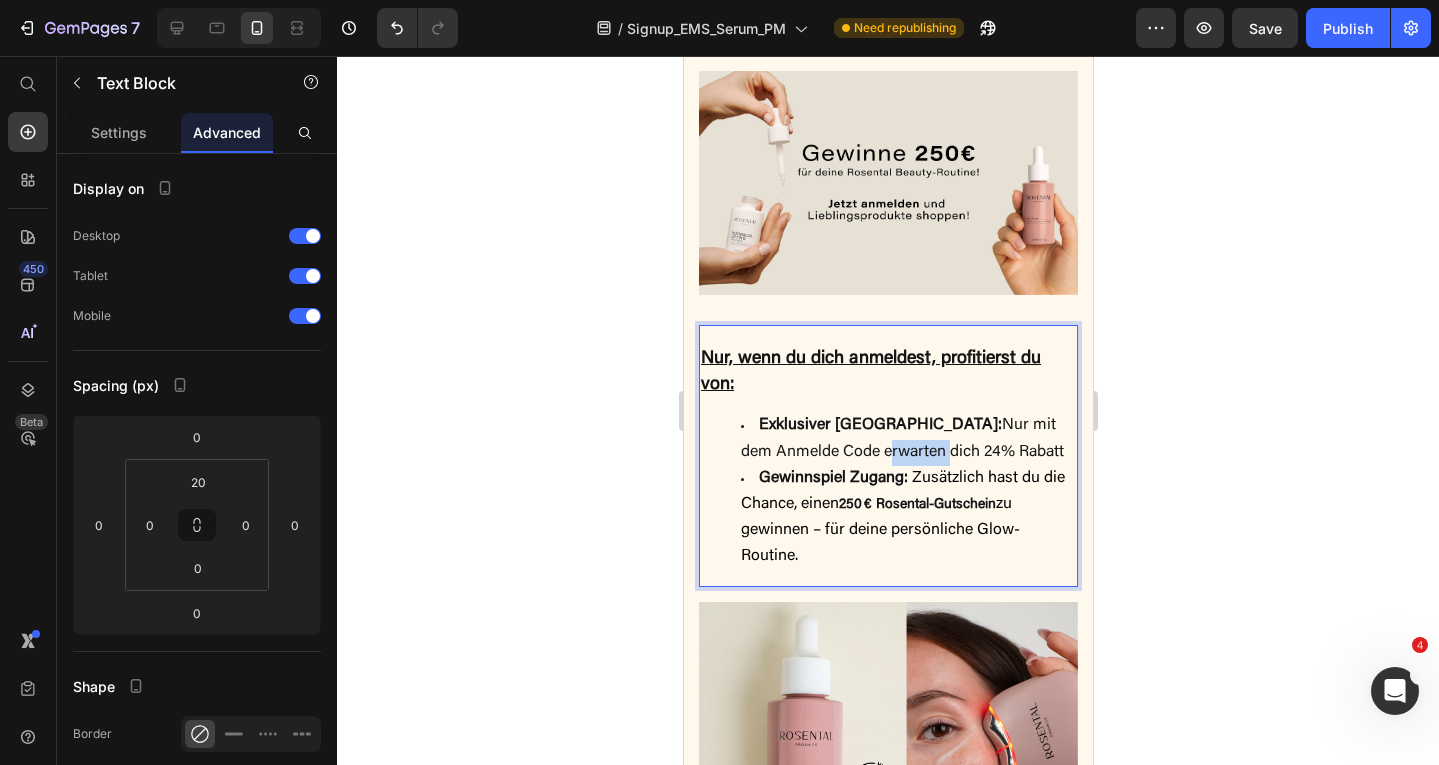 click on "Exklusiver Rabatt:  Nur mit dem Anmelde Code erwarten dich 24% Rabatt" at bounding box center (901, 438) 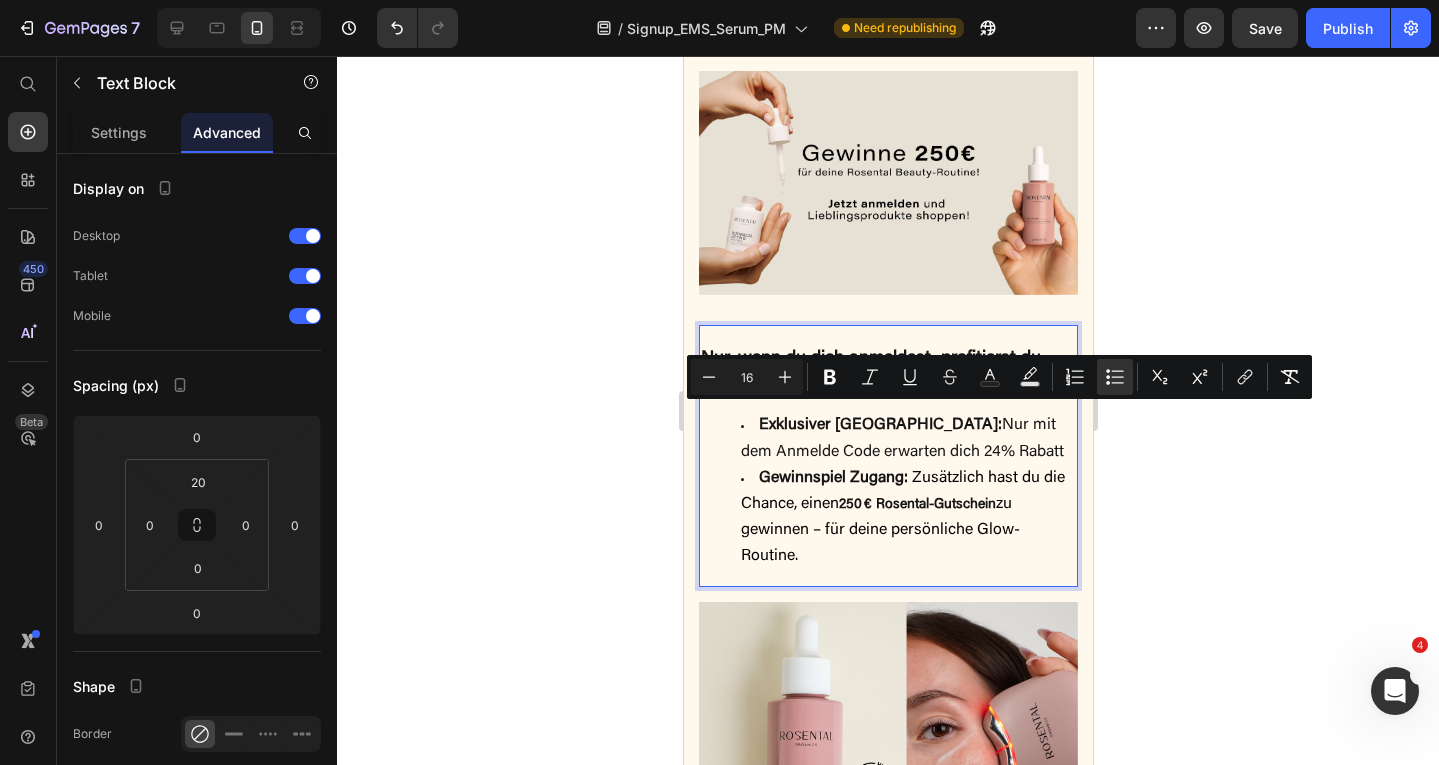 click on "Exklusiver Rabatt:  Nur mit dem Anmelde Code erwarten dich 24% Rabatt" at bounding box center (901, 438) 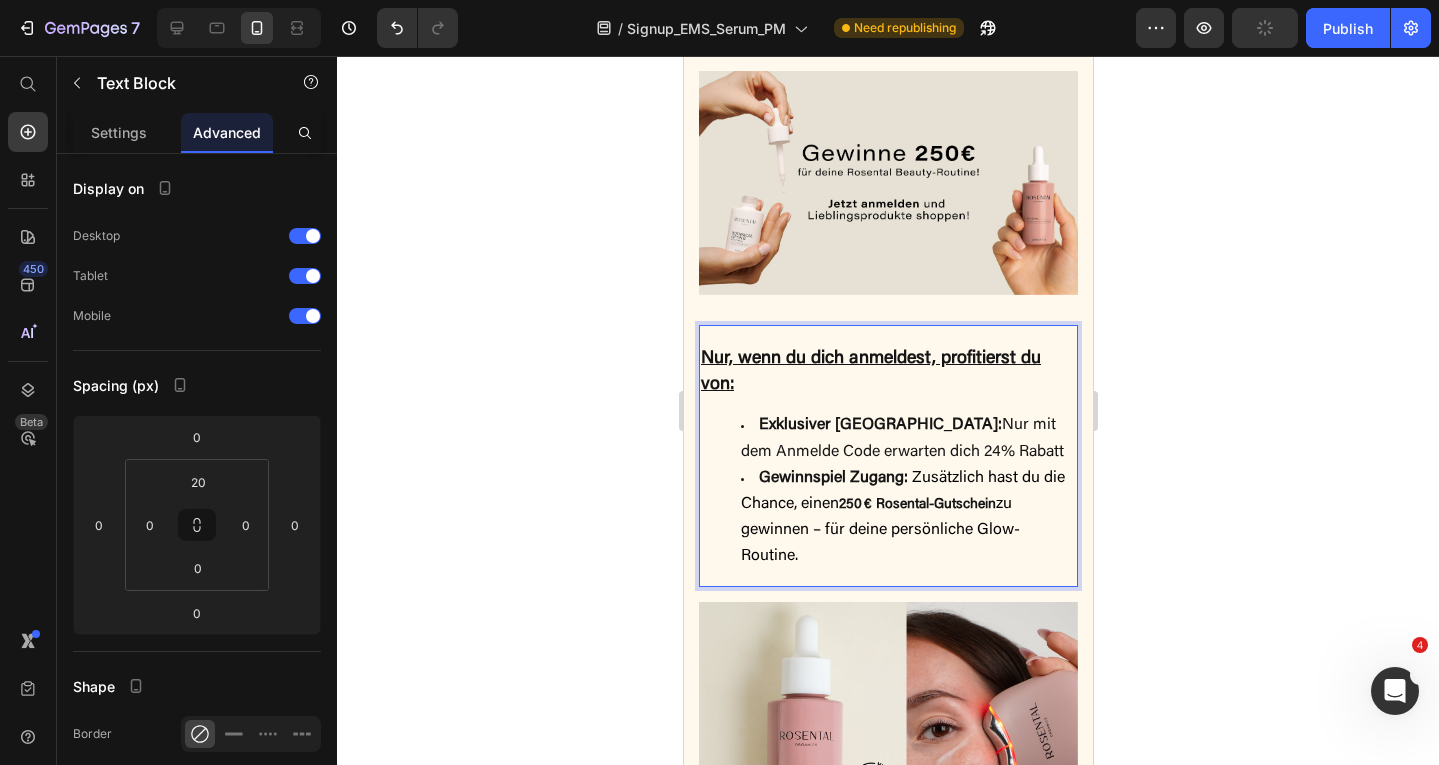 drag, startPoint x: 980, startPoint y: 414, endPoint x: 891, endPoint y: 385, distance: 93.60555 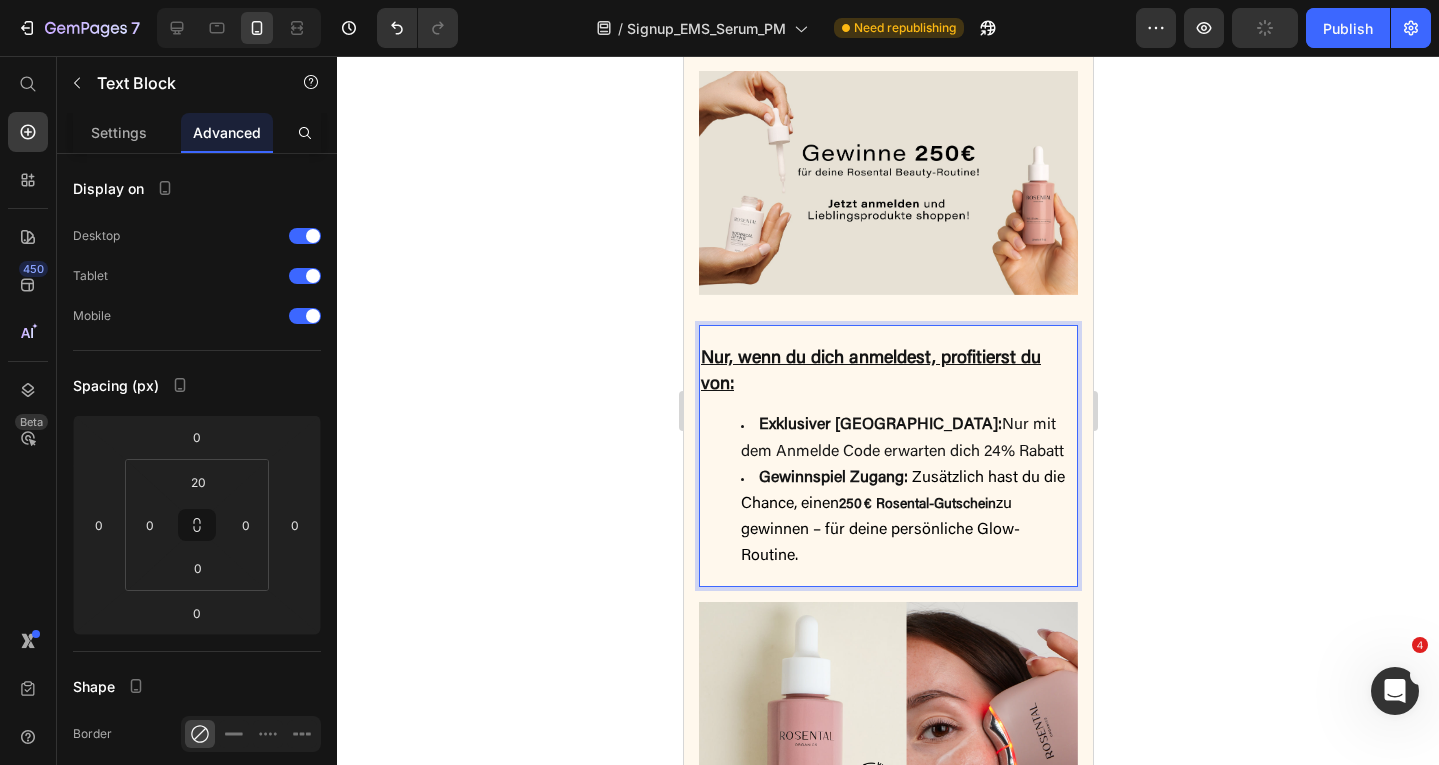 click on "Exklusiver Rabatt:  Nur mit dem Anmelde Code erwarten dich 24% Rabatt" at bounding box center [907, 439] 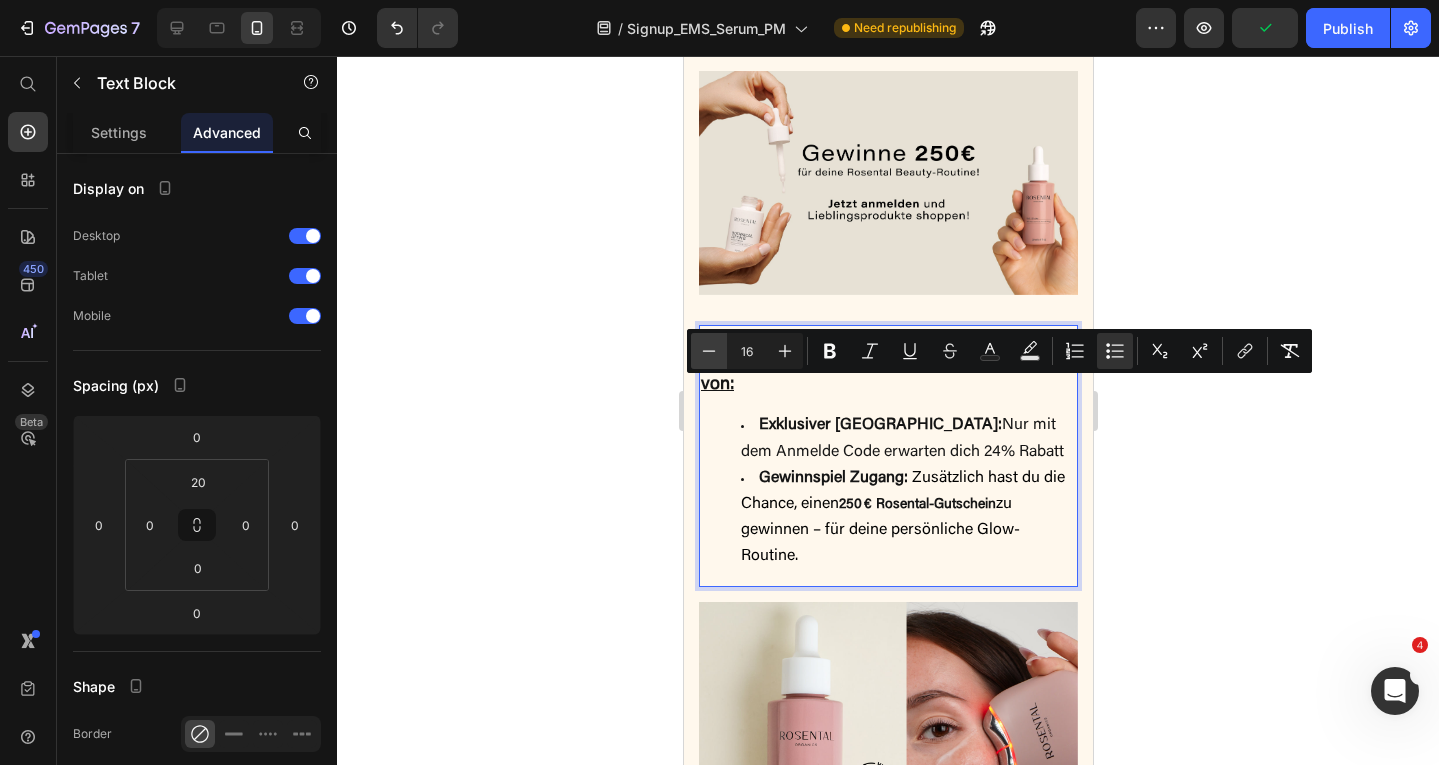 click 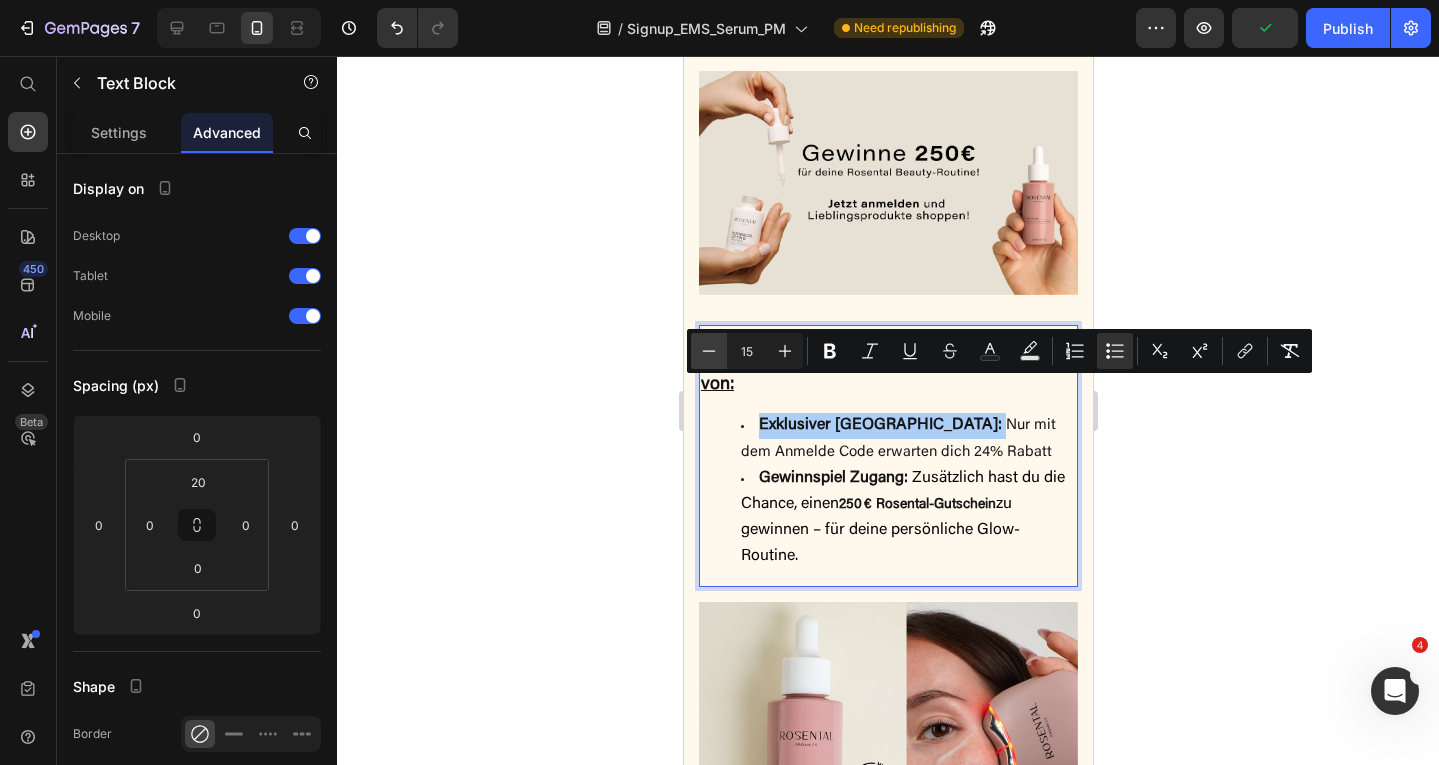 click 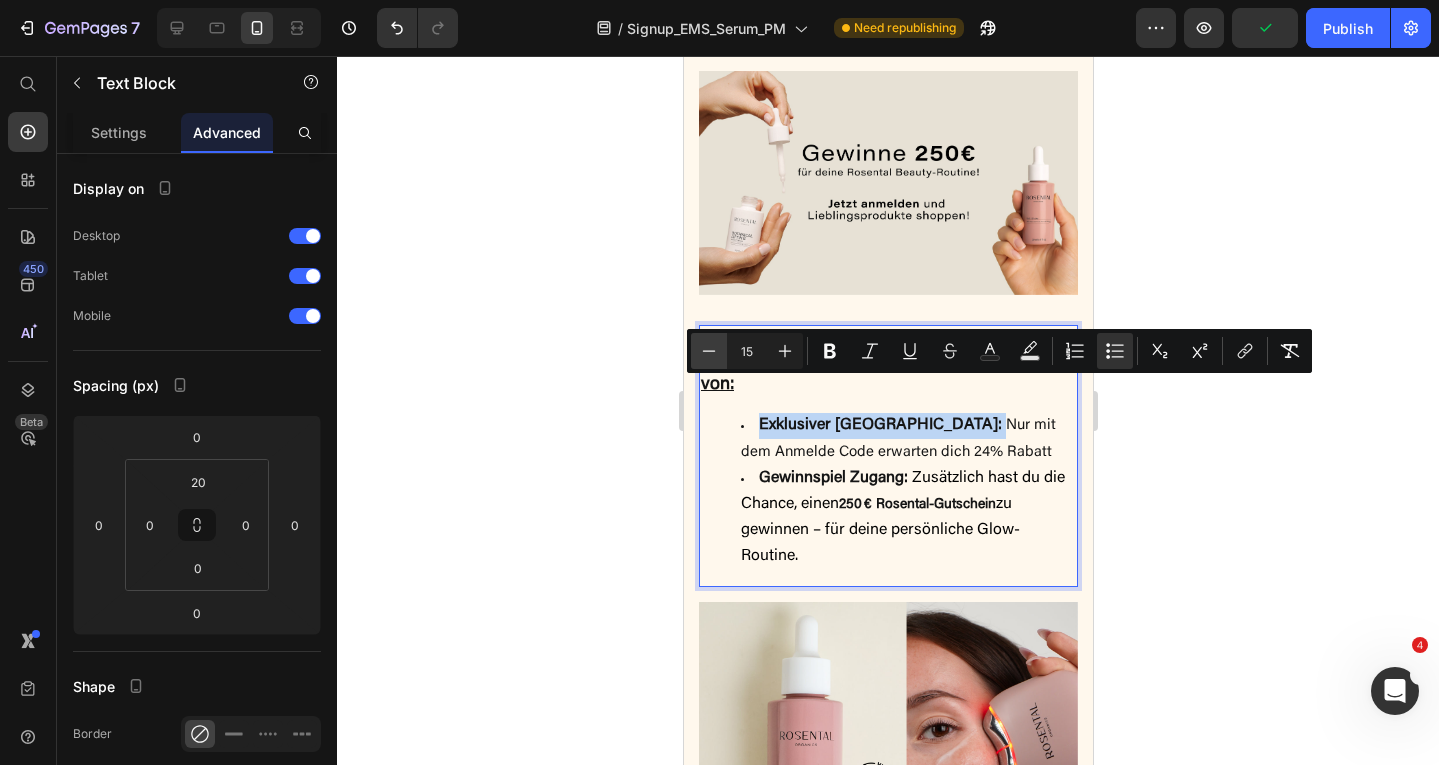 type on "14" 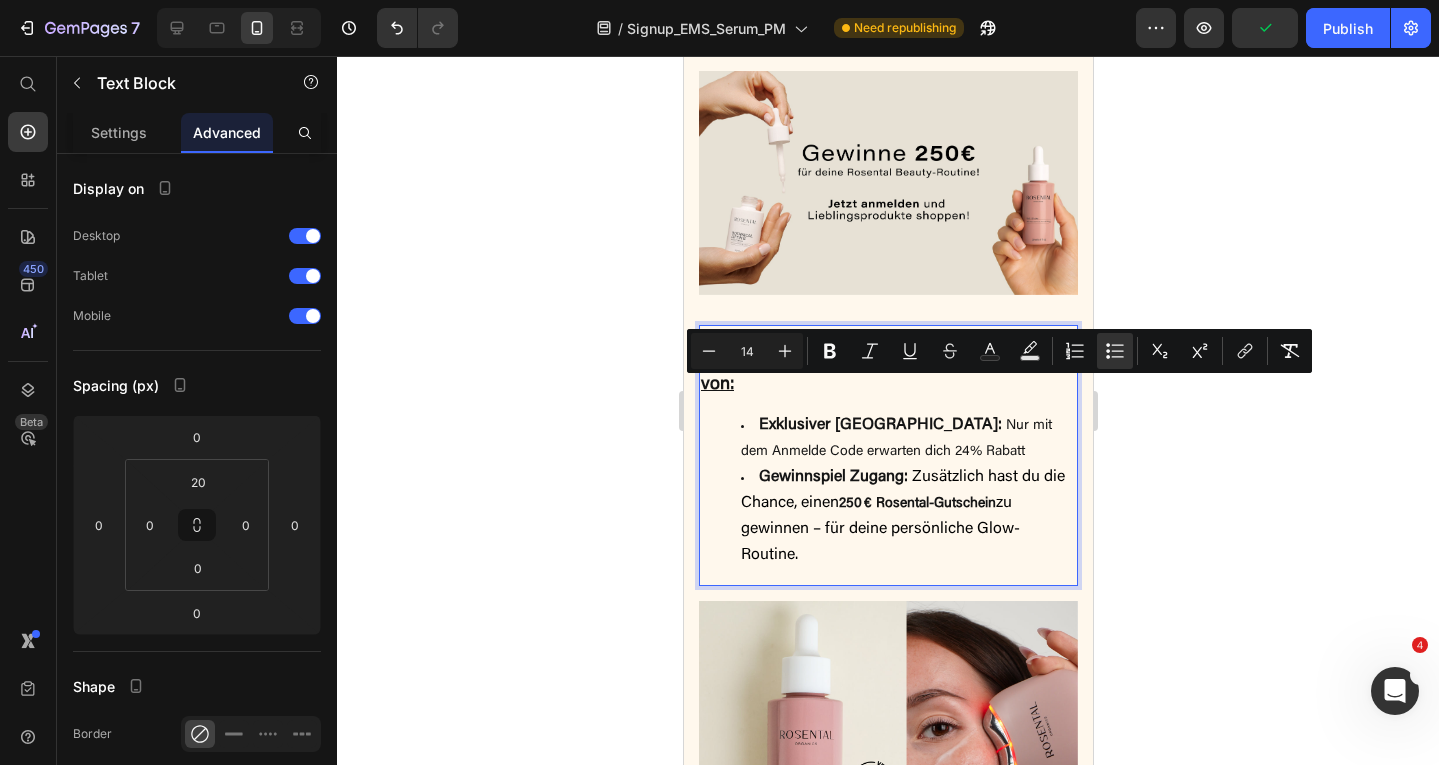 click on "Gewinnspiel Zugang:   Zusätzlich hast du die Chance, einen  250 € Rosental-Gutschein  zu gewinnen – für deine persönliche Glow-Routine." at bounding box center [907, 517] 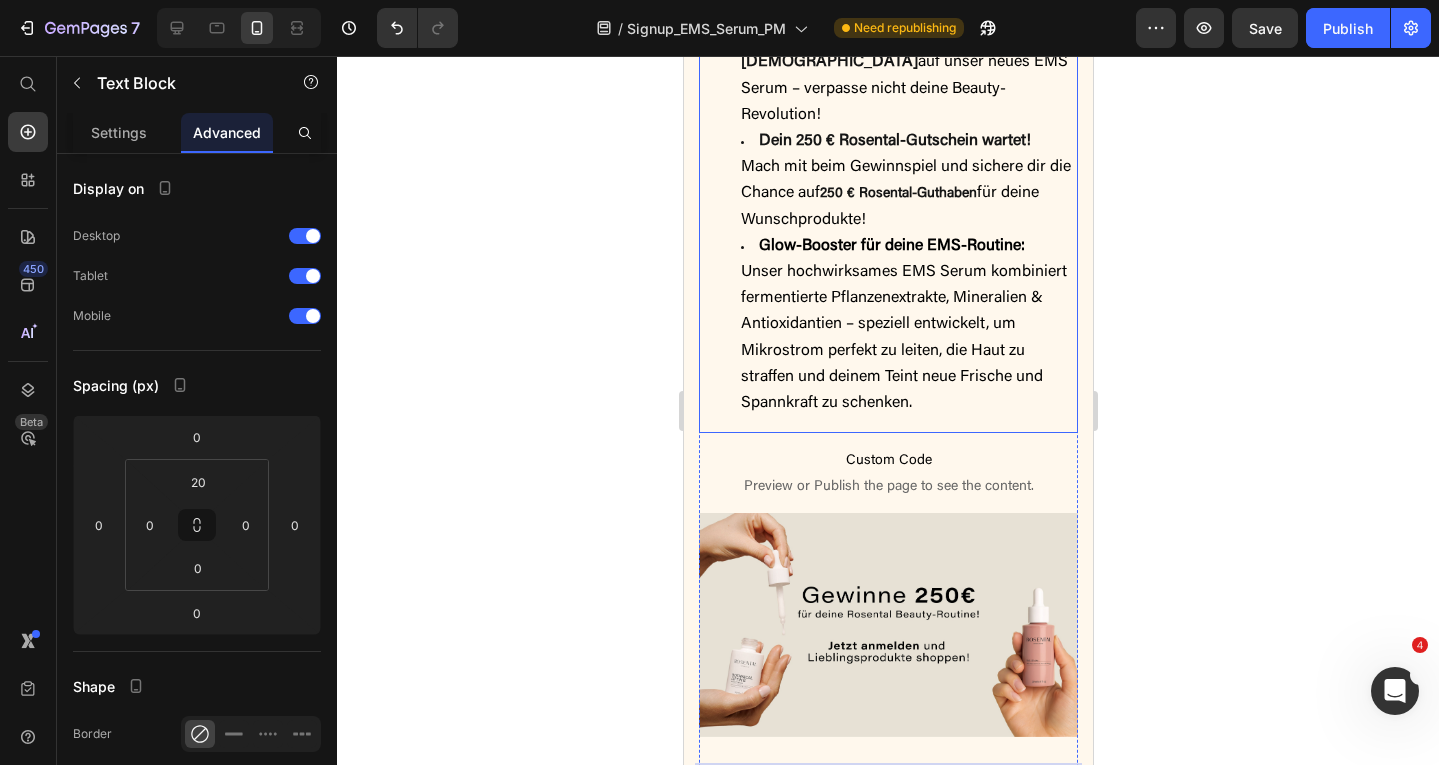 click on "Glow-Booster für deine EMS-Routine: Unser hochwirksames EMS Serum kombiniert fermentierte Pflanzenextrakte, Mineralien & Antioxidantien – speziell entwickelt, um Mikrostrom perfekt zu leiten, die Haut zu straffen und deinem Teint neue Frische und Spannkraft zu schenken." at bounding box center [907, 325] 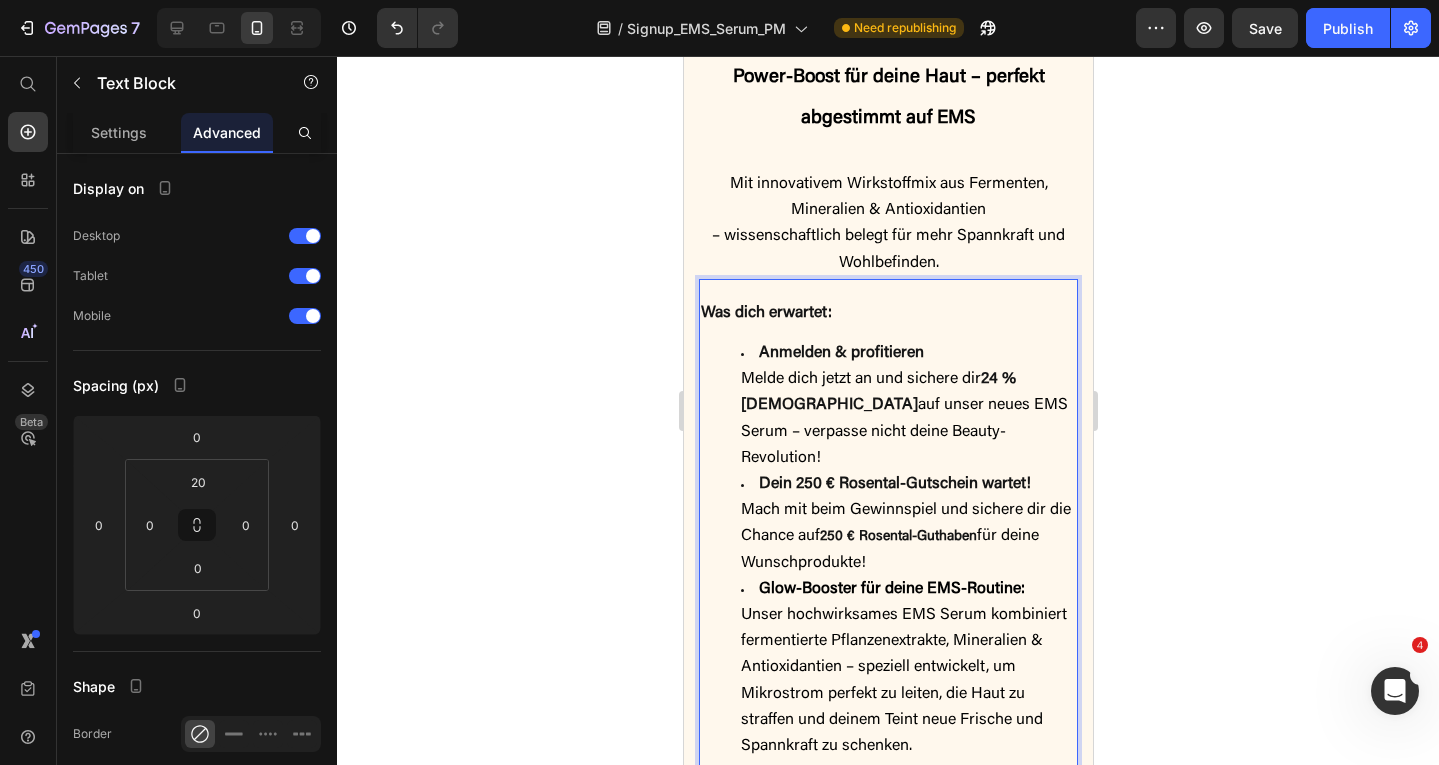 scroll, scrollTop: 374, scrollLeft: 0, axis: vertical 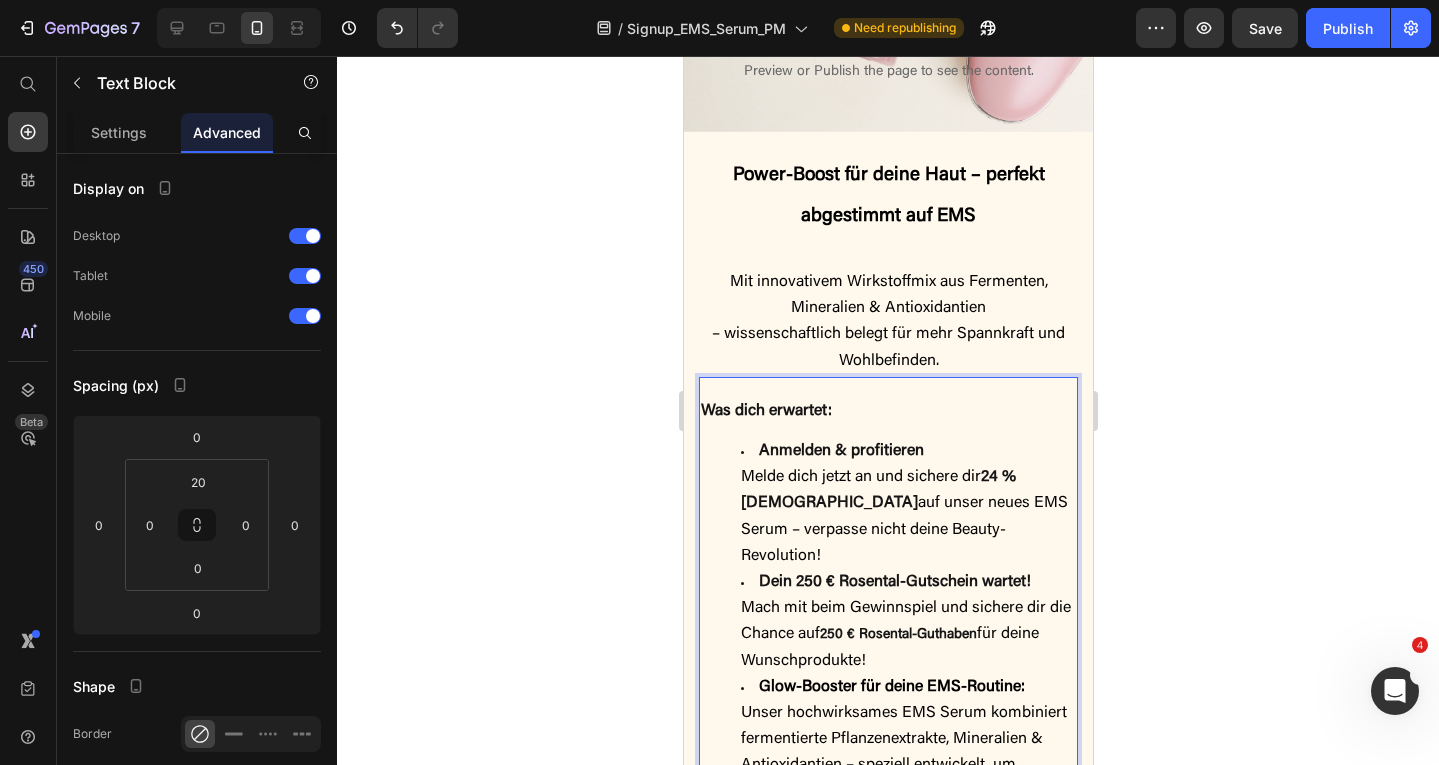 click on "auf unser neues EMS Serum – verpasse nicht deine Beauty-Revolution!" at bounding box center [903, 529] 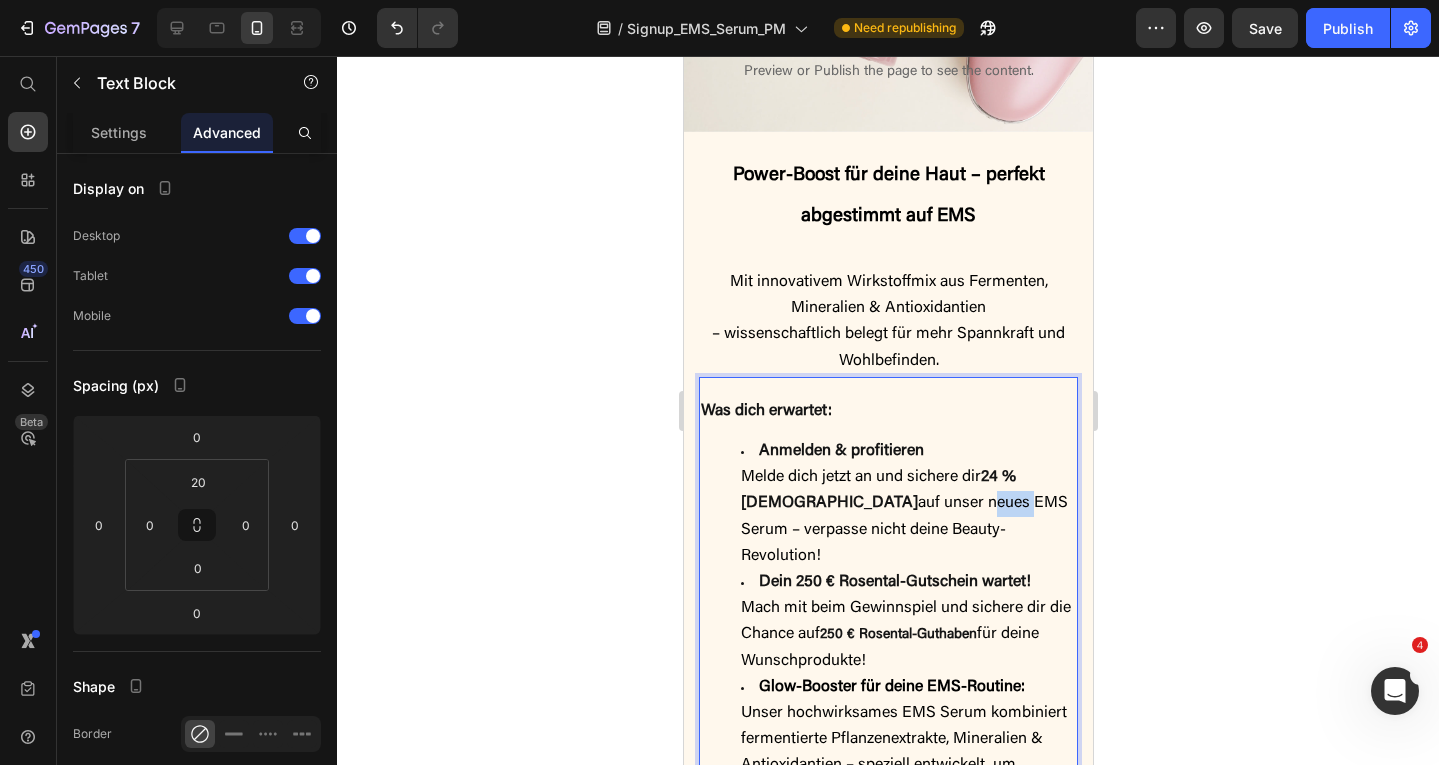 click on "auf unser neues EMS Serum – verpasse nicht deine Beauty-Revolution!" at bounding box center [903, 529] 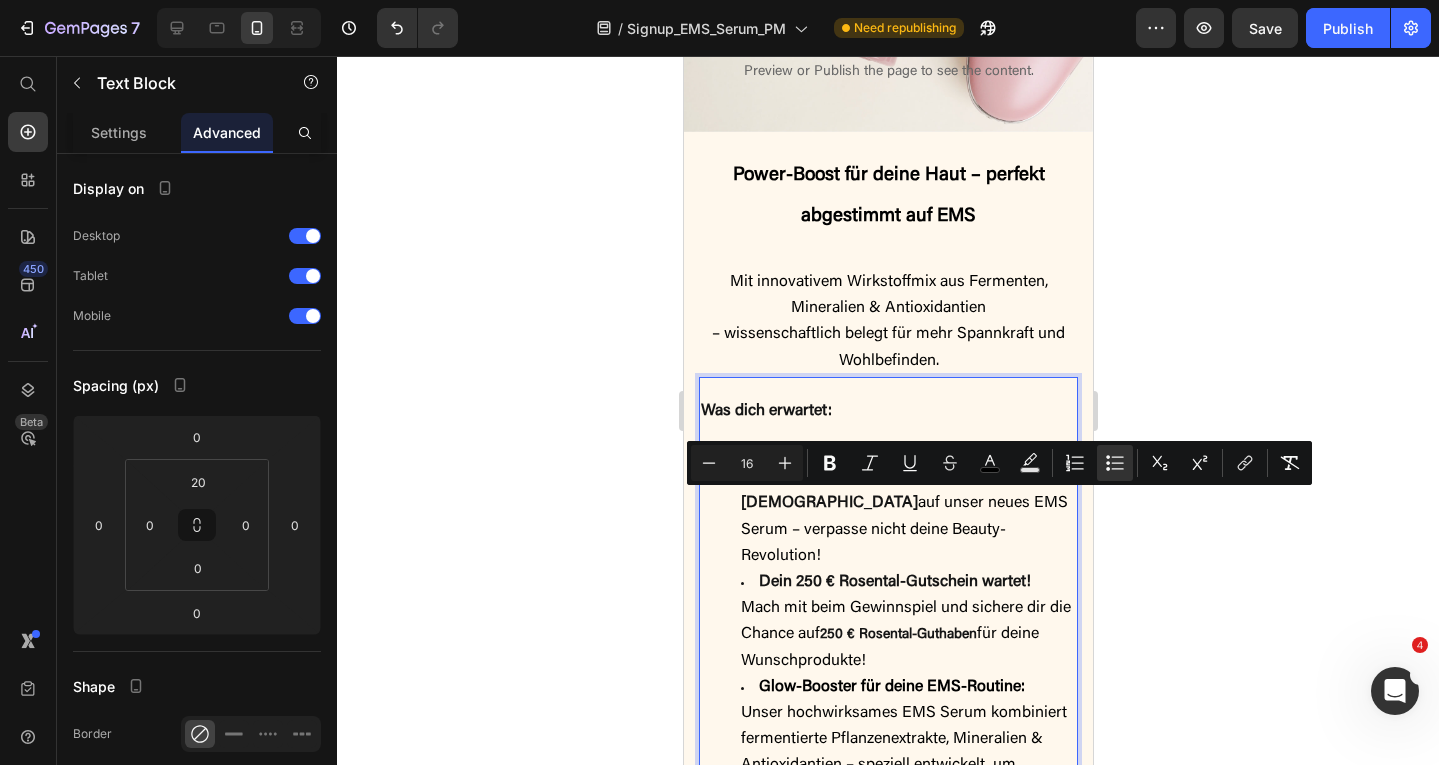 click on "Dein 250 € Rosental-Gutschein wartet! Mach mit beim Gewinnspiel und sichere dir die Chance auf  250 € Rosental-Guthaben  für deine Wunschprodukte!" at bounding box center [907, 622] 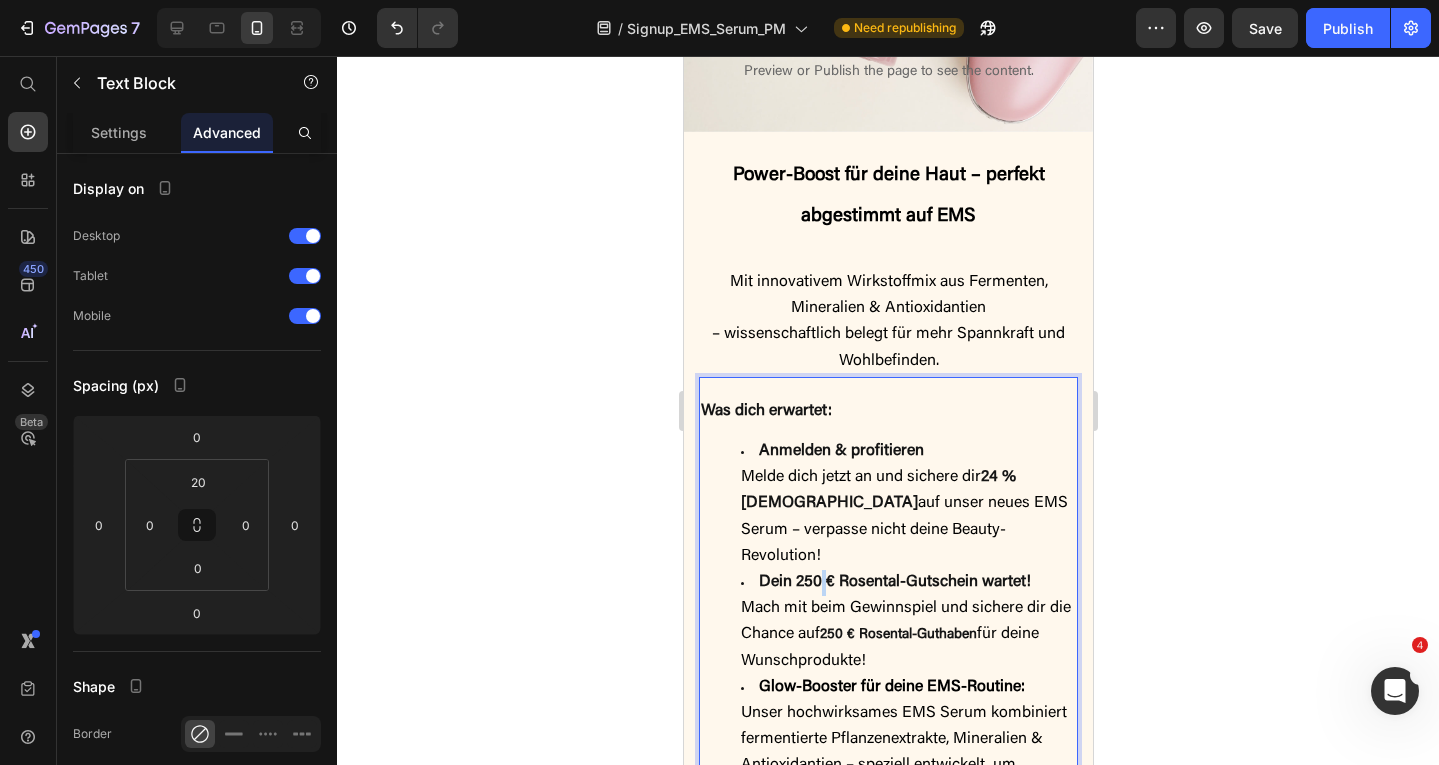 click on "Dein 250 € Rosental-Gutschein wartet! Mach mit beim Gewinnspiel und sichere dir die Chance auf  250 € Rosental-Guthaben  für deine Wunschprodukte!" at bounding box center [907, 622] 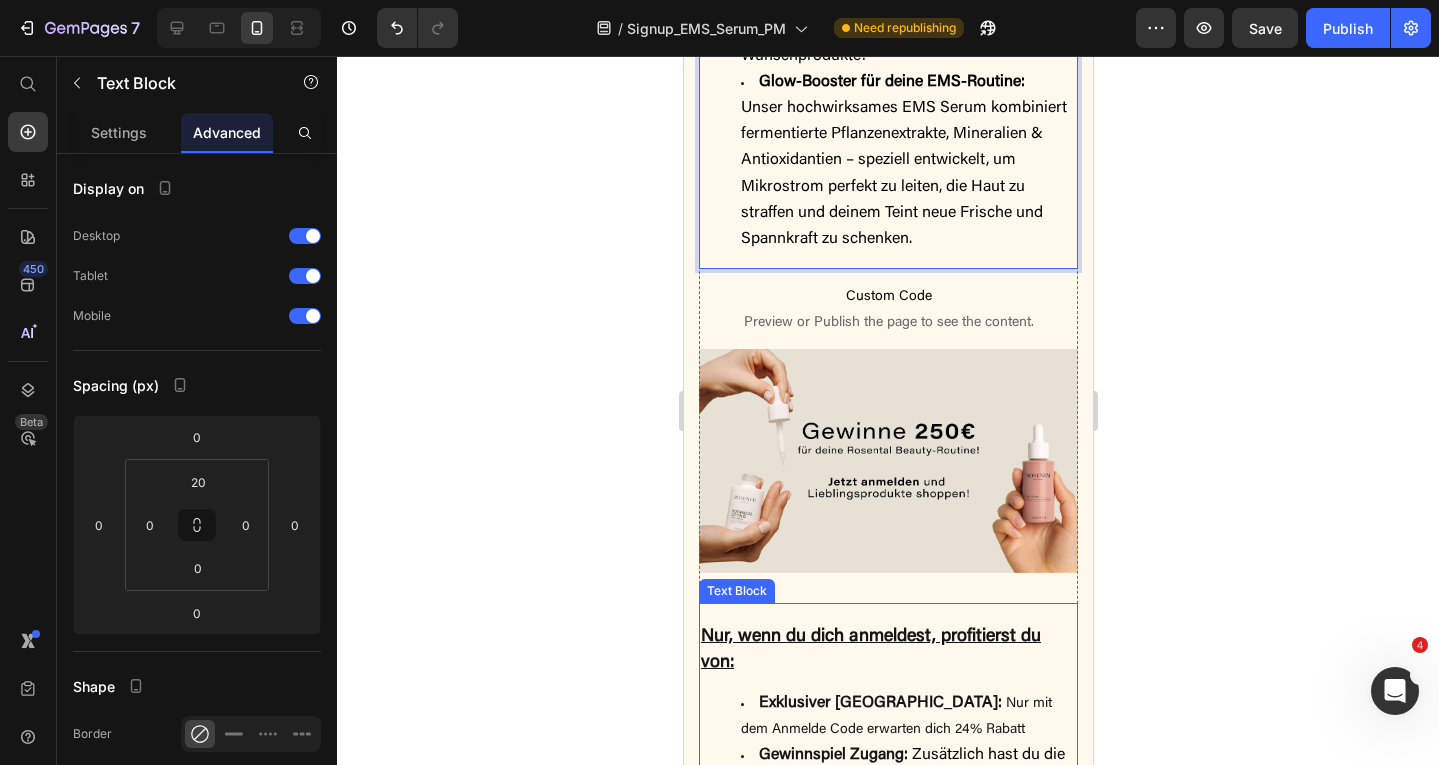 click on "Nur, wenn du dich anmeldest, profitierst du von:" at bounding box center (887, 651) 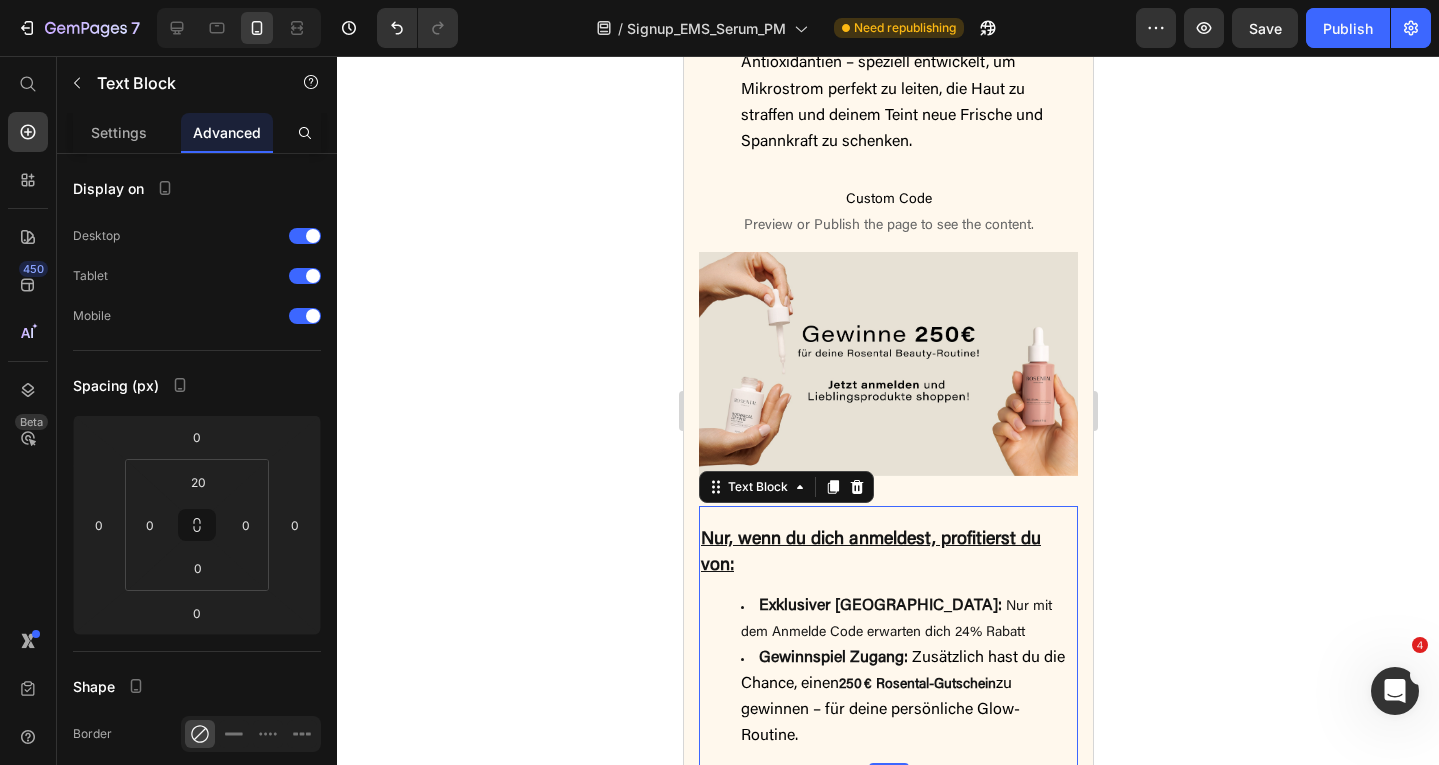 scroll, scrollTop: 1083, scrollLeft: 0, axis: vertical 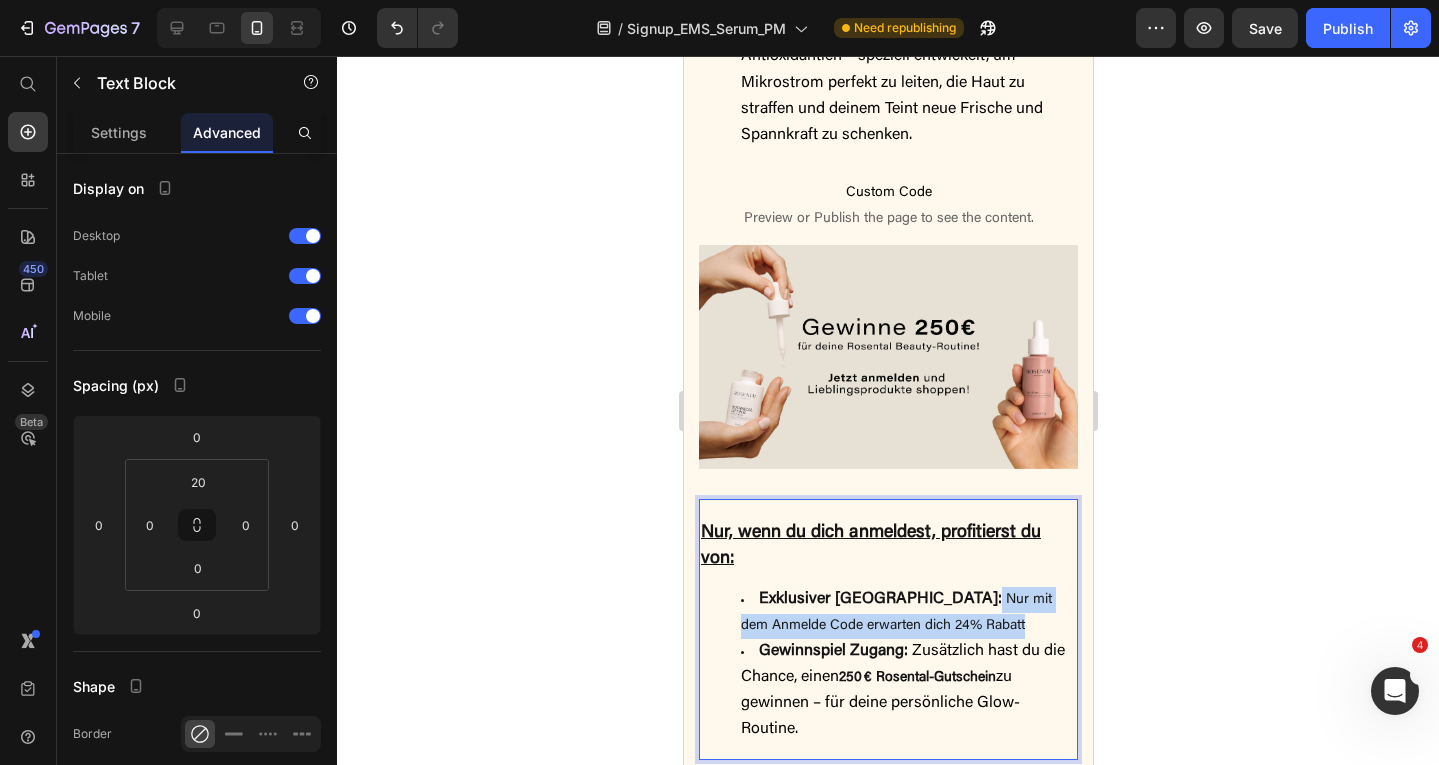 drag, startPoint x: 912, startPoint y: 590, endPoint x: 885, endPoint y: 562, distance: 38.8973 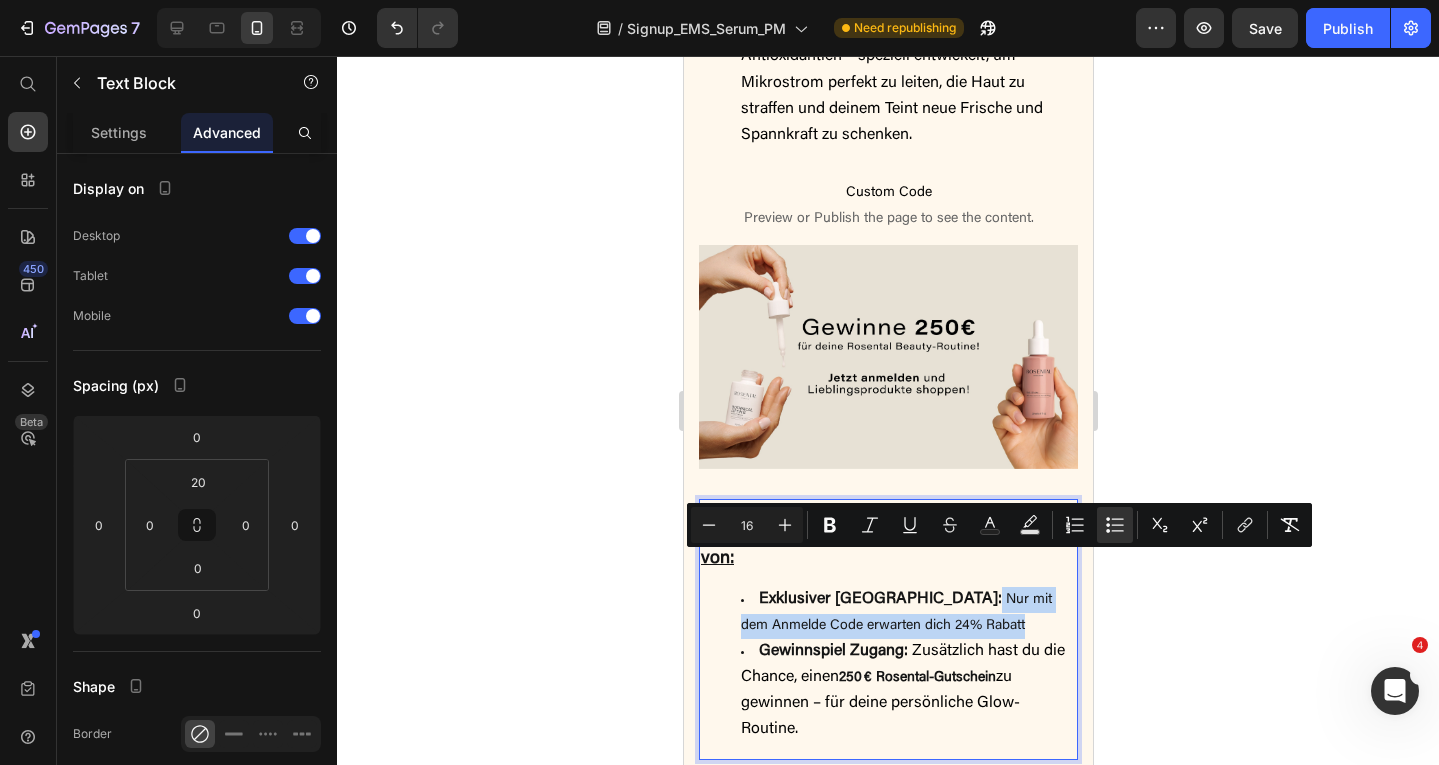 click on "Exklusiver Rabatt:   Nur mit dem Anmelde Code erwarten dich 24% Rabatt" at bounding box center (907, 612) 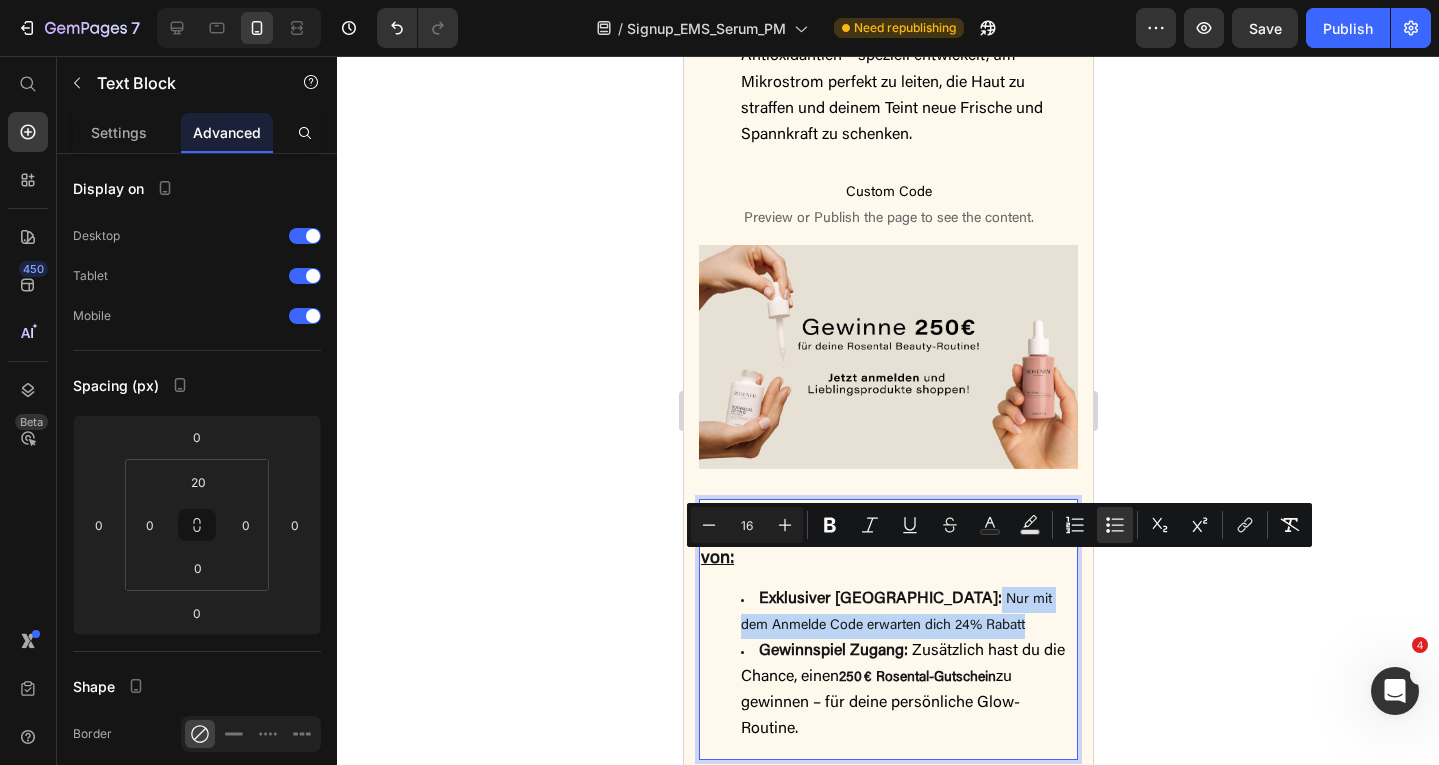 type on "14" 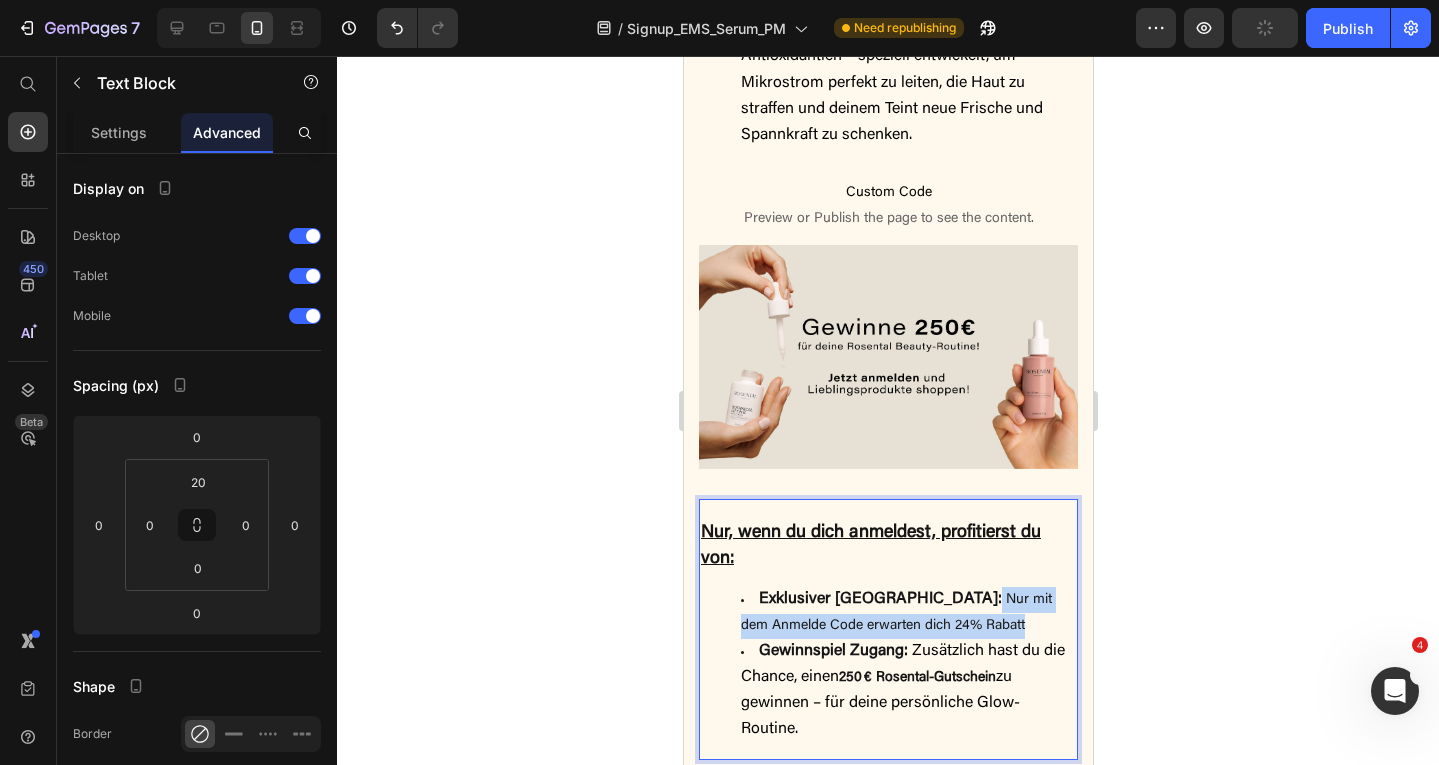drag, startPoint x: 906, startPoint y: 583, endPoint x: 891, endPoint y: 567, distance: 21.931713 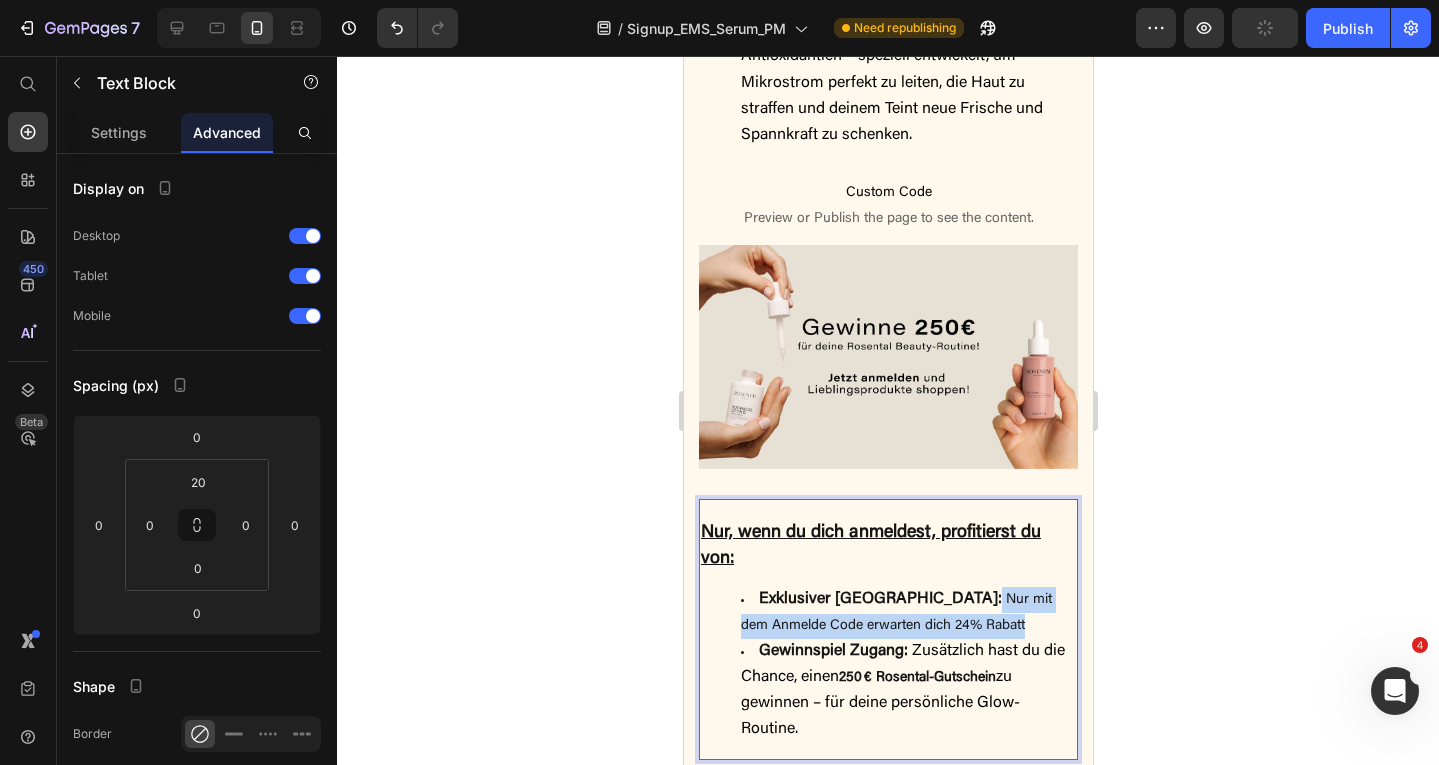 click on "Exklusiver Rabatt:   Nur mit dem Anmelde Code erwarten dich 24% Rabatt" at bounding box center [907, 612] 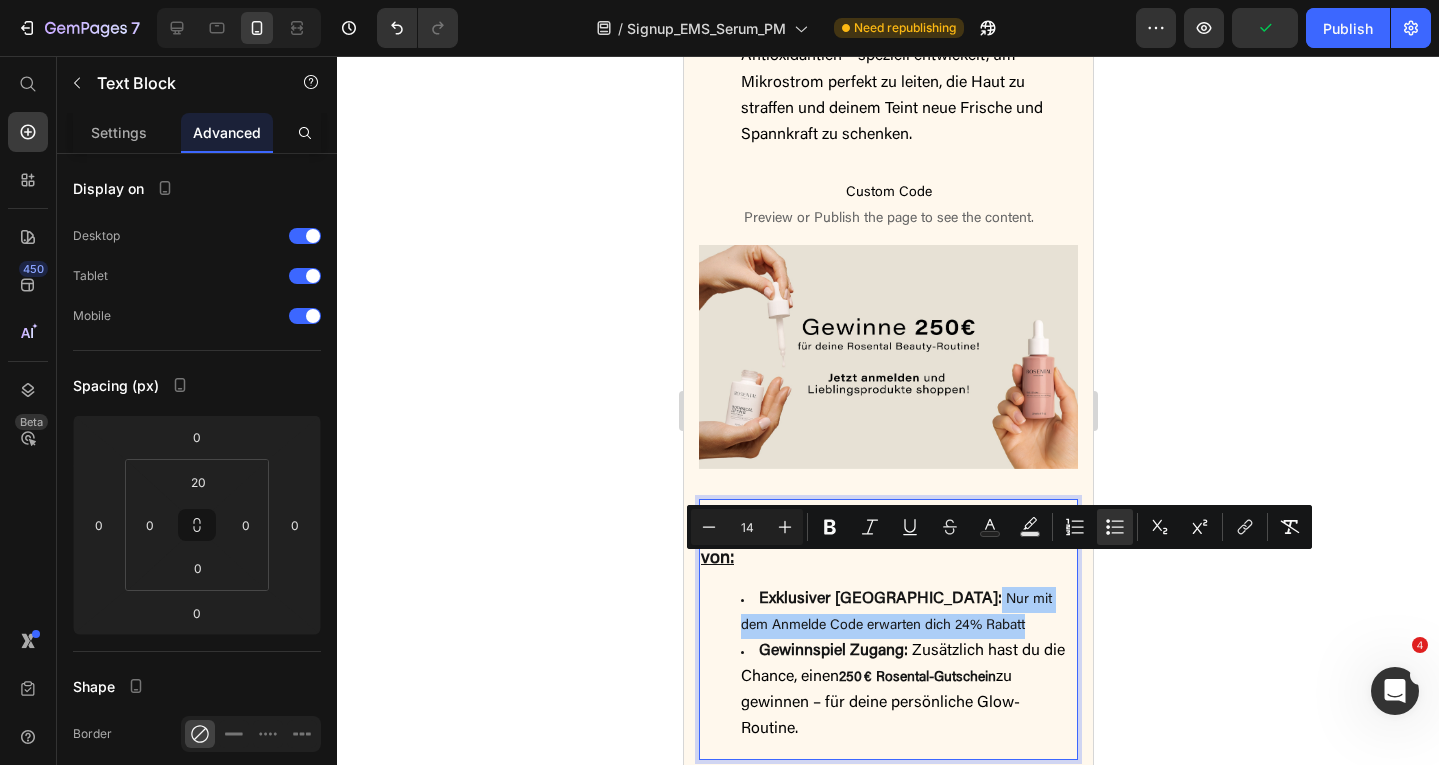 click on "14" at bounding box center (747, 527) 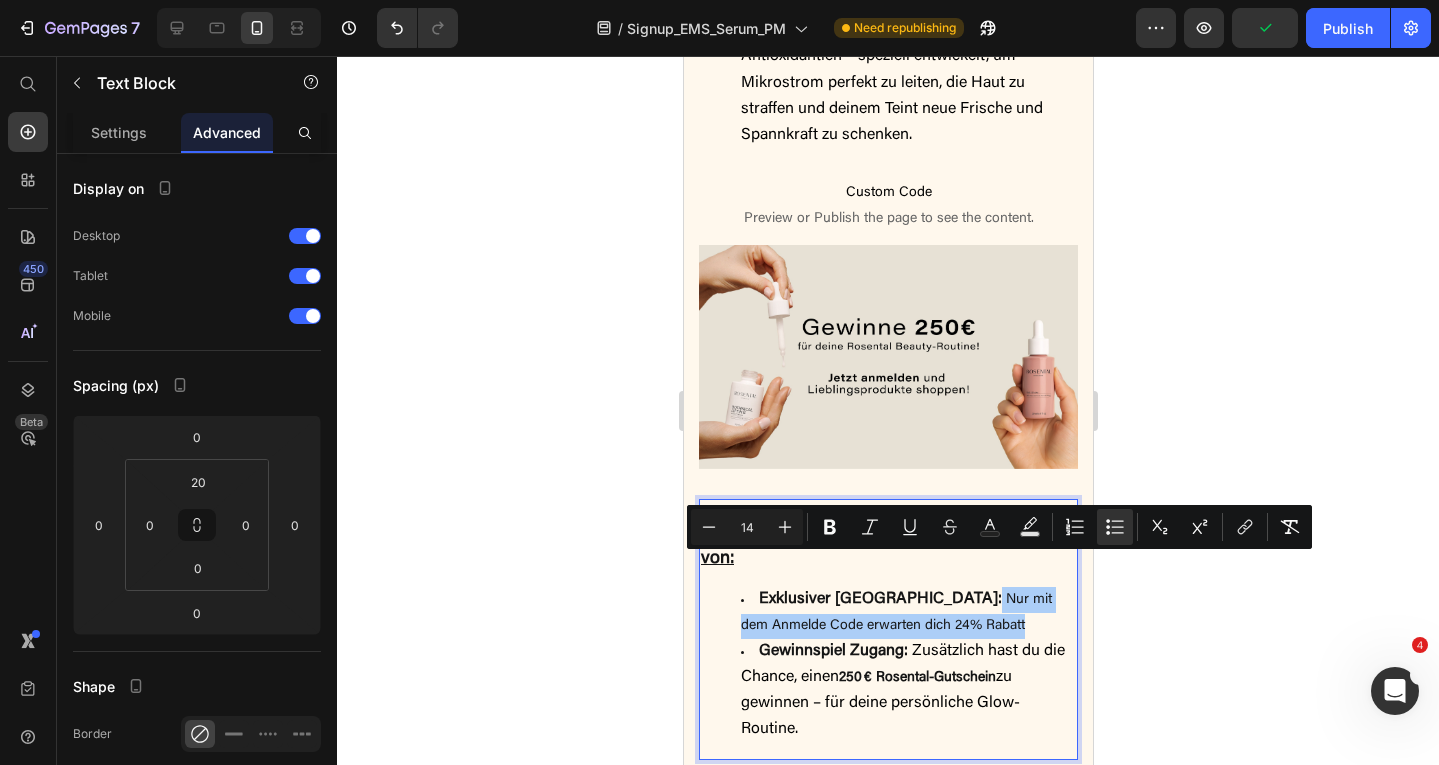 click on "14" at bounding box center [747, 527] 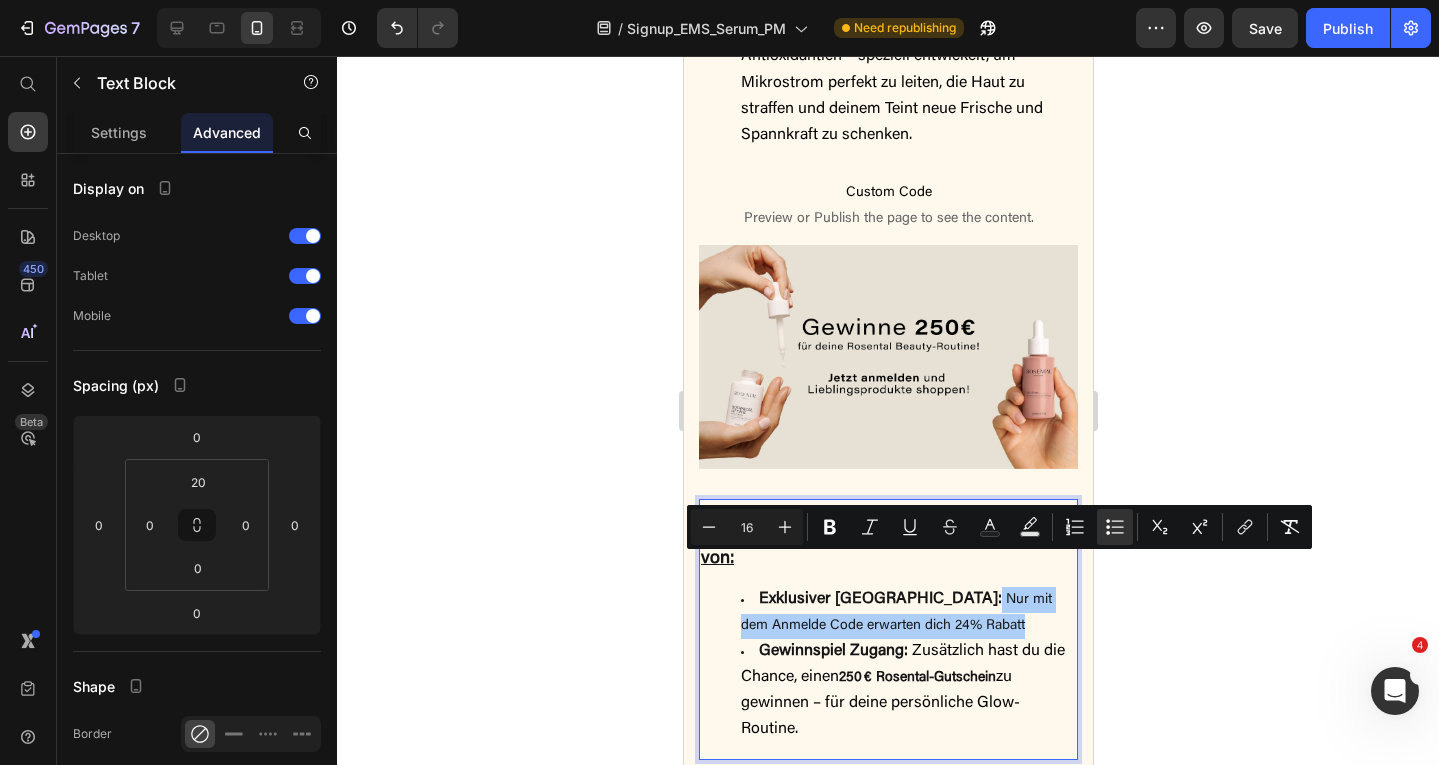 type on "16" 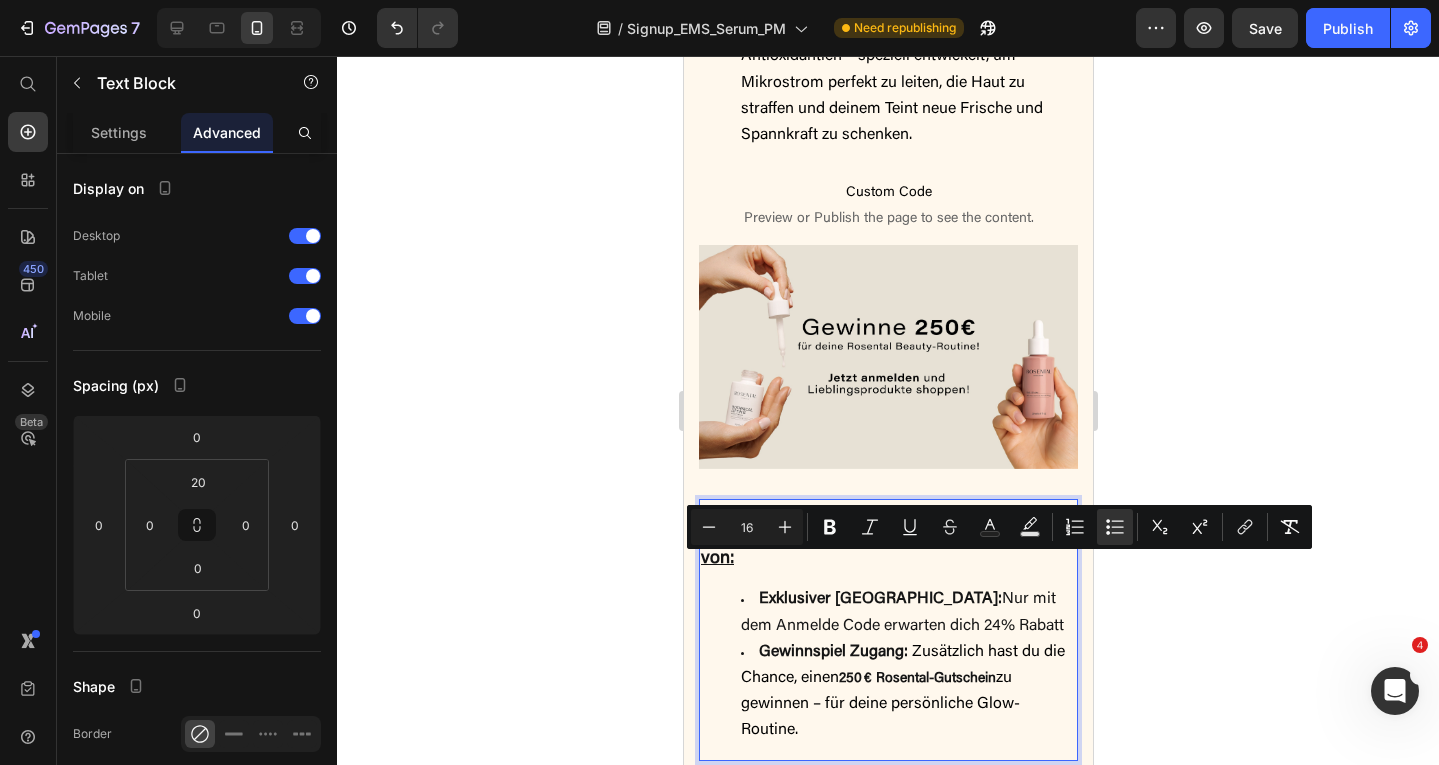 type 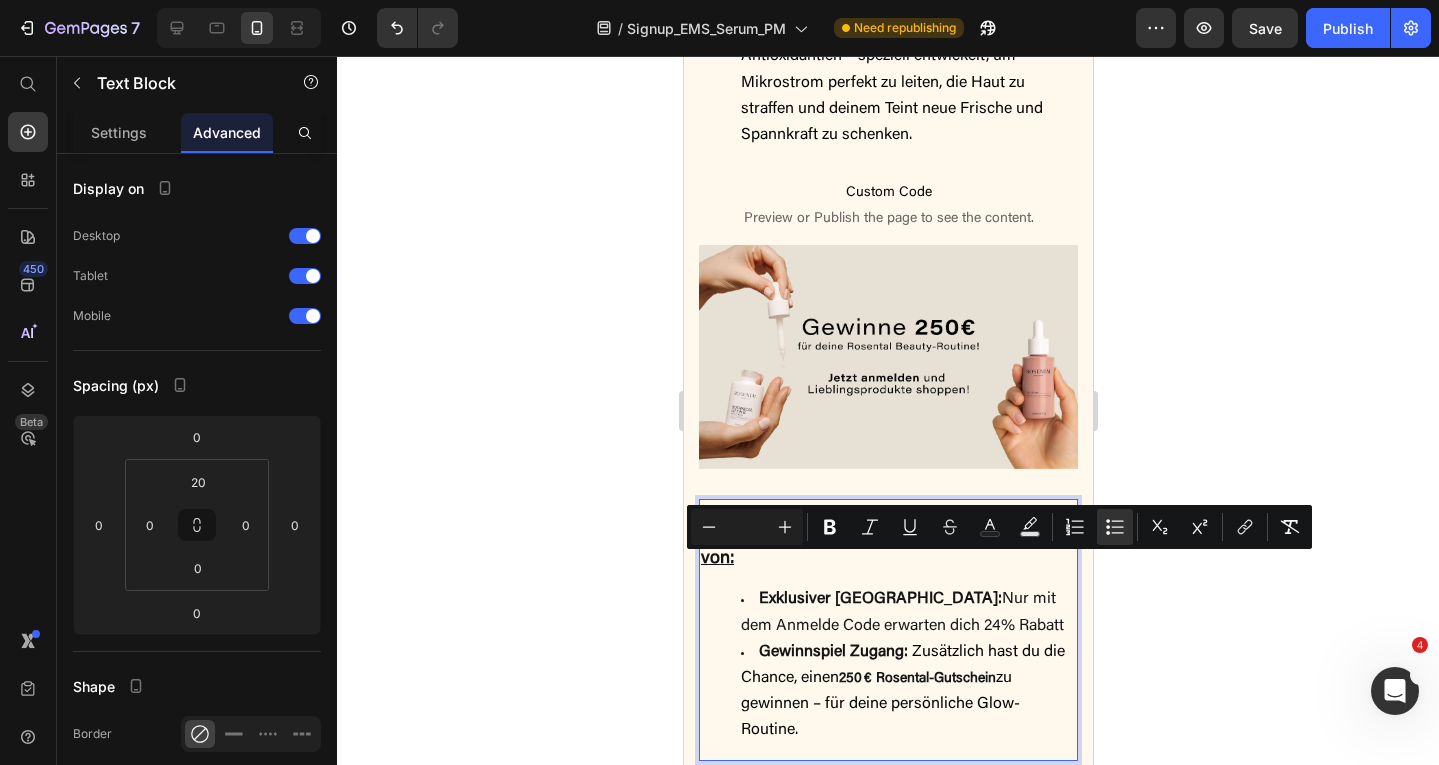 click on "zu gewinnen – für deine persönliche Glow-Routine." at bounding box center [879, 704] 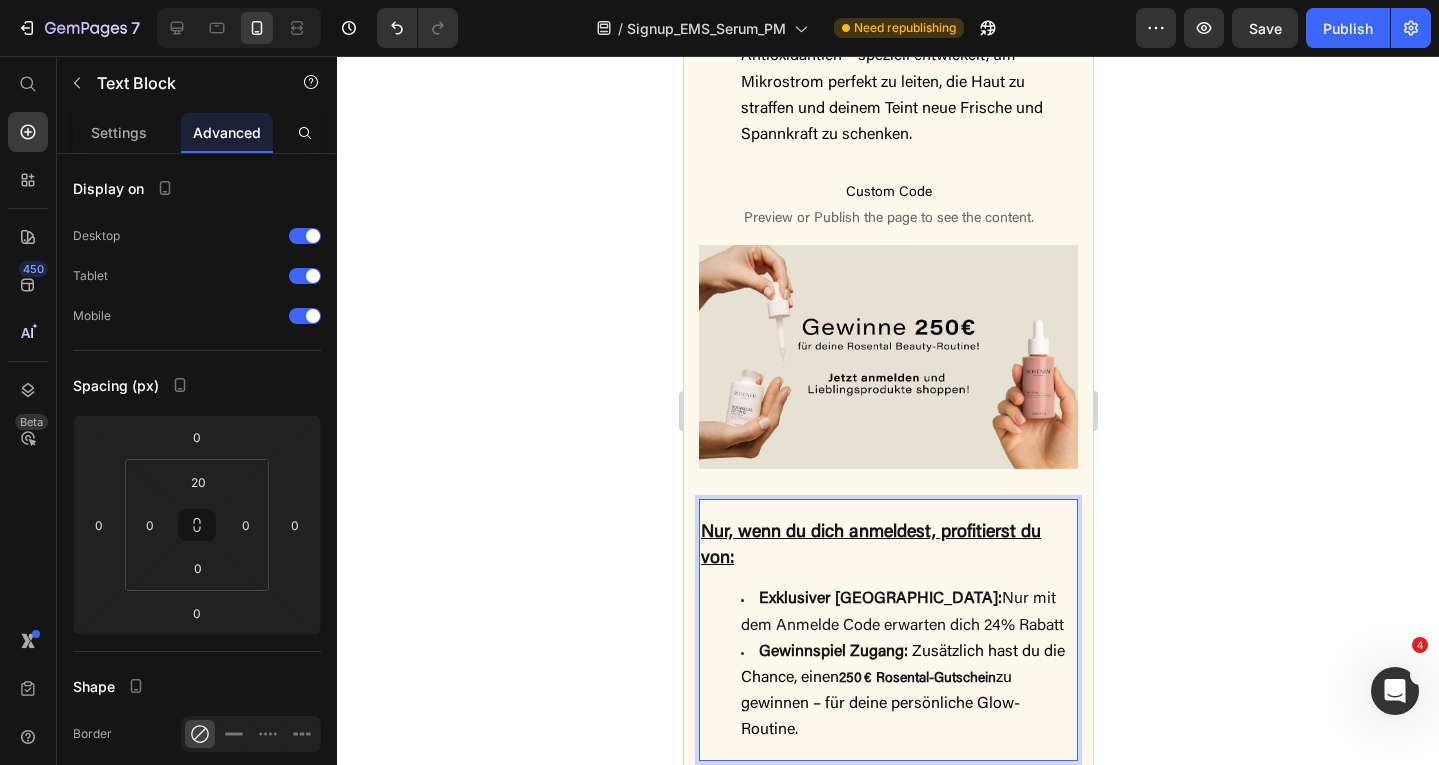 drag, startPoint x: 847, startPoint y: 685, endPoint x: 758, endPoint y: 612, distance: 115.10864 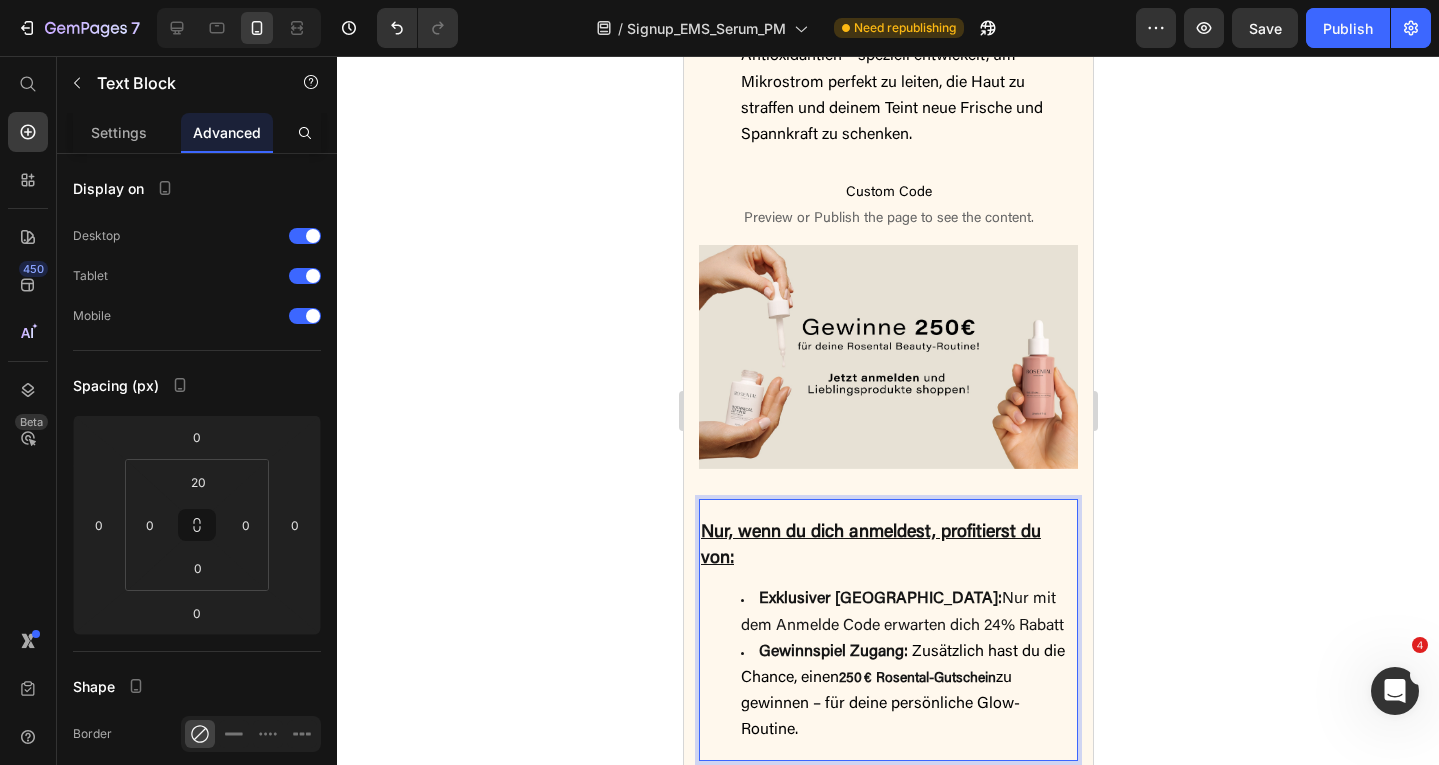 click on "Gewinnspiel Zugang:   Zusätzlich hast du die Chance, einen  250 € Rosental-Gutschein  zu gewinnen – für deine persönliche Glow-Routine." at bounding box center [907, 692] 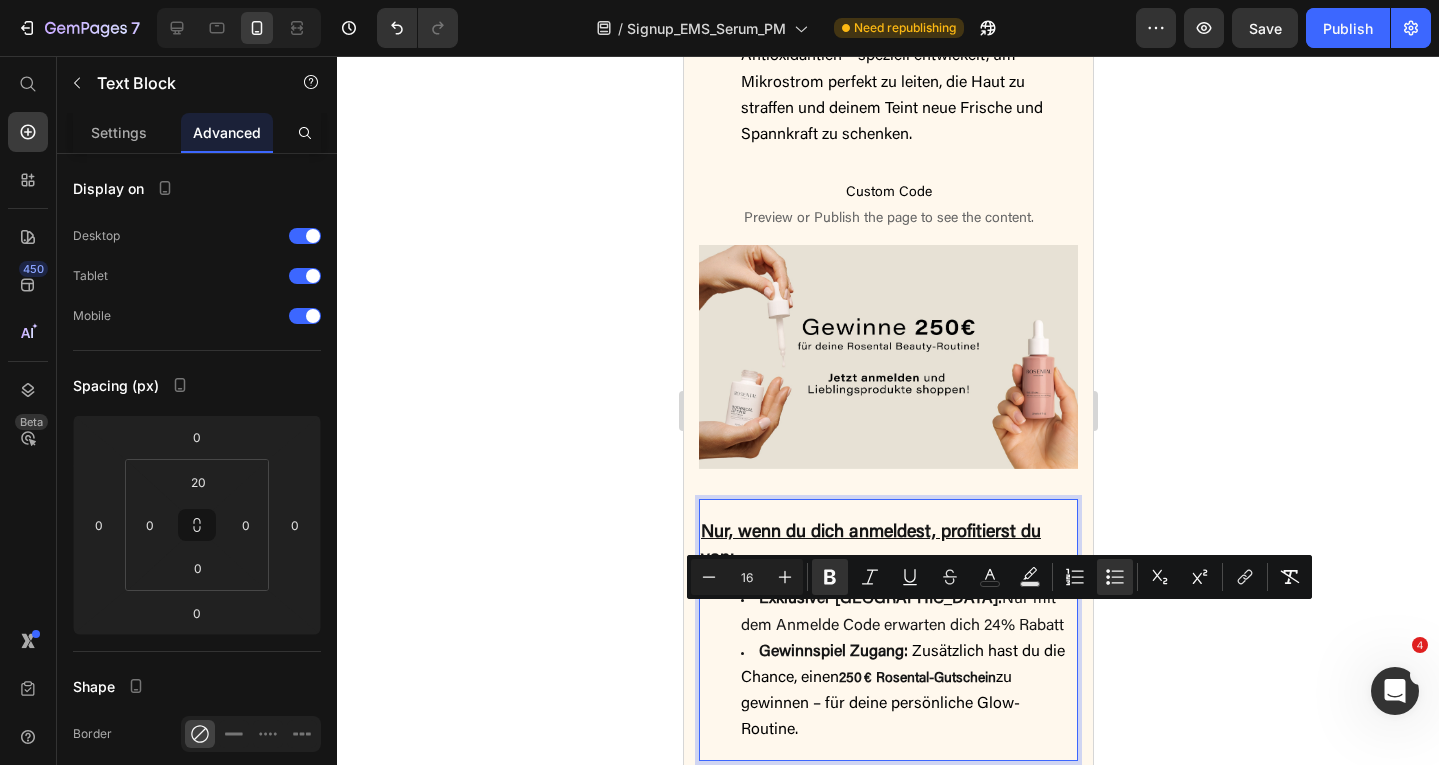 click on "16" at bounding box center [747, 577] 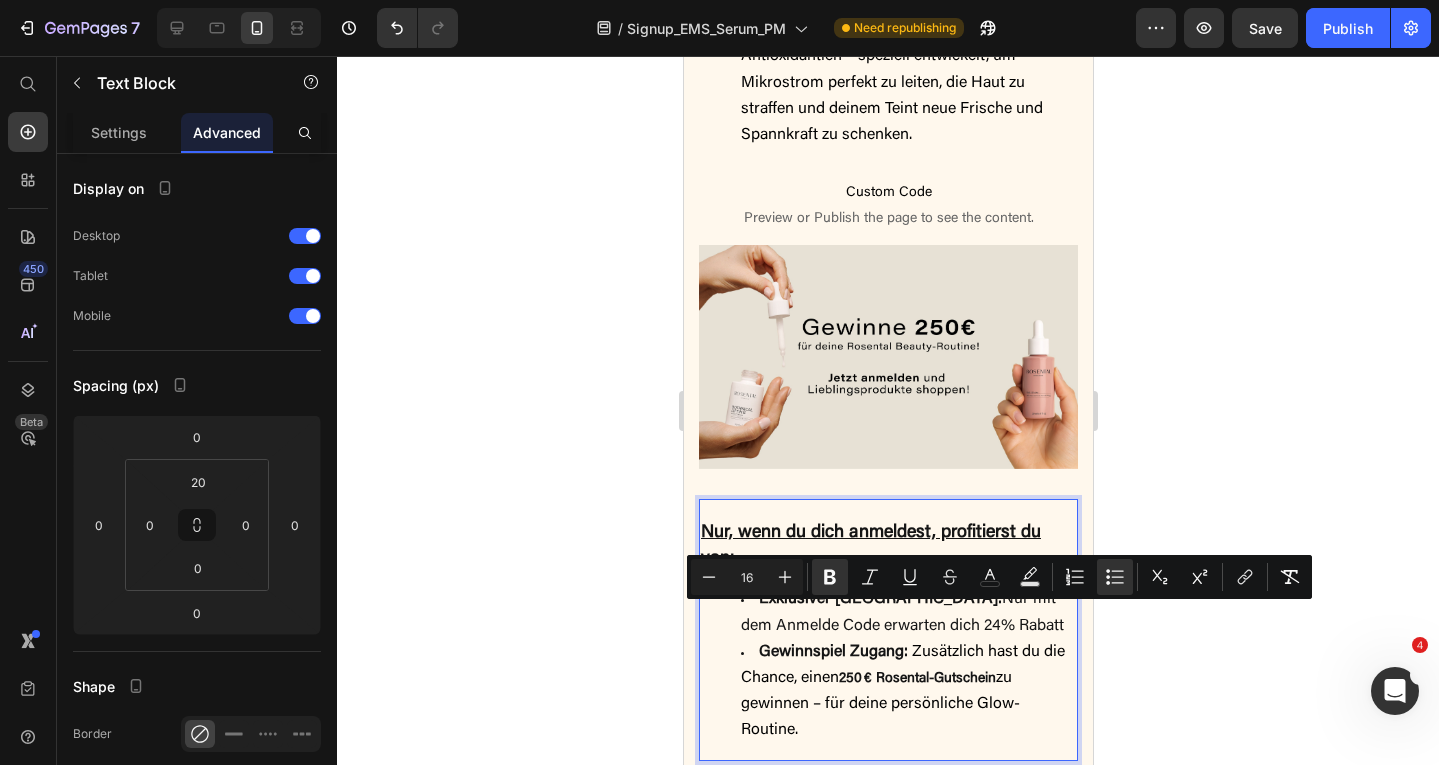 click on "Gewinnspiel Zugang:   Zusätzlich hast du die Chance, einen  250 € Rosental-Gutschein  zu gewinnen – für deine persönliche Glow-Routine." at bounding box center (907, 692) 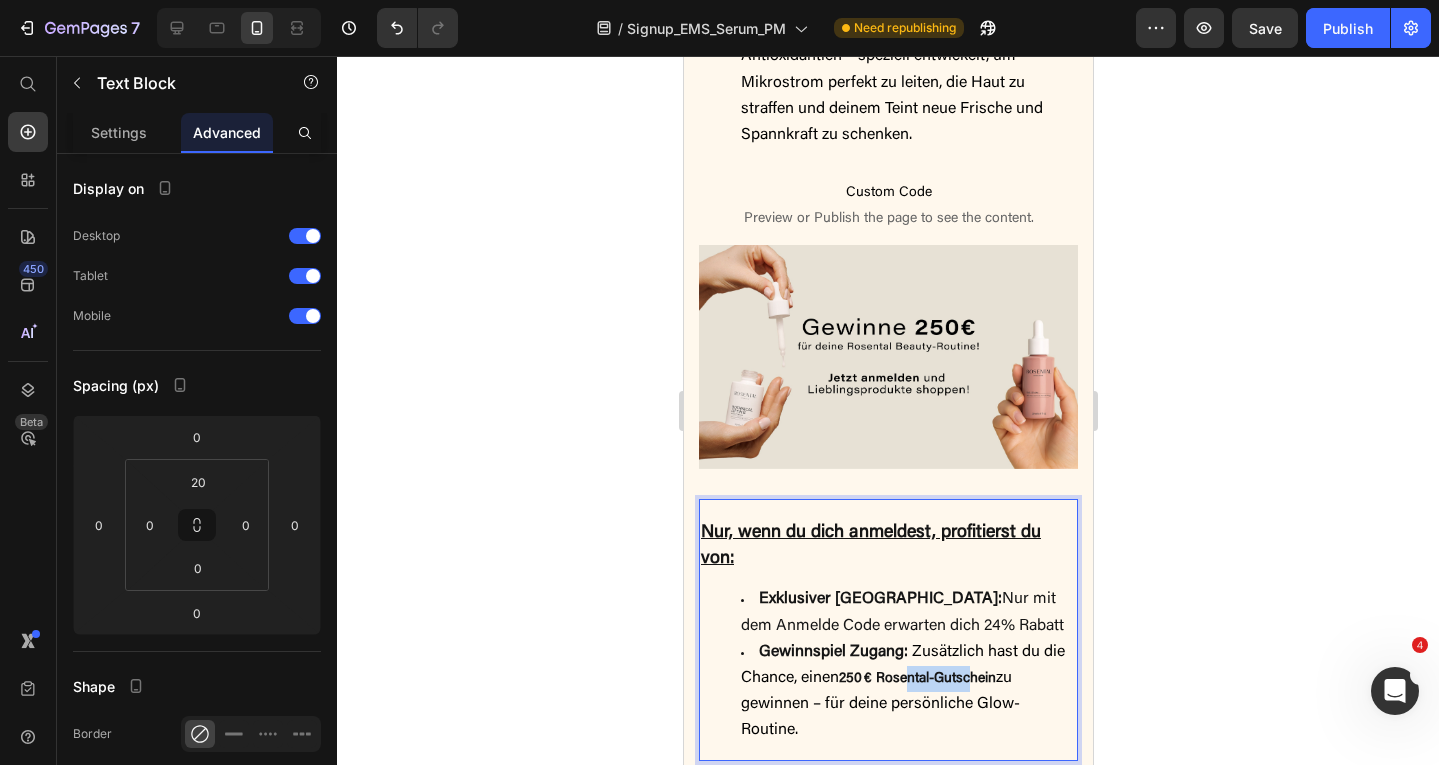 drag, startPoint x: 975, startPoint y: 638, endPoint x: 911, endPoint y: 638, distance: 64 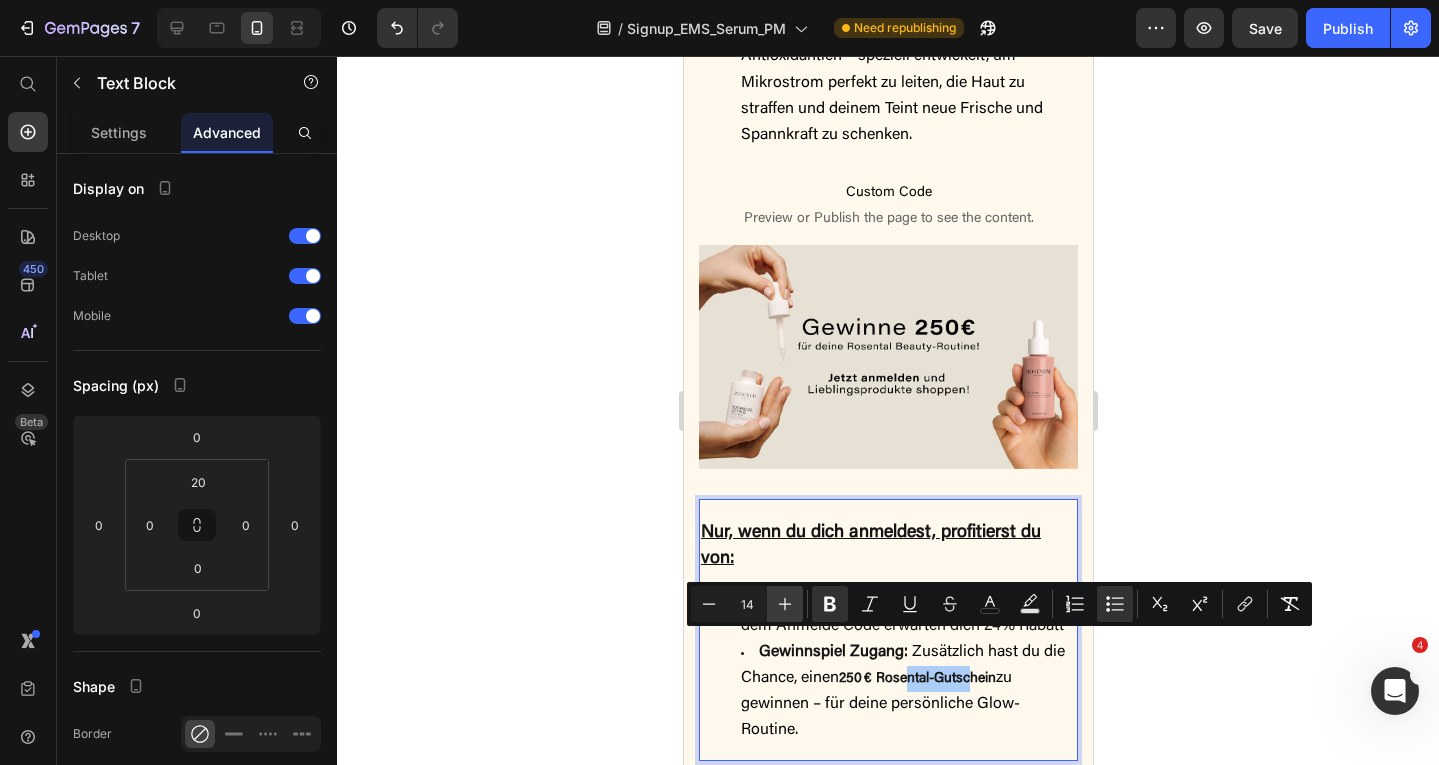 click 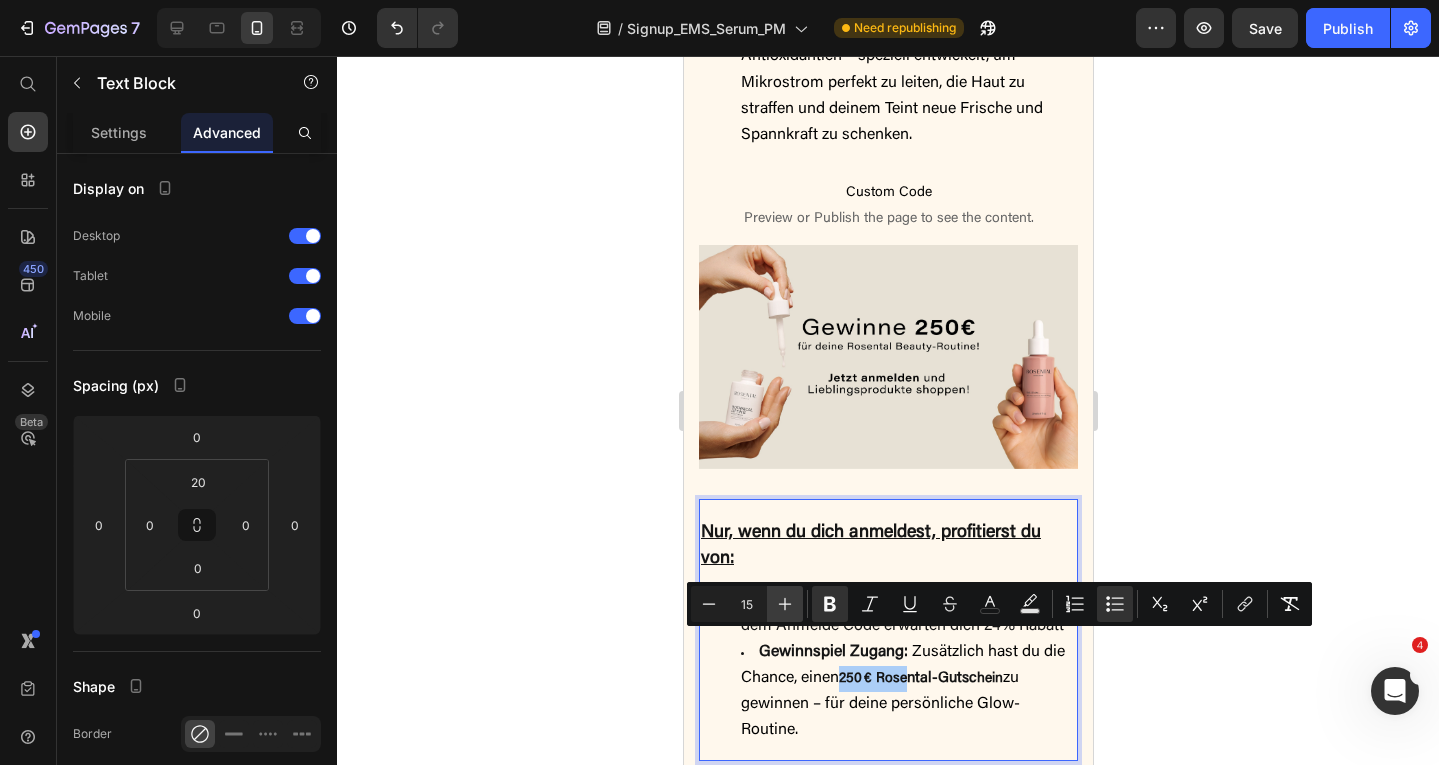 click 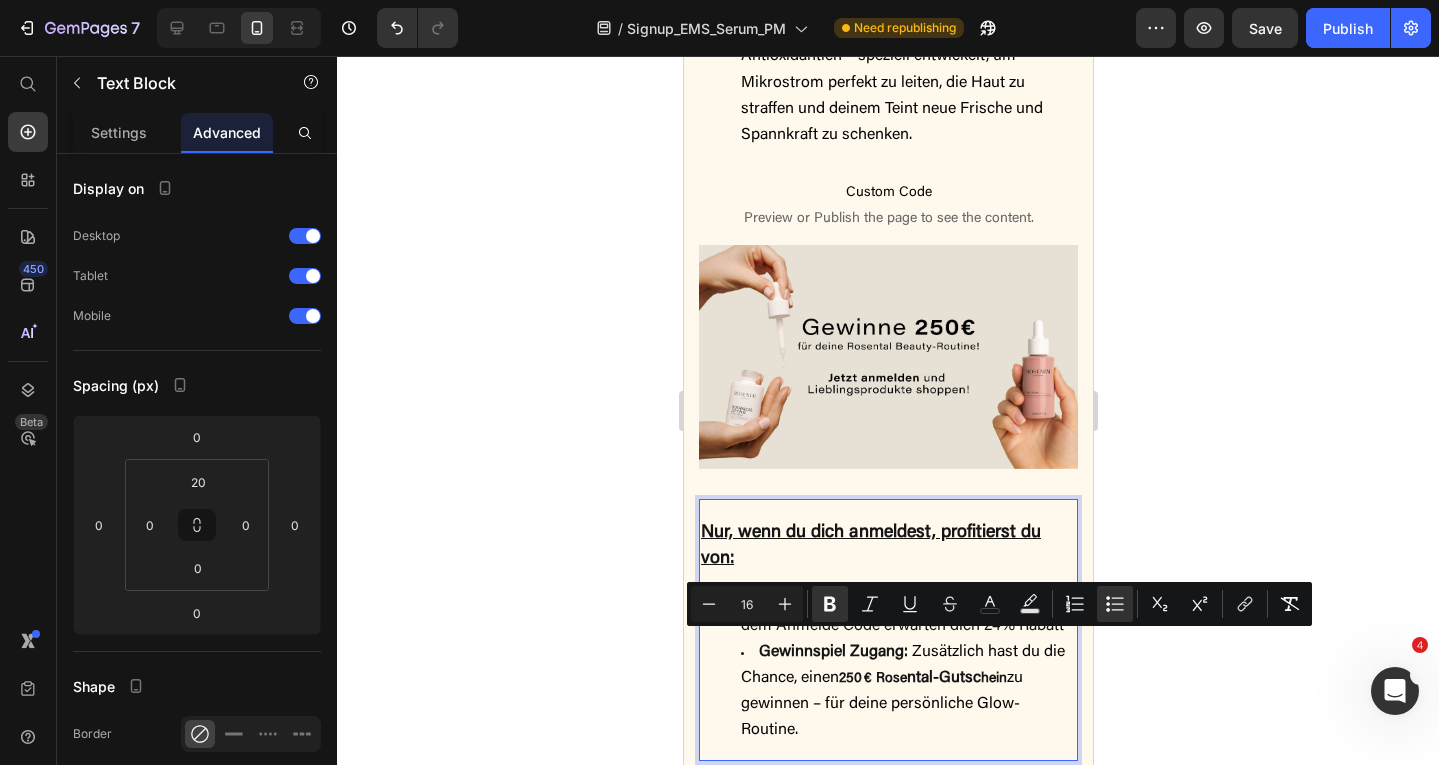 type on "14" 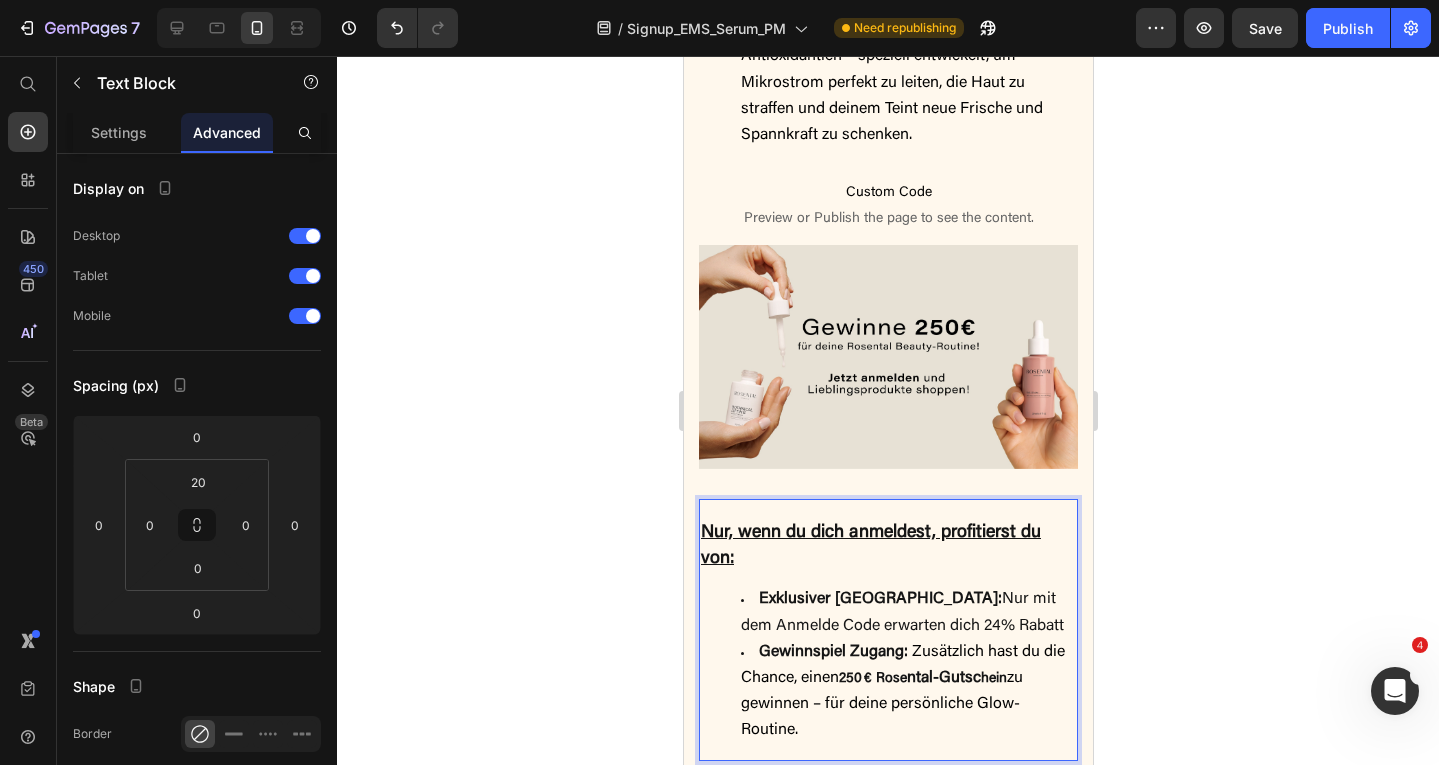 click on "Gewinnspiel Zugang:   Zusätzlich hast du die Chance, einen  250 € Rose ntal-Gutsc hein  zu gewinnen – für deine persönliche Glow-Routine." at bounding box center [907, 692] 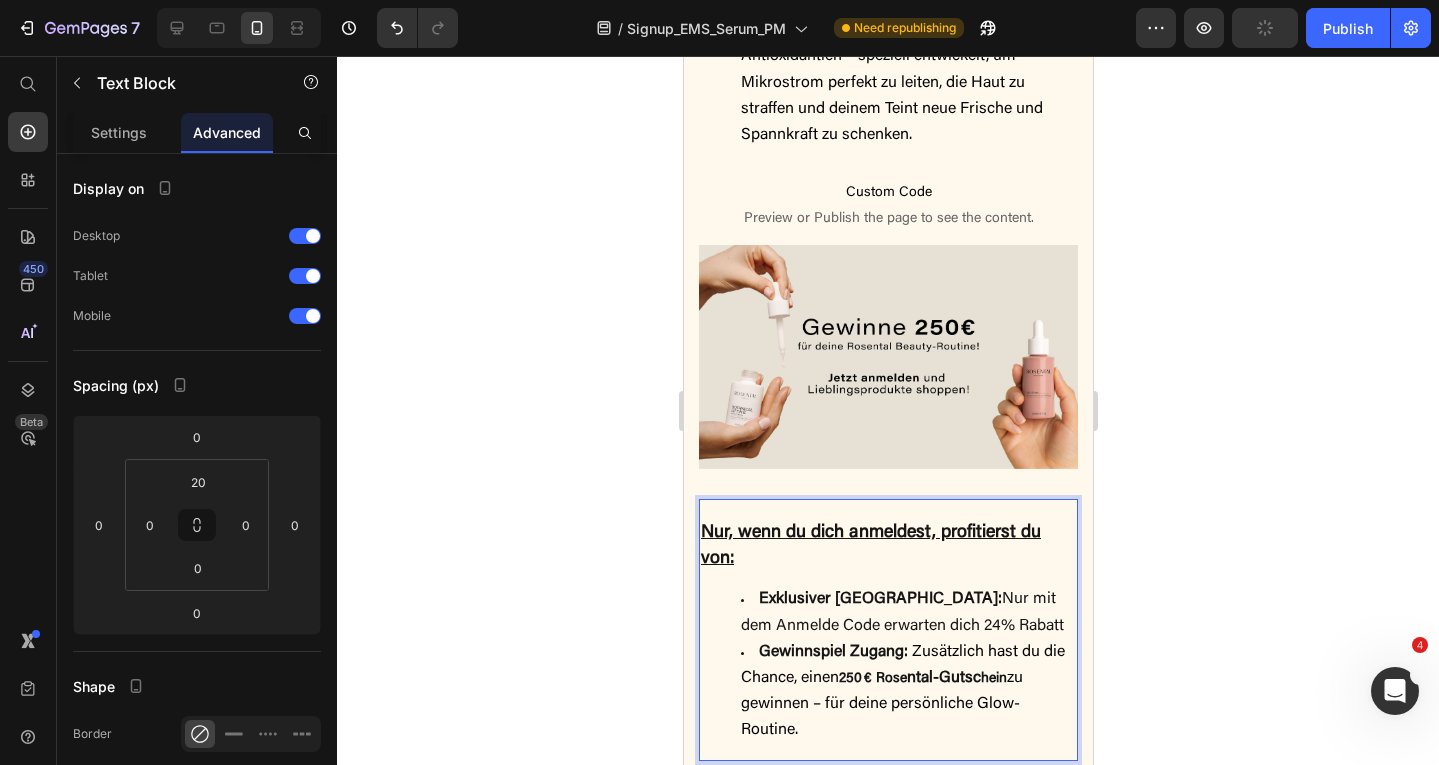 click on "250 € Rose" at bounding box center (872, 679) 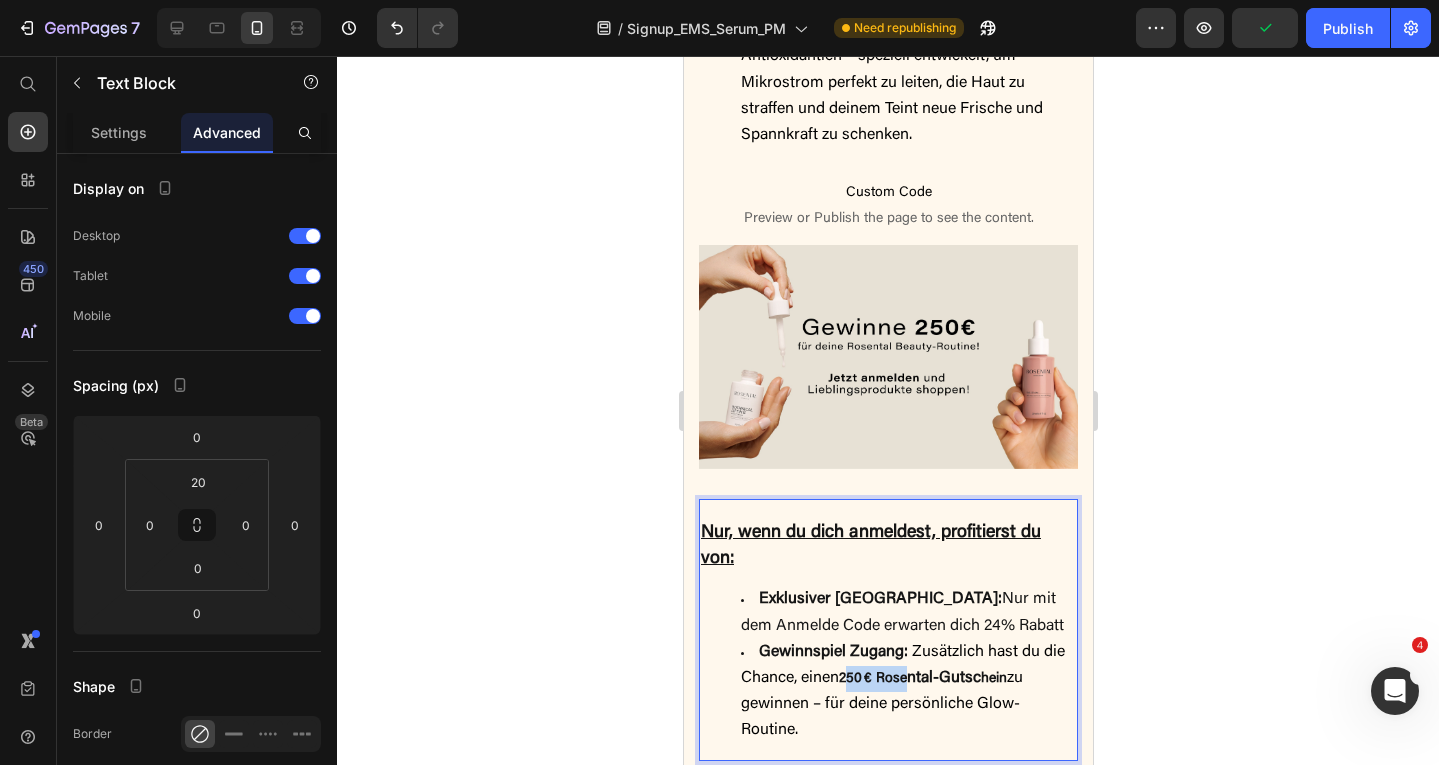 drag, startPoint x: 848, startPoint y: 640, endPoint x: 907, endPoint y: 640, distance: 59 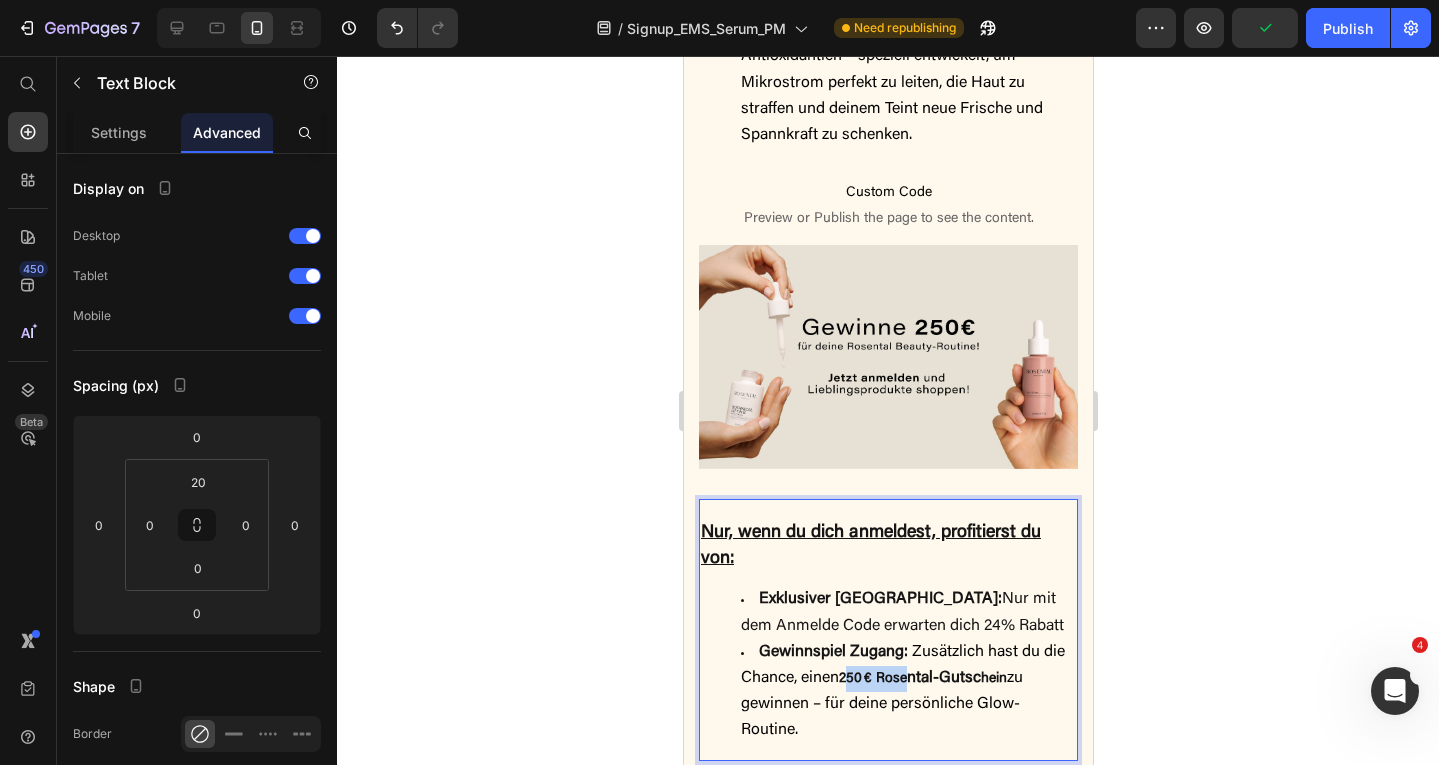 click on "250 € Rose" at bounding box center [872, 679] 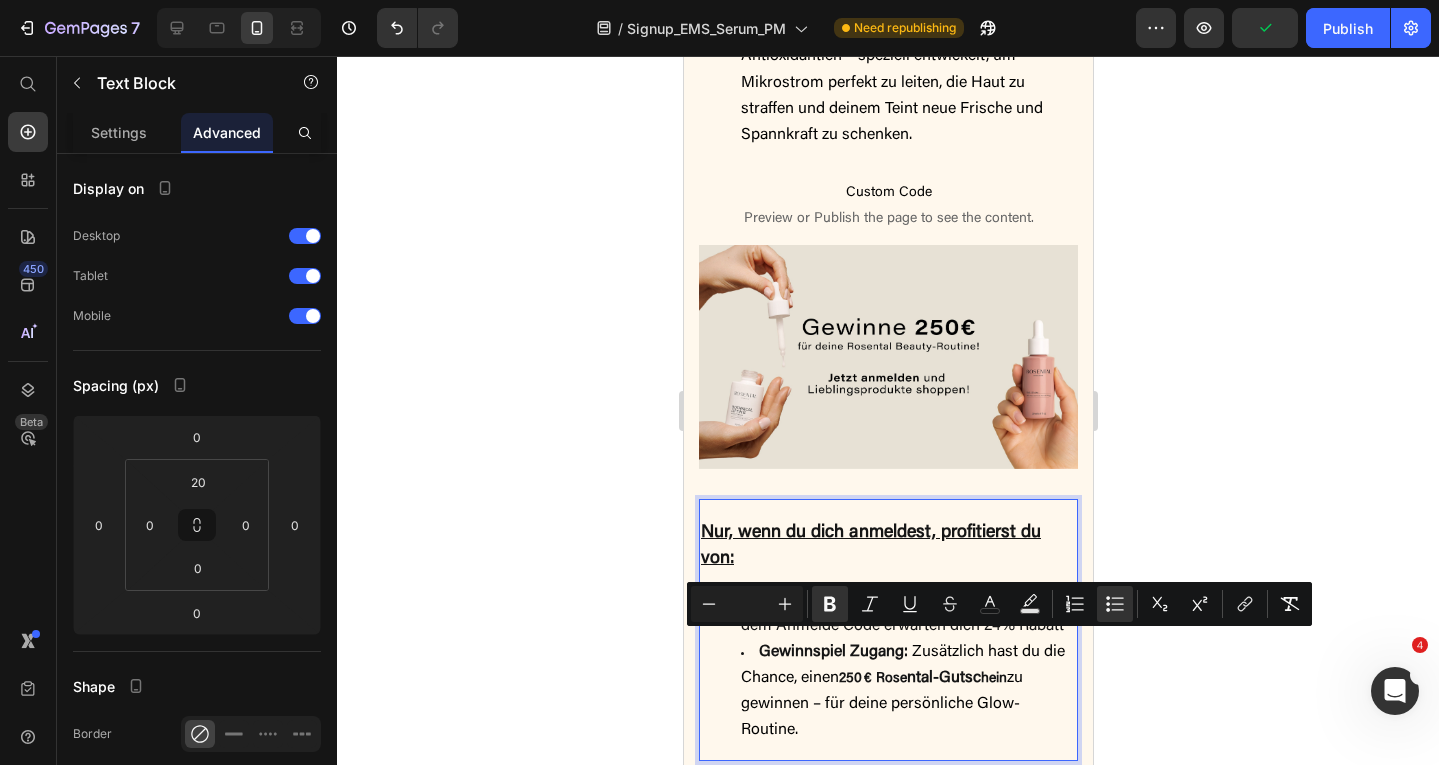 type on "14" 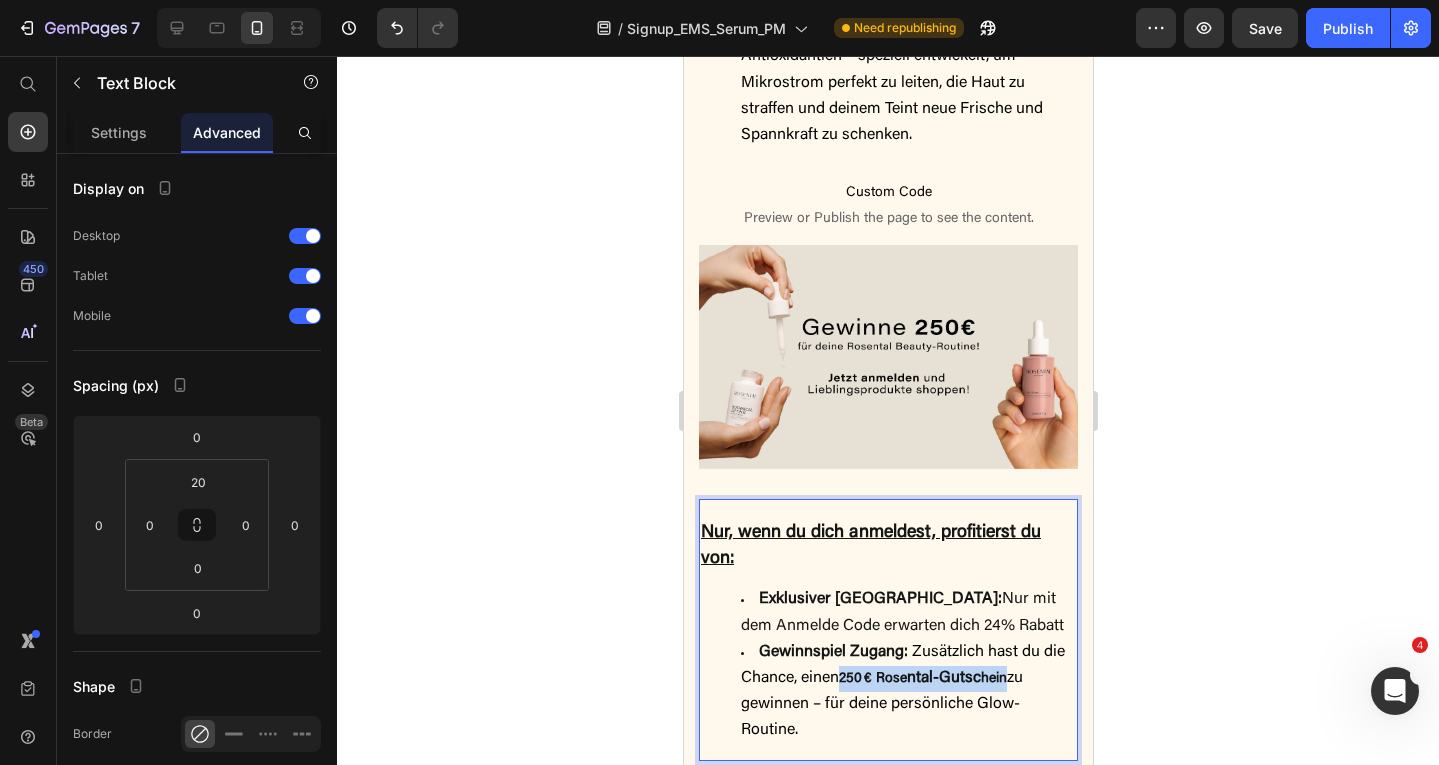 drag, startPoint x: 846, startPoint y: 640, endPoint x: 1009, endPoint y: 640, distance: 163 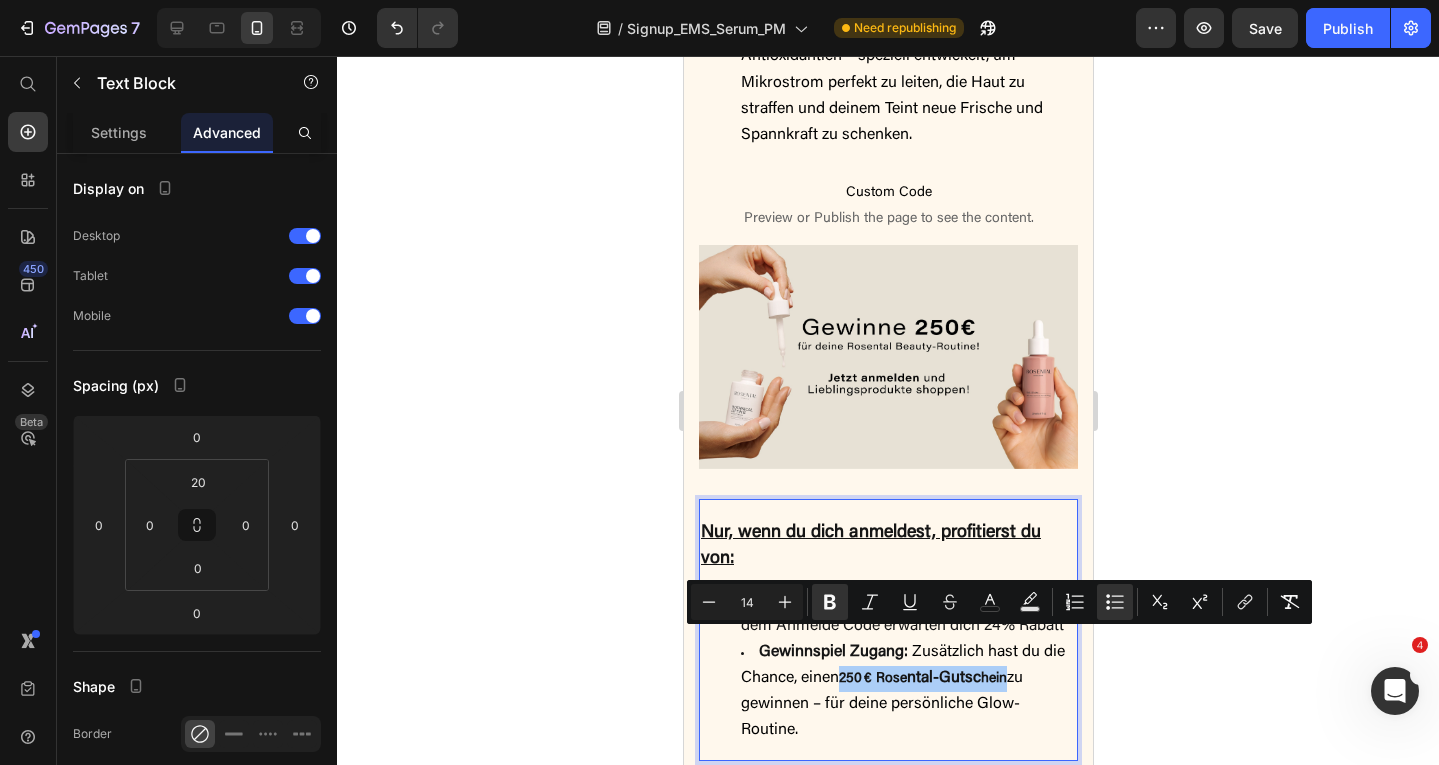 click on "14" at bounding box center (747, 602) 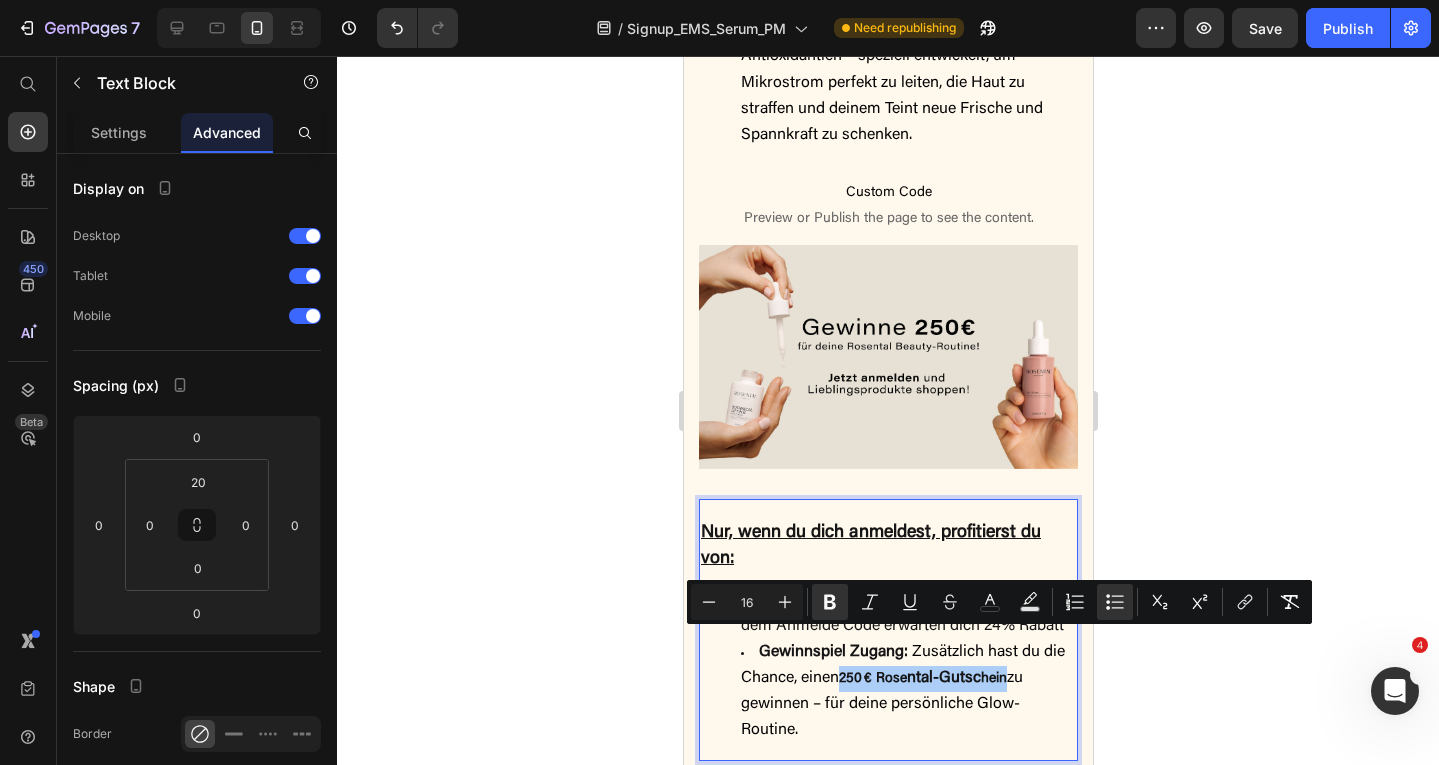 type on "16" 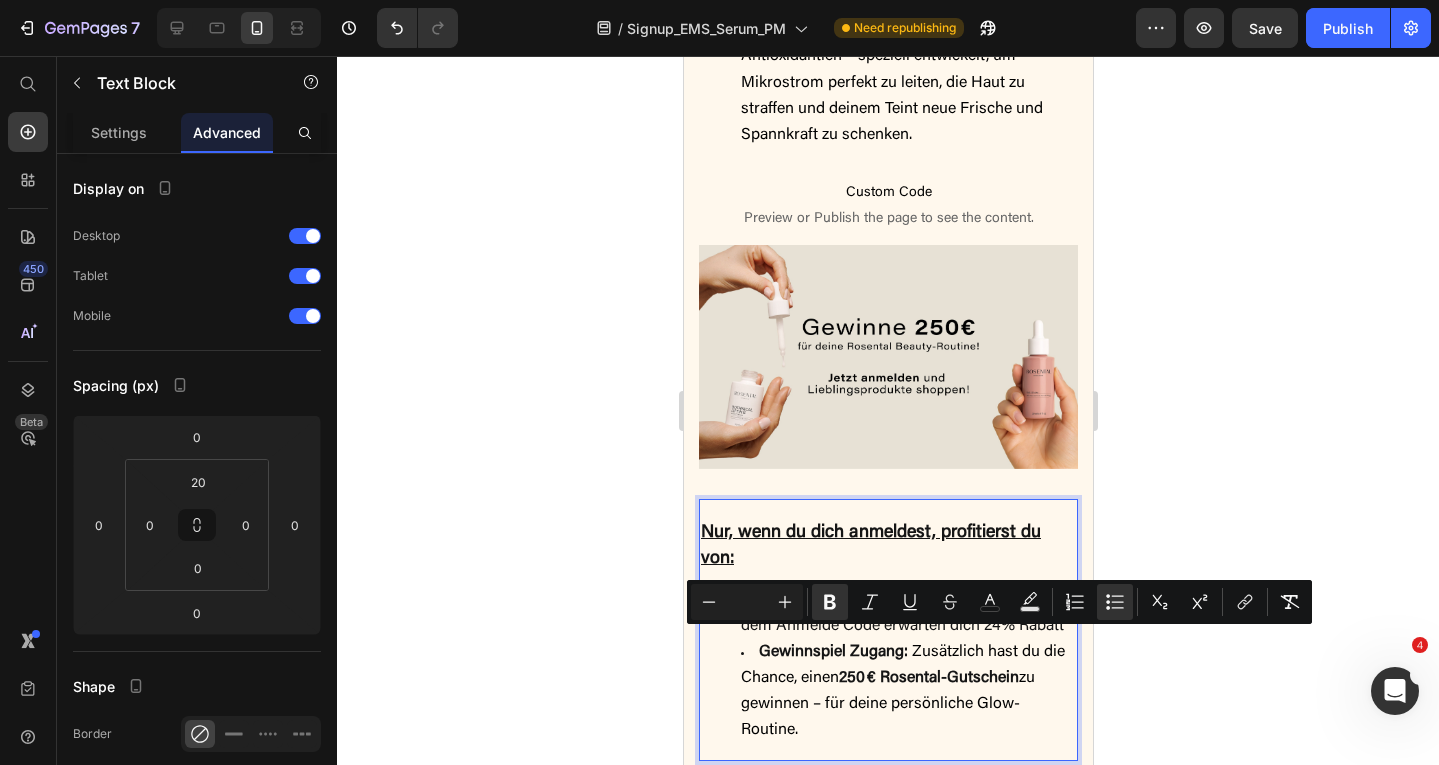 click on "Gewinnspiel Zugang:   Zusätzlich hast du die Chance, einen  250 € Rosental-Gutschein  zu gewinnen – für deine persönliche Glow-Routine." at bounding box center [907, 692] 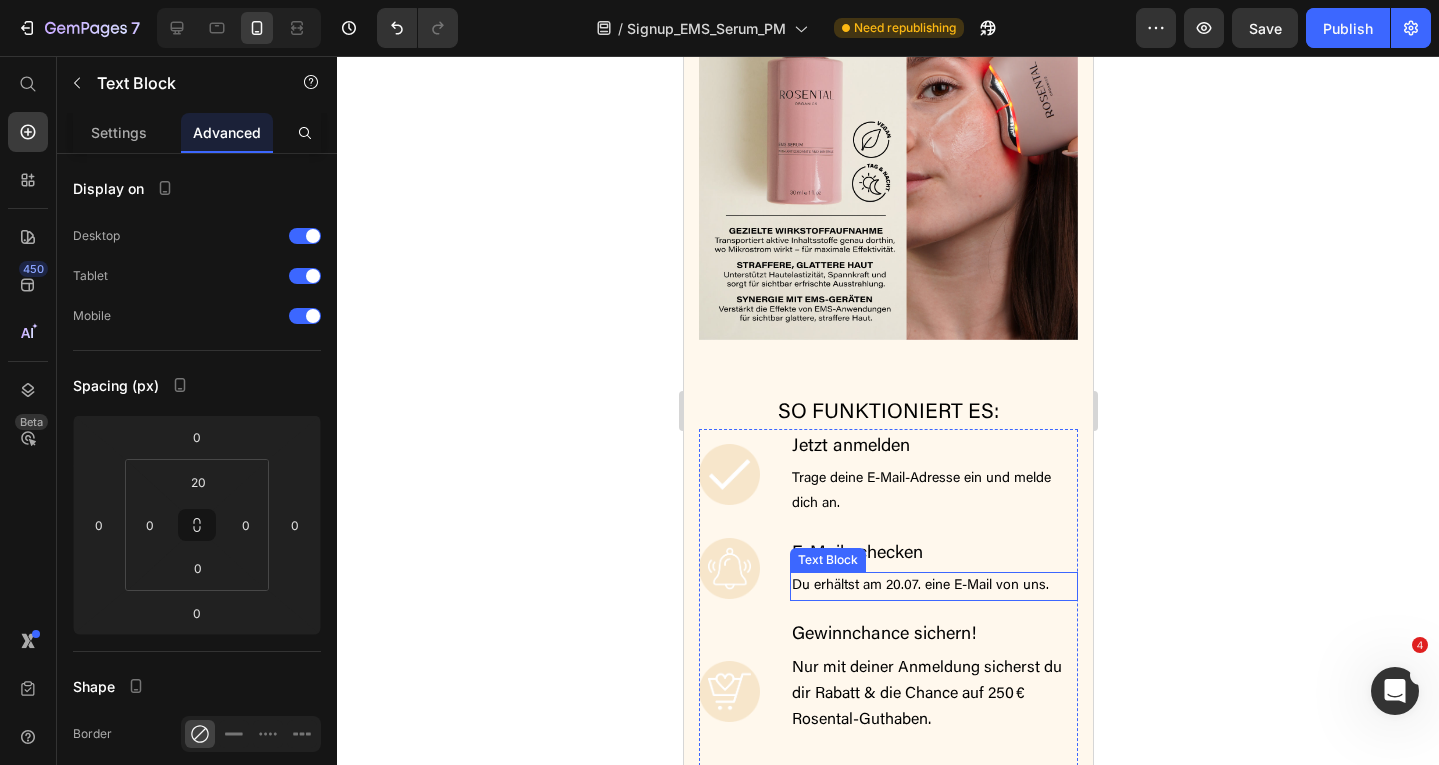 scroll, scrollTop: 1906, scrollLeft: 0, axis: vertical 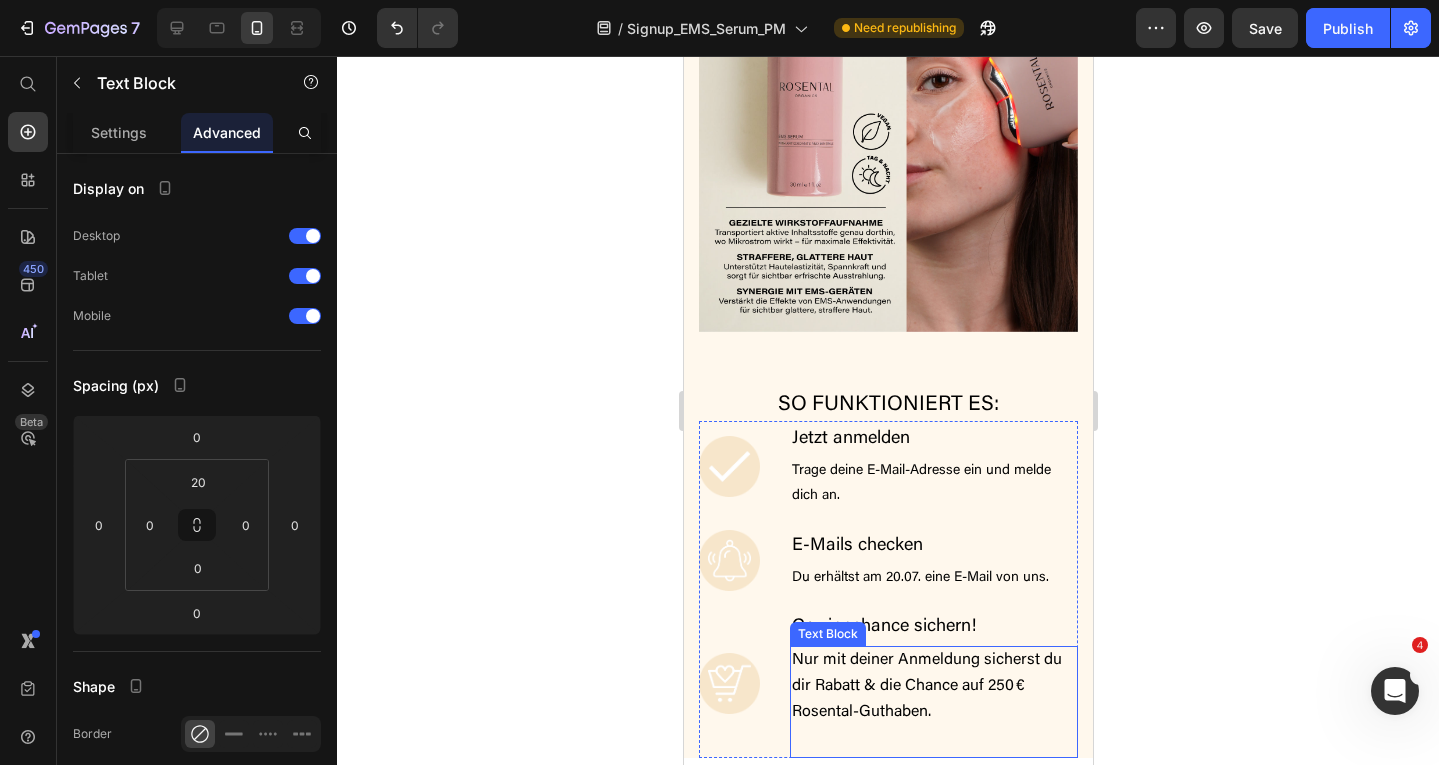 click on "Nur mit deiner Anmeldung sicherst du dir Rabatt & die Chance auf 250 € Rosental-Guthaben." at bounding box center [926, 686] 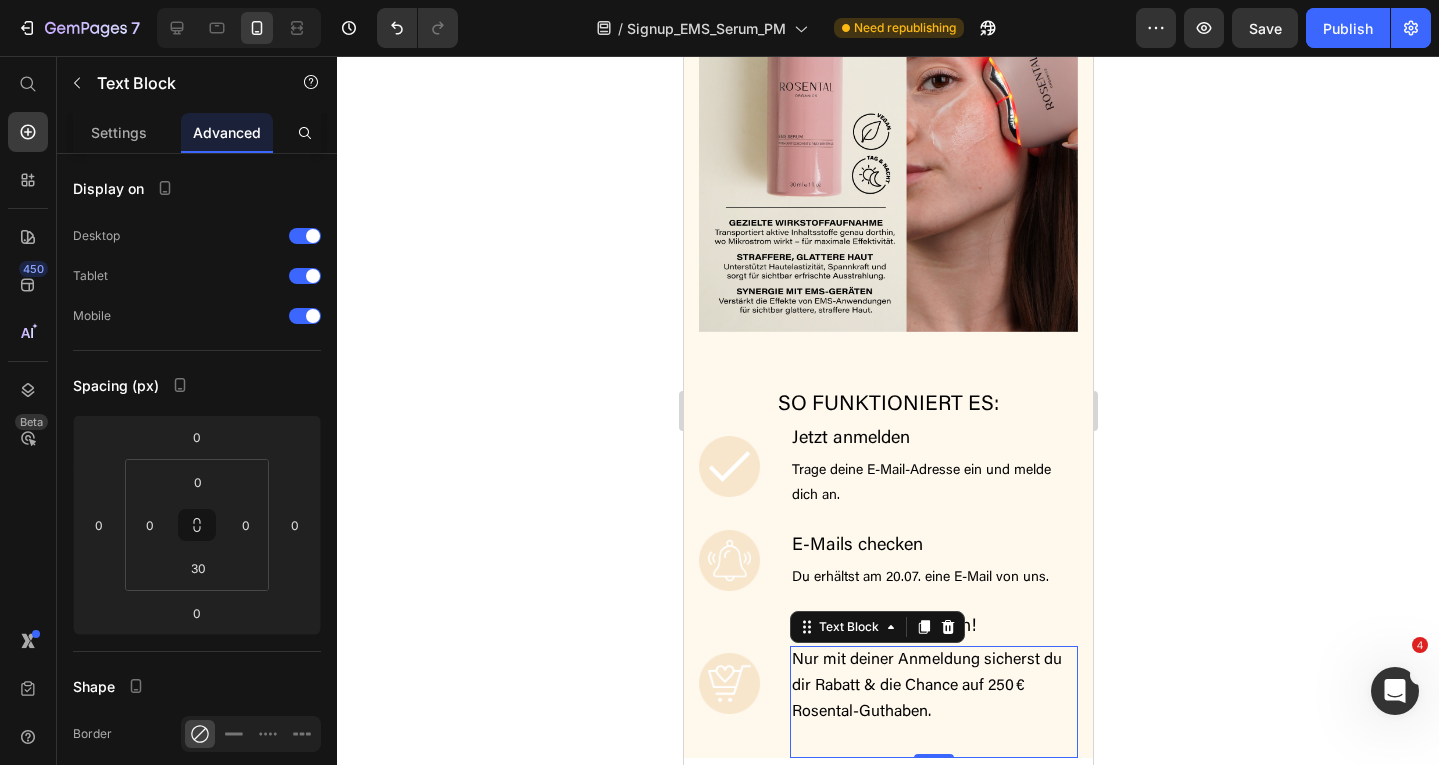 click on "Nur mit deiner Anmeldung sicherst du dir Rabatt & die Chance auf 250 € Rosental-Guthaben." at bounding box center [926, 686] 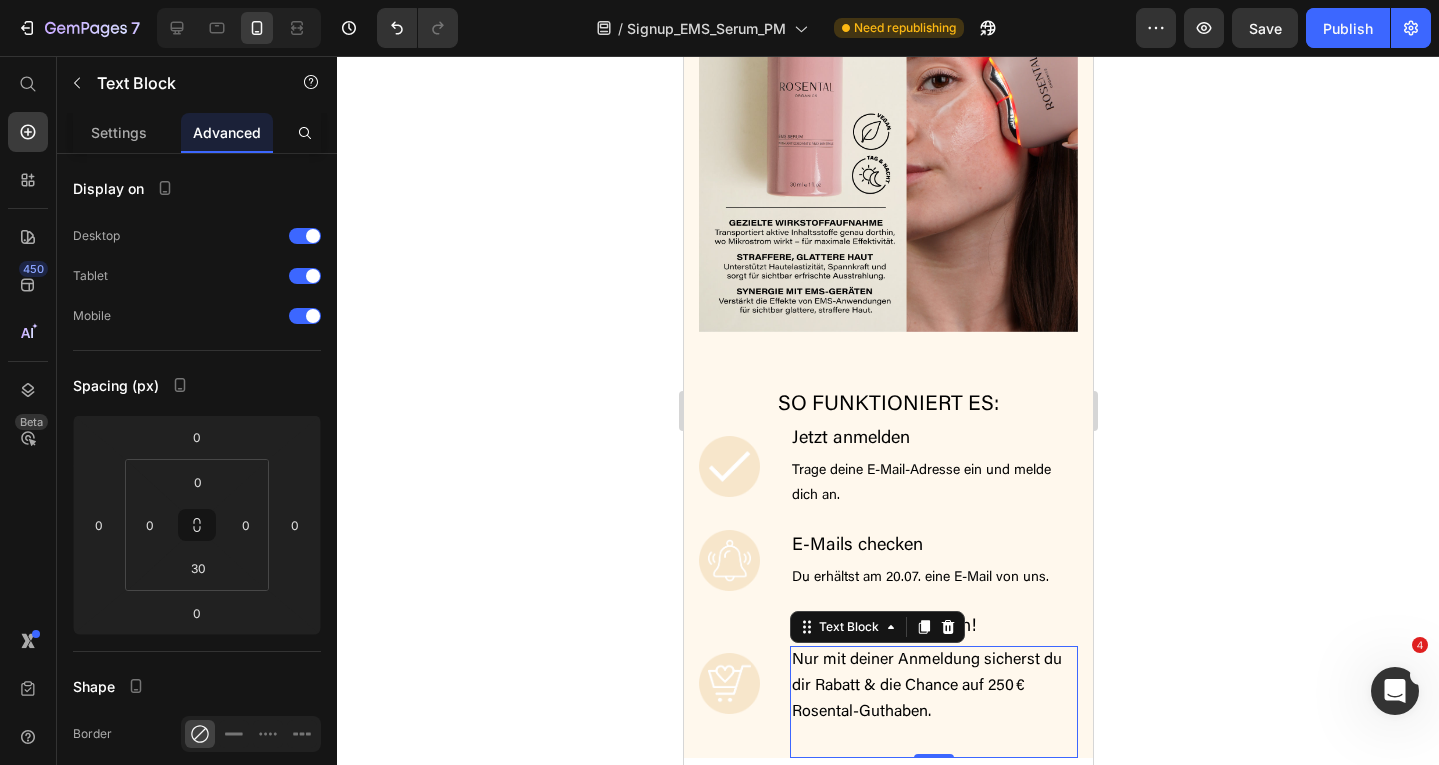 click on "Nur mit deiner Anmeldung sicherst du dir Rabatt & die Chance auf 250 € Rosental-Guthaben." at bounding box center [926, 686] 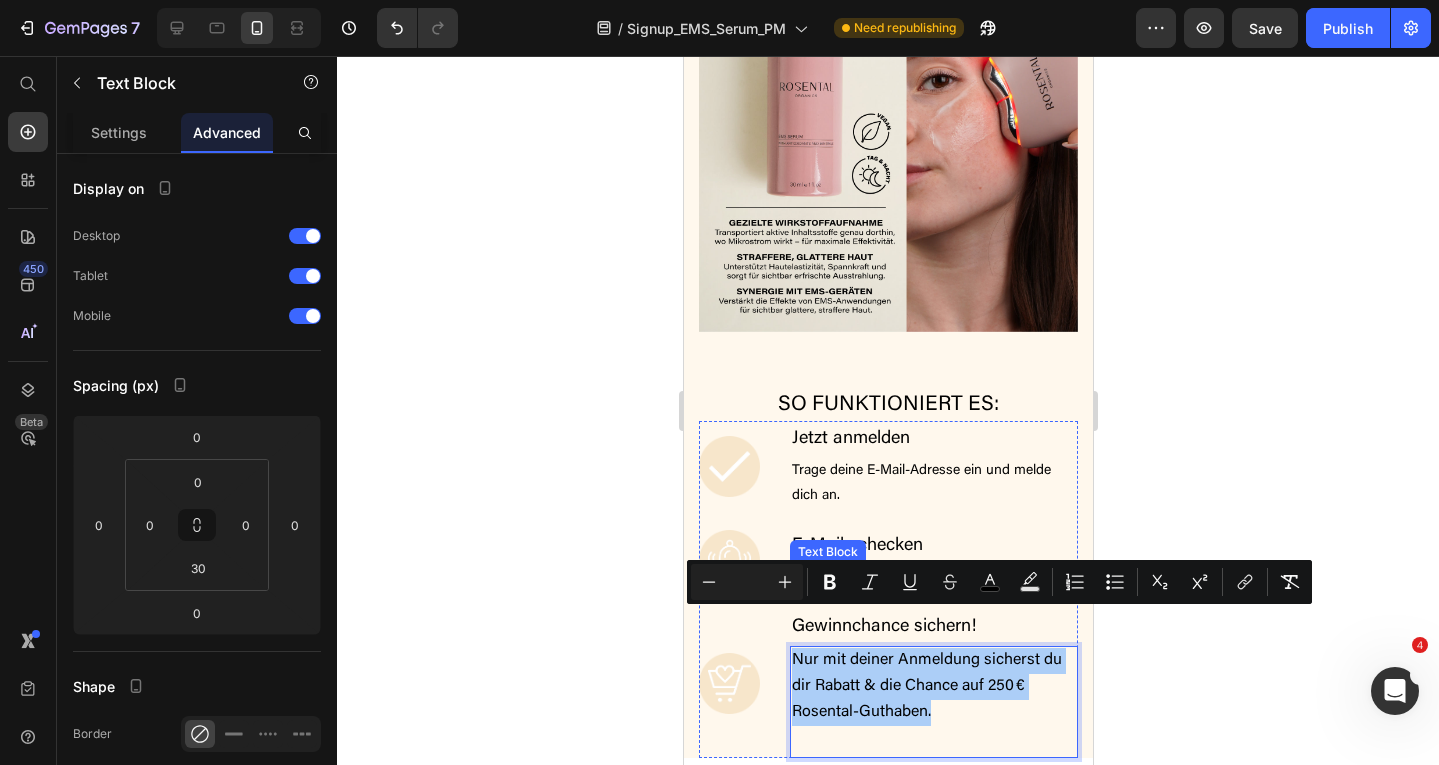 click on "Du erhältst am 20.07. eine E-Mail von uns." at bounding box center (919, 578) 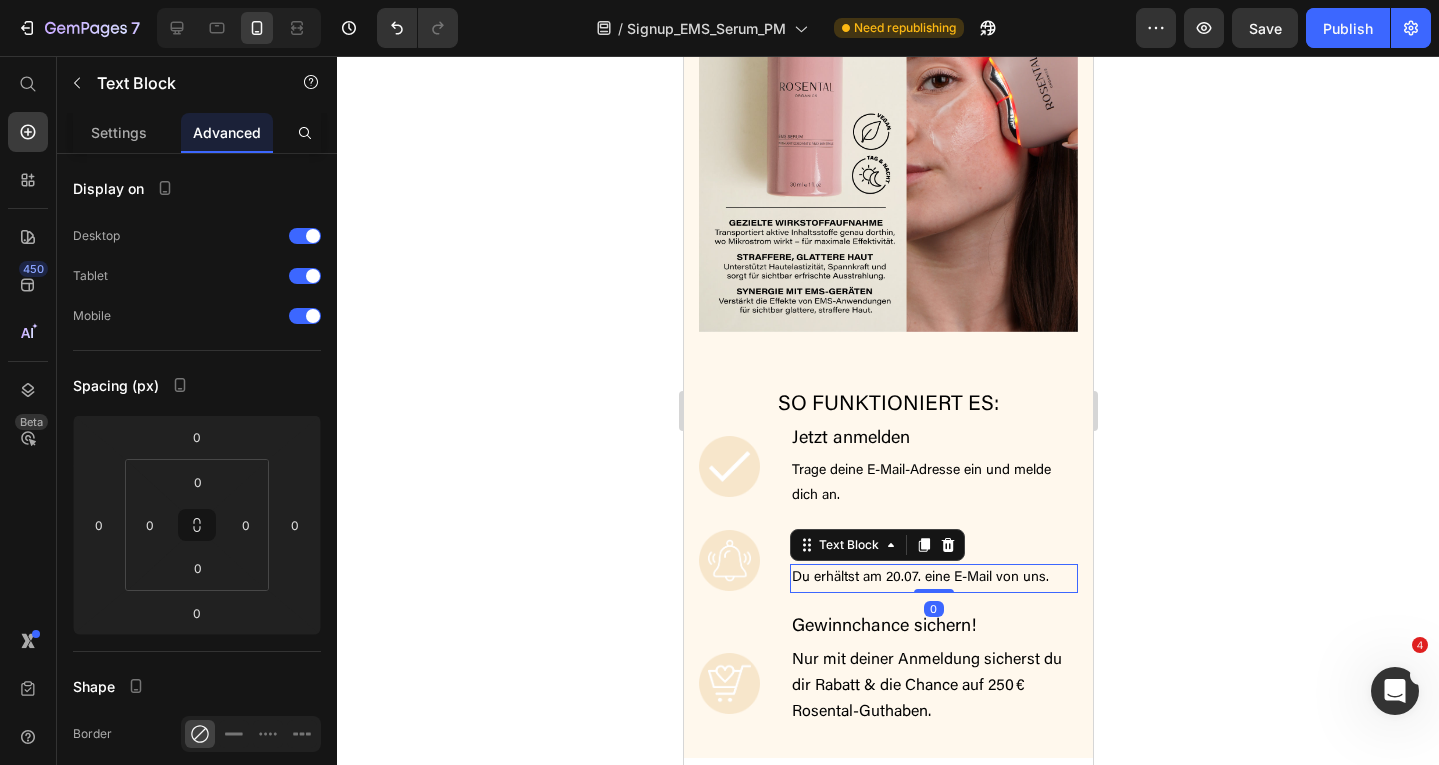 click on "Du erhältst am 20.07. eine E-Mail von uns." at bounding box center (919, 578) 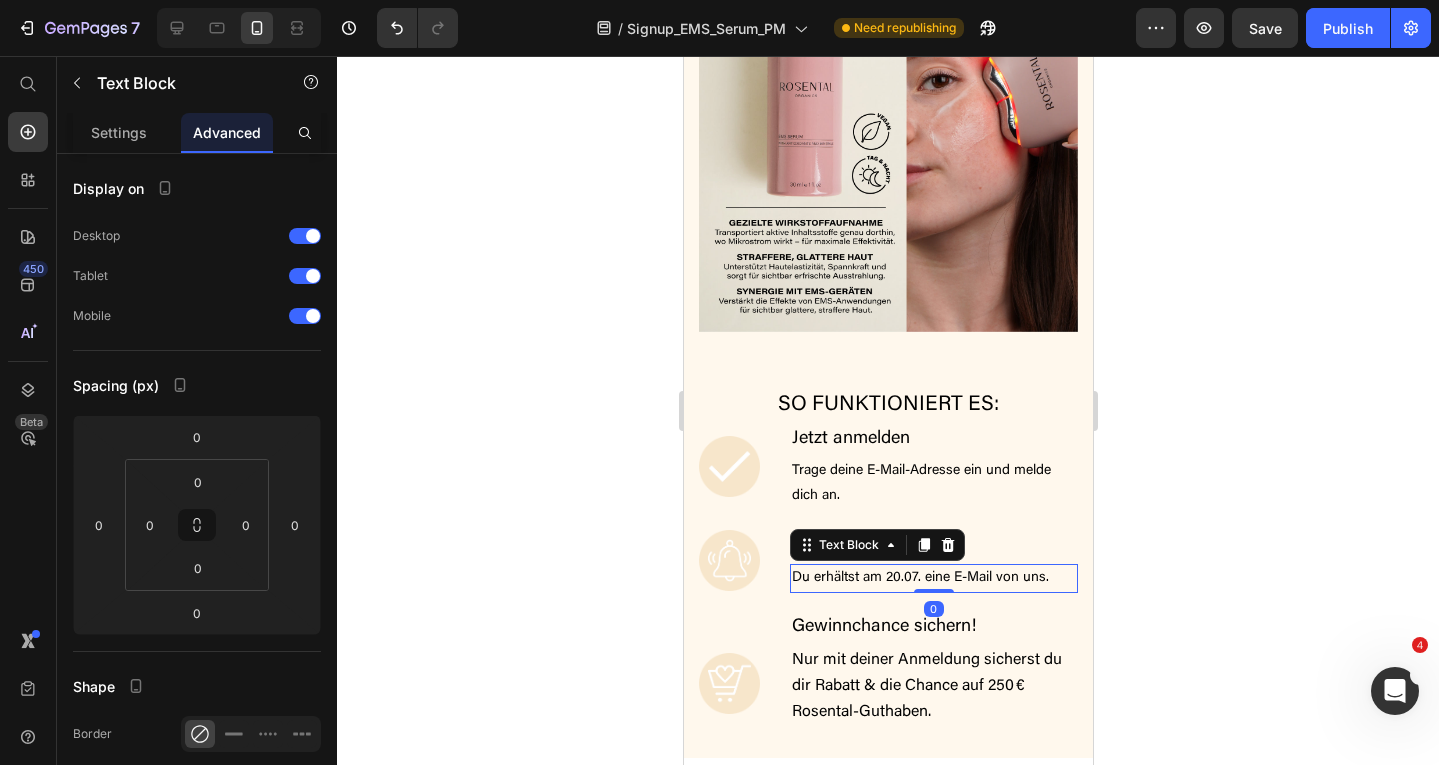 click on "Du erhältst am 20.07. eine E-Mail von uns." at bounding box center [919, 578] 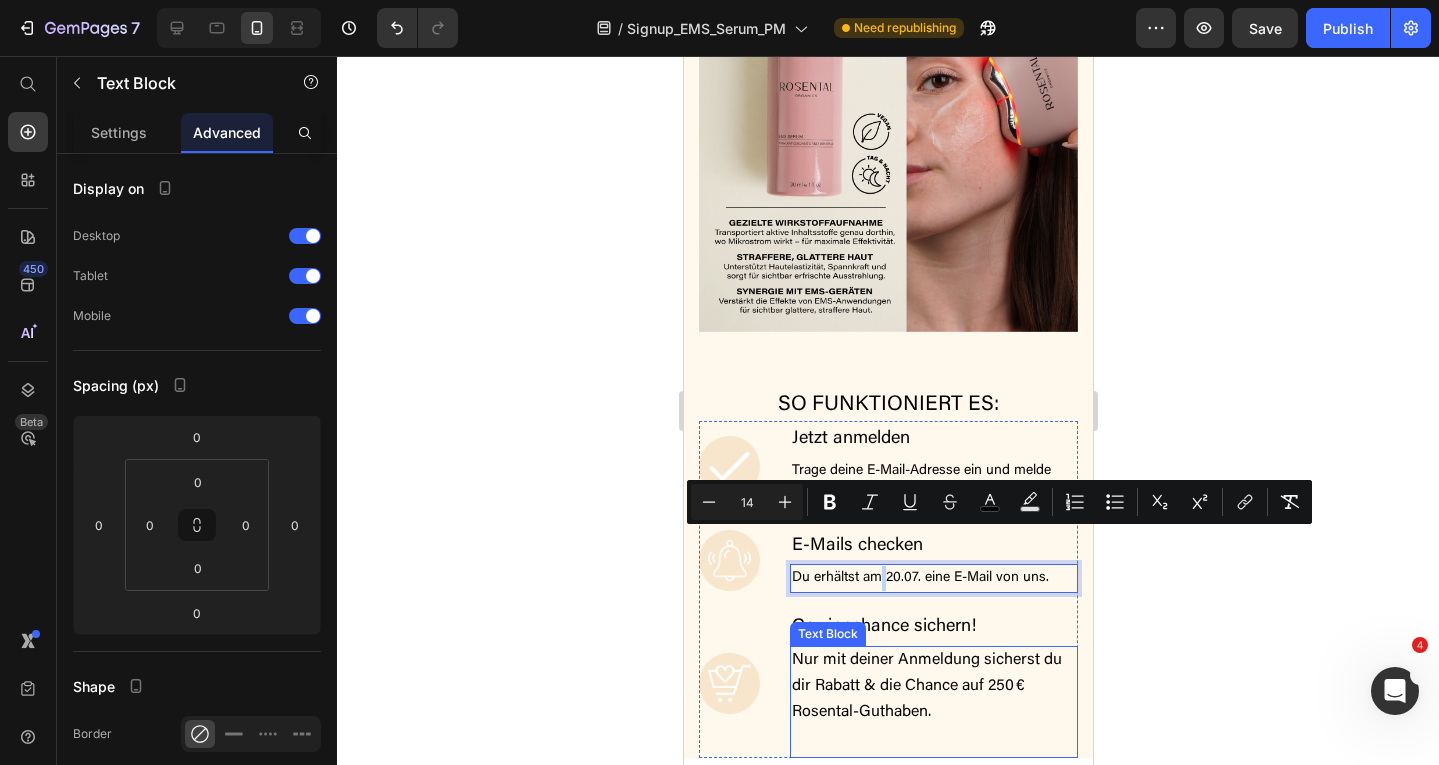 click on "Nur mit deiner Anmeldung sicherst du dir Rabatt & die Chance auf 250 € Rosental-Guthaben." at bounding box center [926, 686] 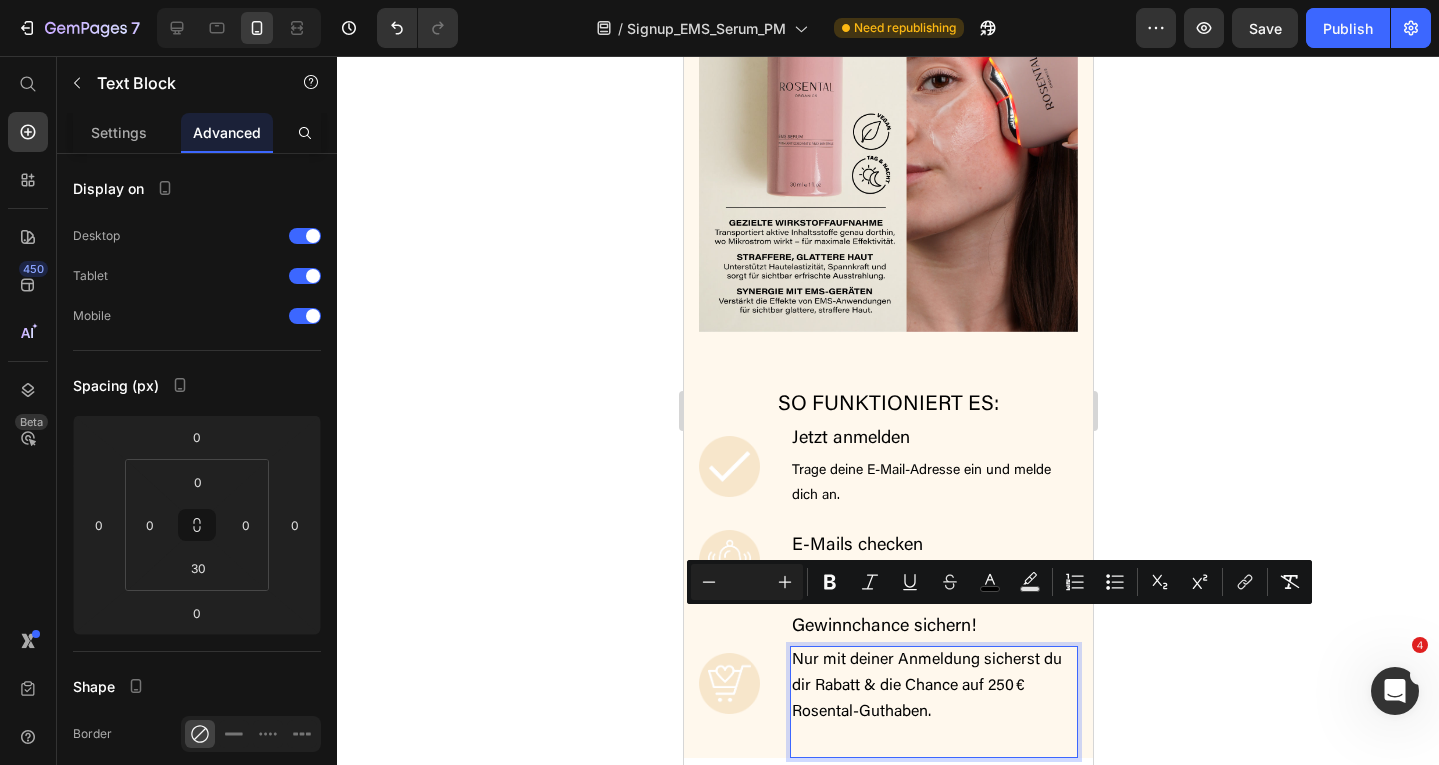 click at bounding box center [747, 582] 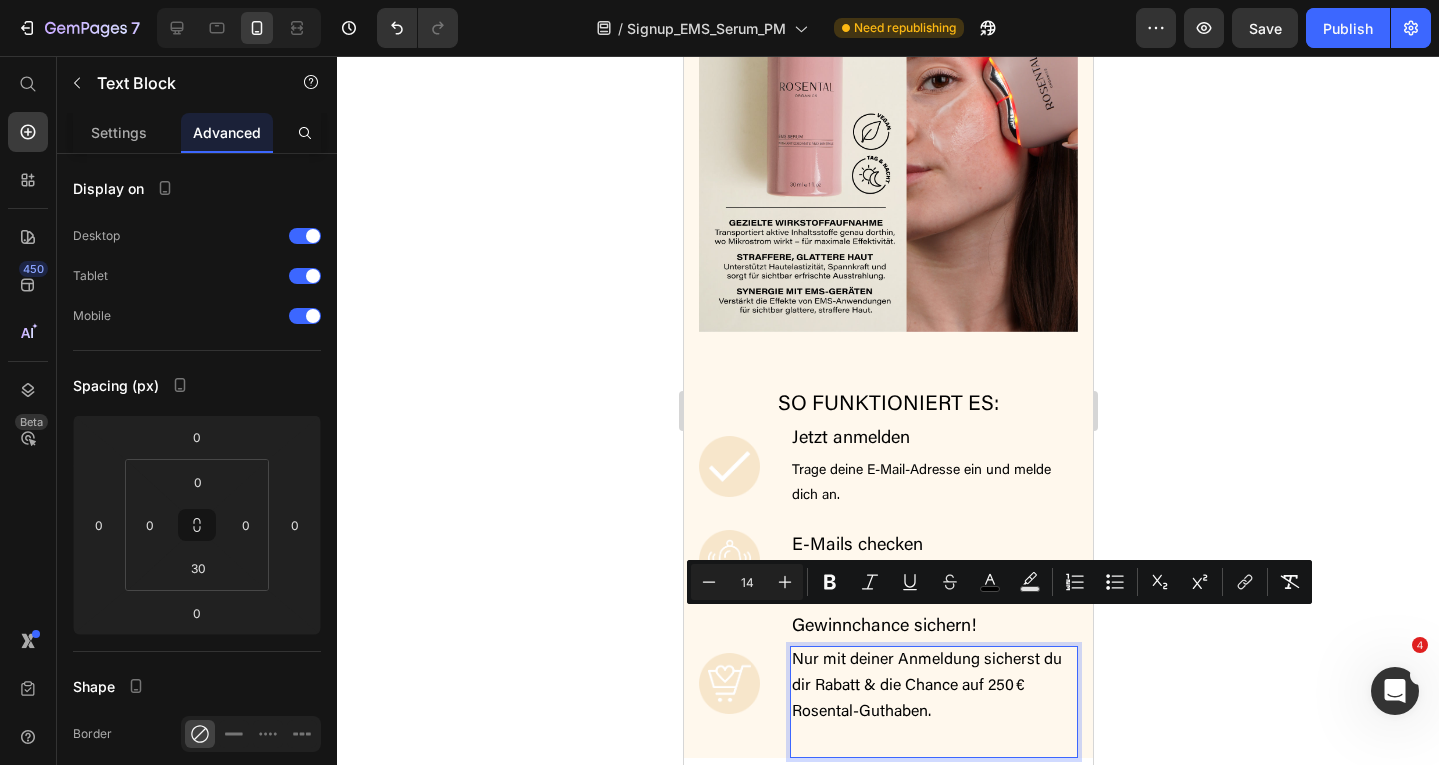 type on "14" 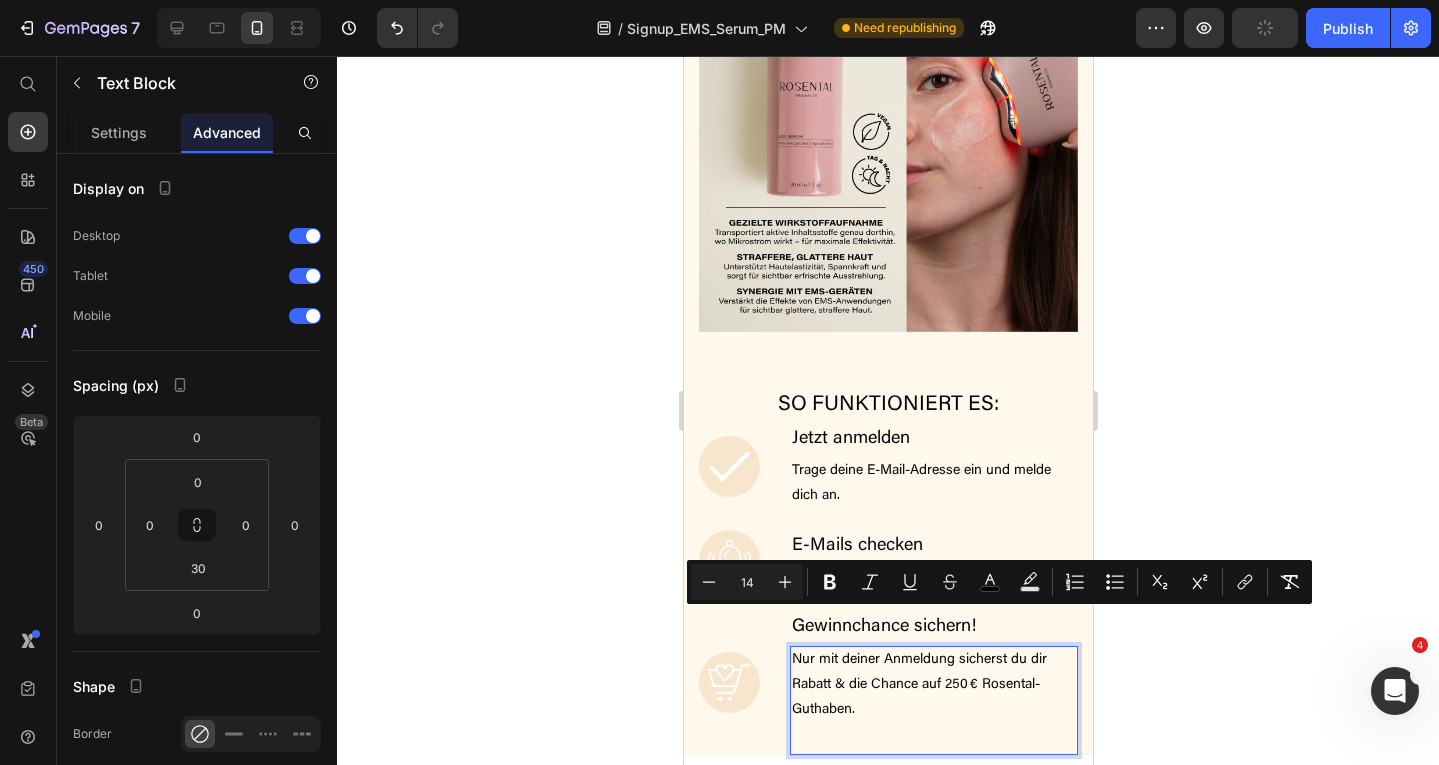 click on "Nur mit deiner Anmeldung sicherst du dir Rabatt & die Chance auf 250 € Rosental-Guthaben. Text Block   0" at bounding box center [933, 701] 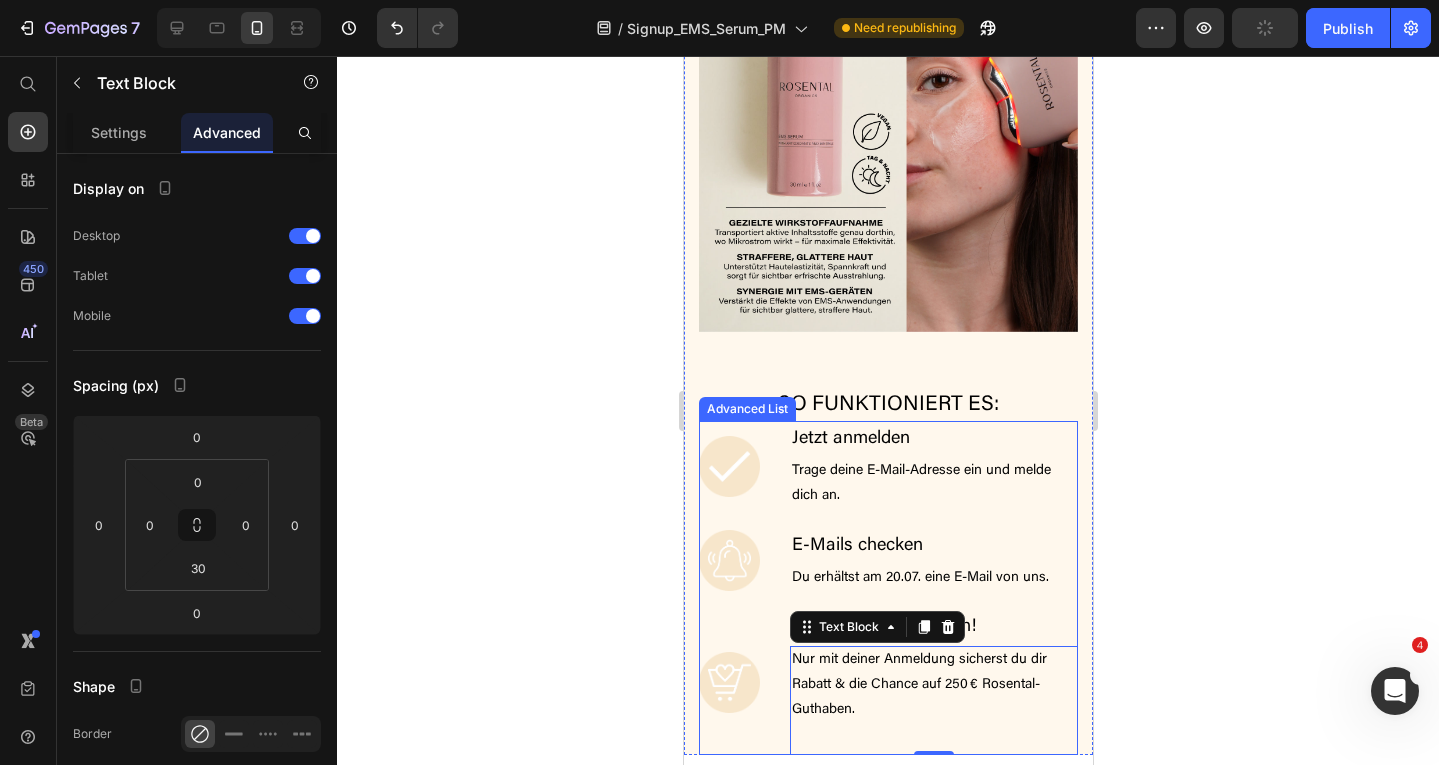 click on "Du erhältst am 20.07. eine E-Mail von uns." at bounding box center [933, 578] 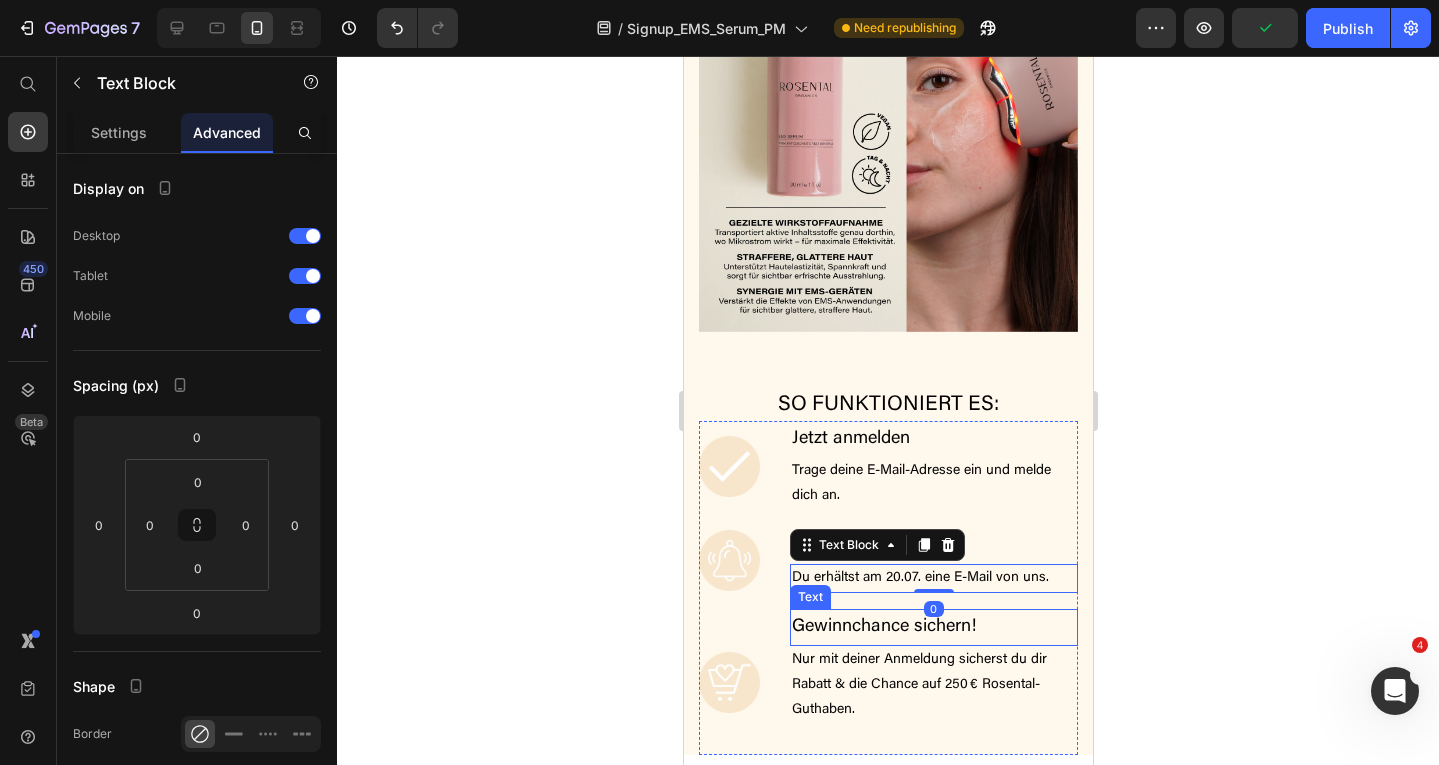 click on "Gewinnchance sichern!" at bounding box center [883, 627] 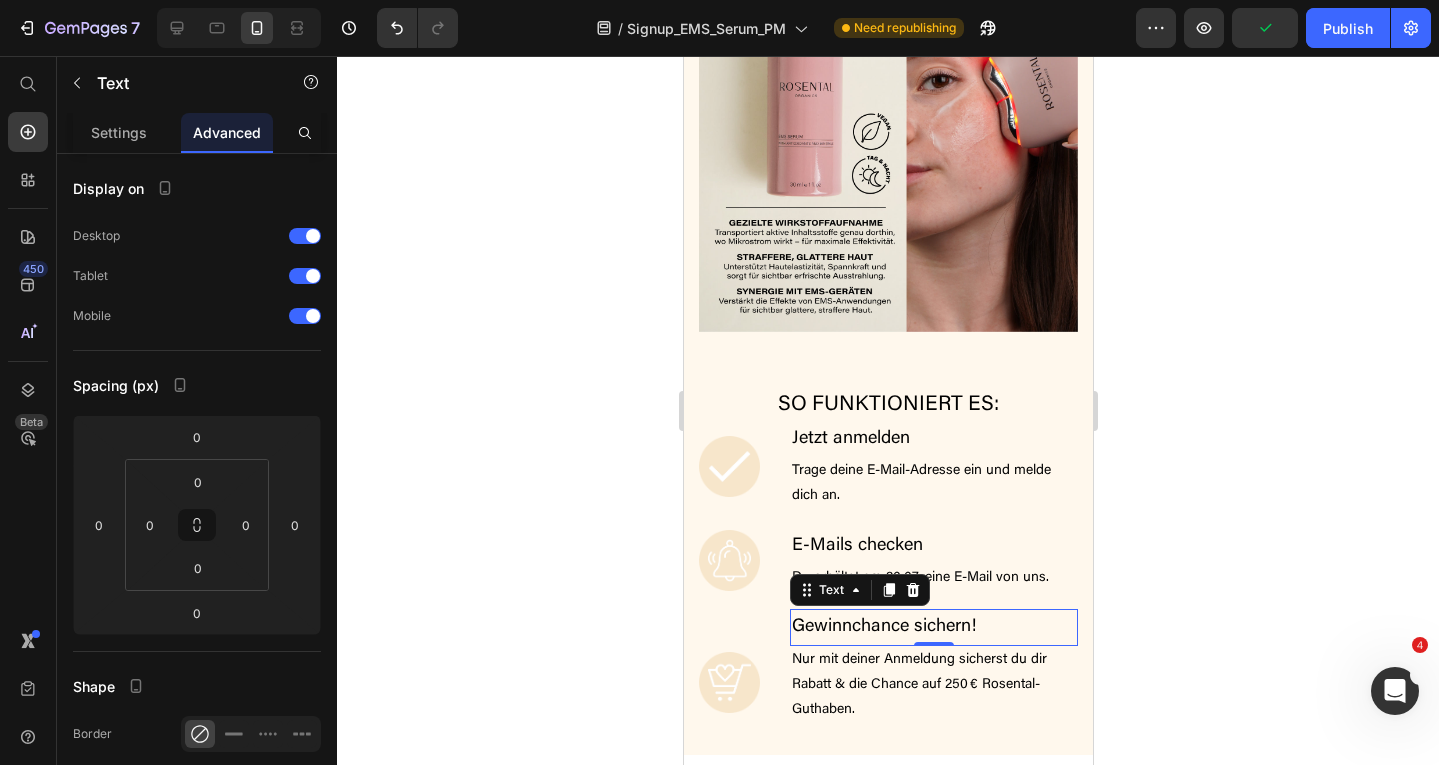 click on "Gewinnchance sichern!" at bounding box center [883, 627] 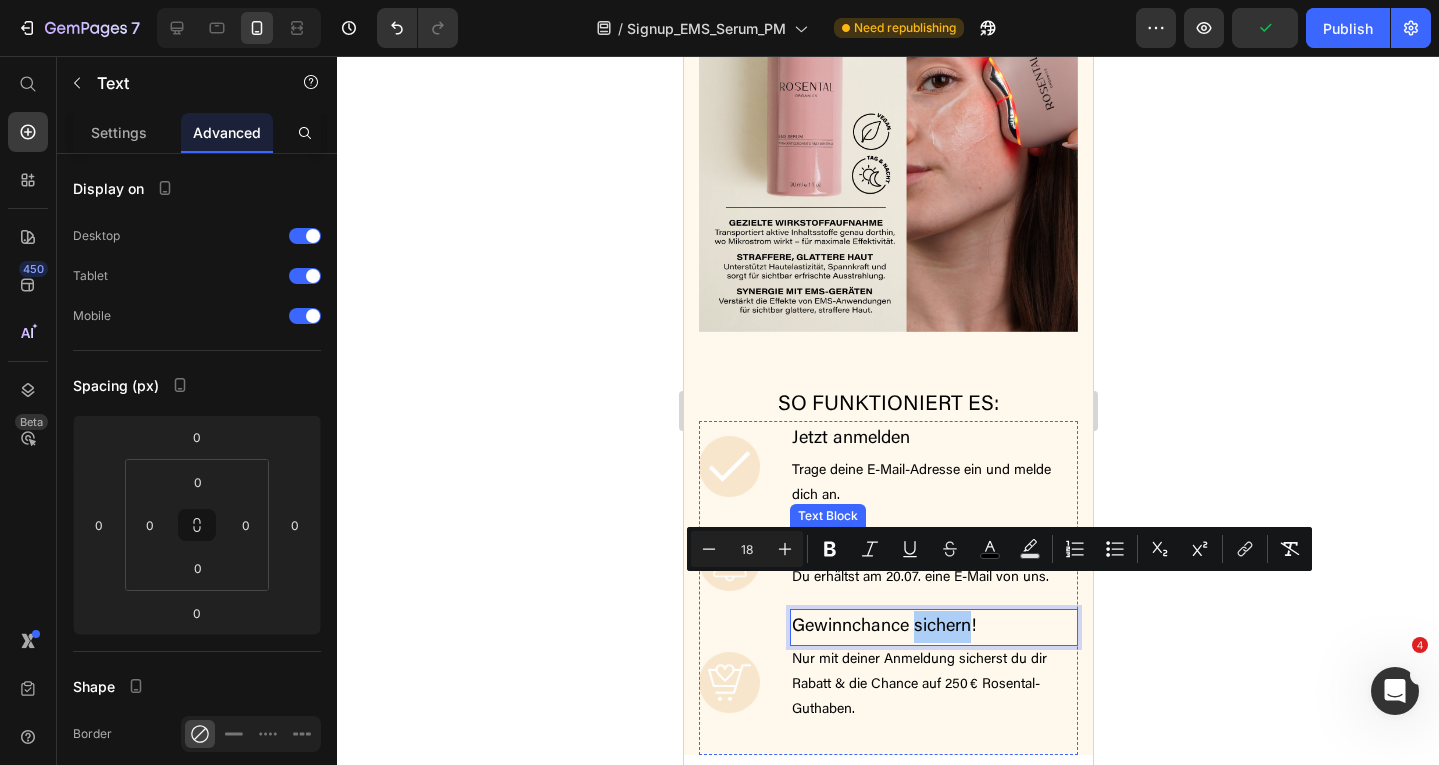 click on "E-Mails checken" at bounding box center (856, 546) 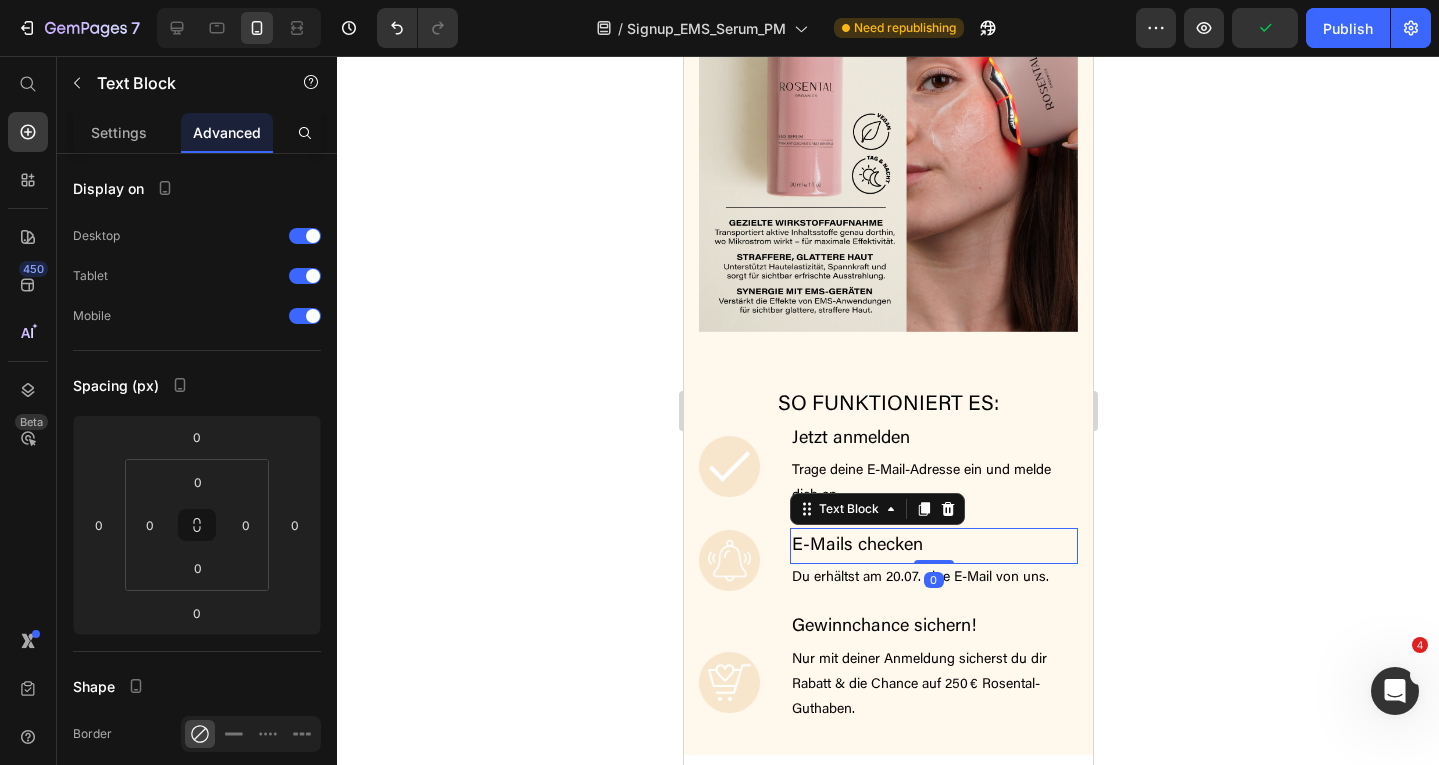 click on "E-Mails checken" at bounding box center (856, 546) 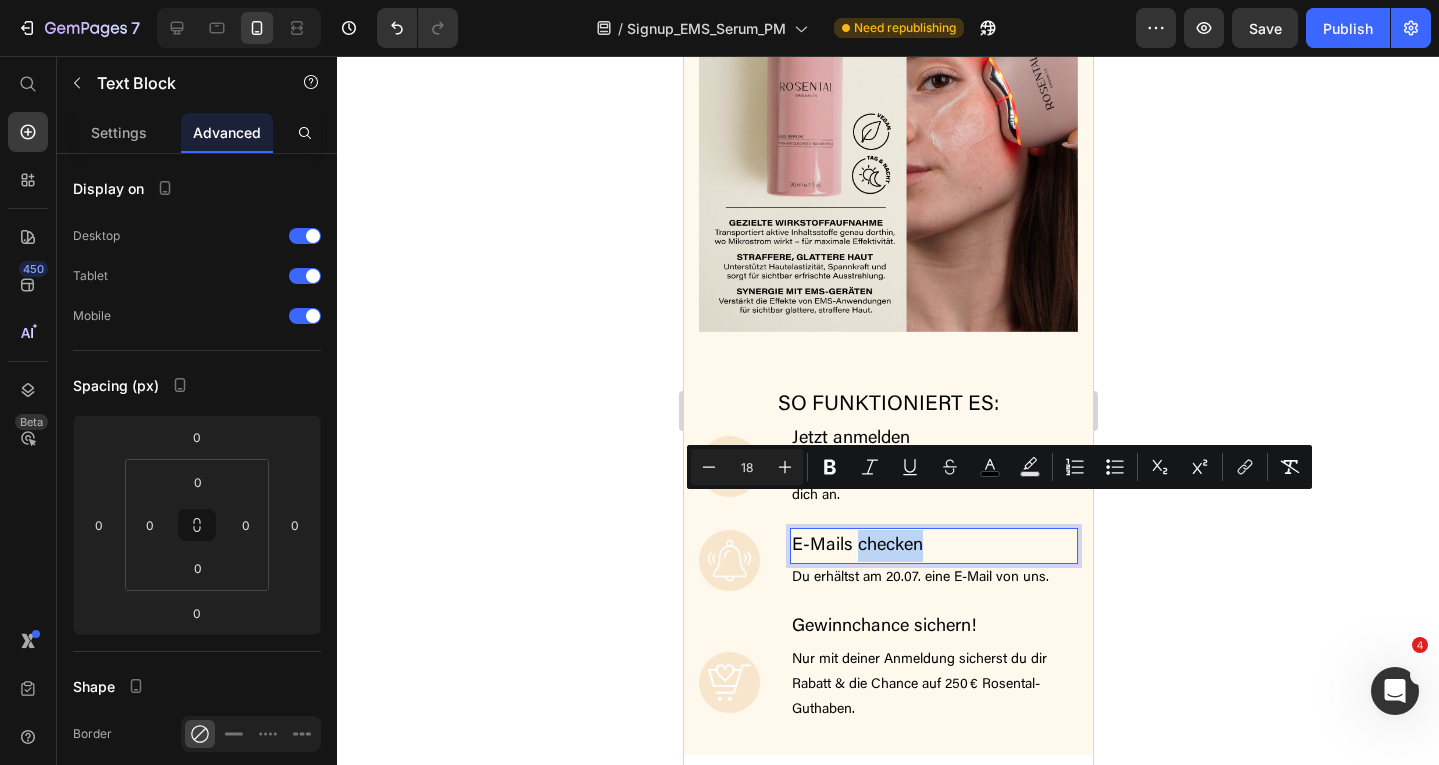 click on "Trage deine E-Mail-Adresse ein und melde dich an." at bounding box center (933, 484) 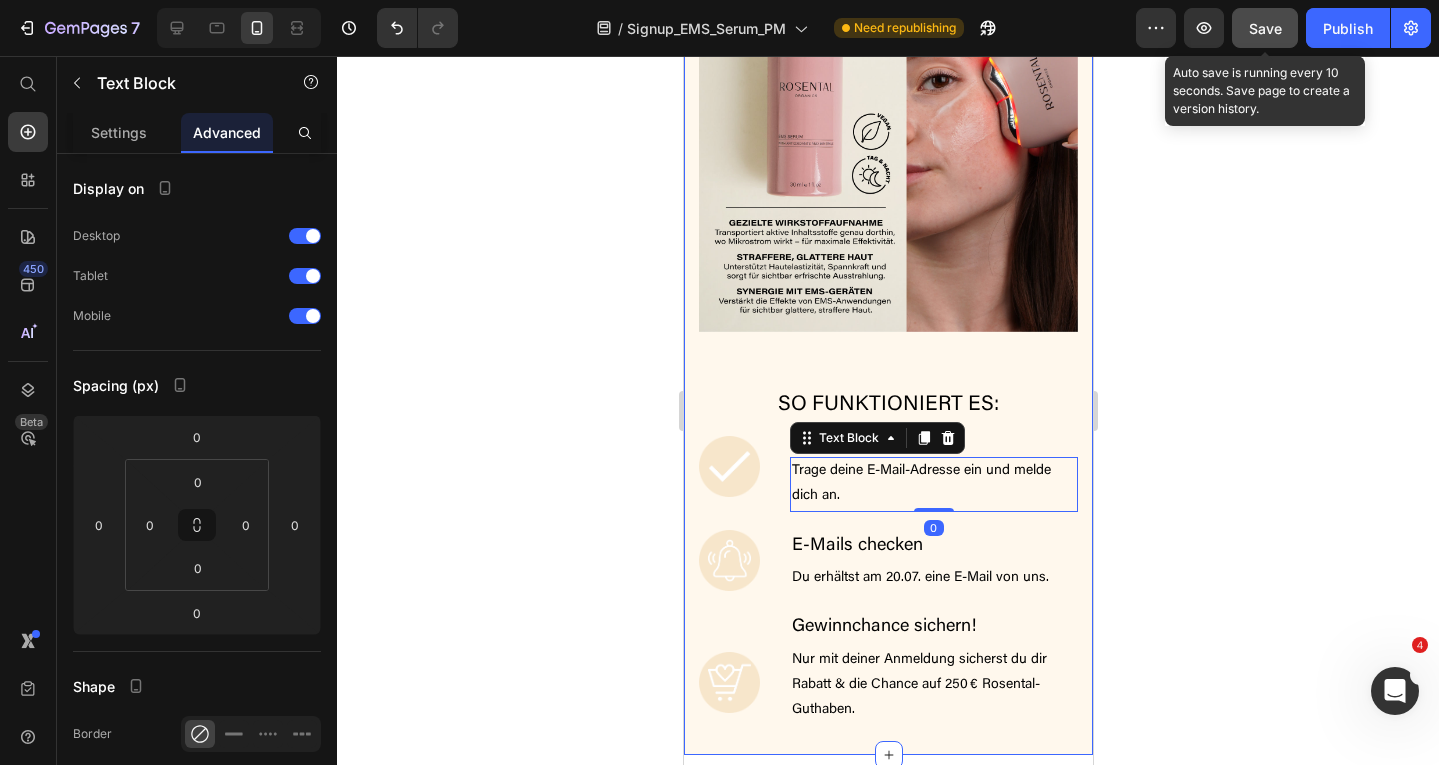click on "Save" 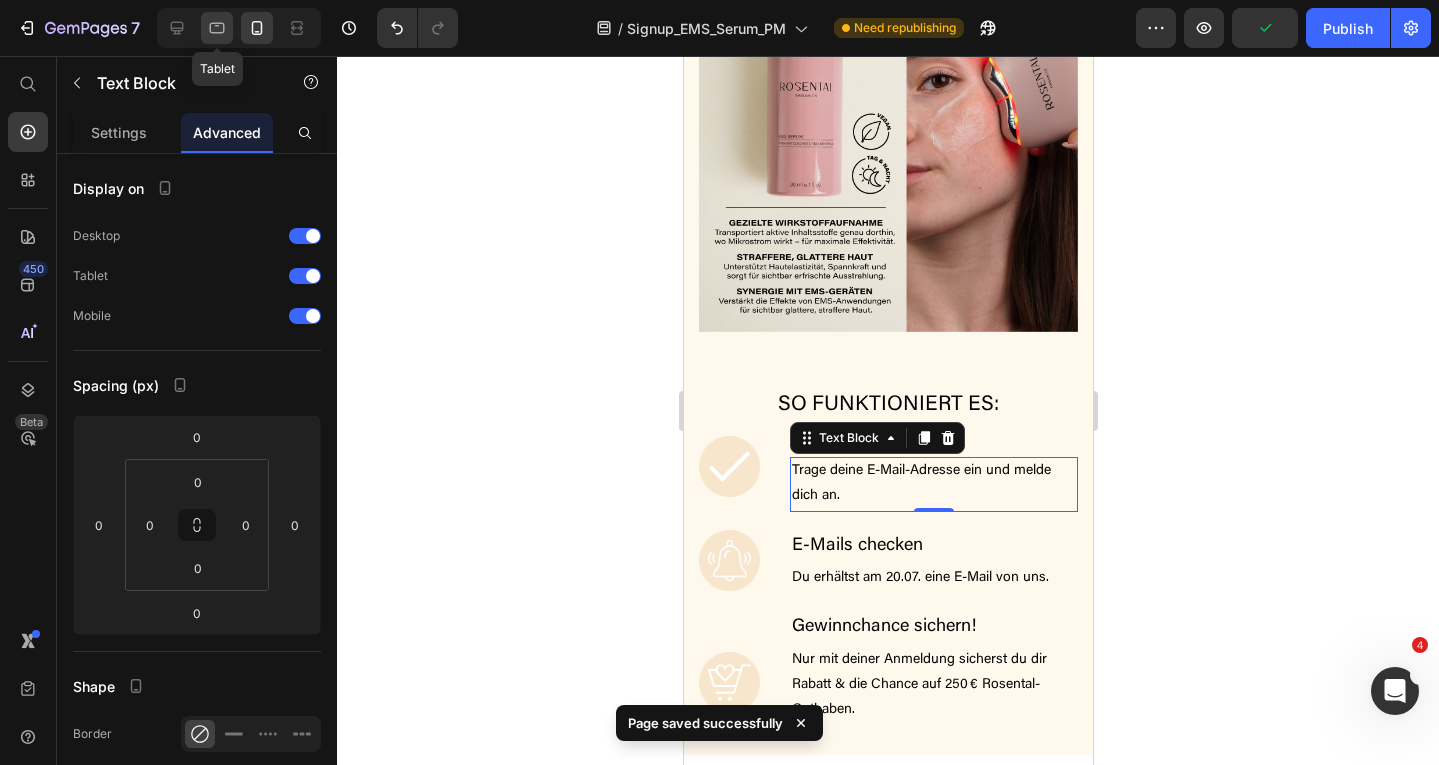 click 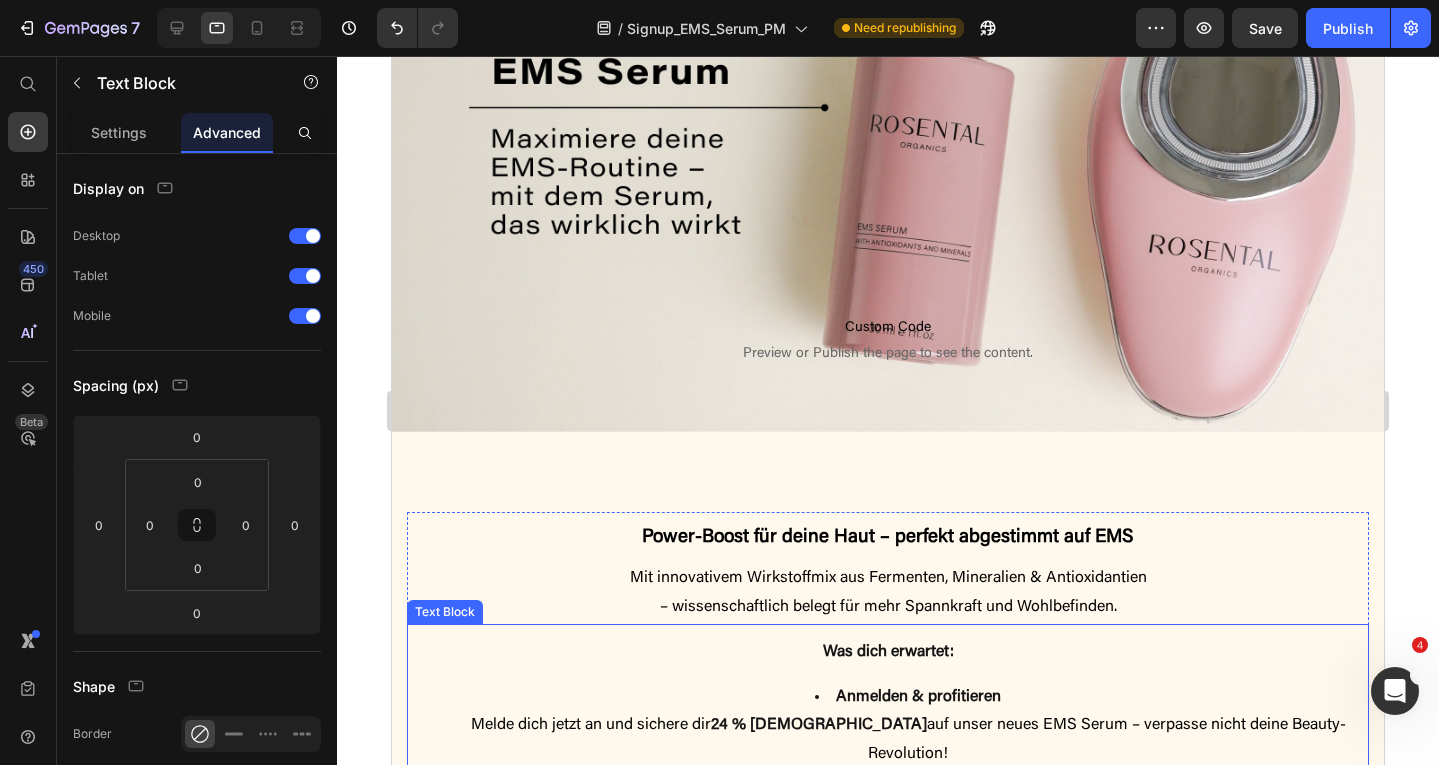 scroll, scrollTop: 94, scrollLeft: 0, axis: vertical 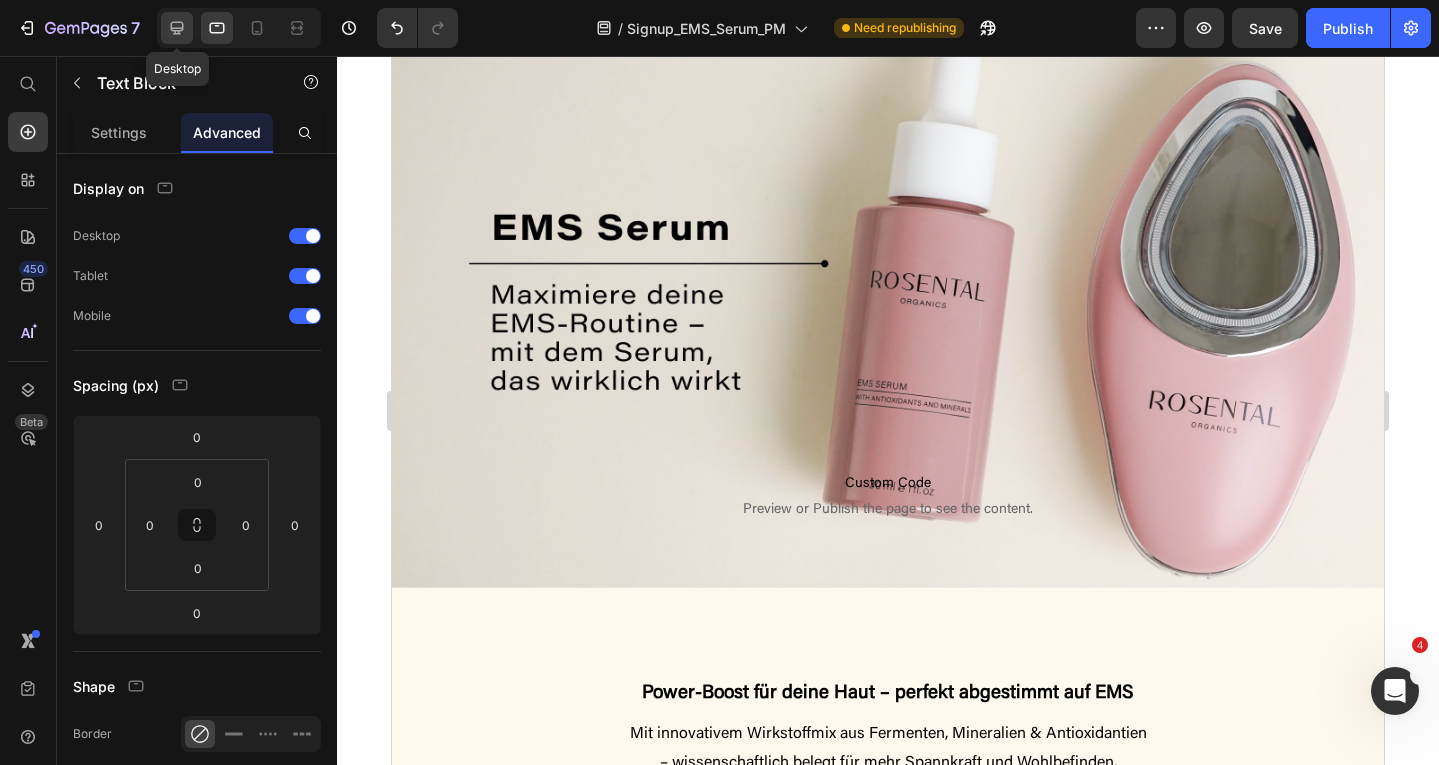 click 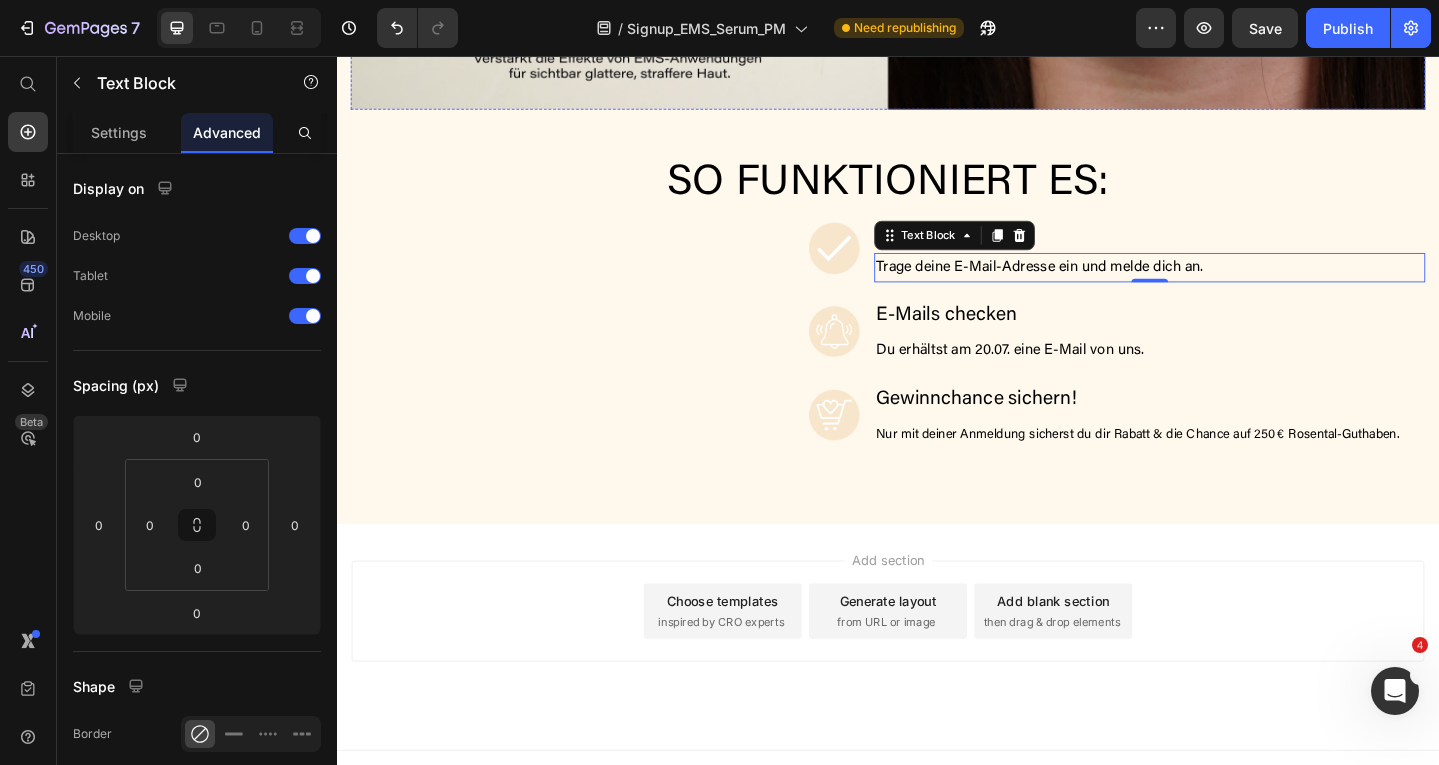 scroll, scrollTop: 2828, scrollLeft: 0, axis: vertical 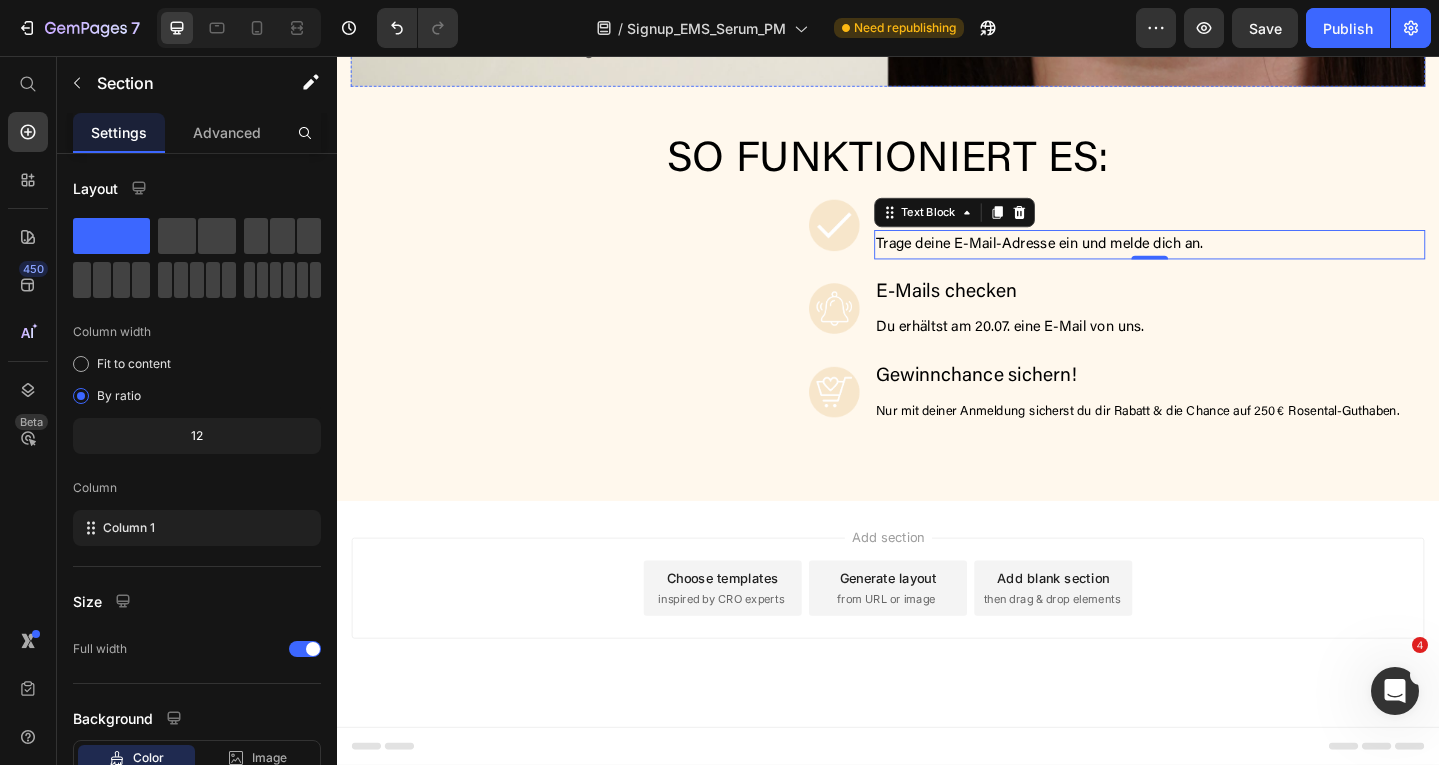 click on "Power-Boost für deine Haut – perfekt abgestimmt auf EMS Heading Mit innovativem Wirkstoffmix aus Fermenten, Mineralien & Antioxidantien  – wissenschaftlich belegt für mehr Spannkraft und Wohlbefinden. Text Block Was dich erwartet: Anmelden & profitieren Melde dich jetzt an und sichere dir  24 % Rabatt  auf unser neues EMS Serum – verpasse nicht deine Beauty-Revolution! Dein 250 € Rosental-Gutschein wartet! Mach mit beim Gewinnspiel und sichere dir die Chance auf  250 € Rosental-Guthaben  für deine Wunschprodukte! Glow-Booster für deine EMS-Routine: Unser hochwirksames EMS Serum kombiniert fermentierte Pflanzenextrakte, Mineralien & Antioxidantien – speziell entwickelt, um Mikrostrom perfekt zu leiten, die Haut zu straffen und deinem Teint neue Frische und Spannkraft zu schenken. Text Block
Custom Code
Preview or Publish the page to see the content. Custom Code Image Nur, wenn du dich anmeldest, profitierst du von:  Exklusiver Rabatt: Gewinnspiel Zugang:   Text Block Image Row   0" at bounding box center [937, -741] 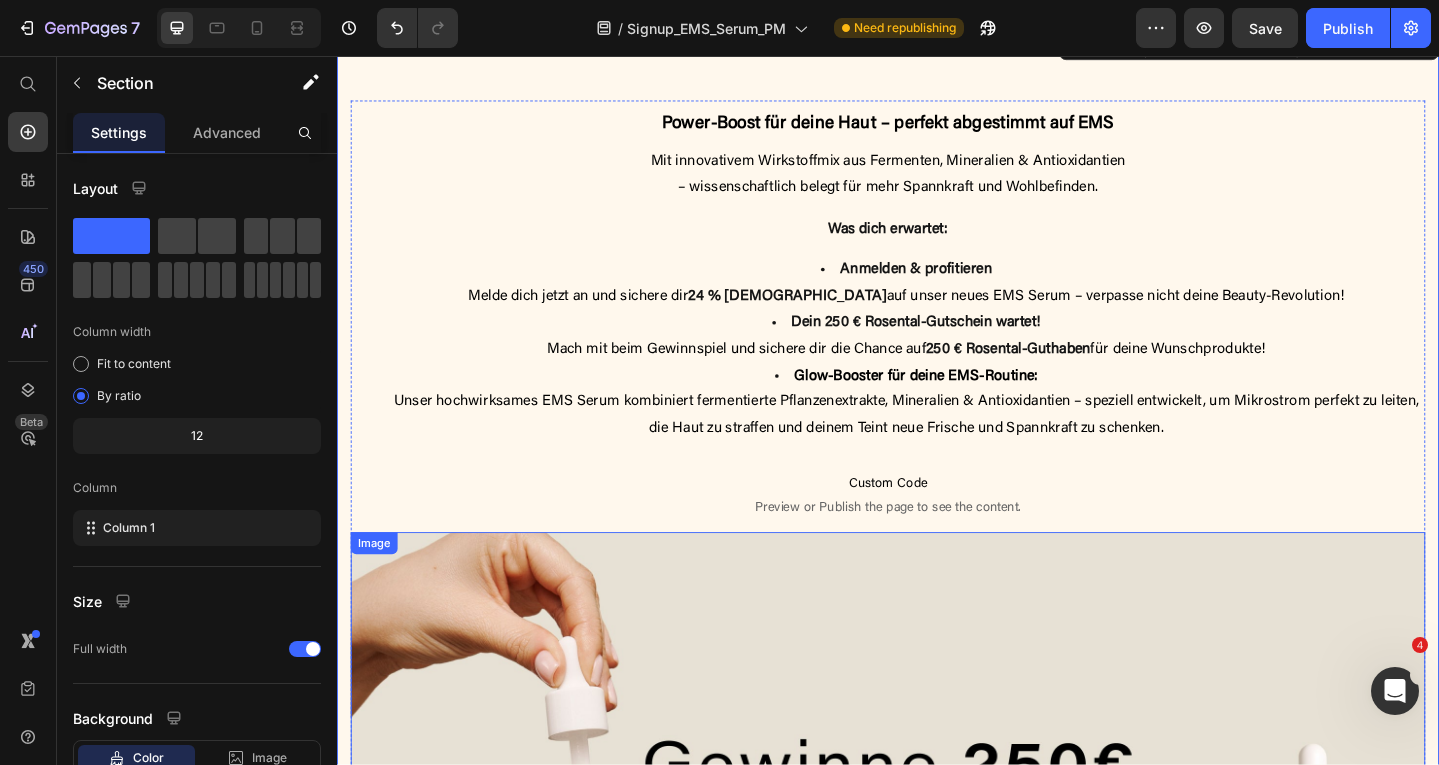 scroll, scrollTop: 691, scrollLeft: 0, axis: vertical 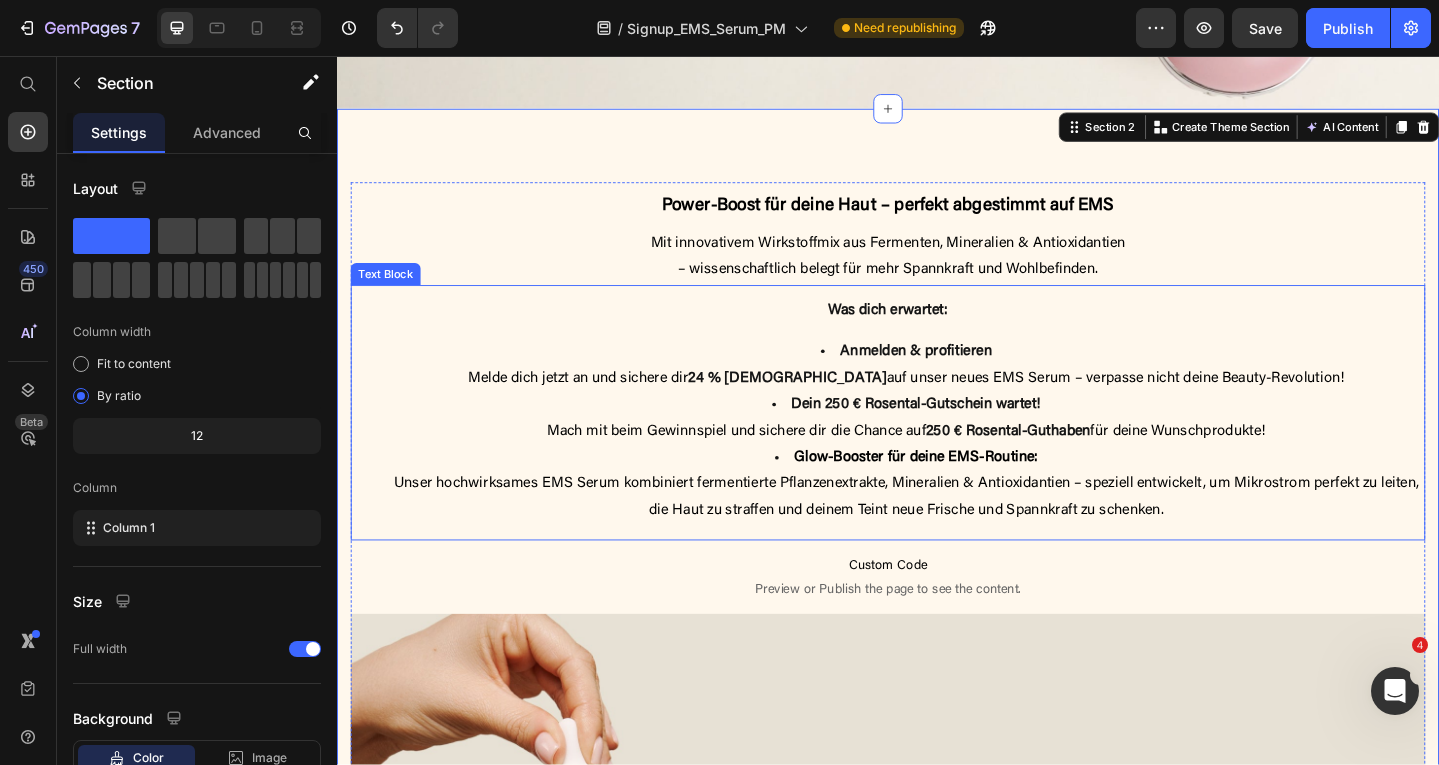 click on "auf unser neues EMS Serum – verpasse nicht deine Beauty-Revolution!" at bounding box center [1185, 407] 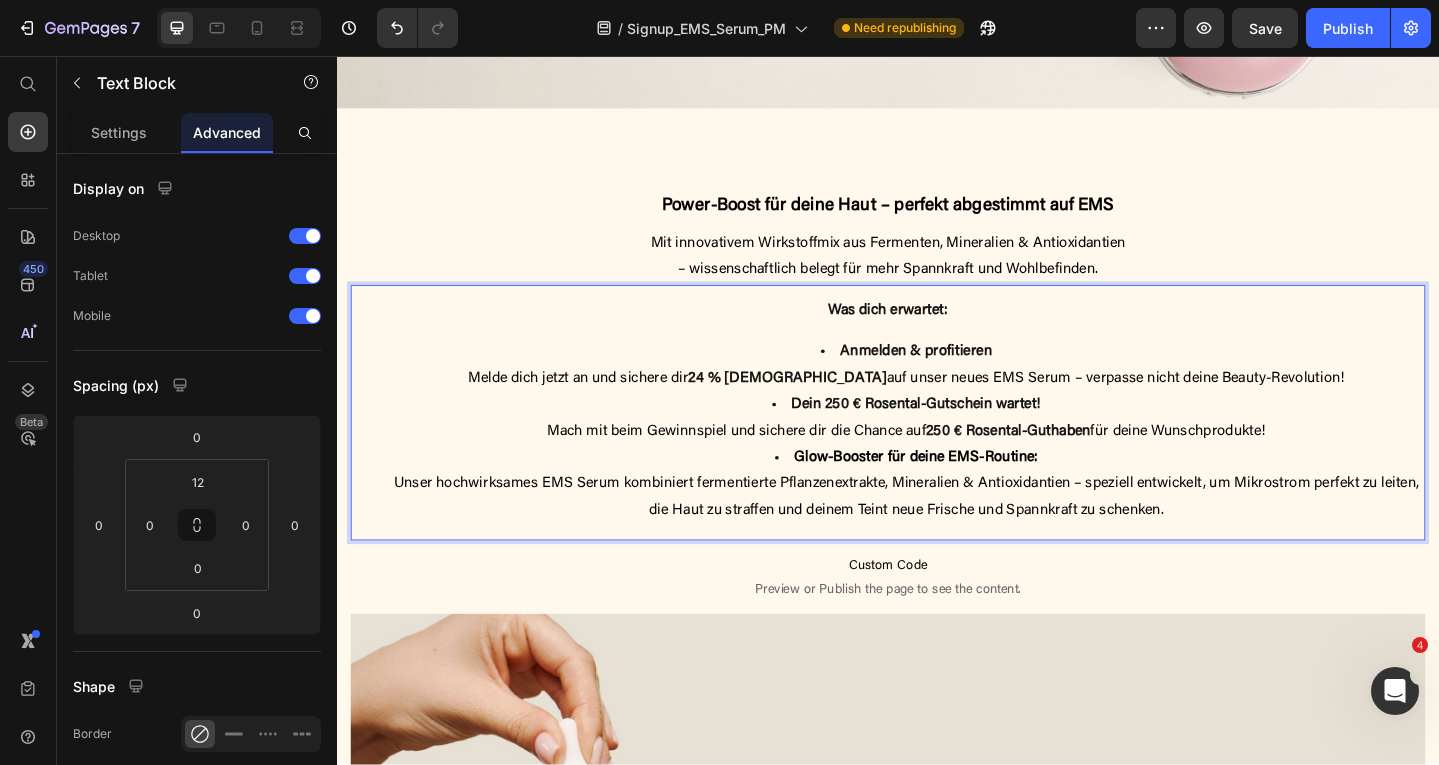 click on "auf unser neues EMS Serum – verpasse nicht deine Beauty-Revolution!" at bounding box center (1185, 407) 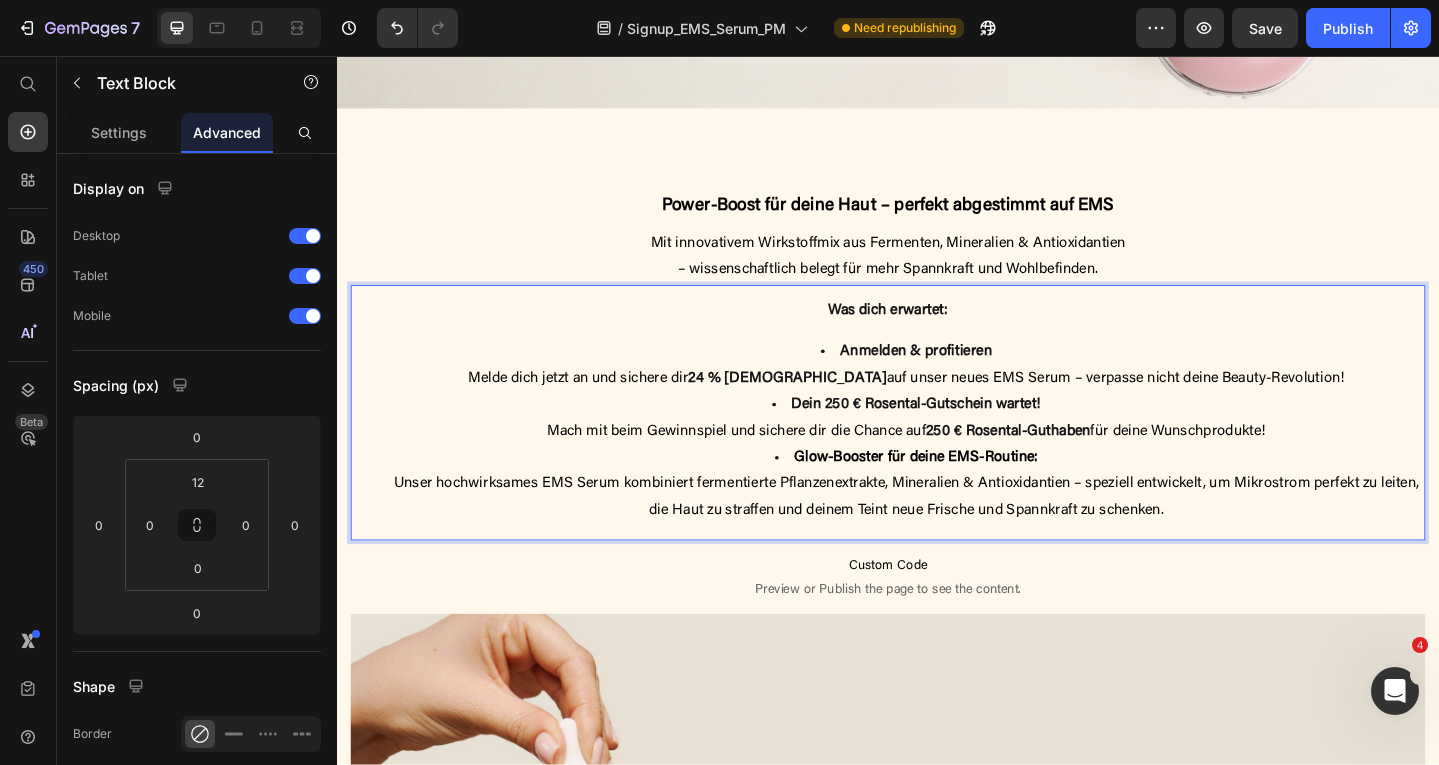 click on "auf unser neues EMS Serum – verpasse nicht deine Beauty-Revolution!" at bounding box center (1185, 407) 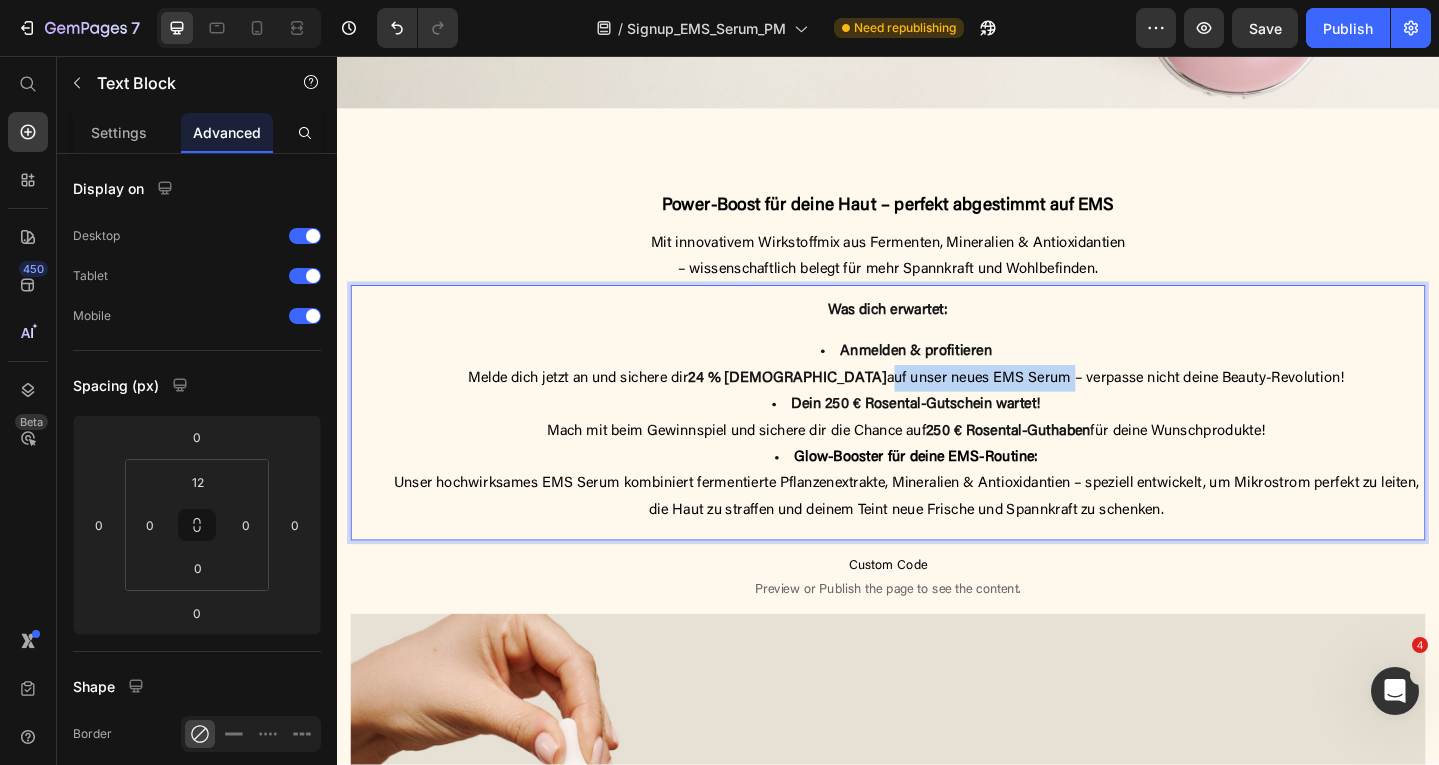 drag, startPoint x: 875, startPoint y: 408, endPoint x: 1069, endPoint y: 409, distance: 194.00258 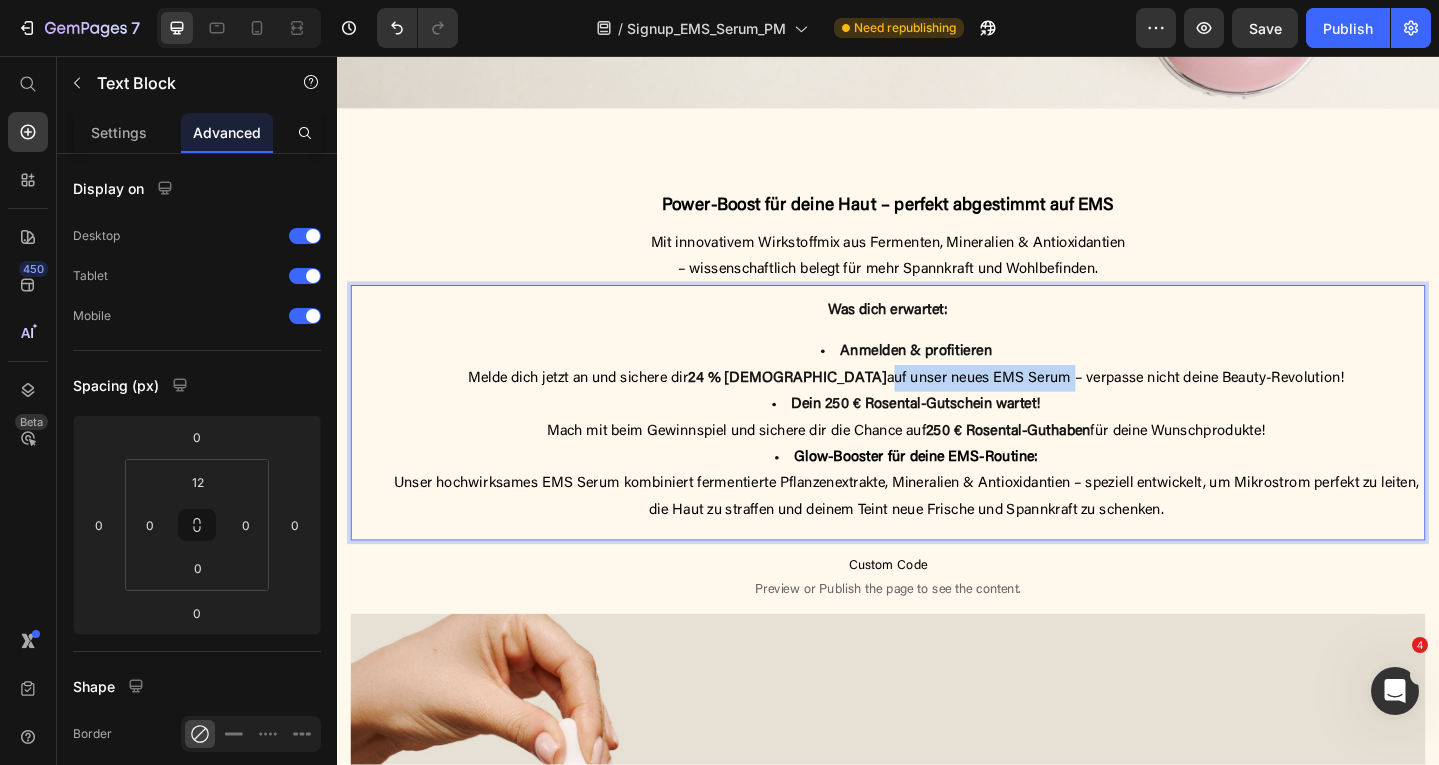 click on "auf unser neues EMS Serum – verpasse nicht deine Beauty-Revolution!" at bounding box center (1185, 407) 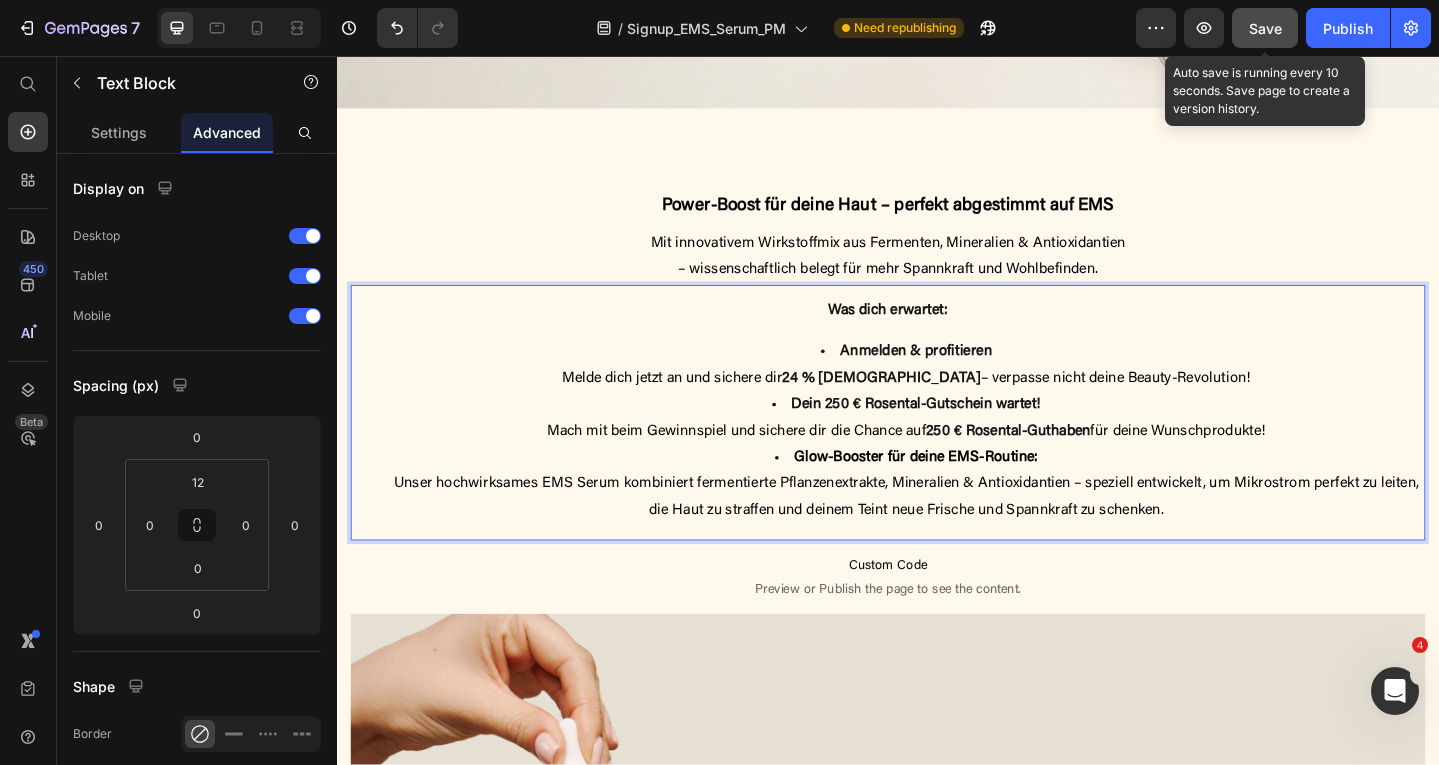 click on "Save" 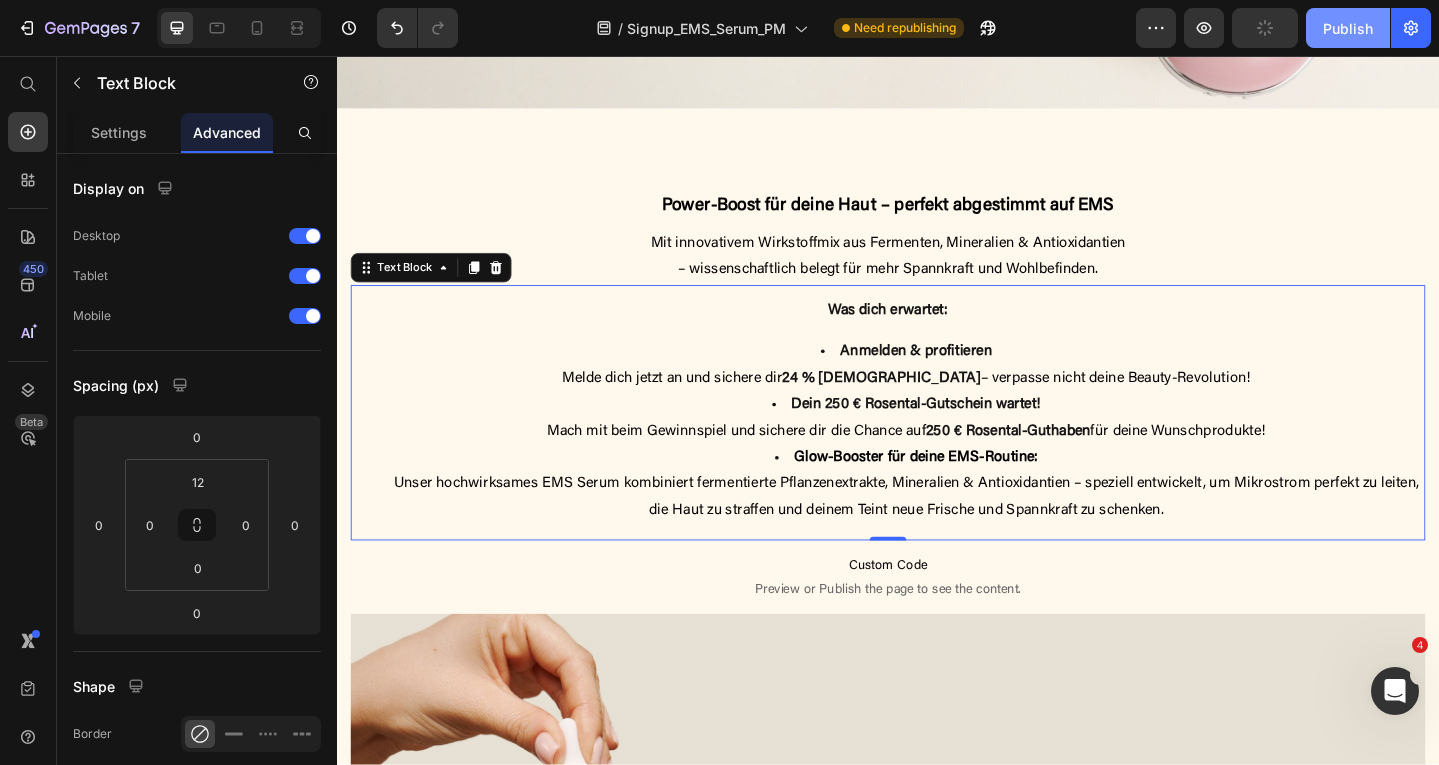 click on "Publish" at bounding box center [1348, 28] 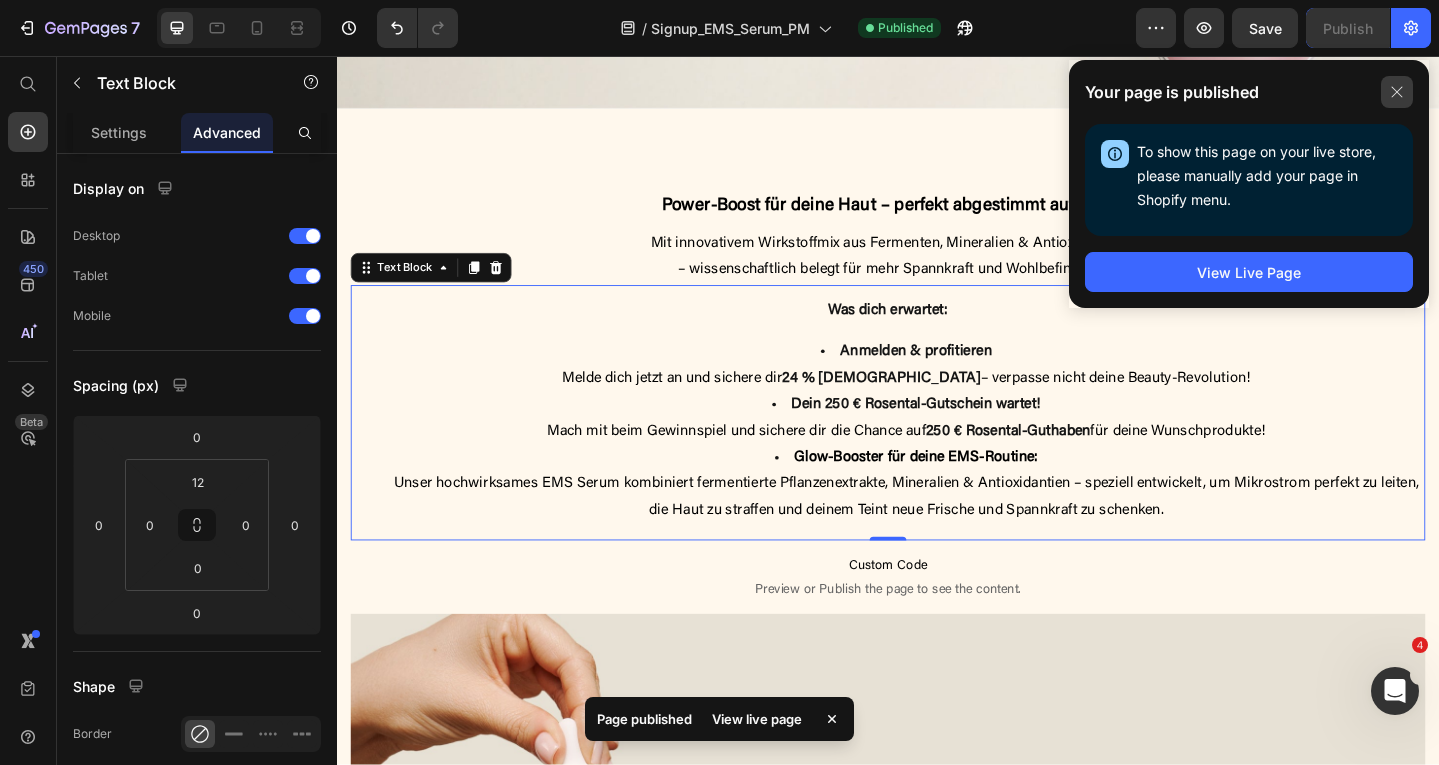 click 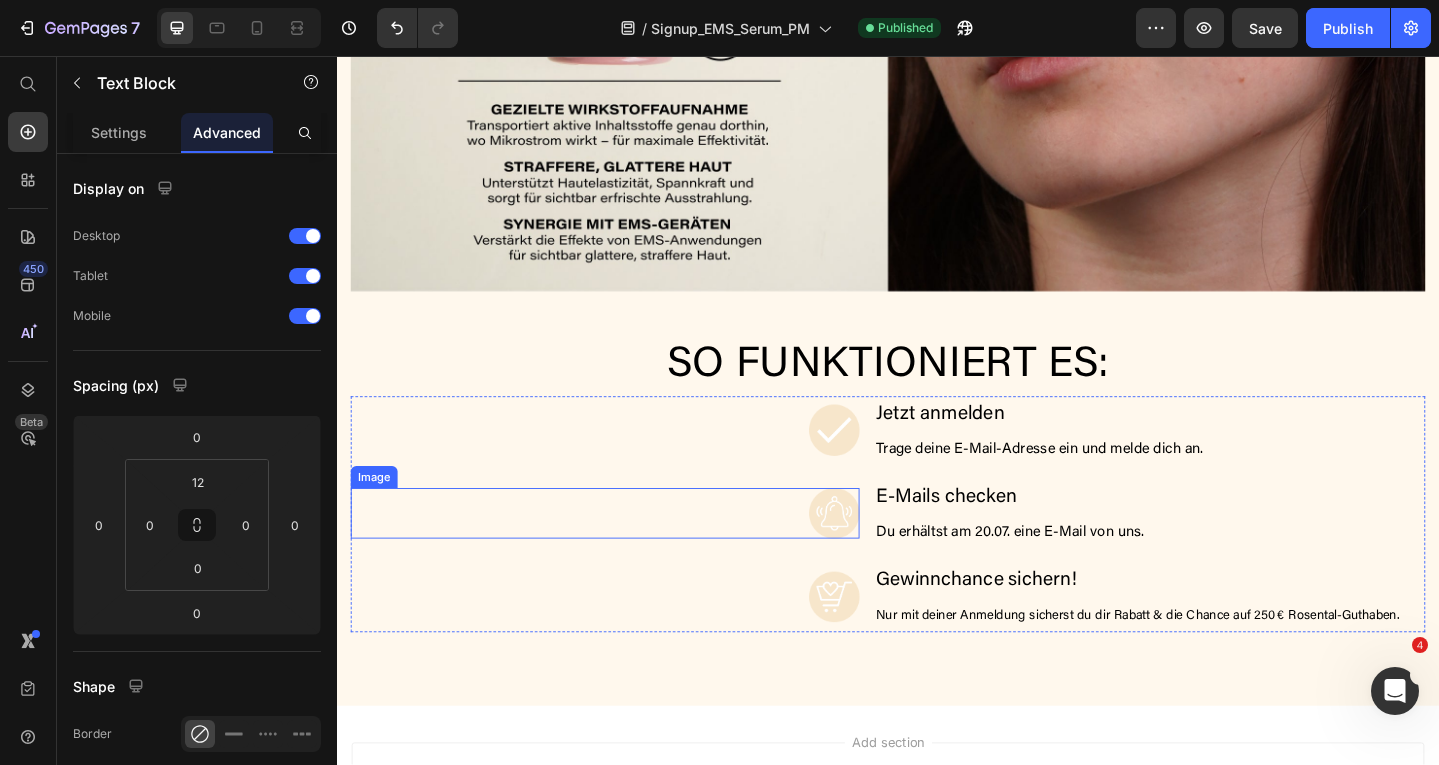 scroll, scrollTop: 2655, scrollLeft: 0, axis: vertical 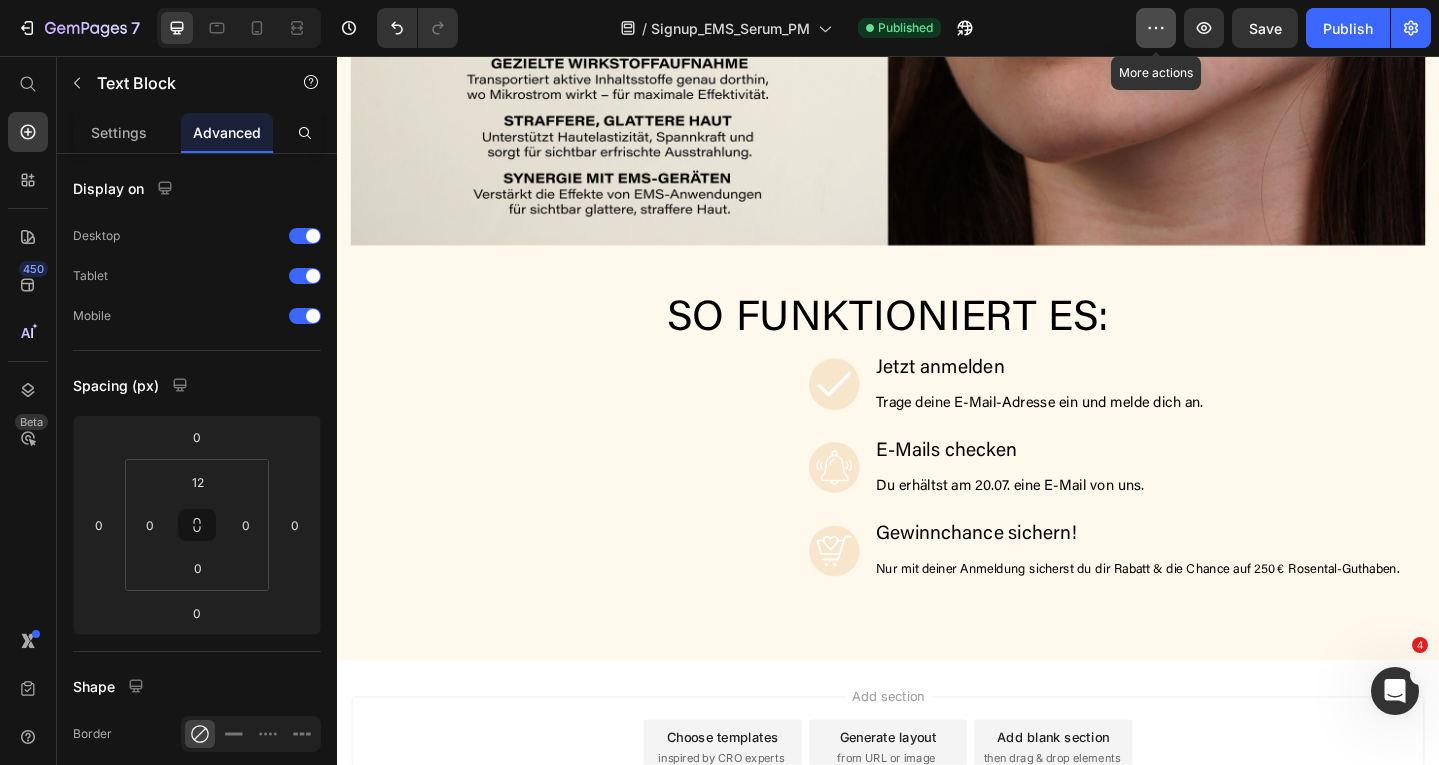 click 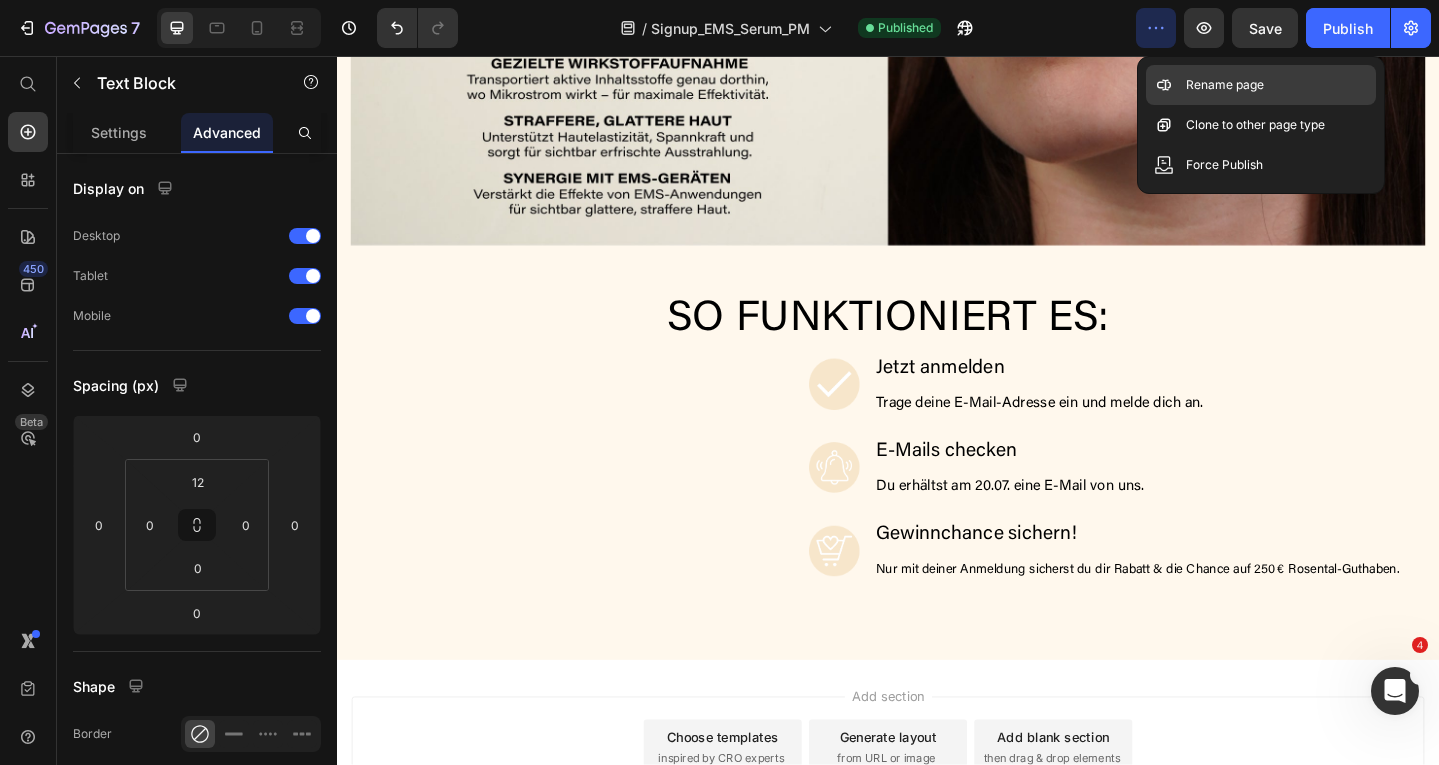 click 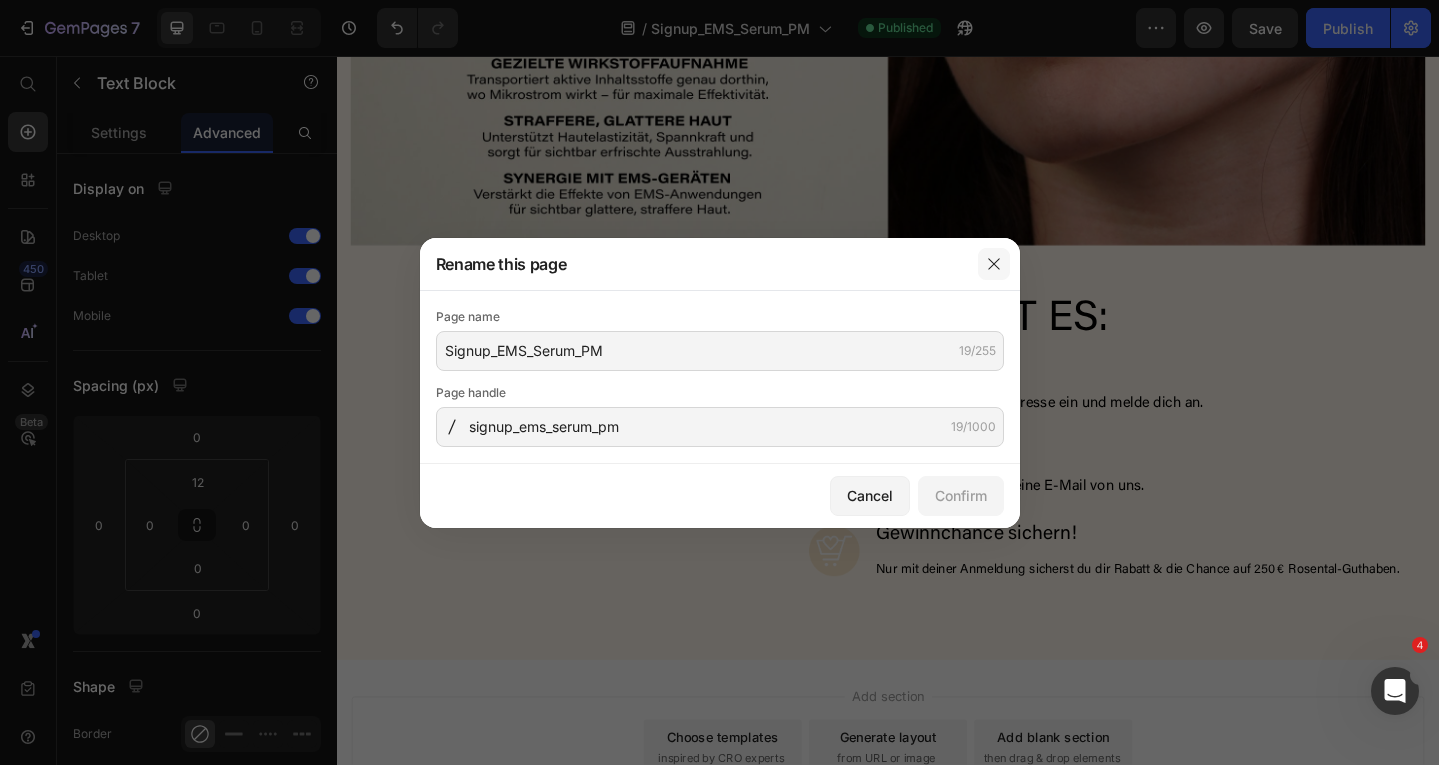 click 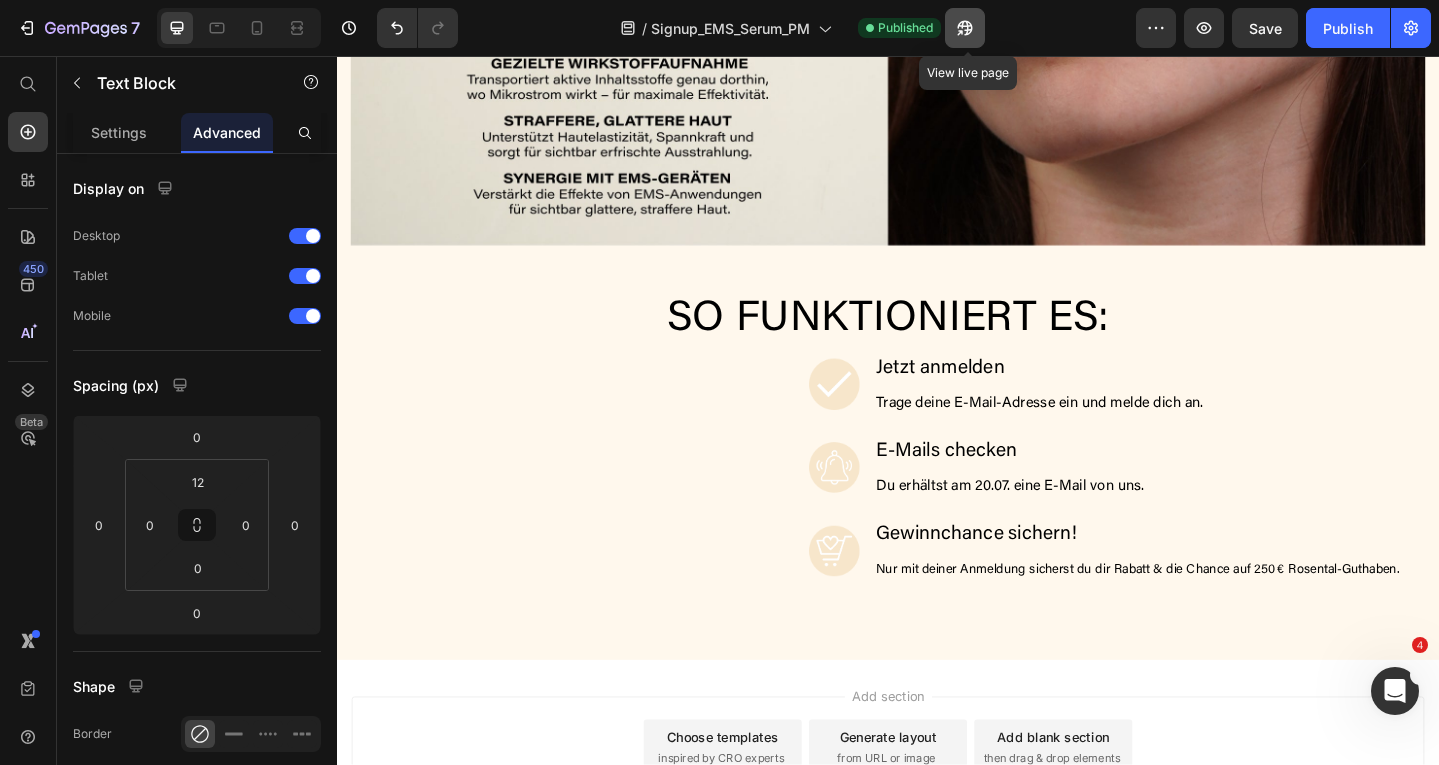 click 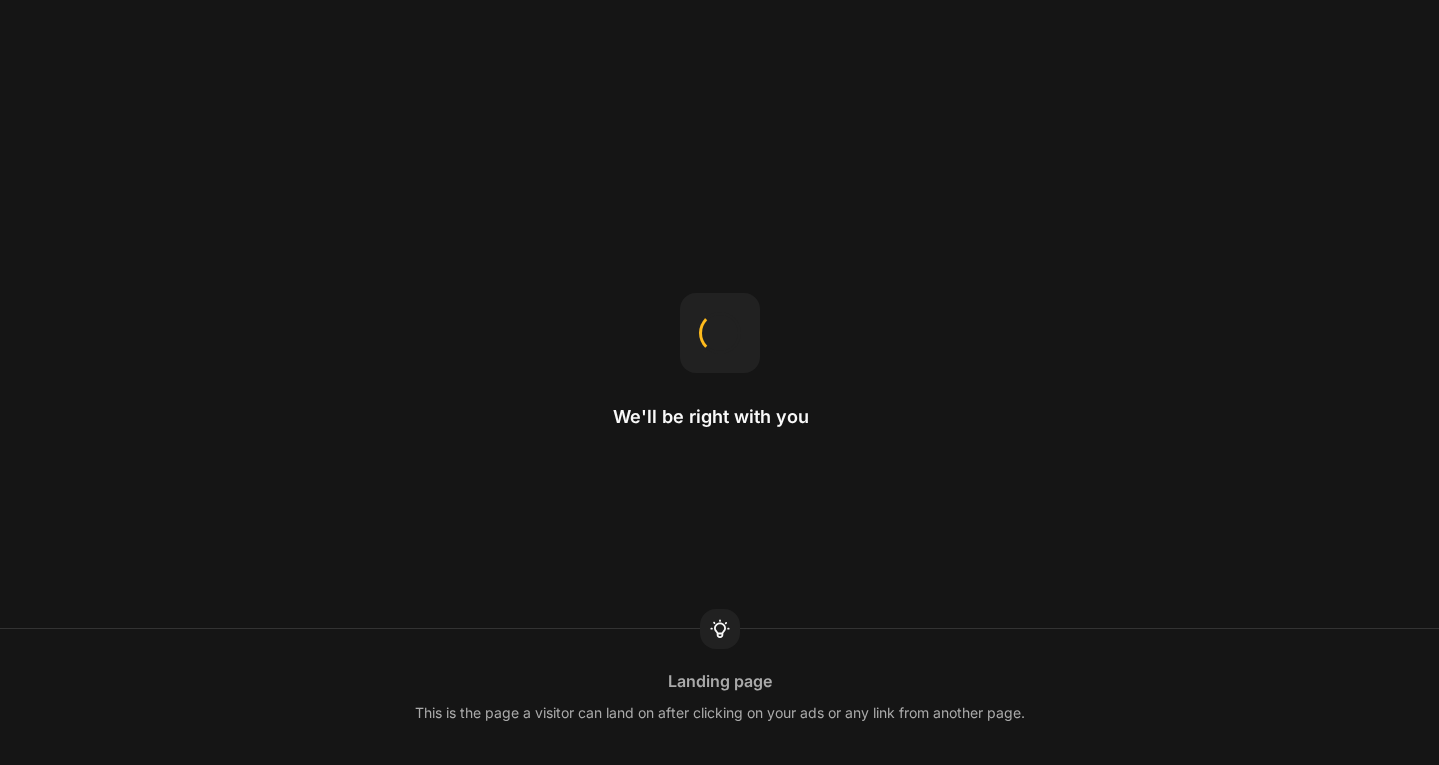 scroll, scrollTop: 0, scrollLeft: 0, axis: both 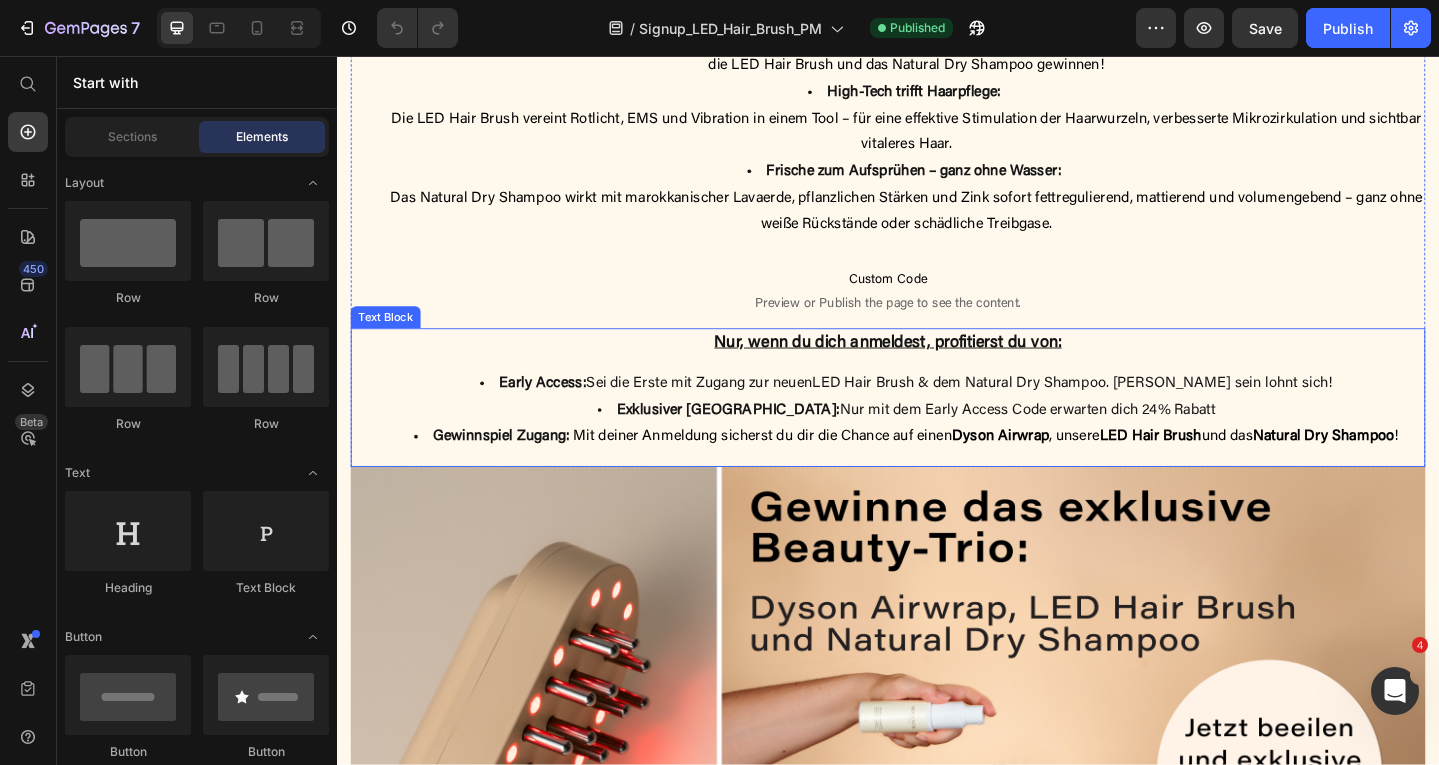 click on "Exklusiver Rabatt:  Nur mit dem Early Access Code erwarten dich 24% Rabatt" at bounding box center (968, 442) 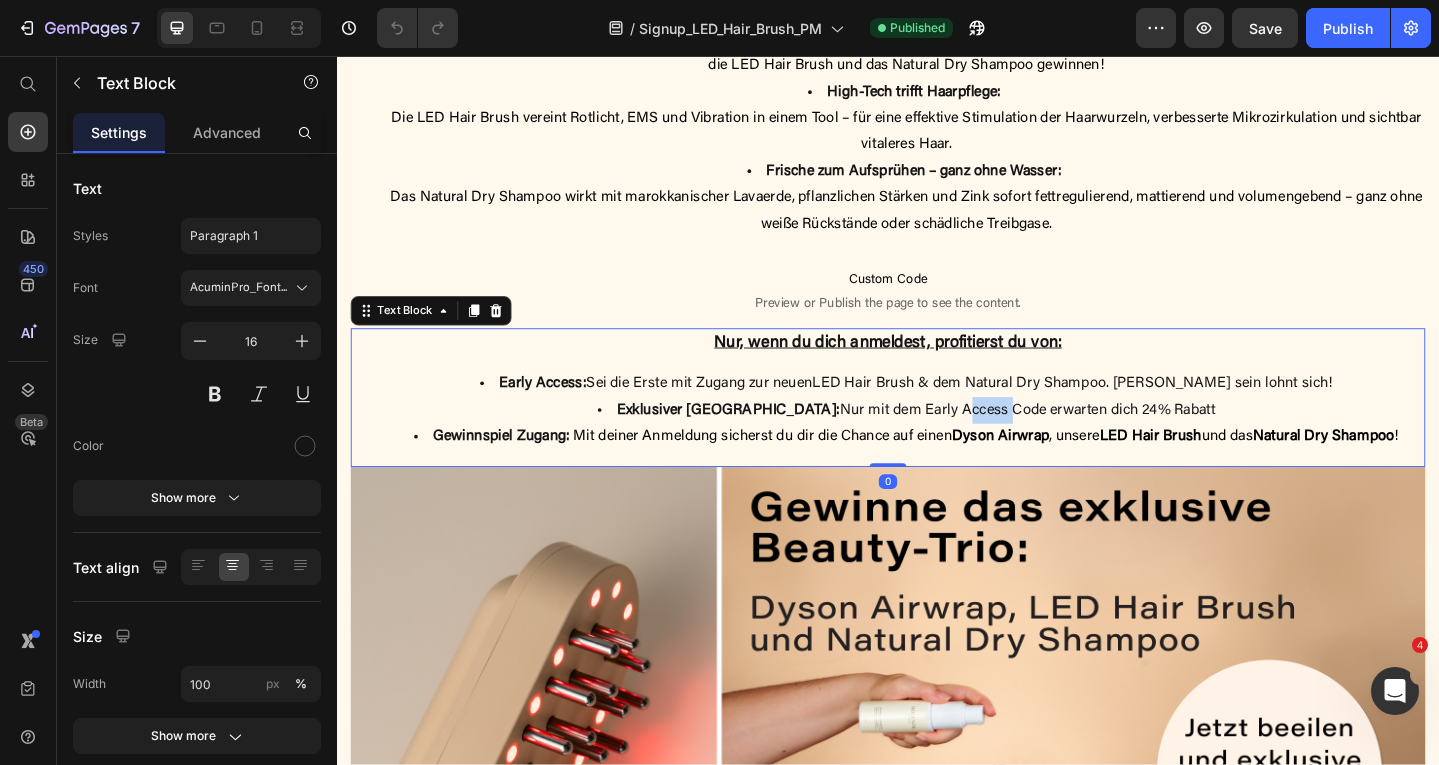 click on "Exklusiver Rabatt:  Nur mit dem Early Access Code erwarten dich 24% Rabatt" at bounding box center (968, 442) 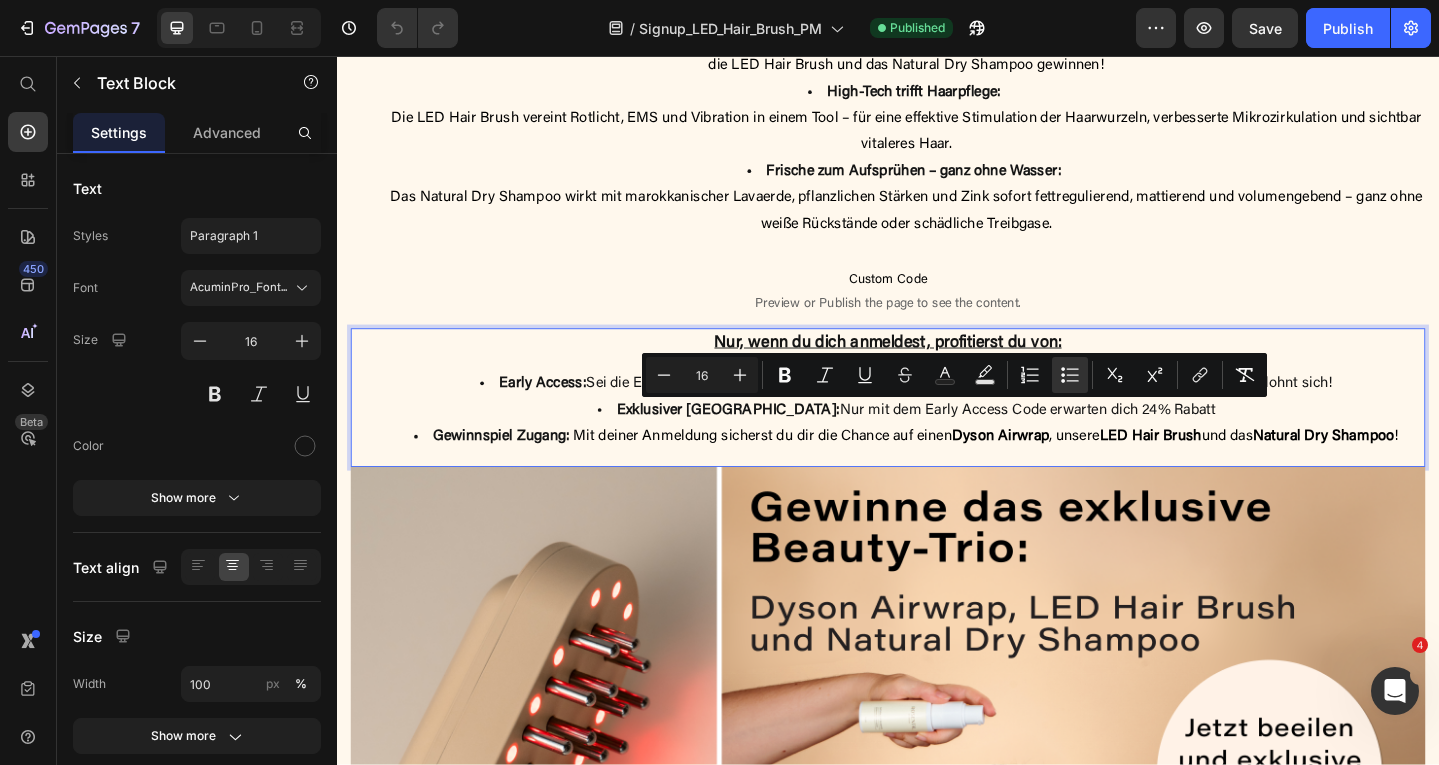 click on "Exklusiver Rabatt:  Nur mit dem Early Access Code erwarten dich 24% Rabatt" at bounding box center [957, 442] 